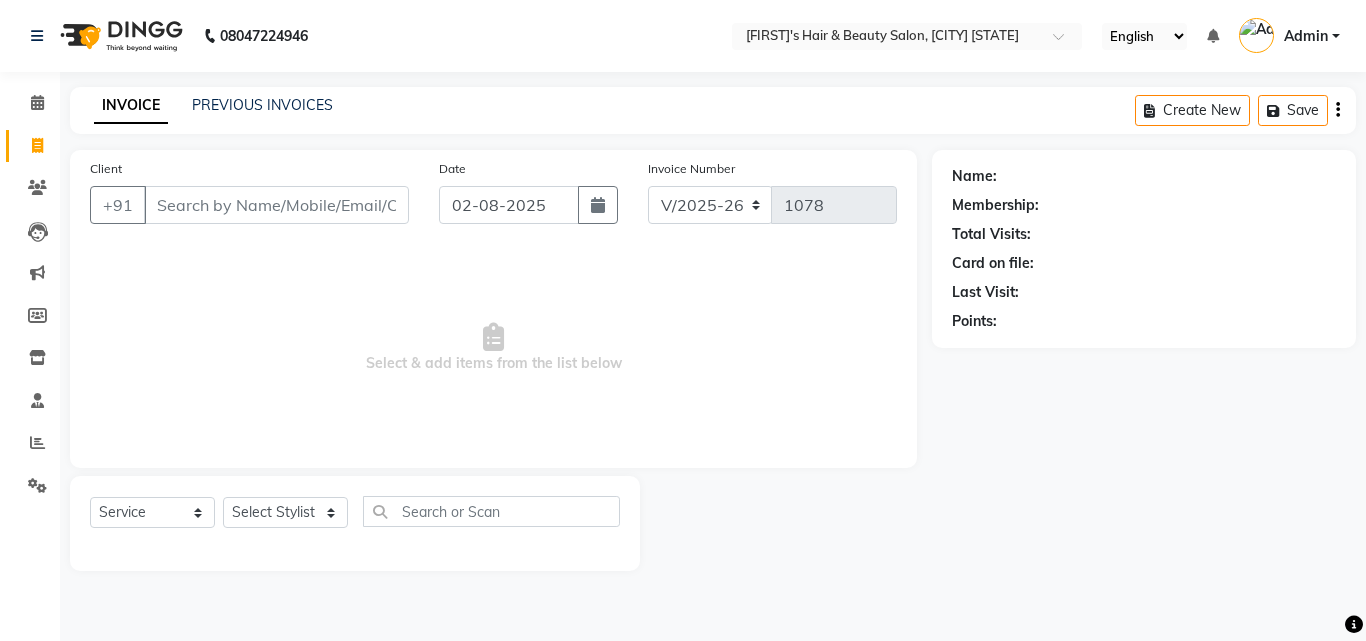 select on "5401" 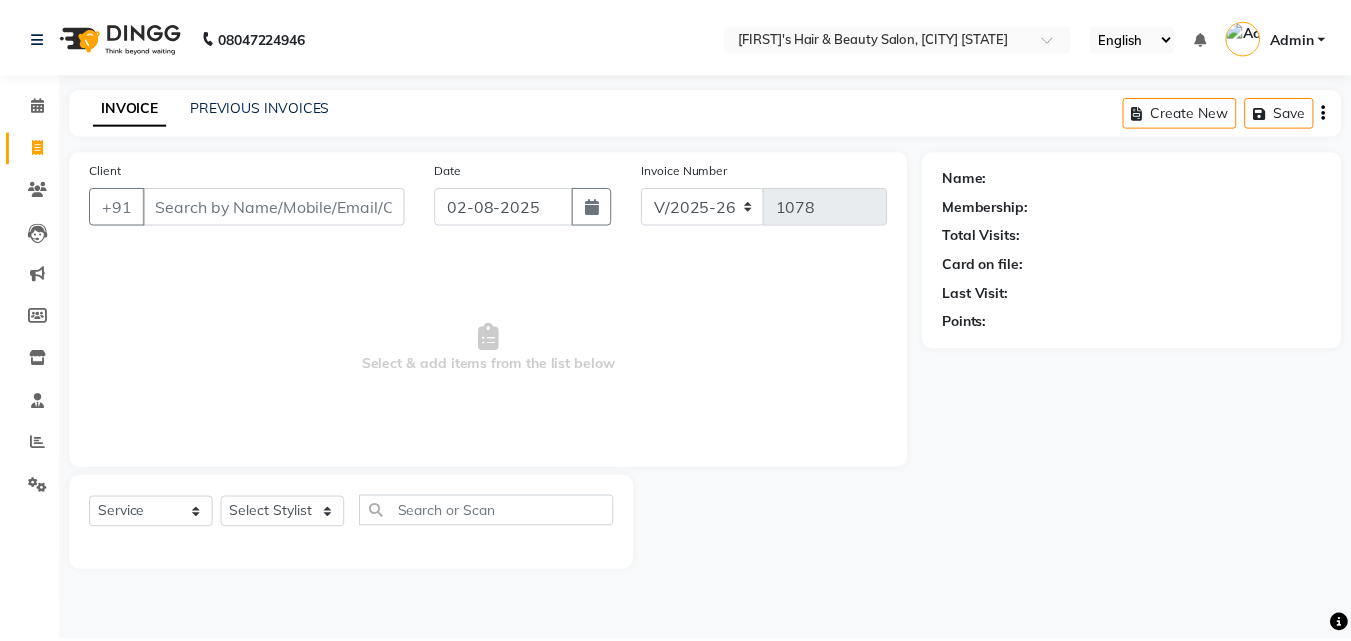 scroll, scrollTop: 0, scrollLeft: 0, axis: both 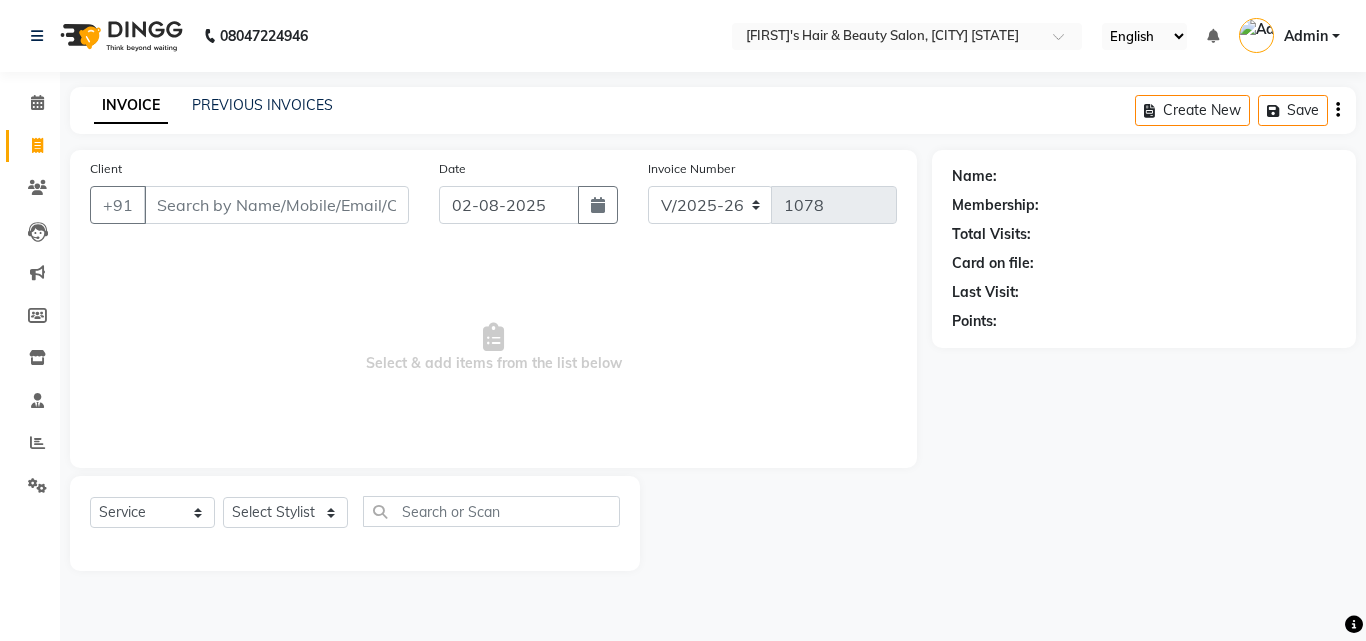 click on "Client" at bounding box center (276, 205) 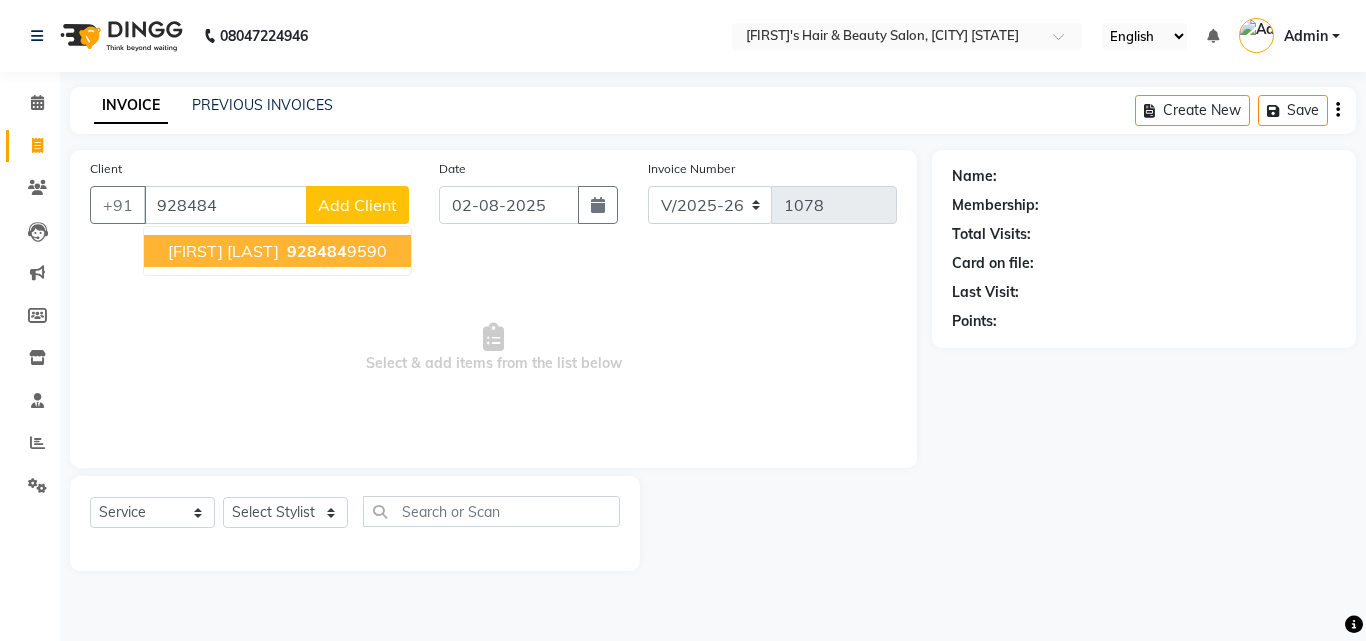 click on "Deepali Shah" at bounding box center [223, 251] 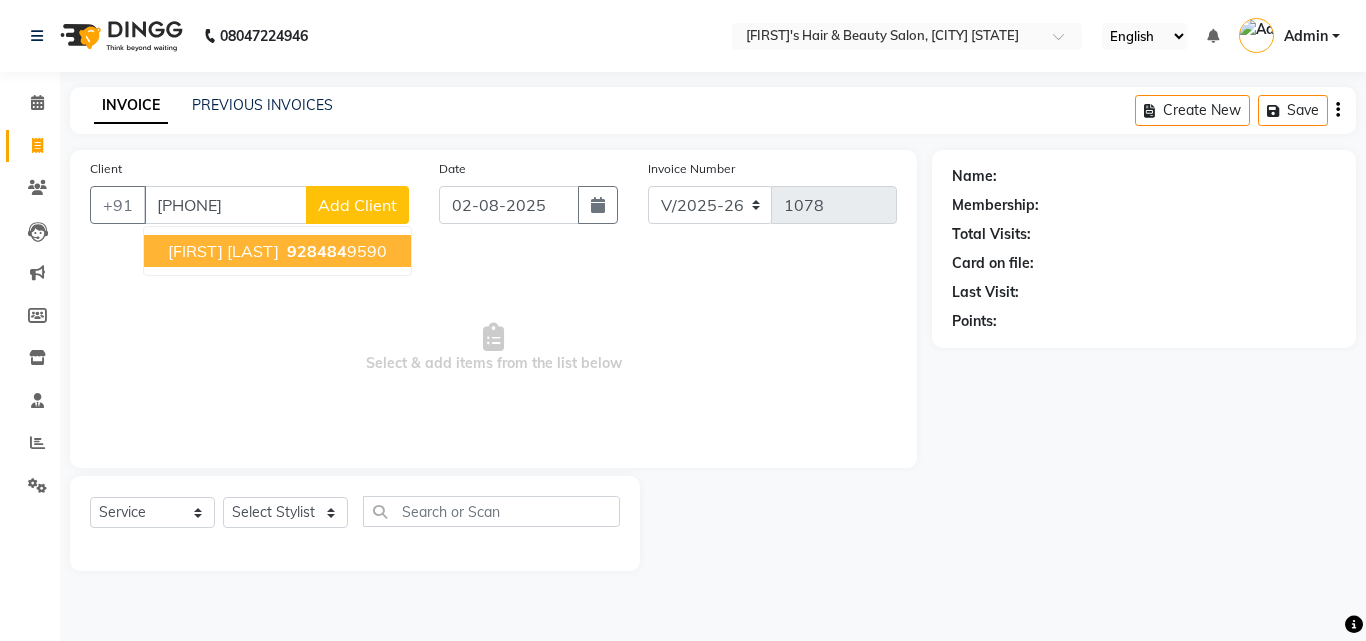 type on "[PHONE]" 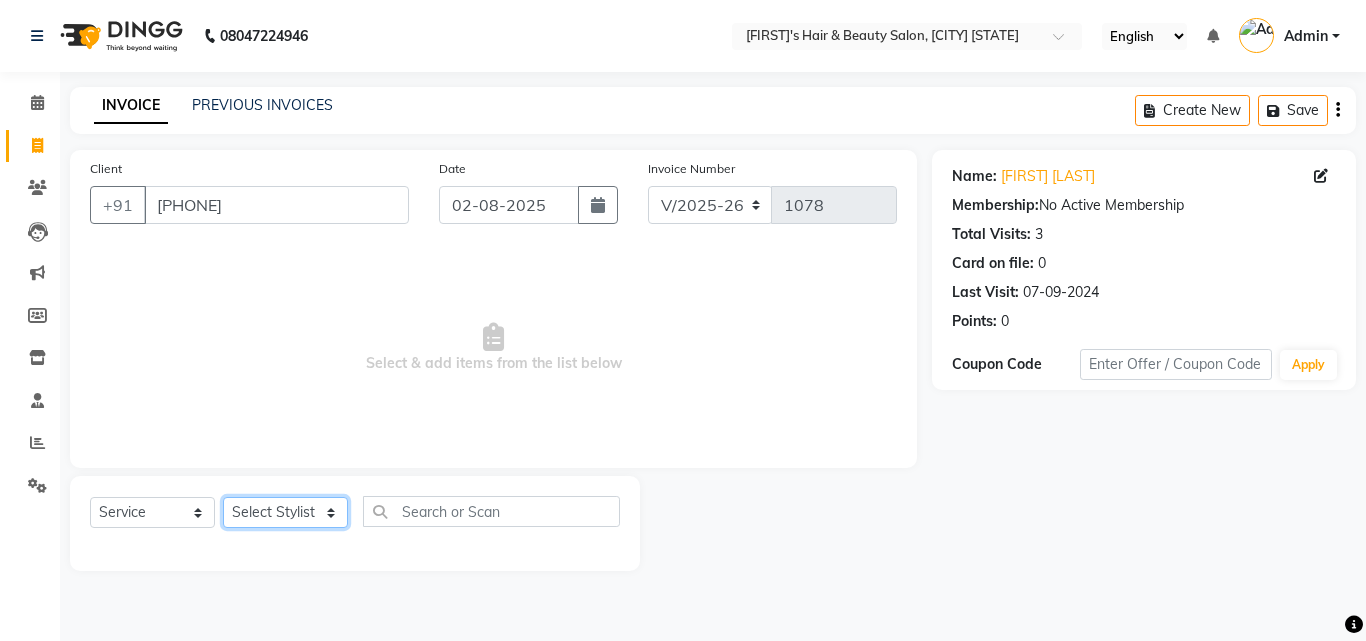 click on "Select Stylist [FIRST] [LAST] [FIRST] [LAST] [FIRST] [LAST] [FIRST] [LAST] [FIRST] [LAST] [FIRST] [LAST] [FIRST] [LAST] [FIRST] [LAST] [FIRST] [FIRST] [FIRST] [LAST]" 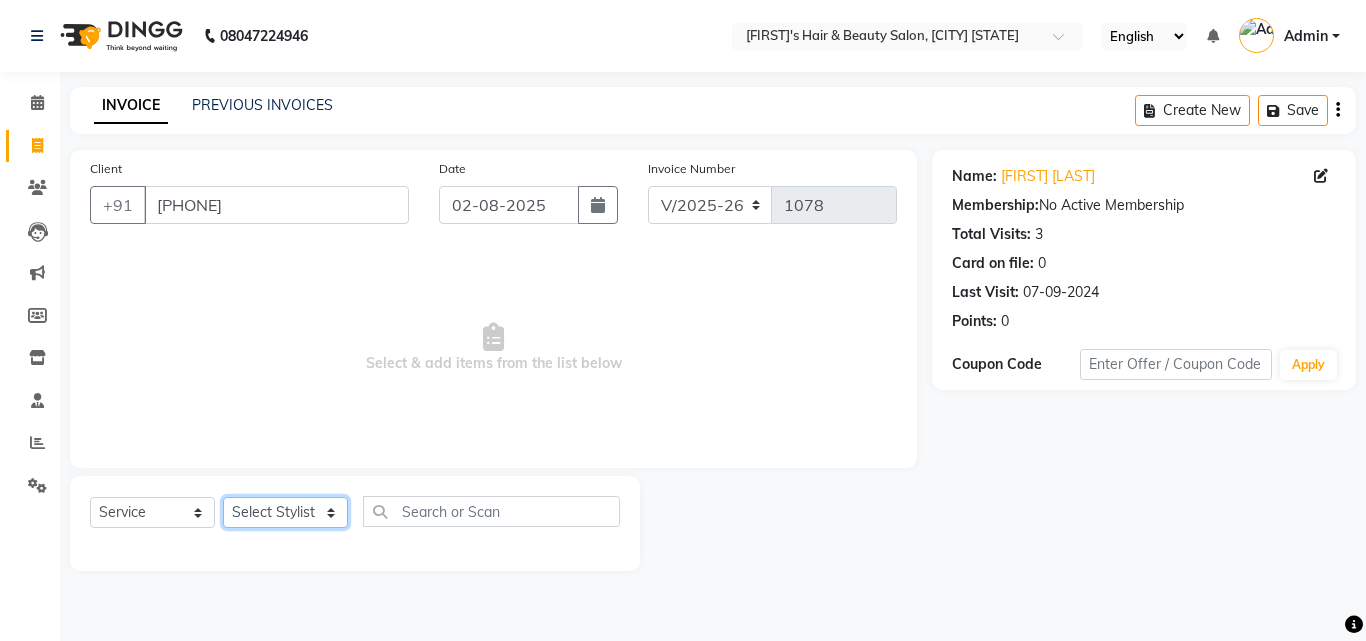 select on "79875" 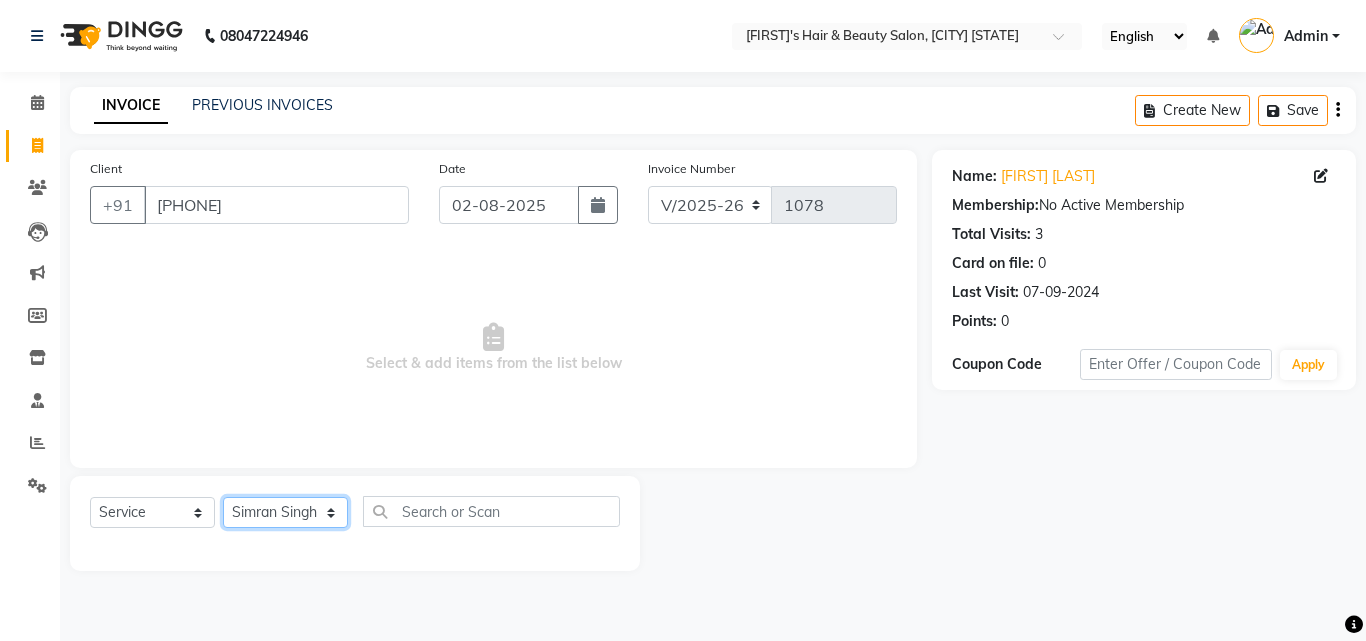 click on "Select Stylist [FIRST] [LAST] [FIRST] [LAST] [FIRST] [LAST] [FIRST] [LAST] [FIRST] [LAST] [FIRST] [LAST] [FIRST] [LAST] [FIRST] [LAST] [FIRST] [FIRST] [FIRST] [LAST]" 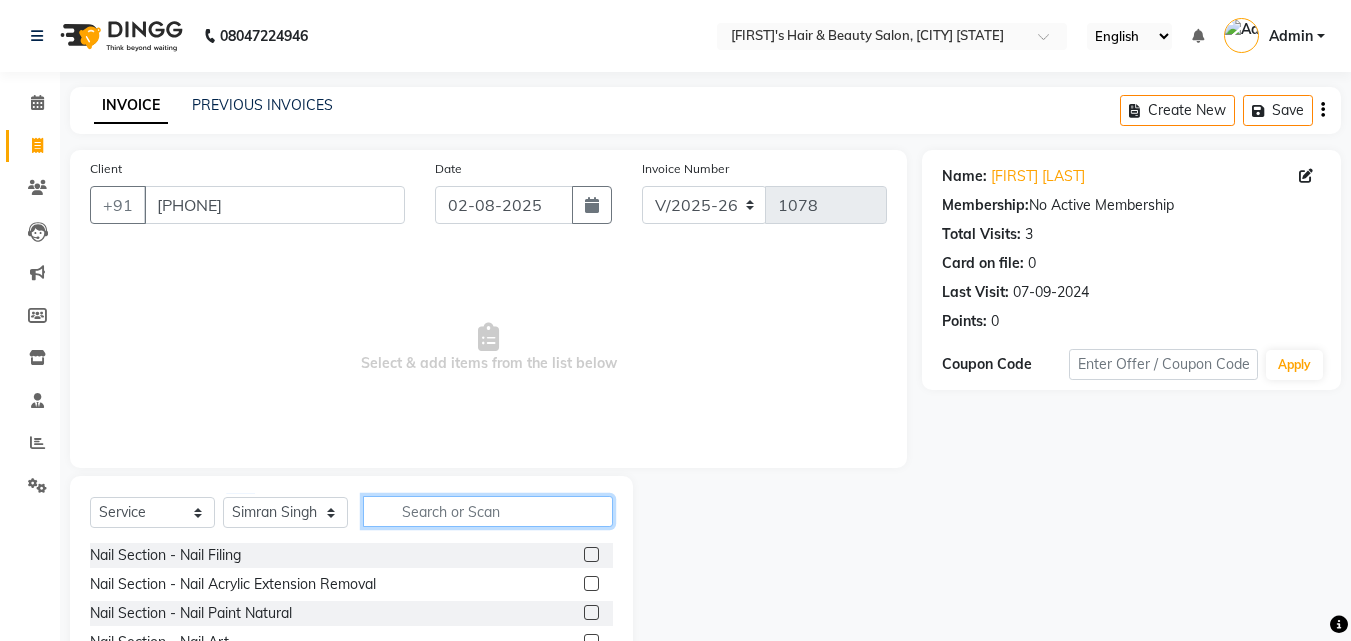 click 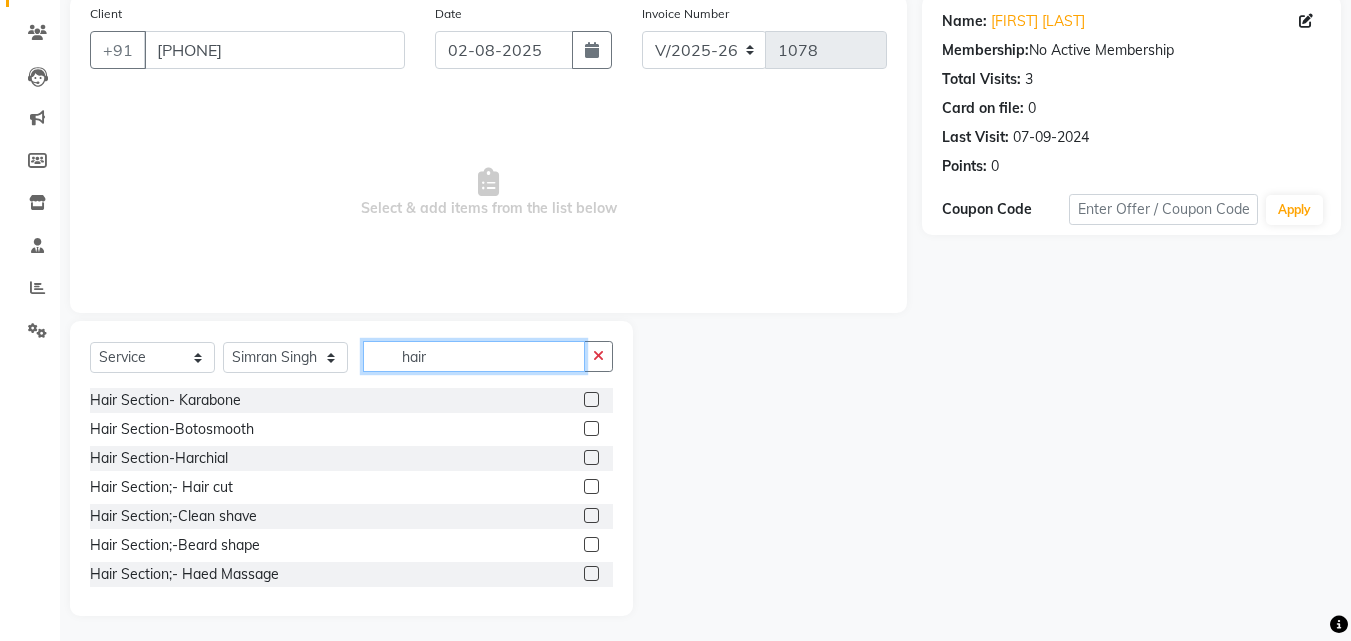 scroll, scrollTop: 159, scrollLeft: 0, axis: vertical 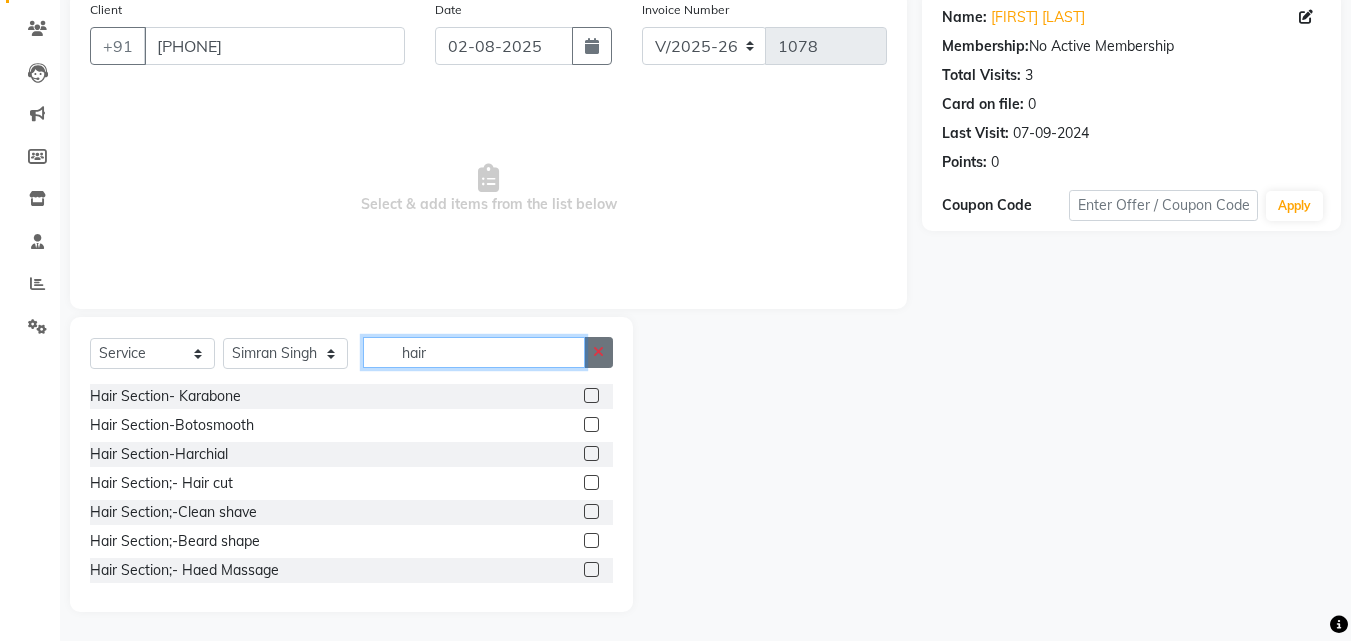 type on "hair" 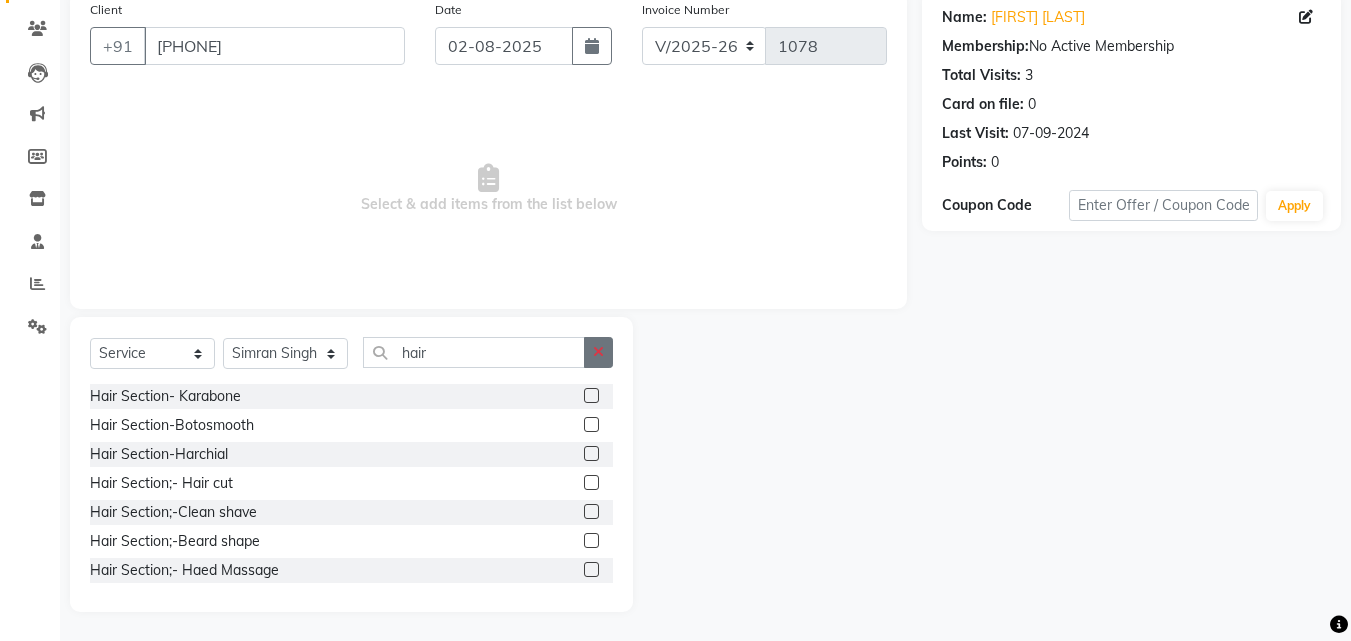 click 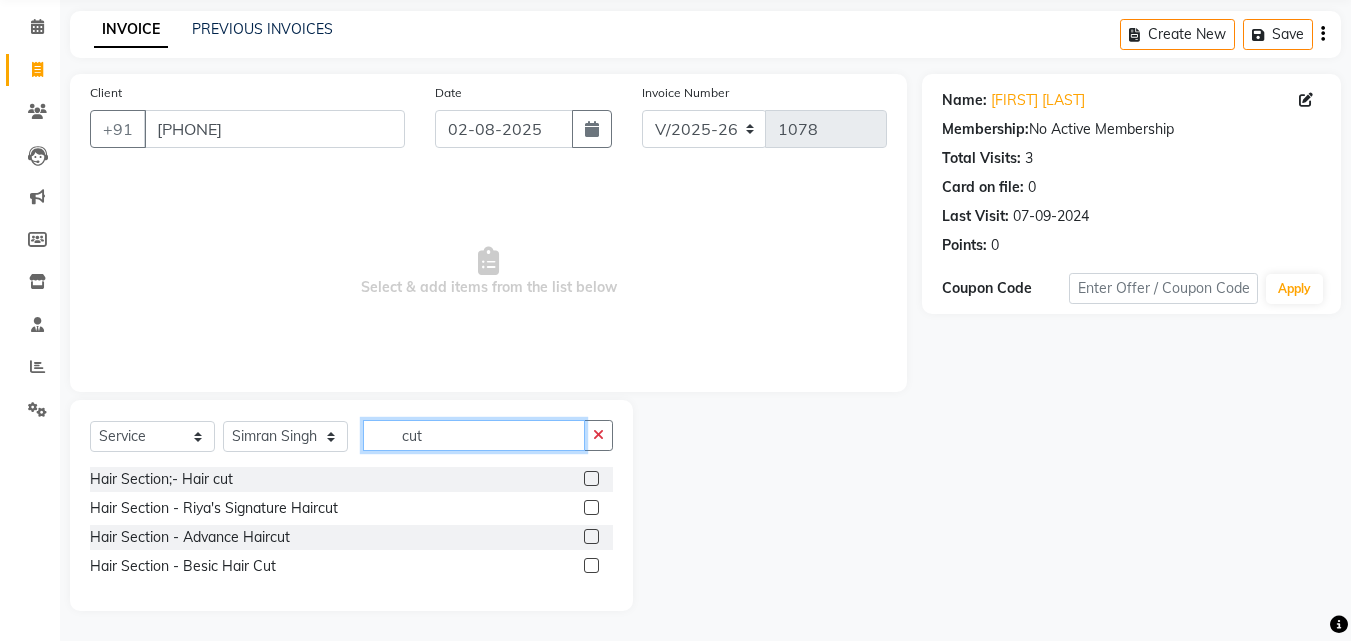 scroll, scrollTop: 76, scrollLeft: 0, axis: vertical 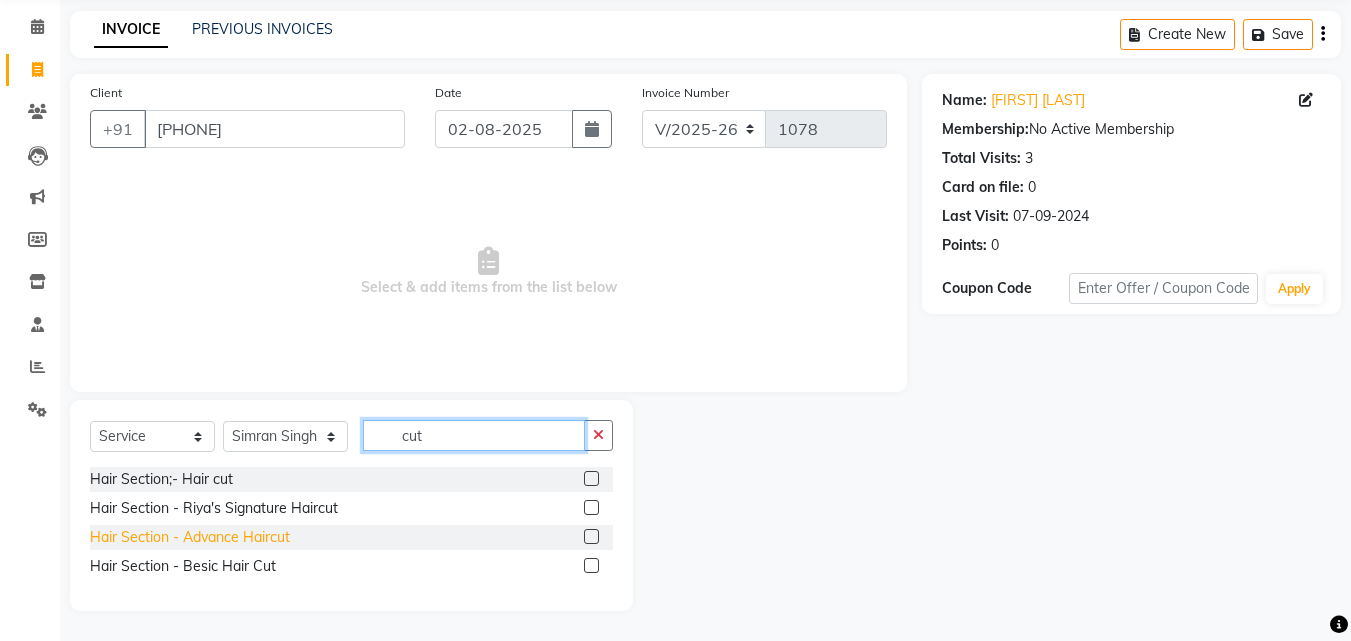 type on "cut" 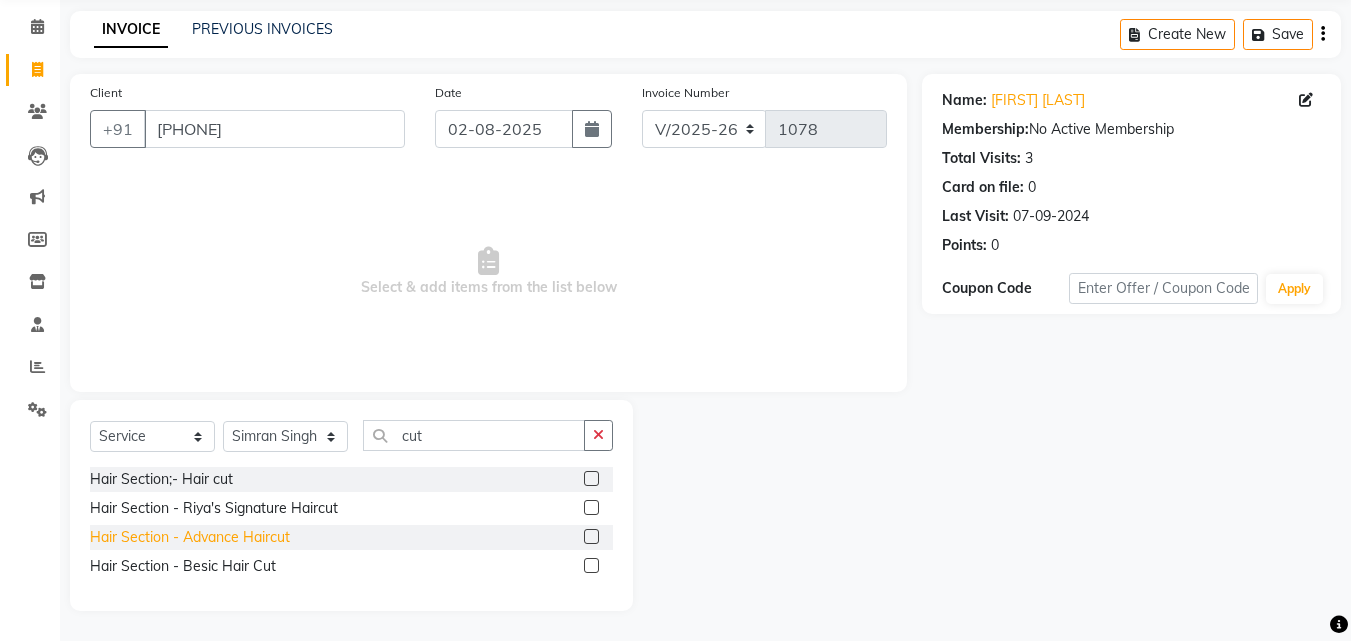 click on "Hair Section - Advance Haircut" 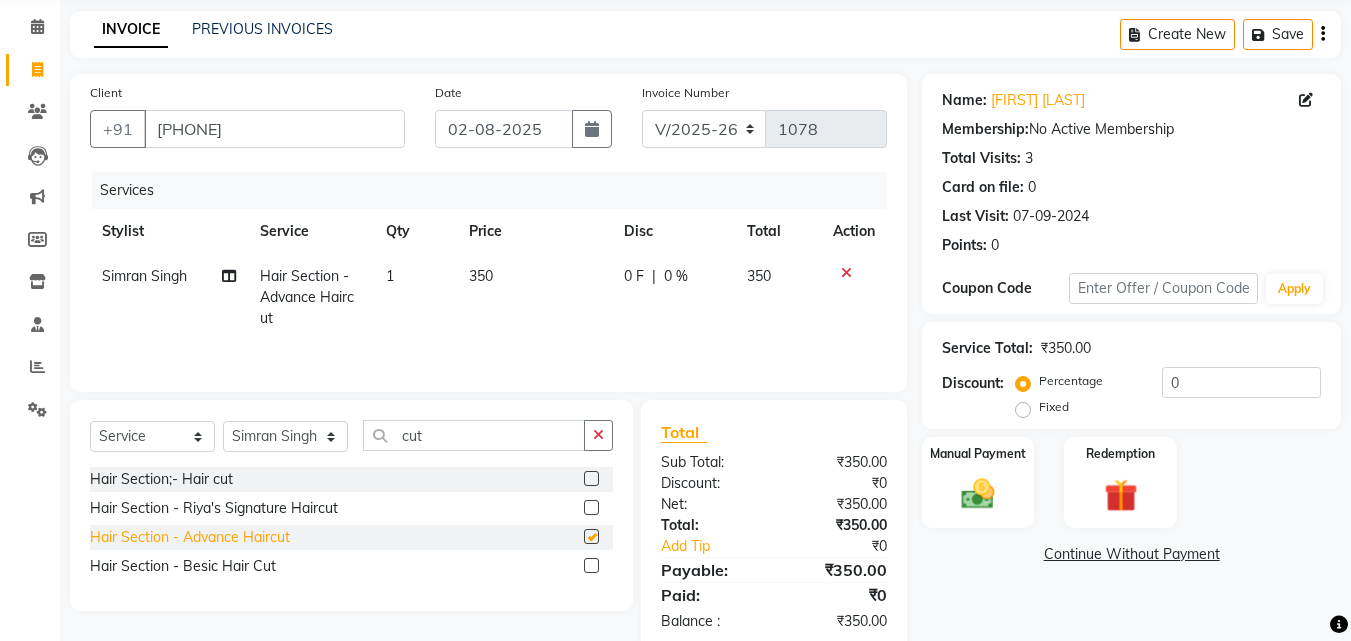 checkbox on "false" 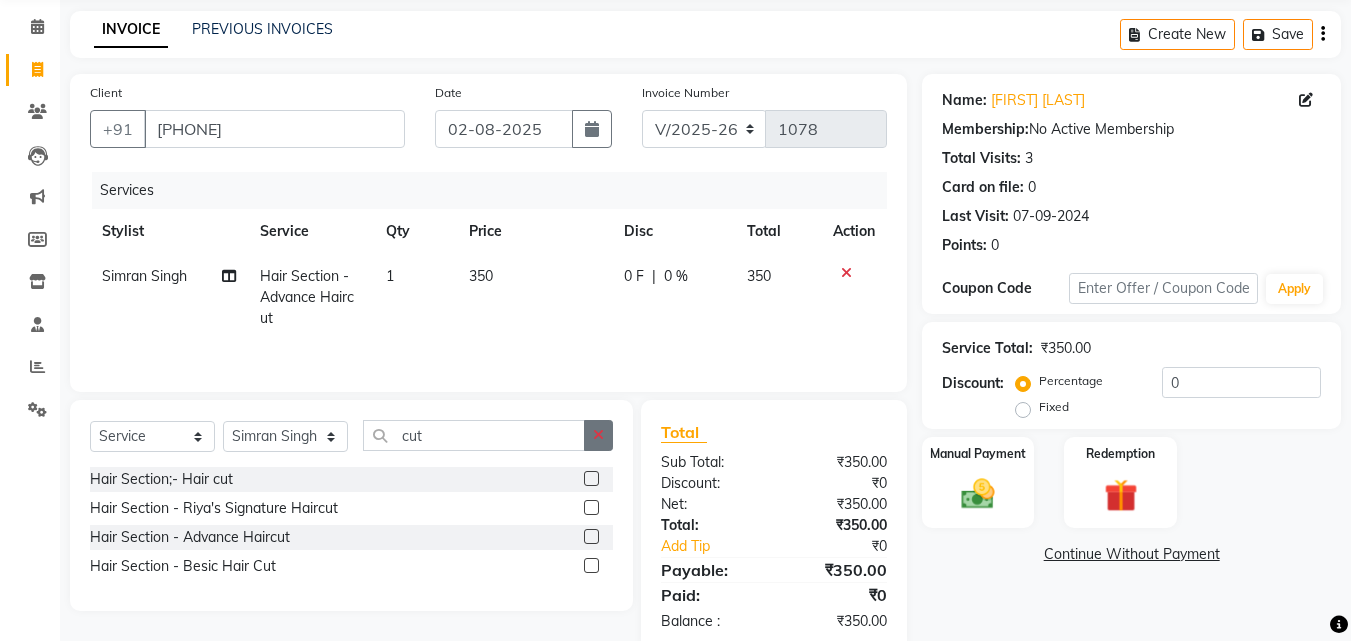 click 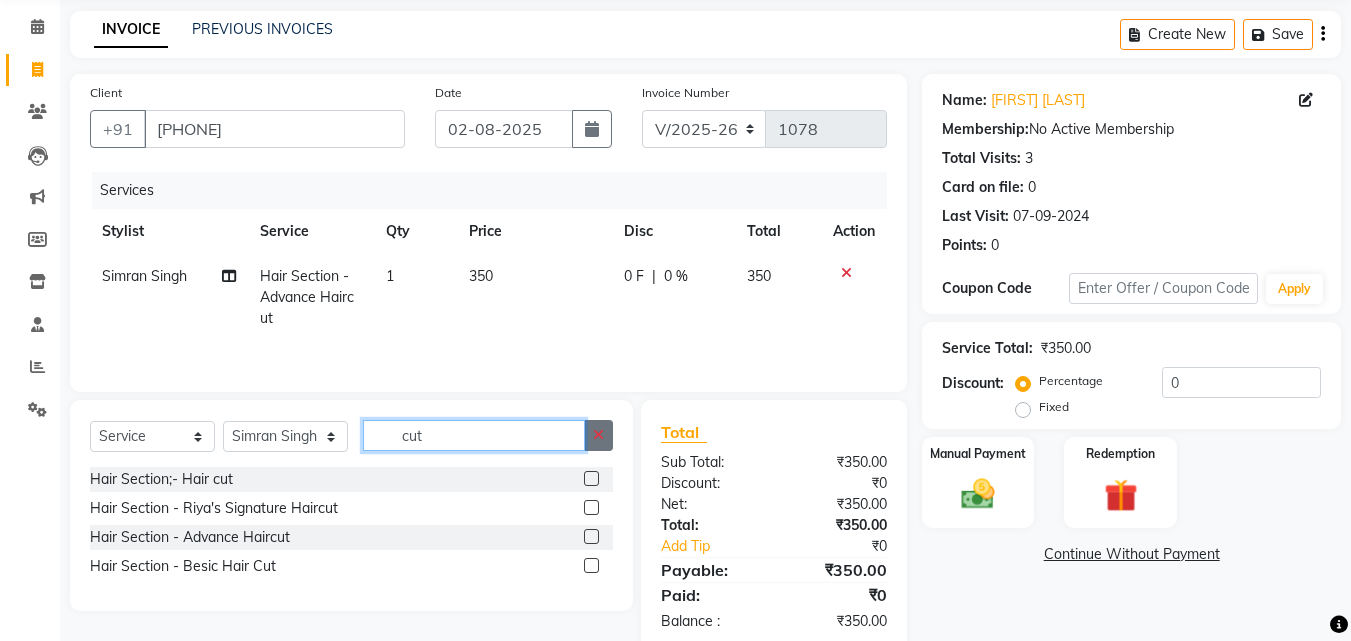 type 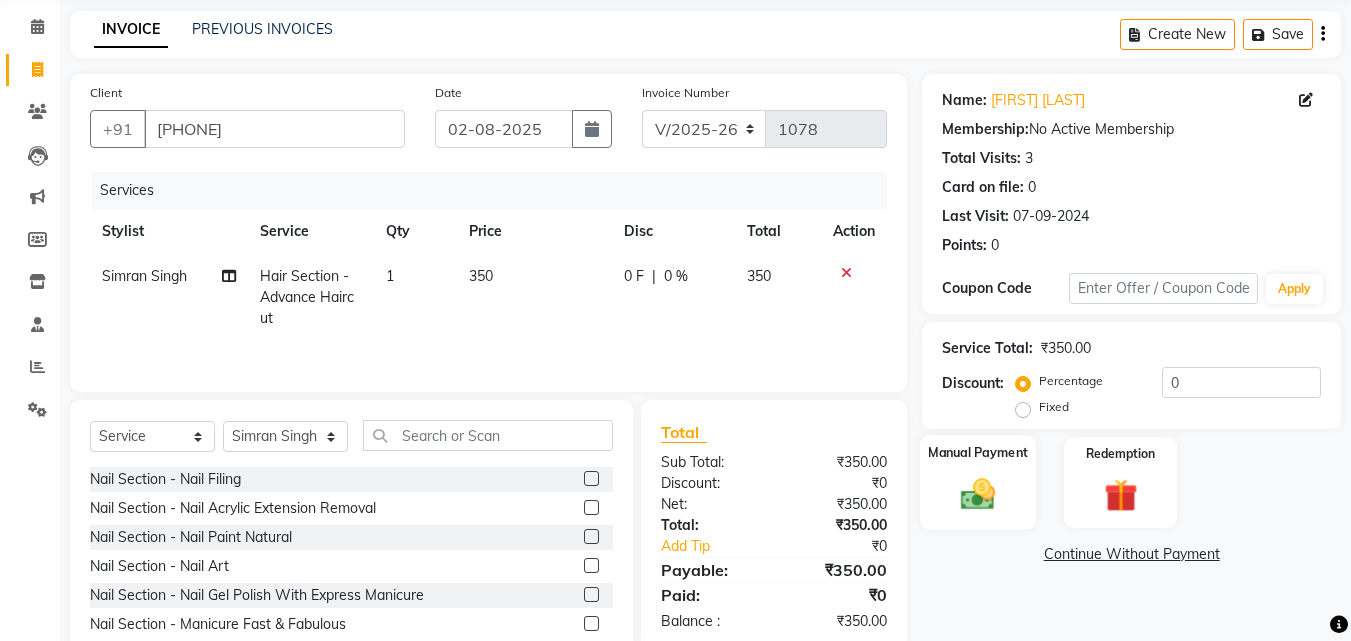 click 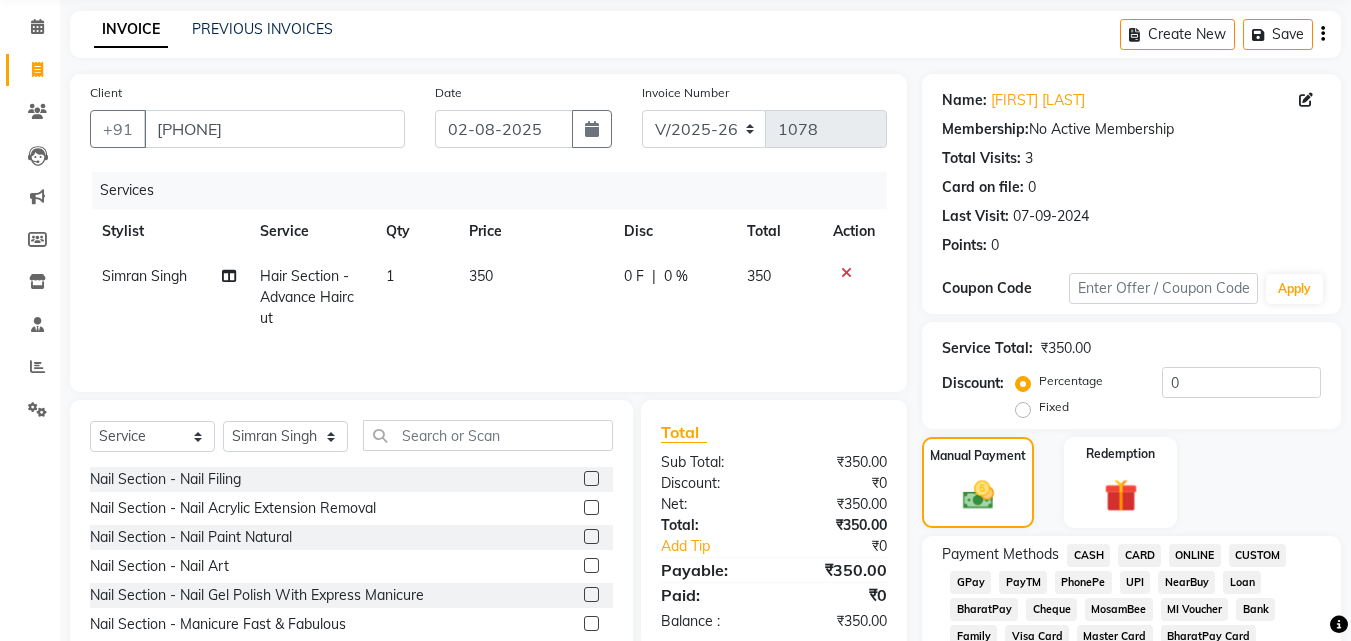 click on "GPay" 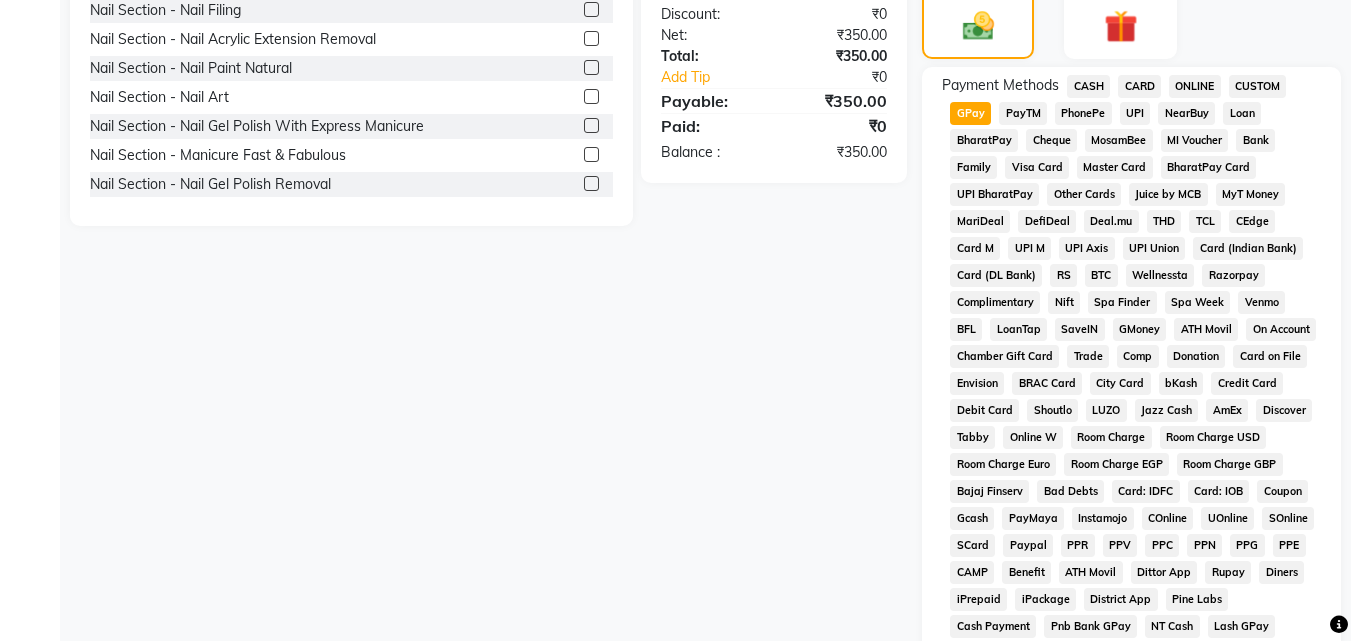 scroll, scrollTop: 861, scrollLeft: 0, axis: vertical 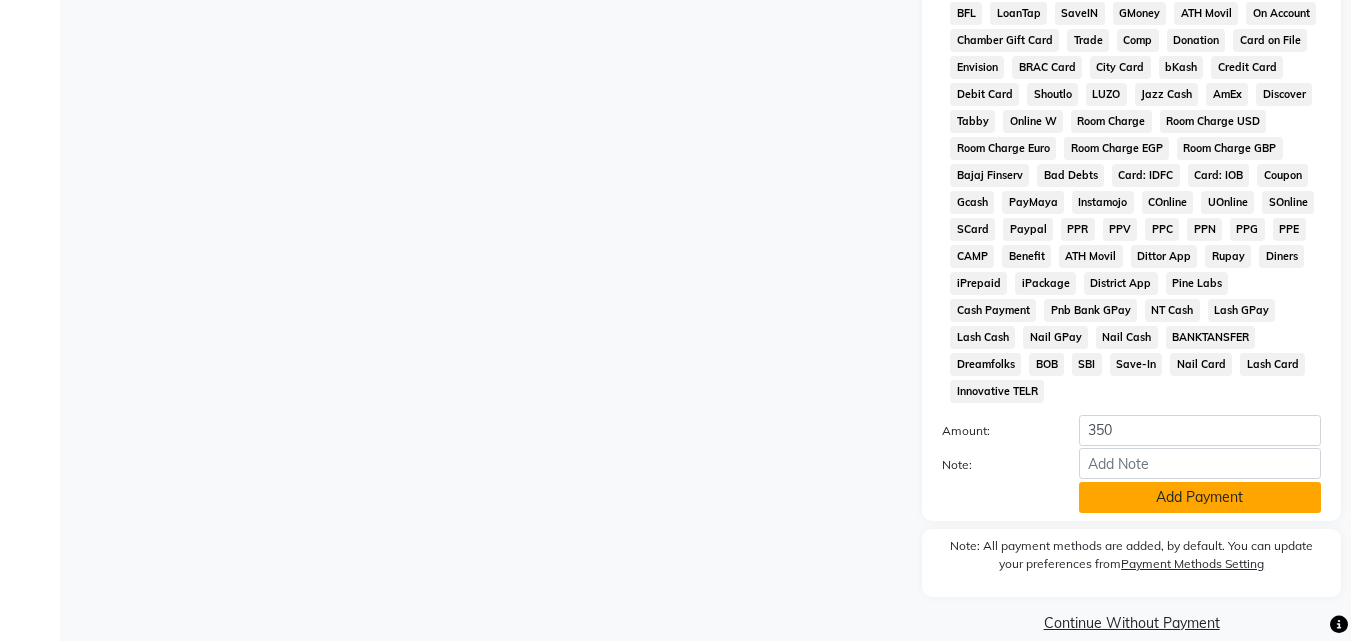 click on "Add Payment" 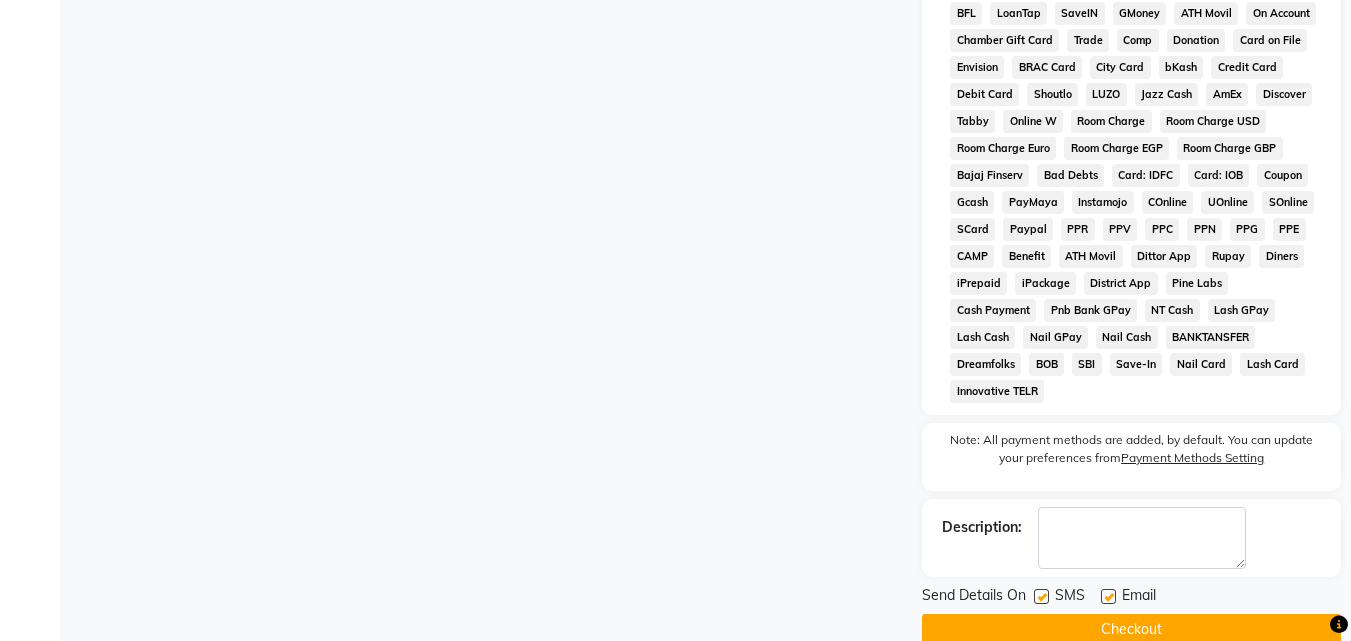 click on "Checkout" 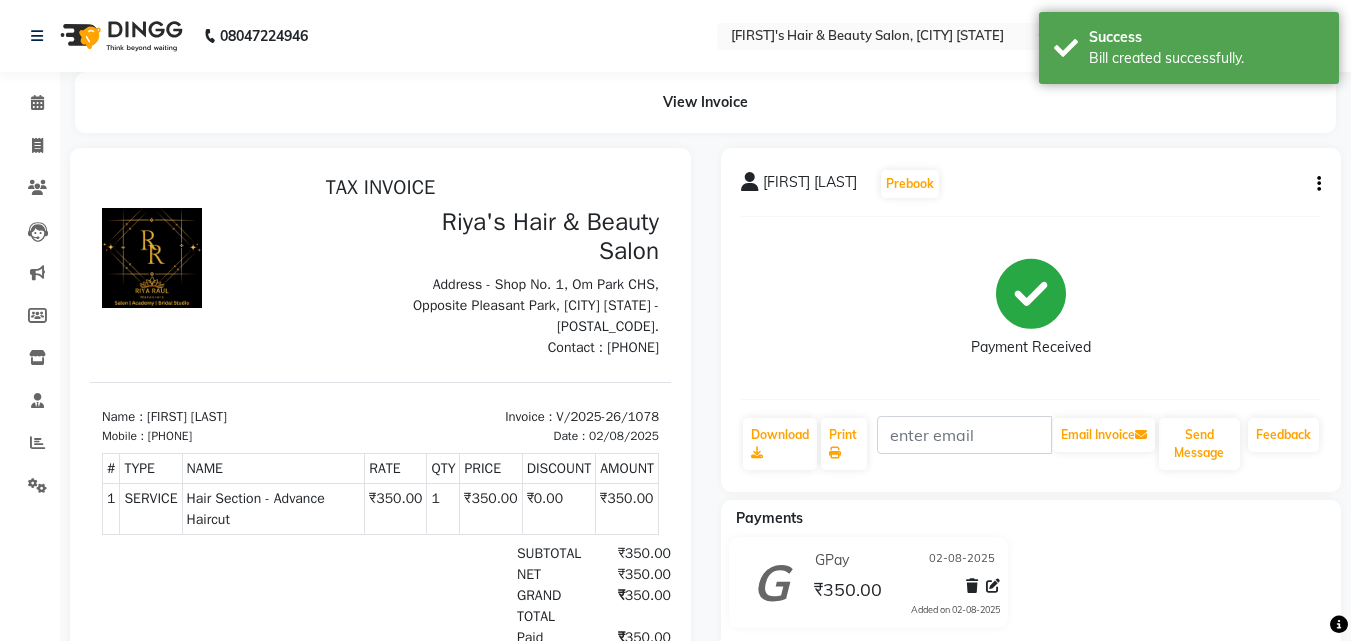 scroll, scrollTop: 0, scrollLeft: 0, axis: both 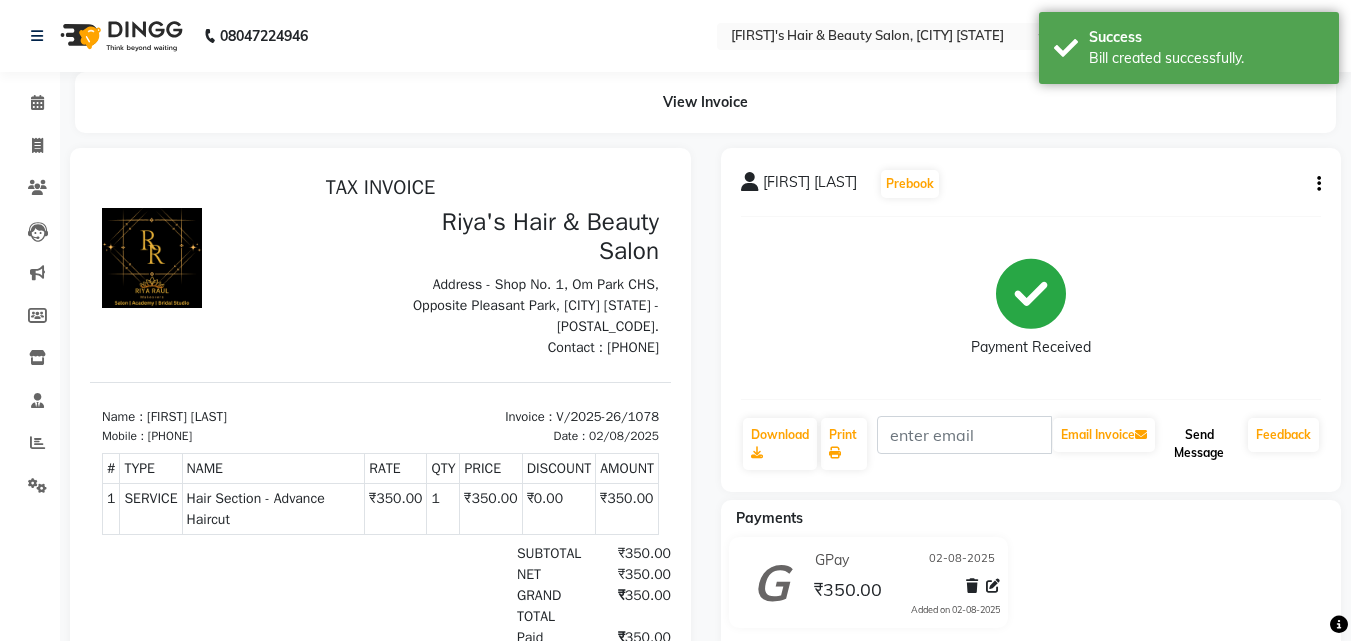 click on "Send Message" 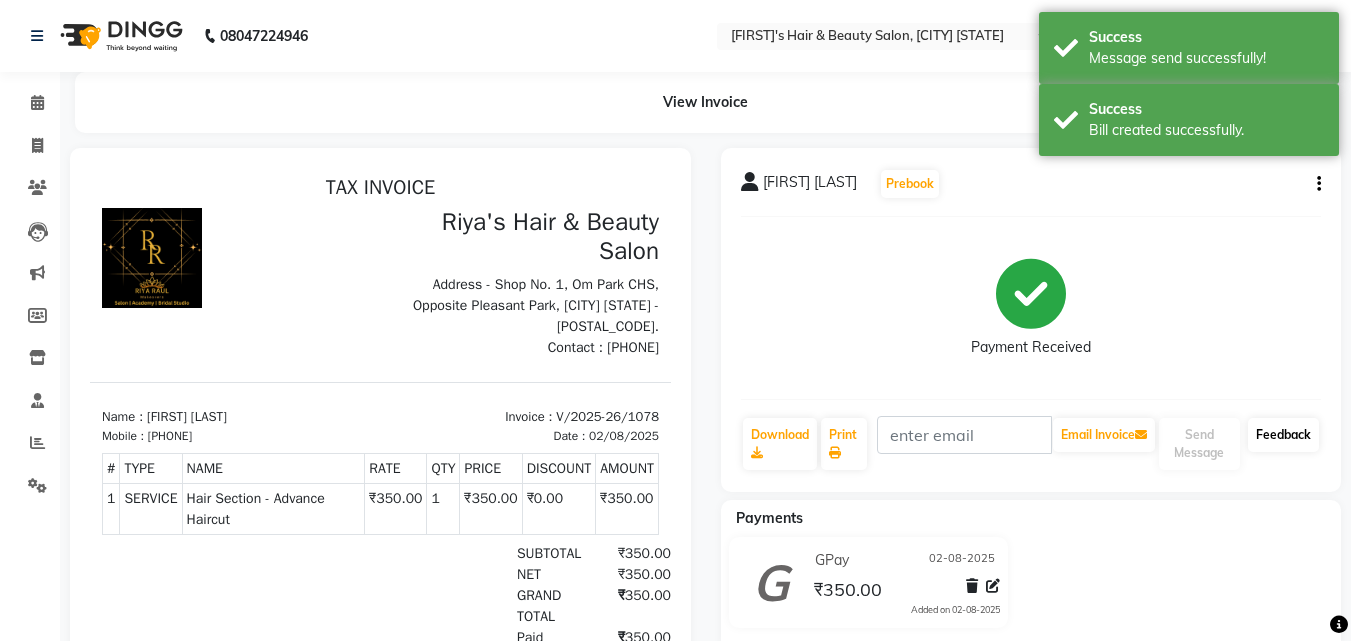 click on "Feedback" 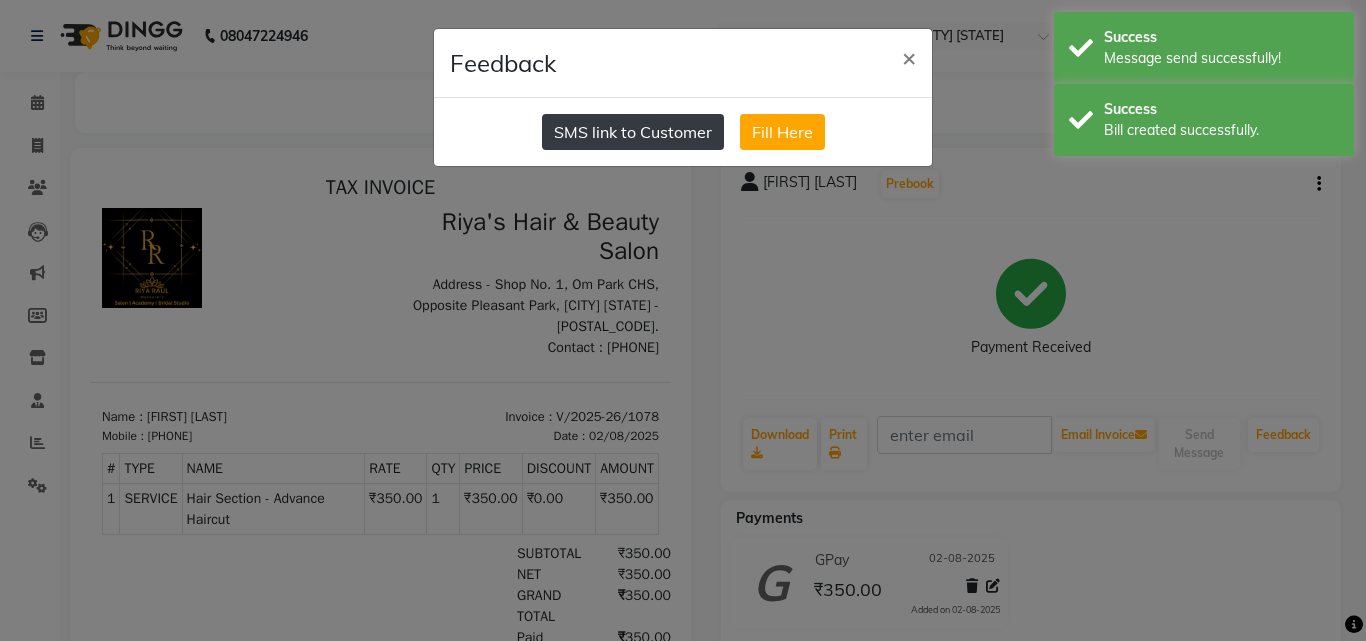 click on "SMS link to Customer" 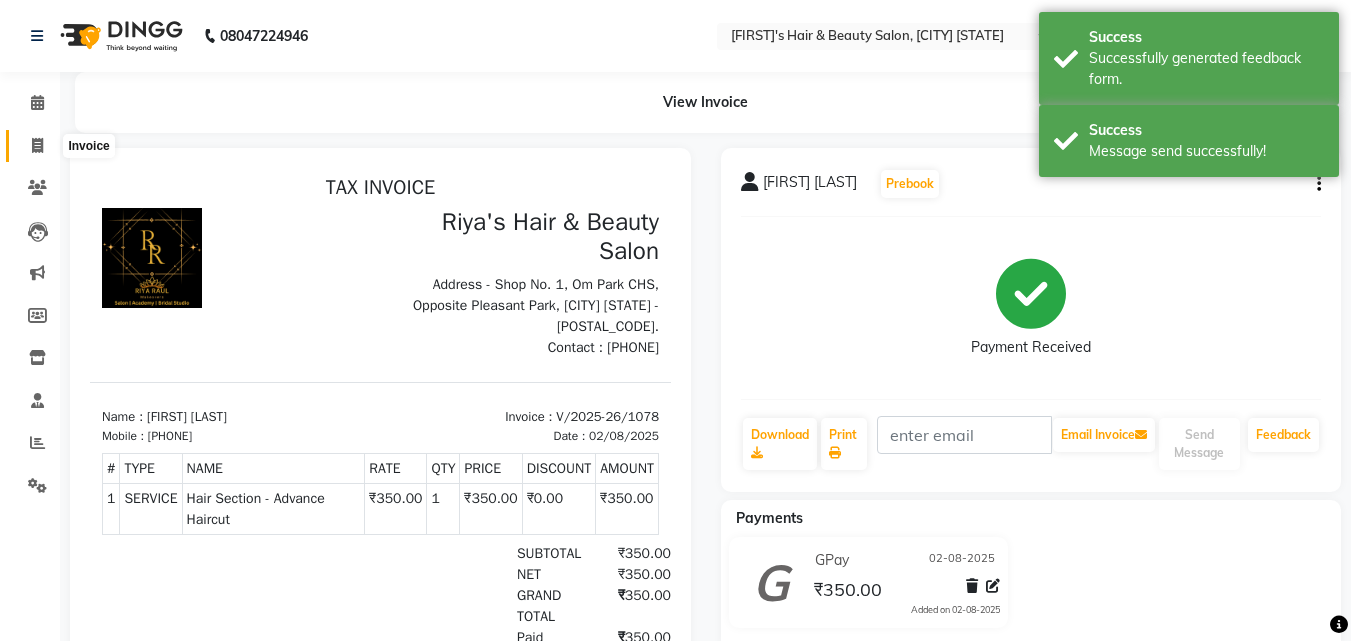 click 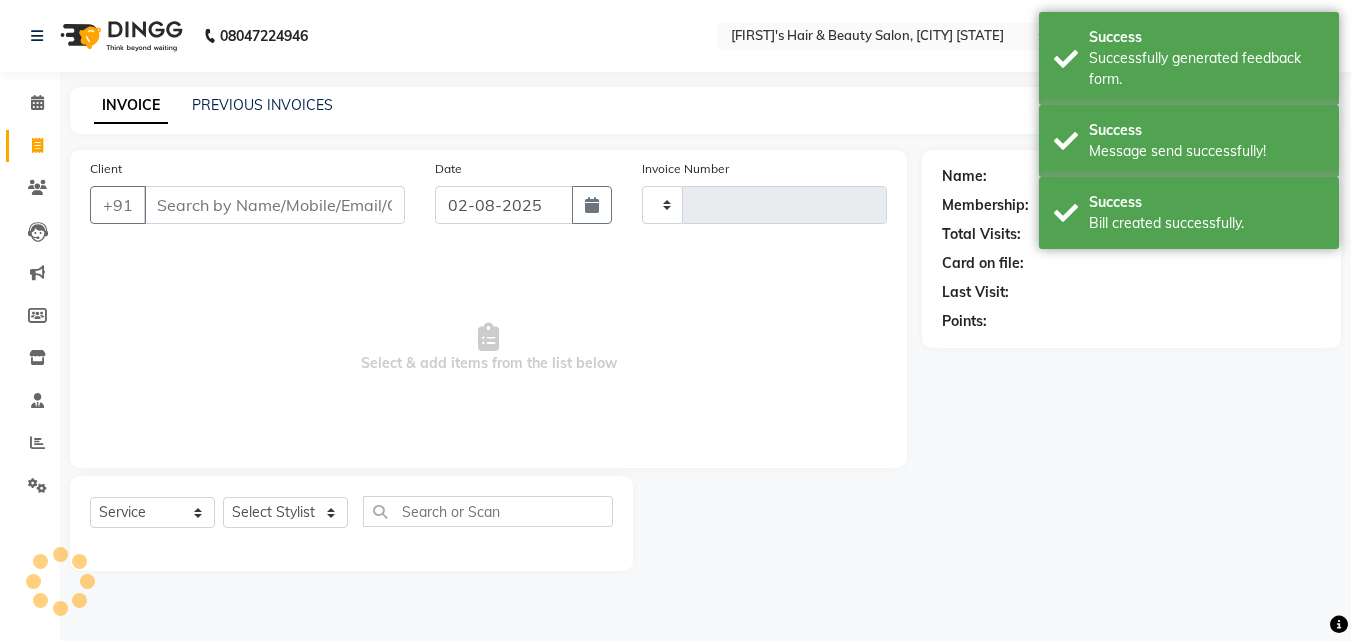 type on "1079" 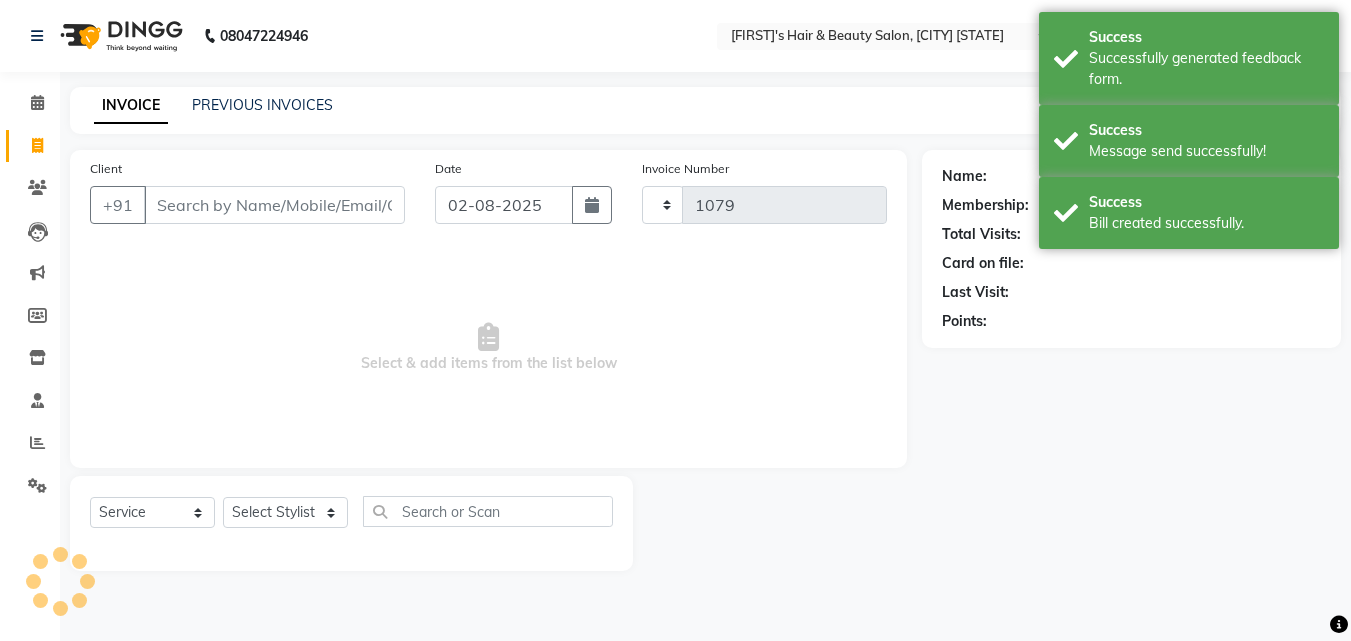 select on "5401" 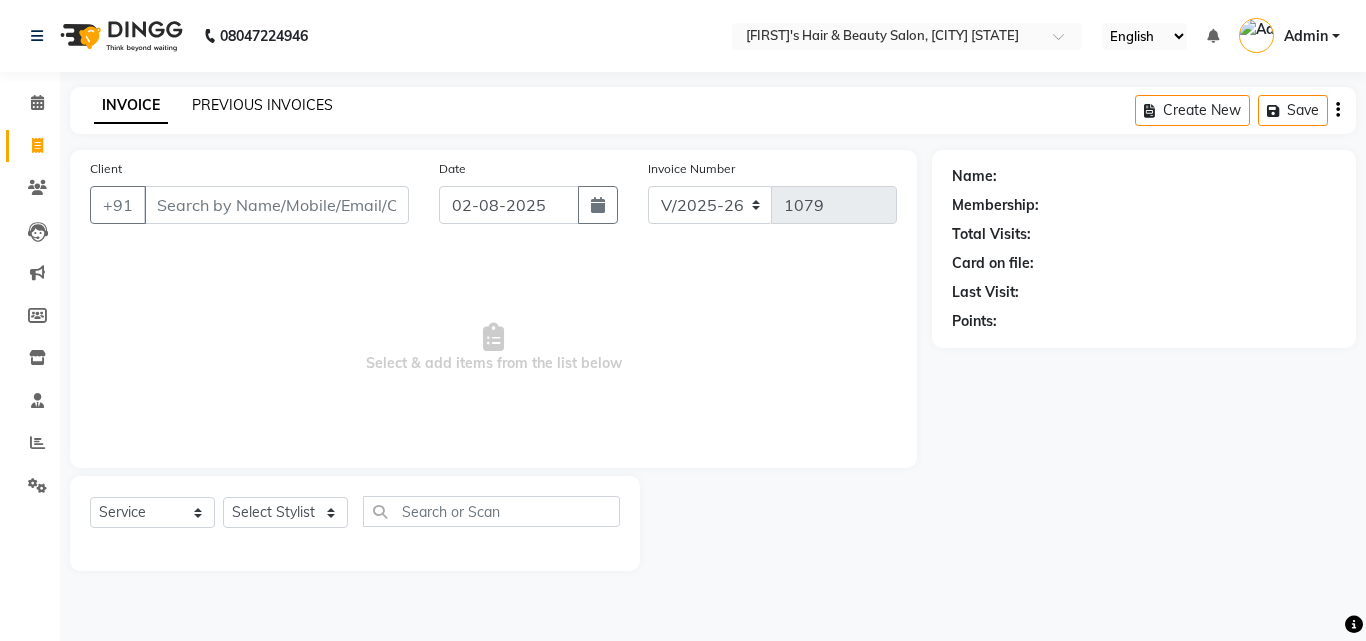click on "PREVIOUS INVOICES" 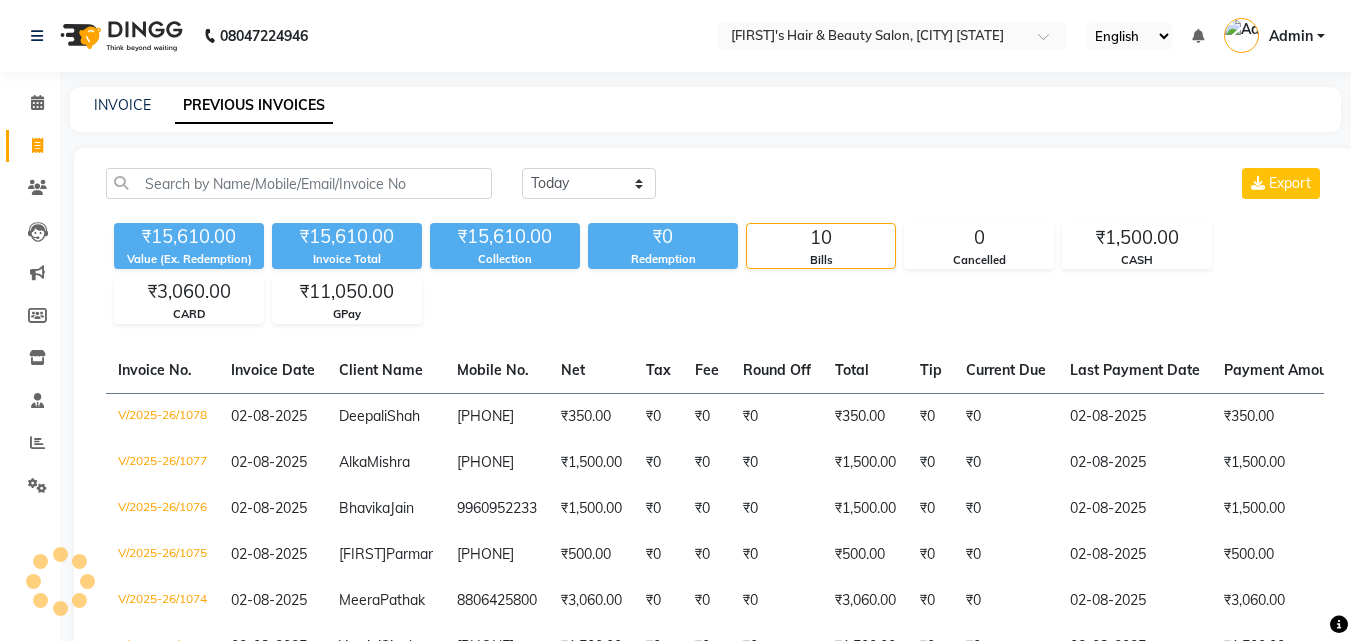 click on "PREVIOUS INVOICES" 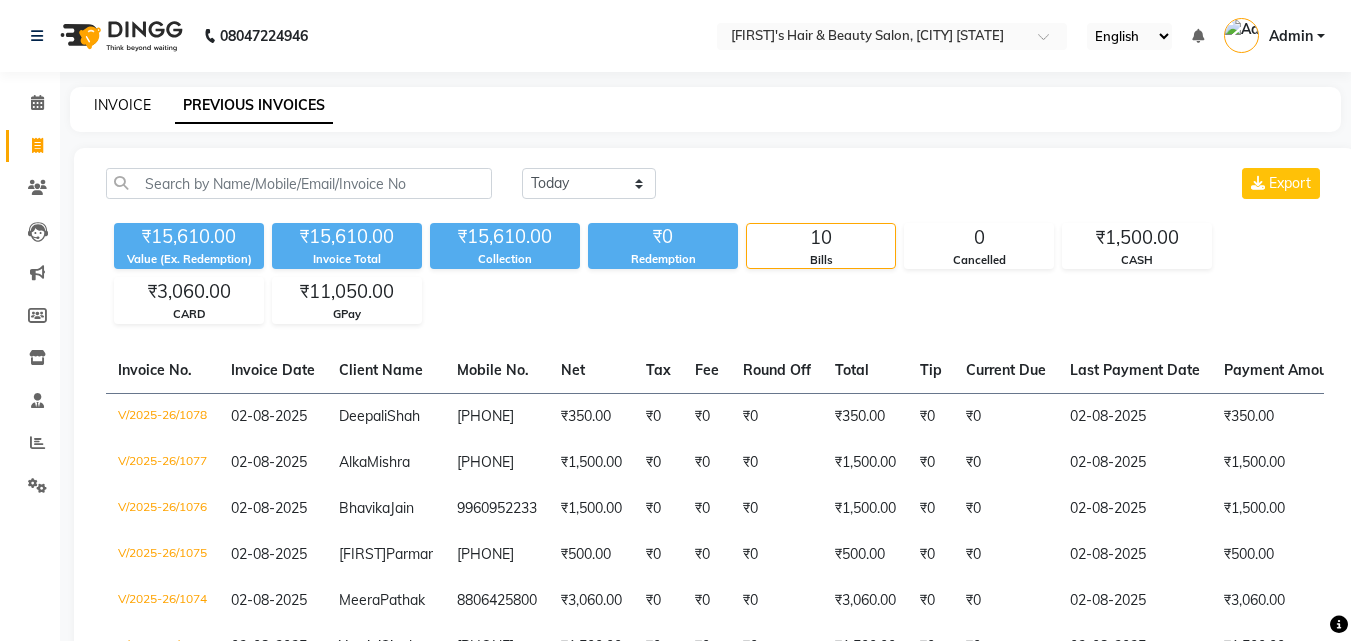 click on "INVOICE" 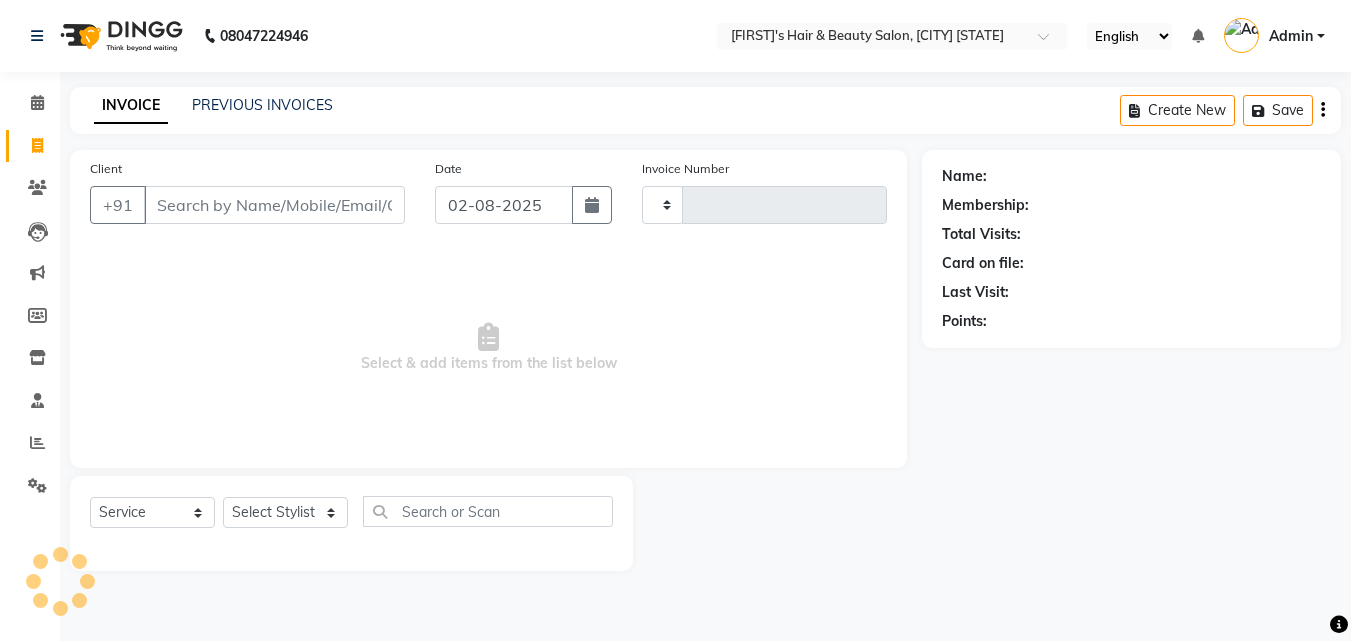 type on "1079" 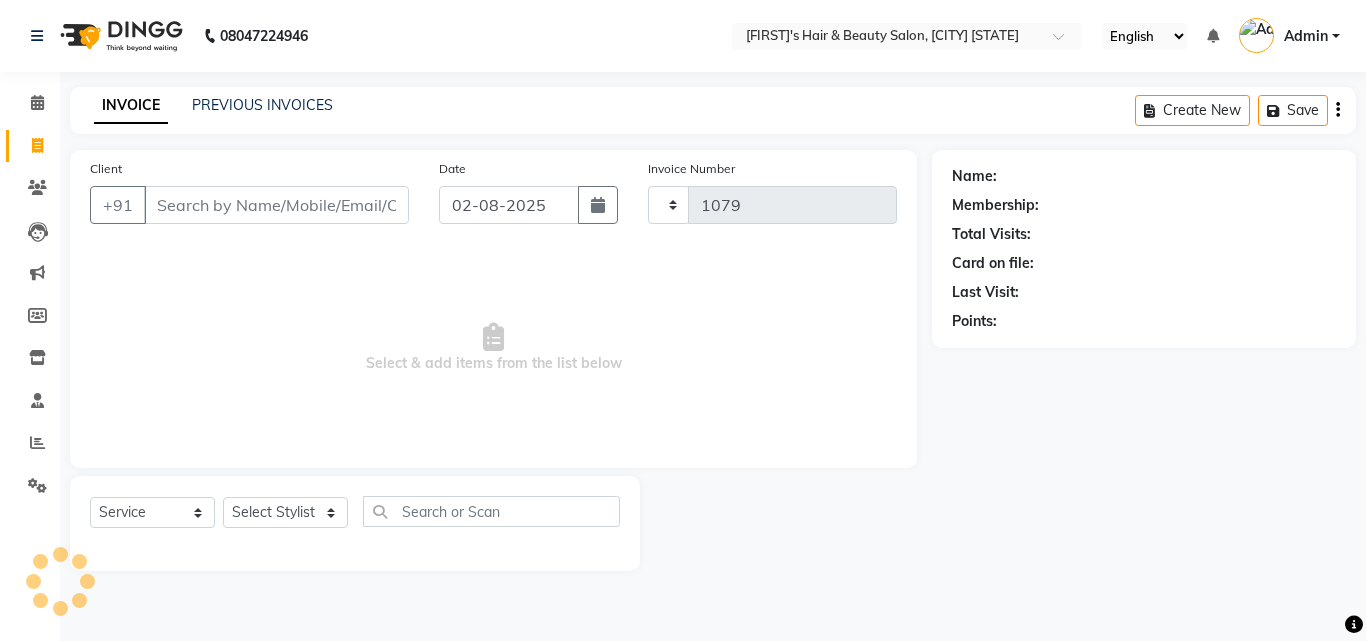 select on "5401" 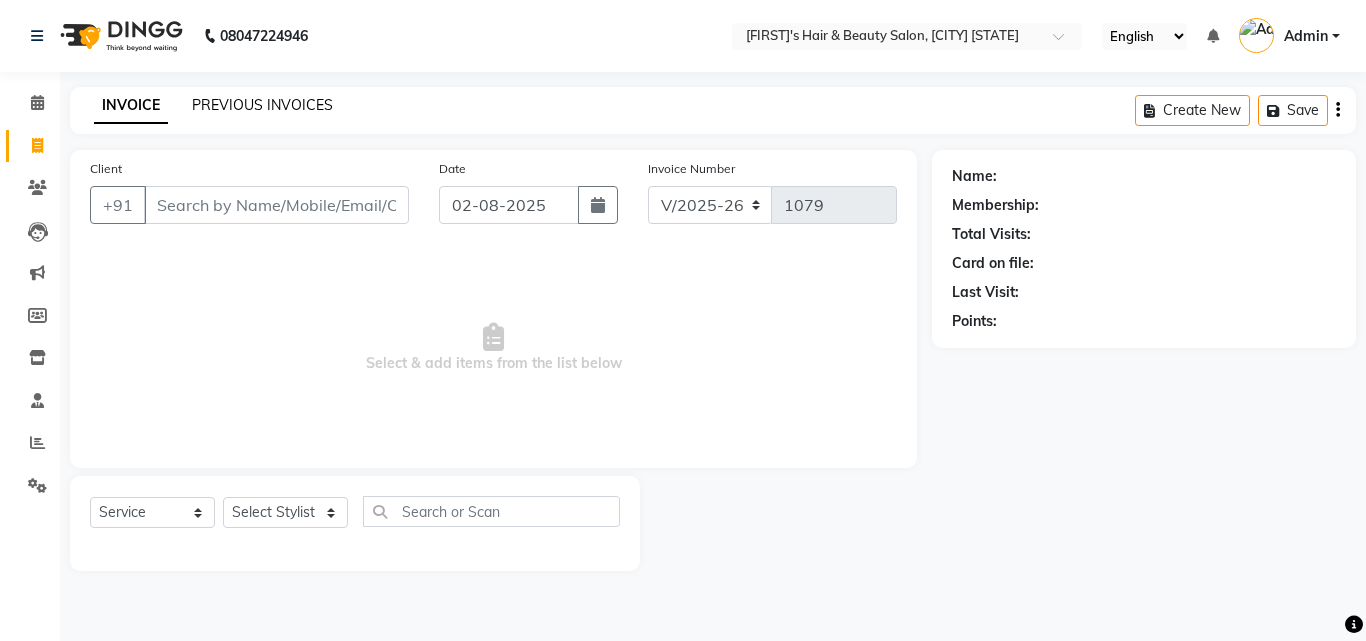 click on "PREVIOUS INVOICES" 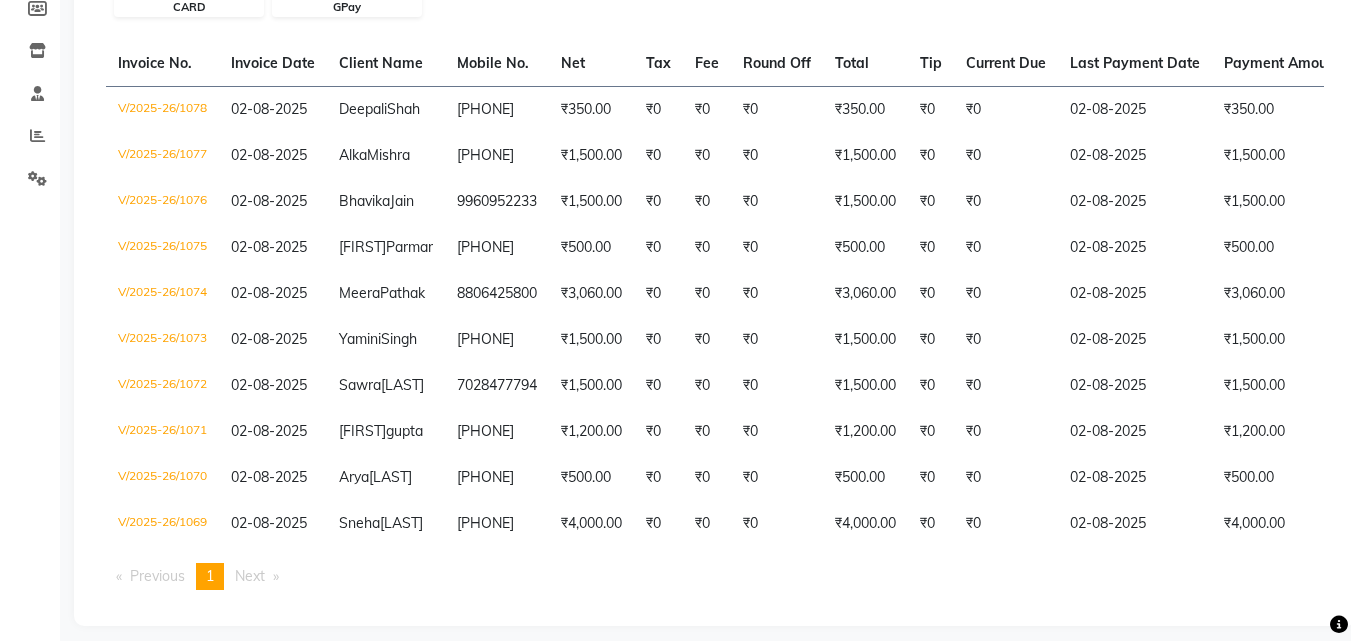scroll, scrollTop: 0, scrollLeft: 0, axis: both 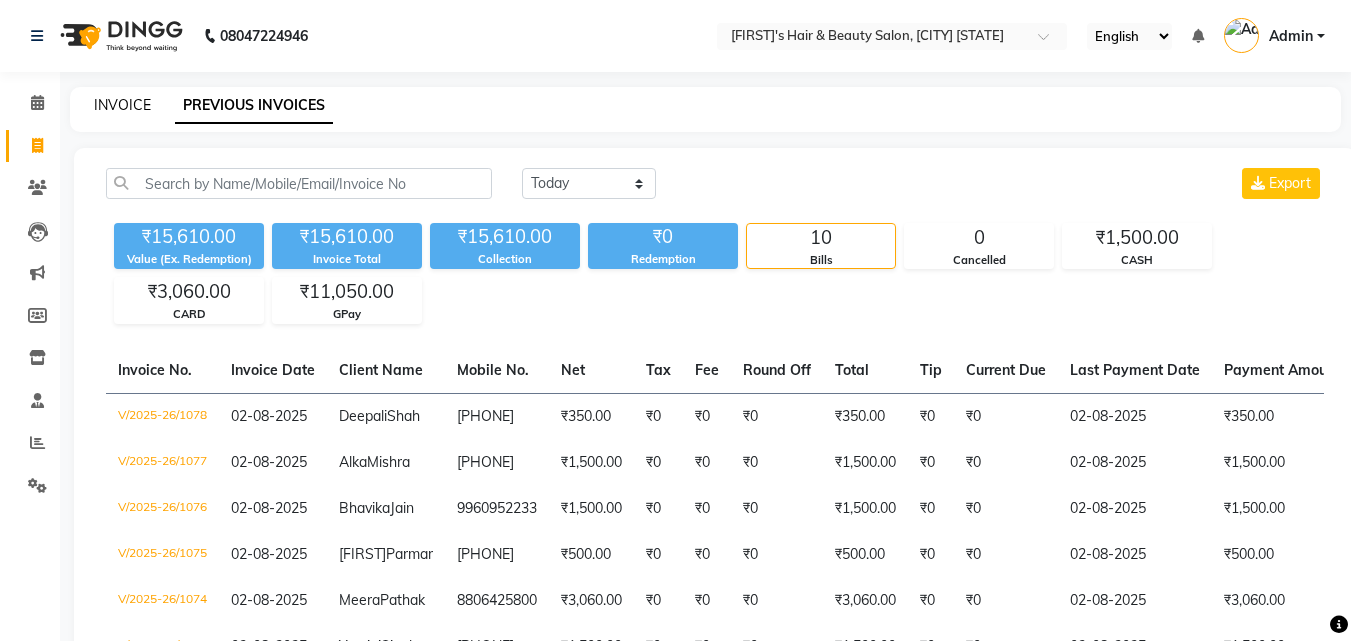 click on "INVOICE" 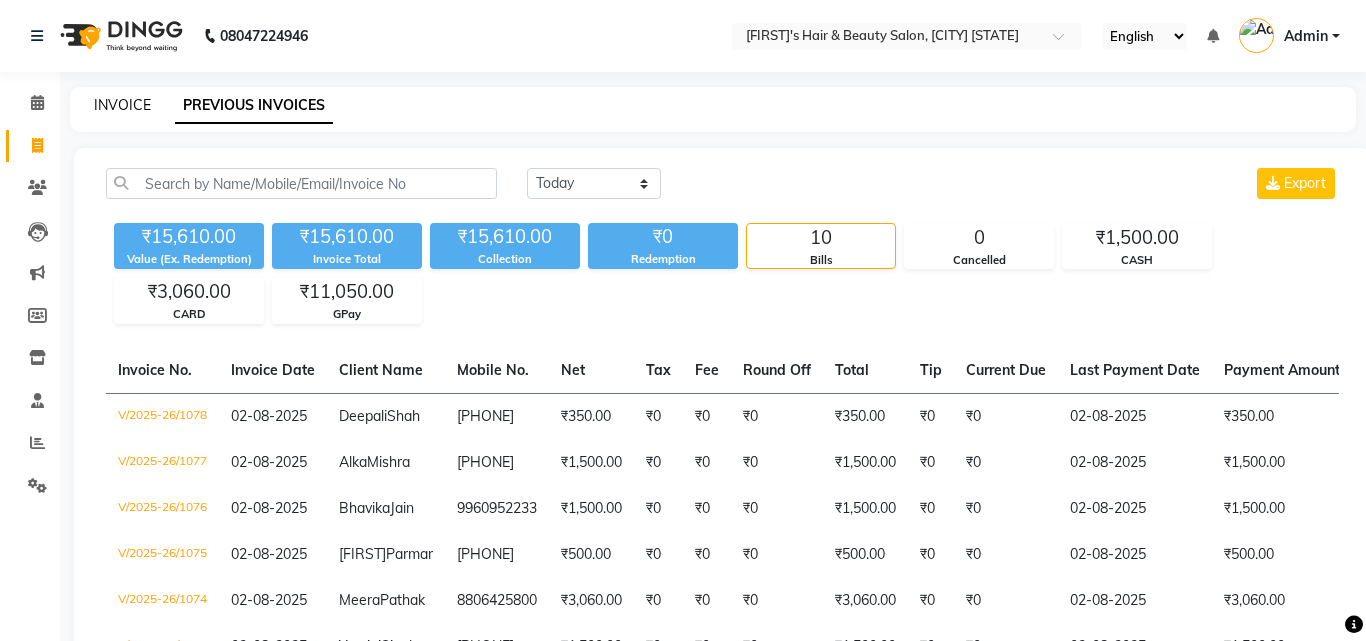 select on "5401" 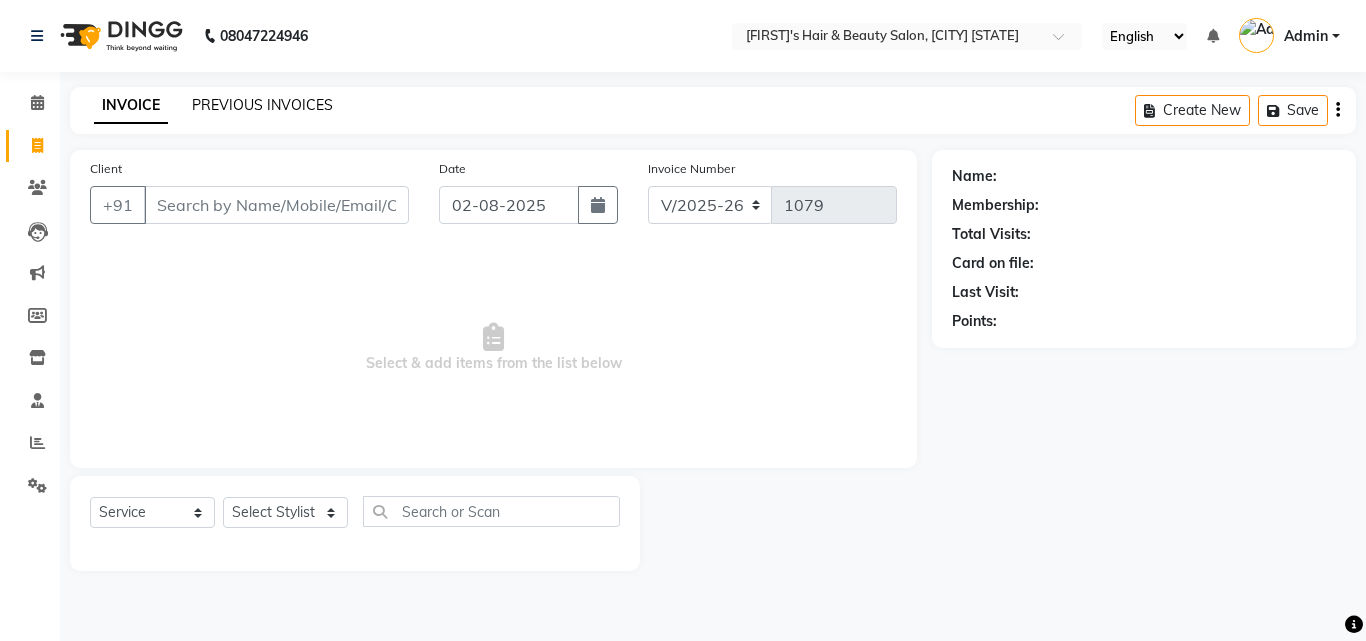 click on "PREVIOUS INVOICES" 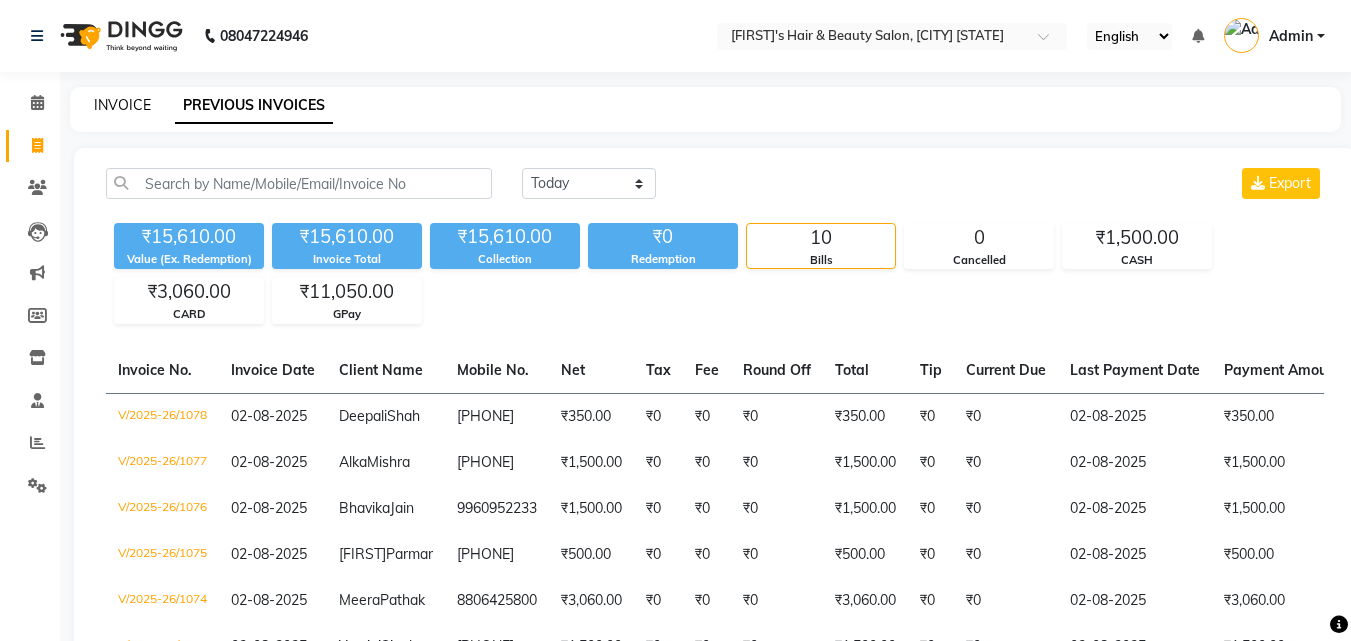 click on "INVOICE" 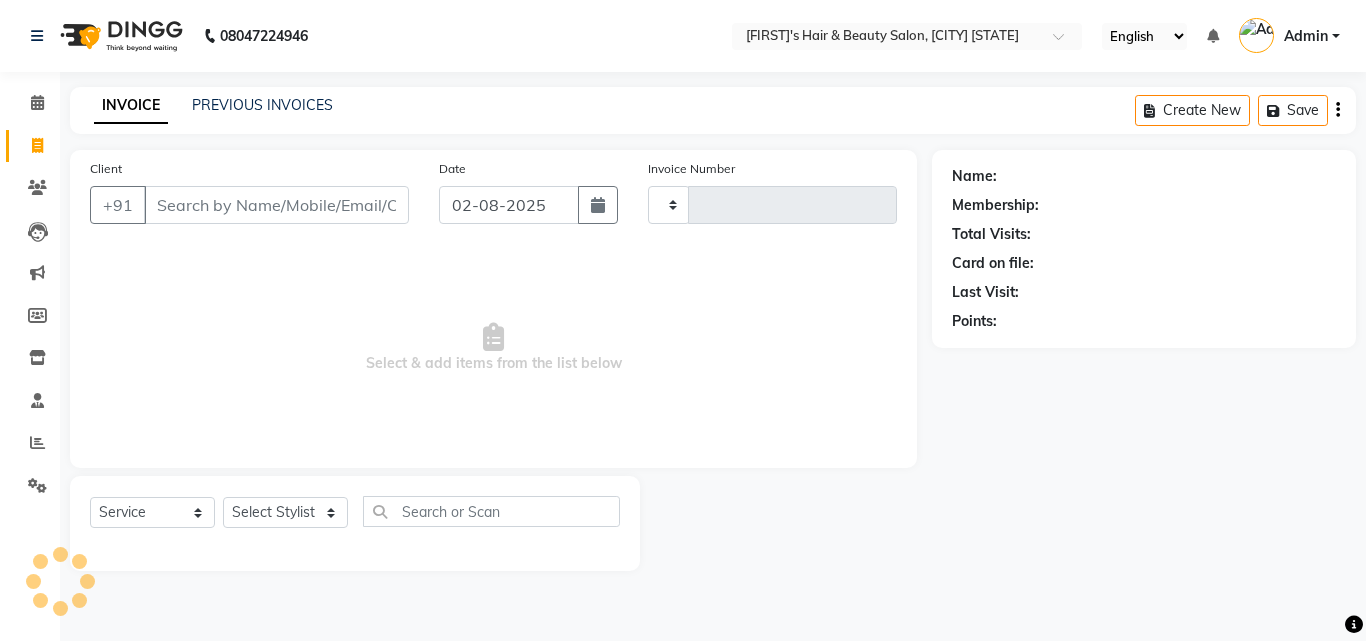 type on "1079" 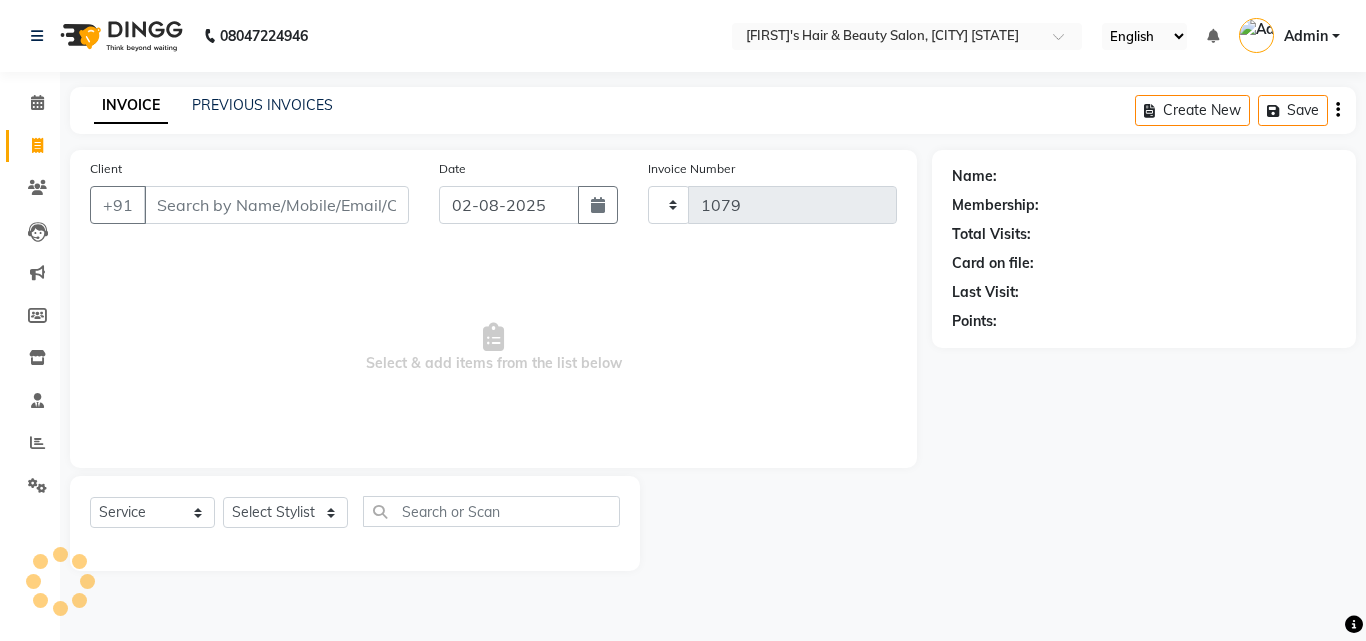 select on "5401" 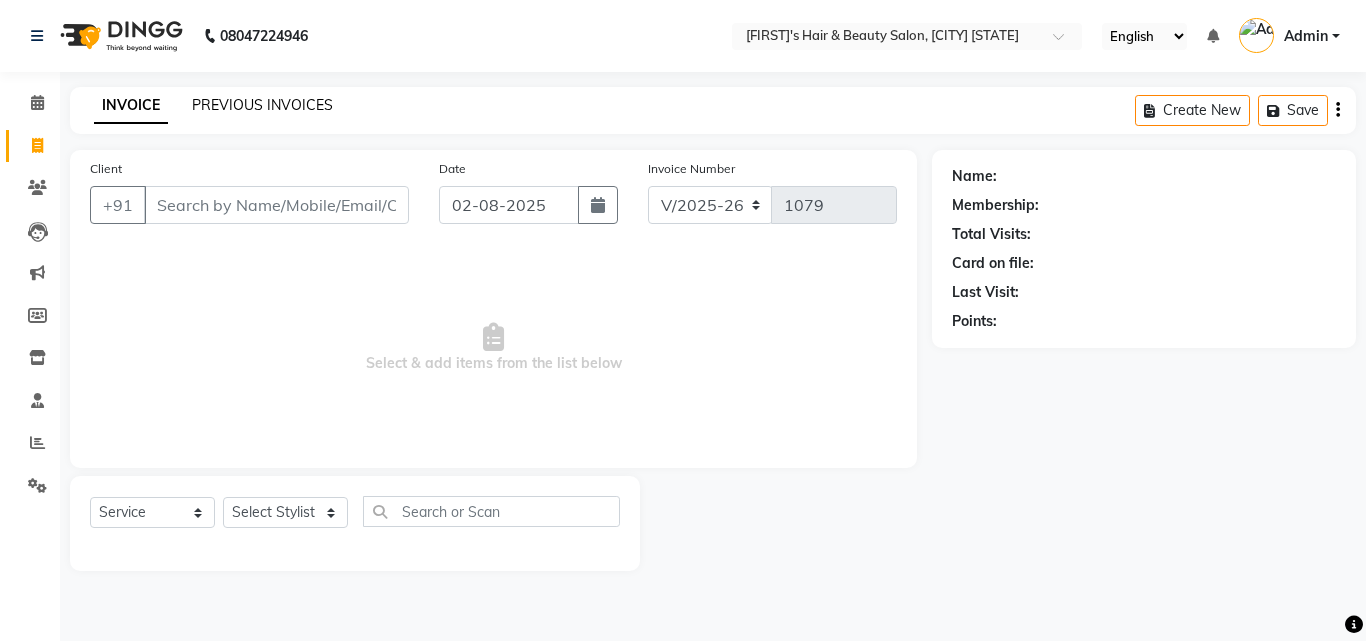 click on "PREVIOUS INVOICES" 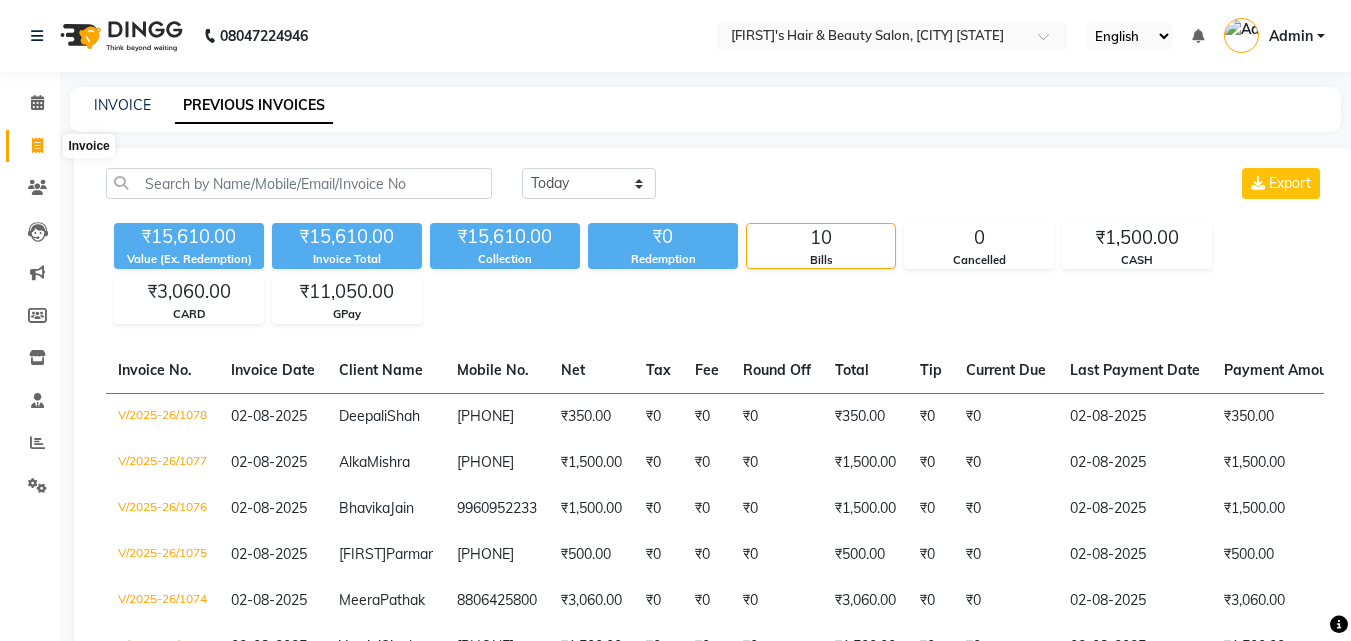 click 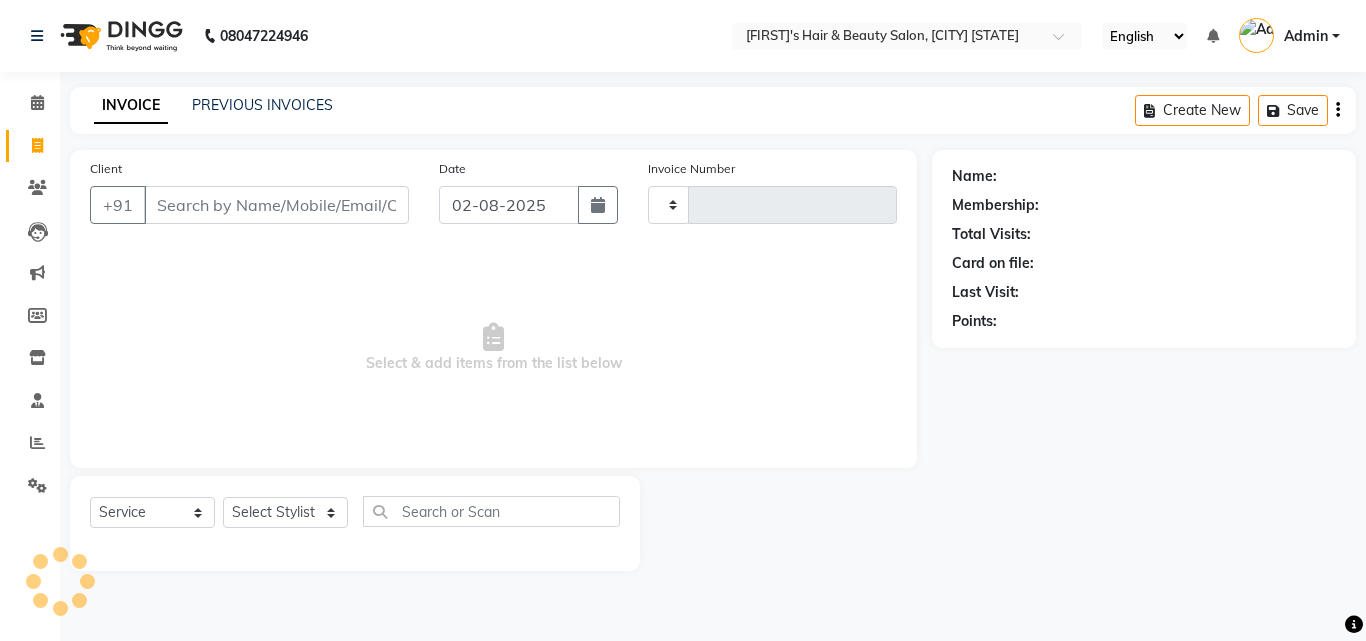 type on "1079" 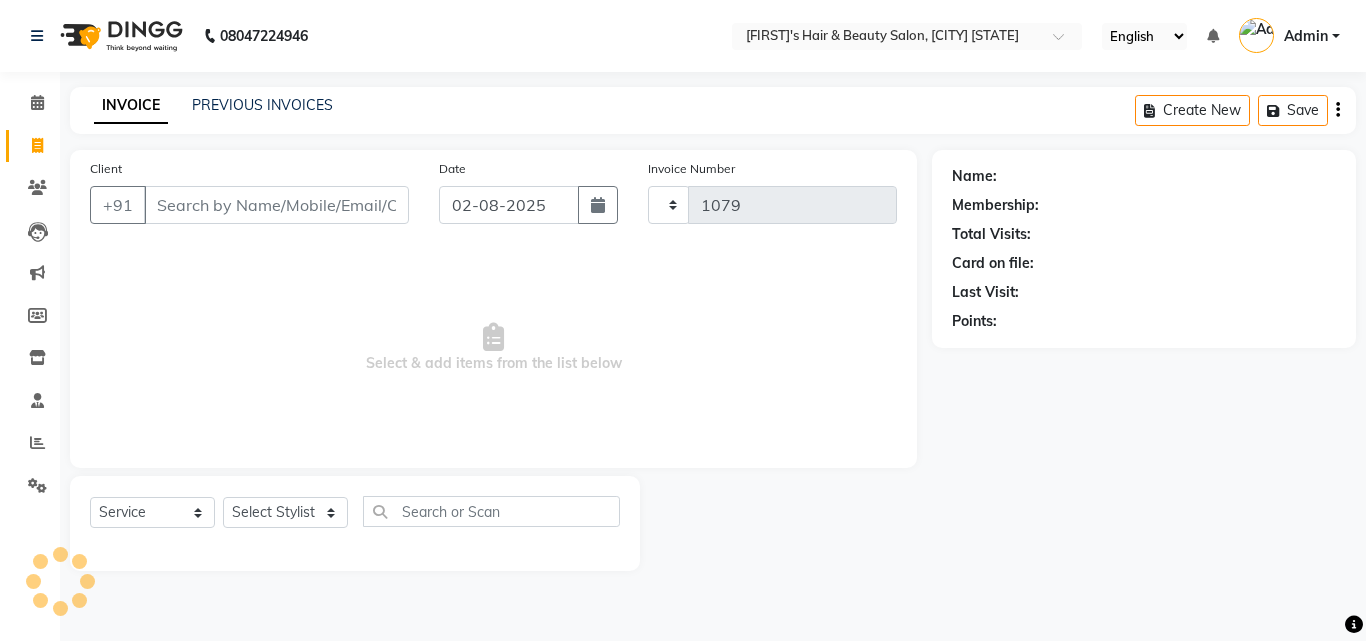 select on "5401" 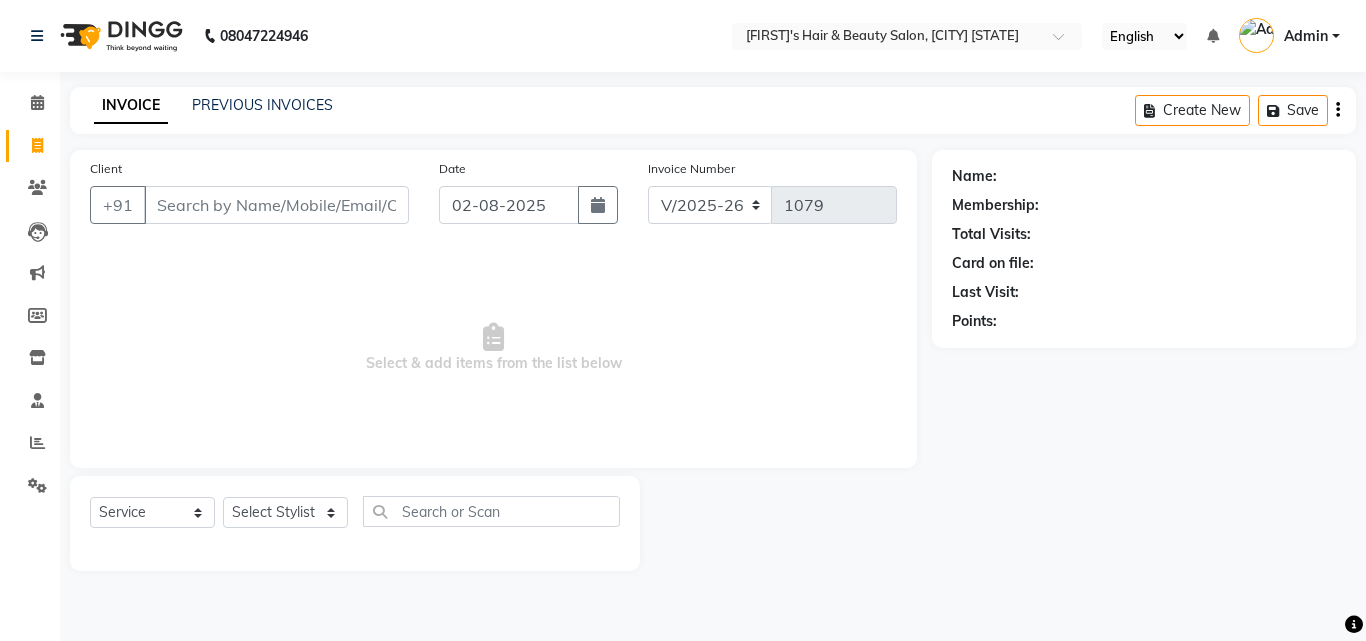 click on "Client" at bounding box center [276, 205] 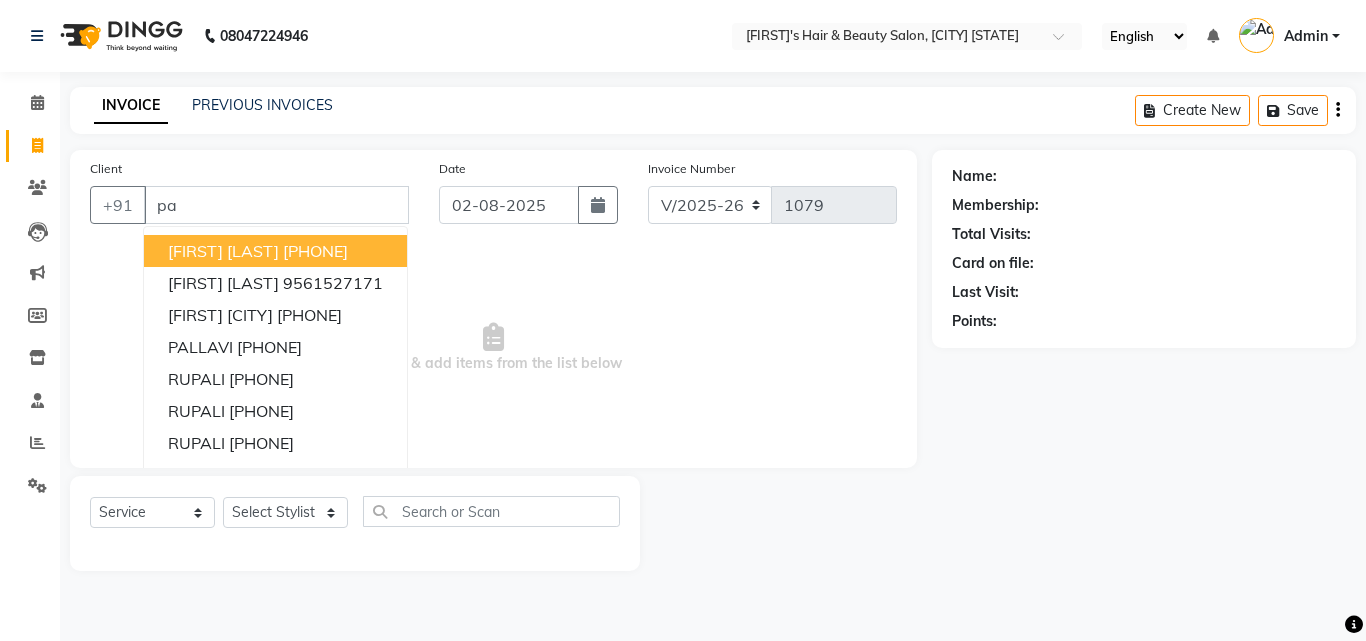 type on "p" 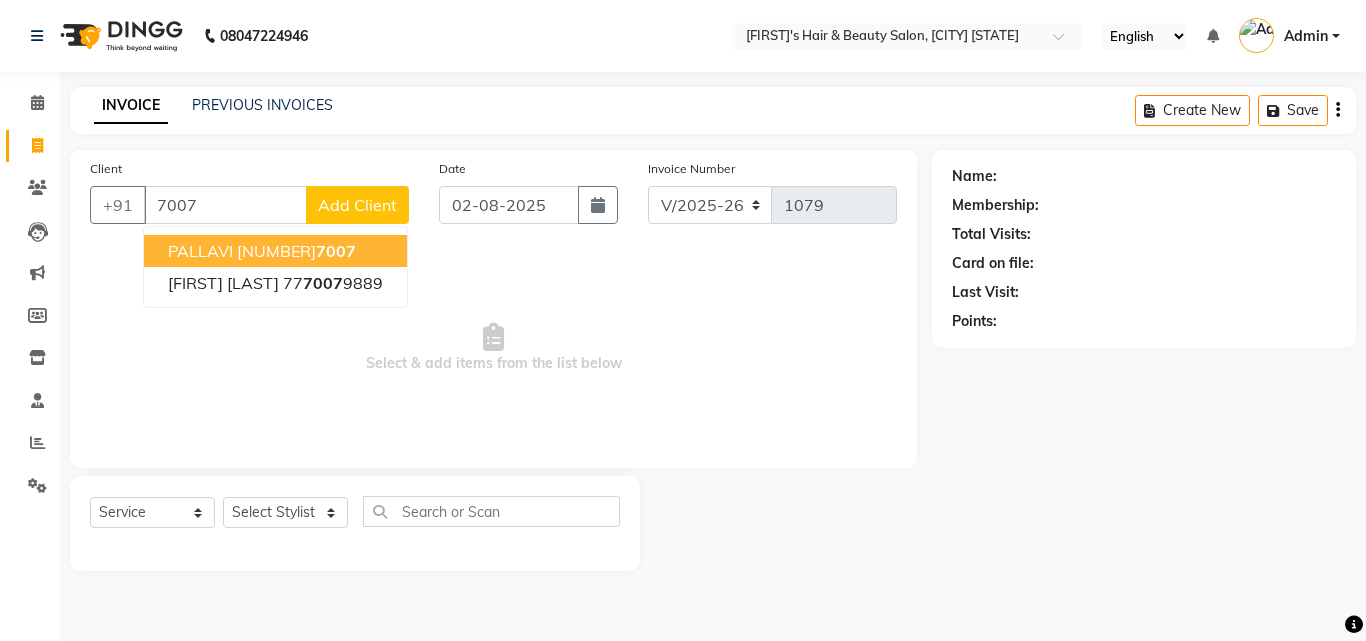 click on "PALLAVI" at bounding box center [200, 251] 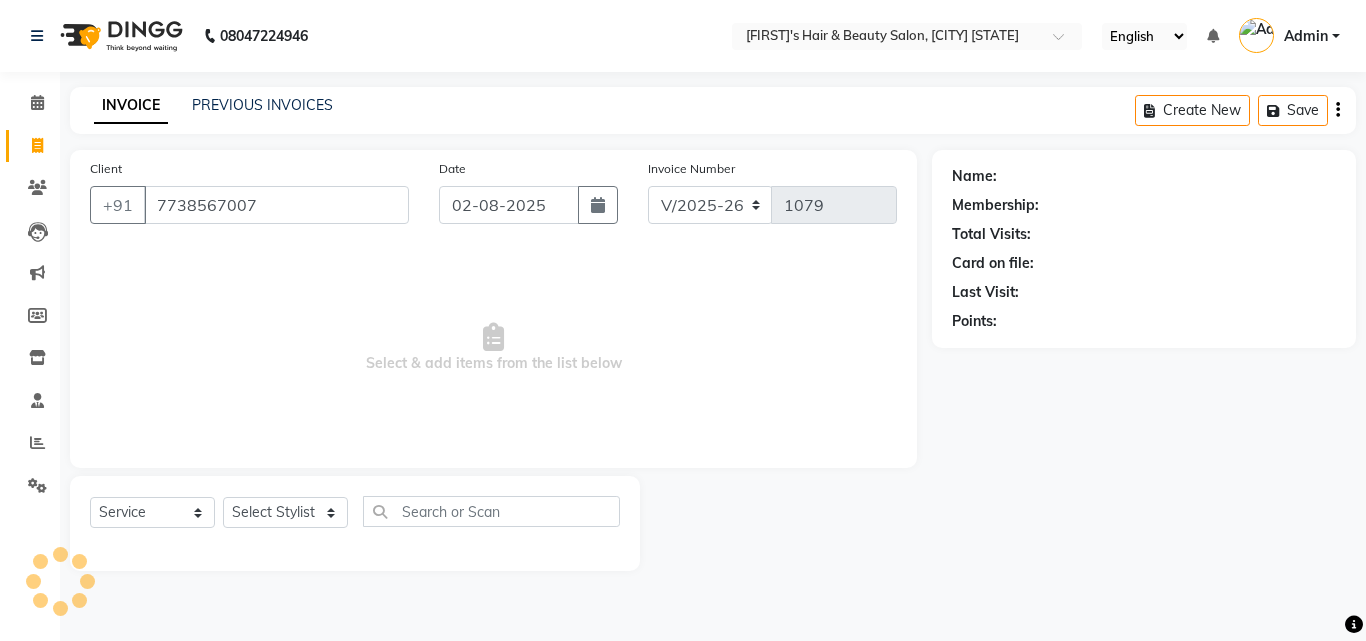 type on "7738567007" 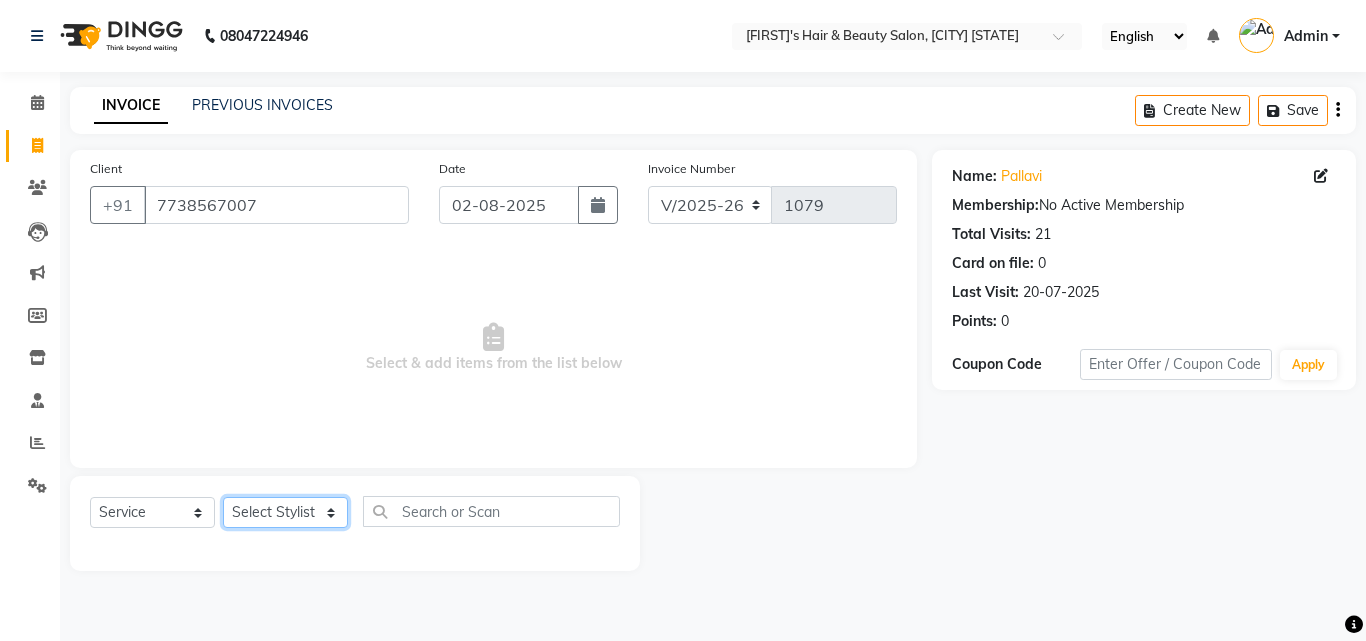 click on "Select Stylist [FIRST] [LAST] [FIRST] [LAST] [FIRST] [LAST] [FIRST] [LAST] [FIRST] [LAST] [FIRST] [LAST] [FIRST] [LAST] [FIRST] [LAST]" 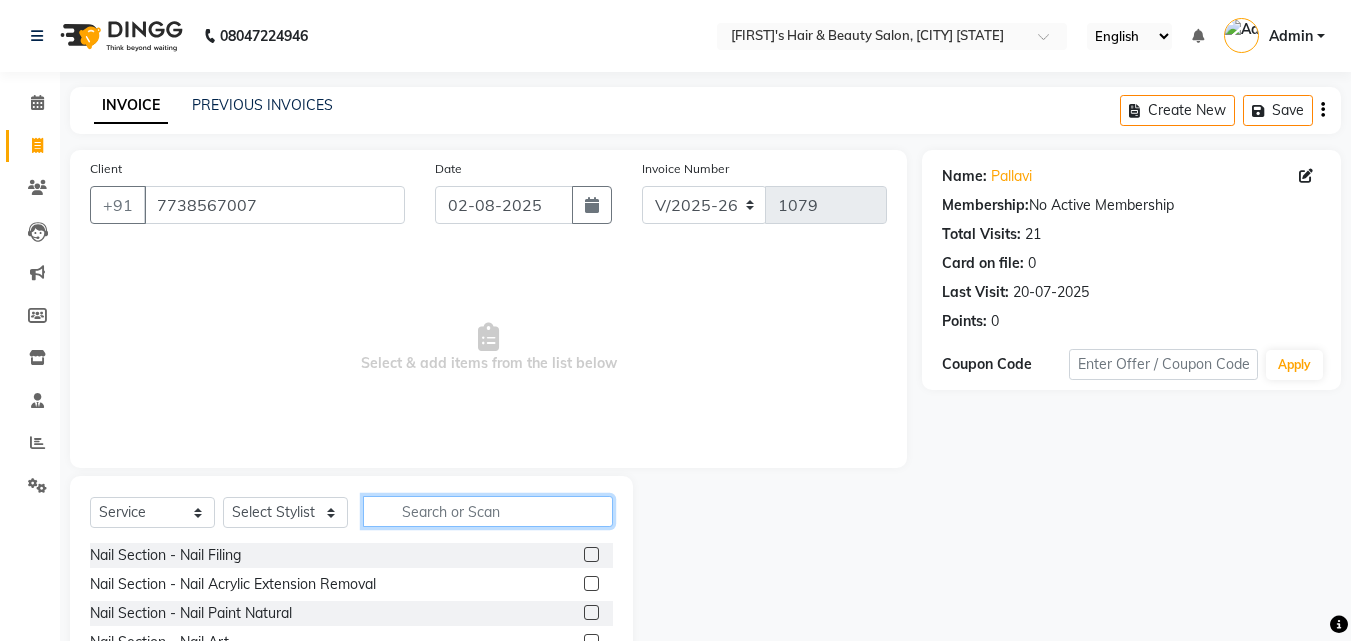 click 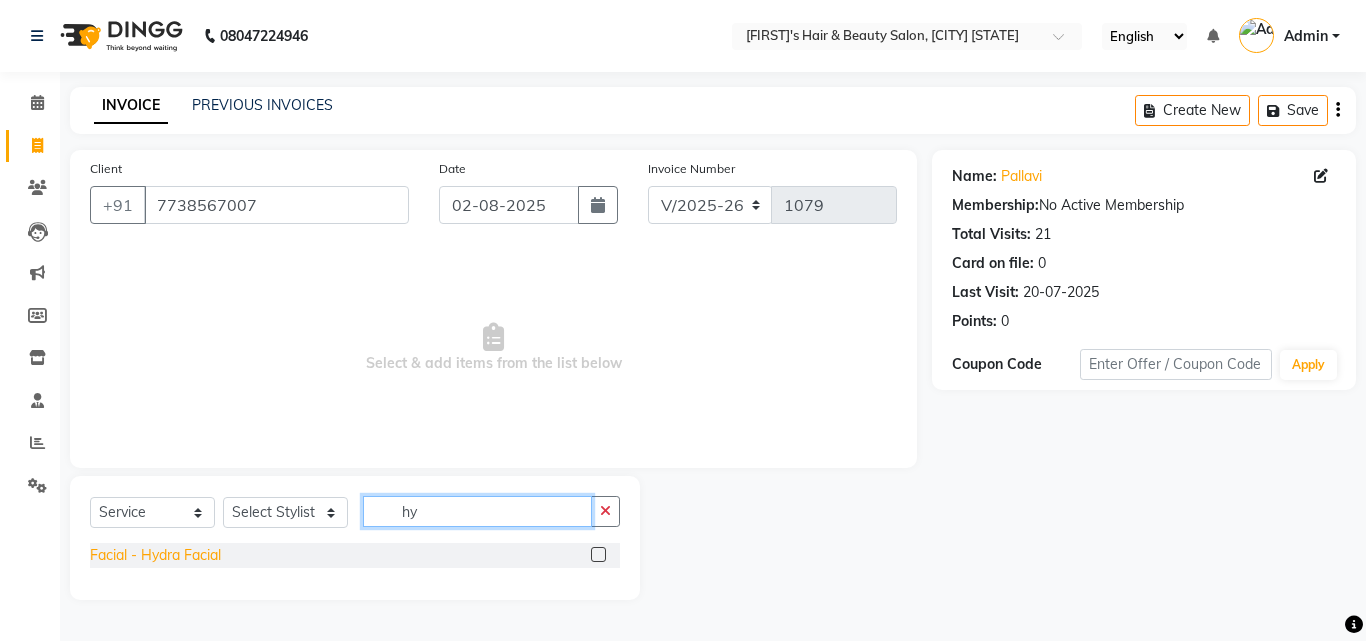 type on "hy" 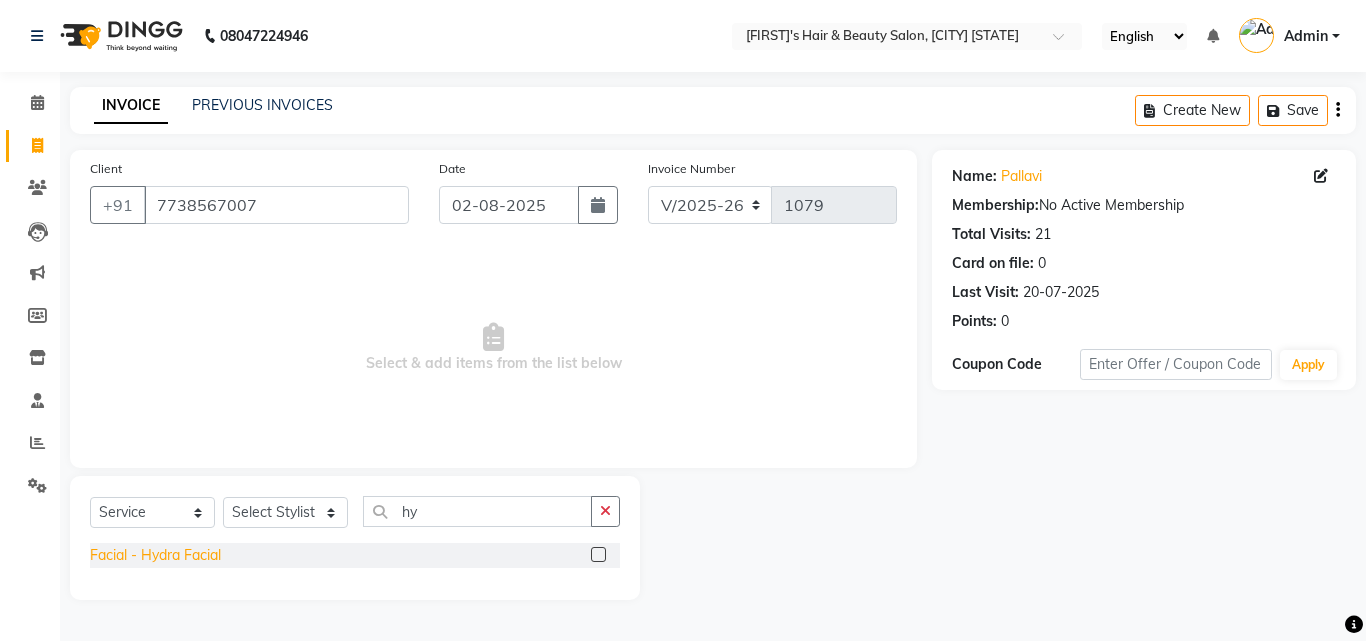 click on "Facial - Hydra Facial" 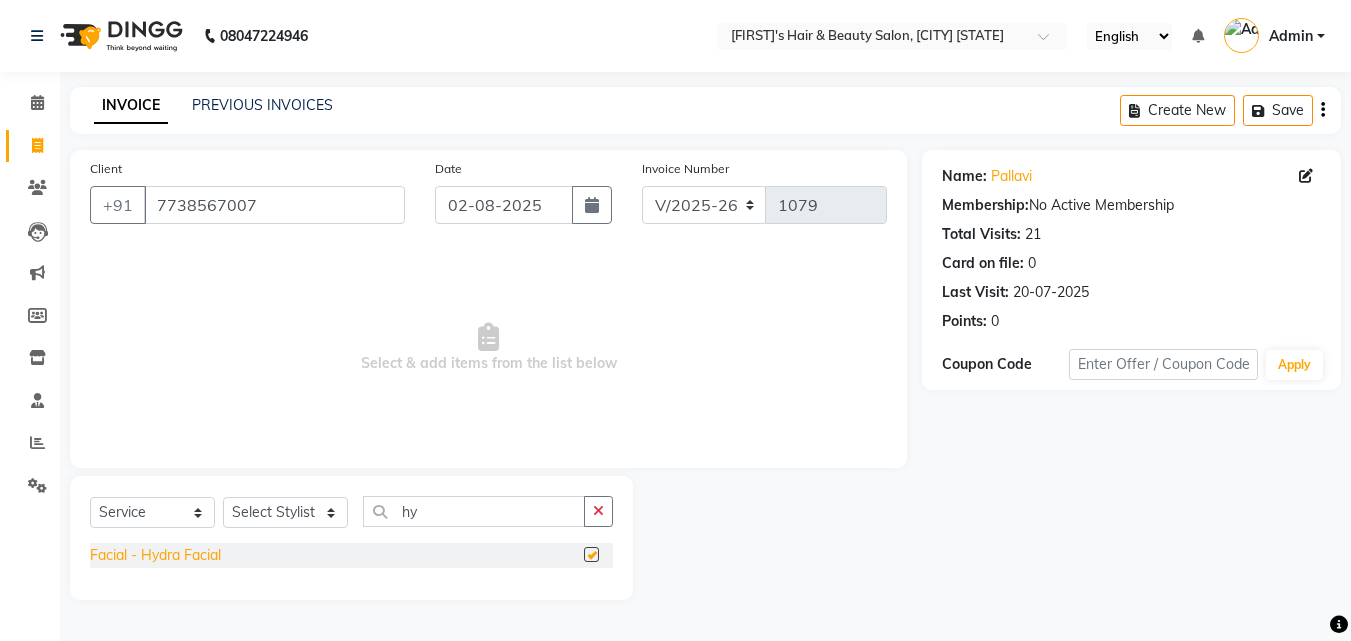 checkbox on "false" 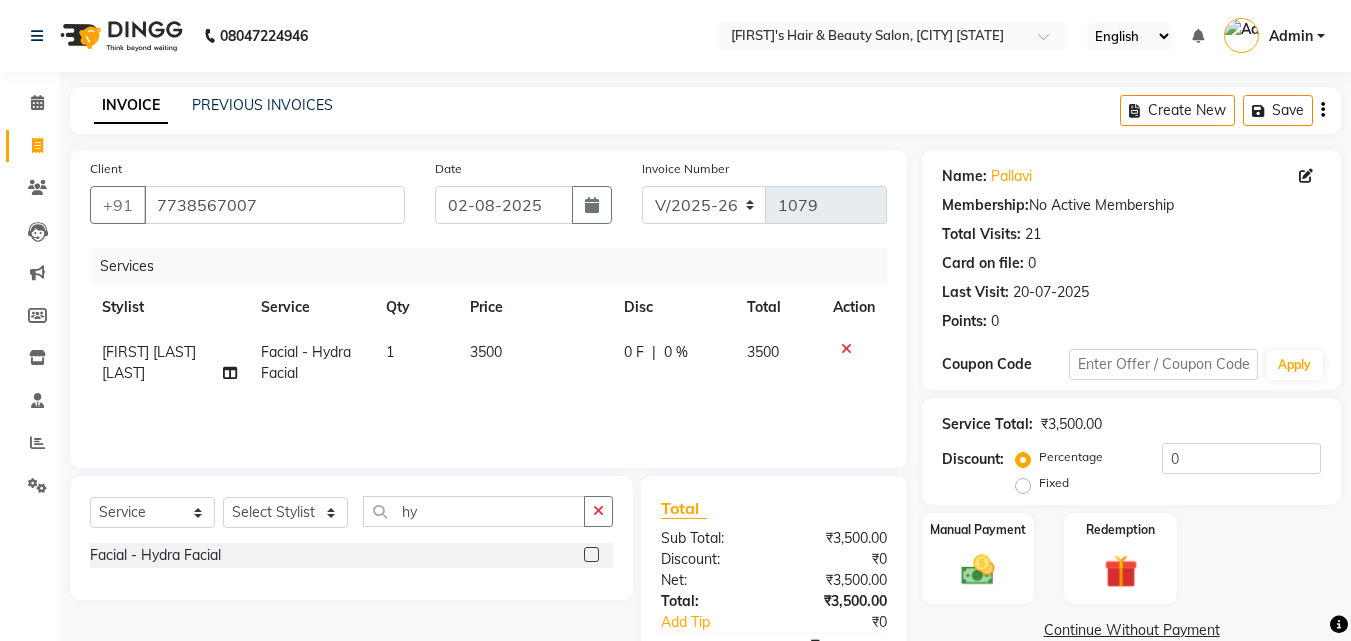 click on "3500" 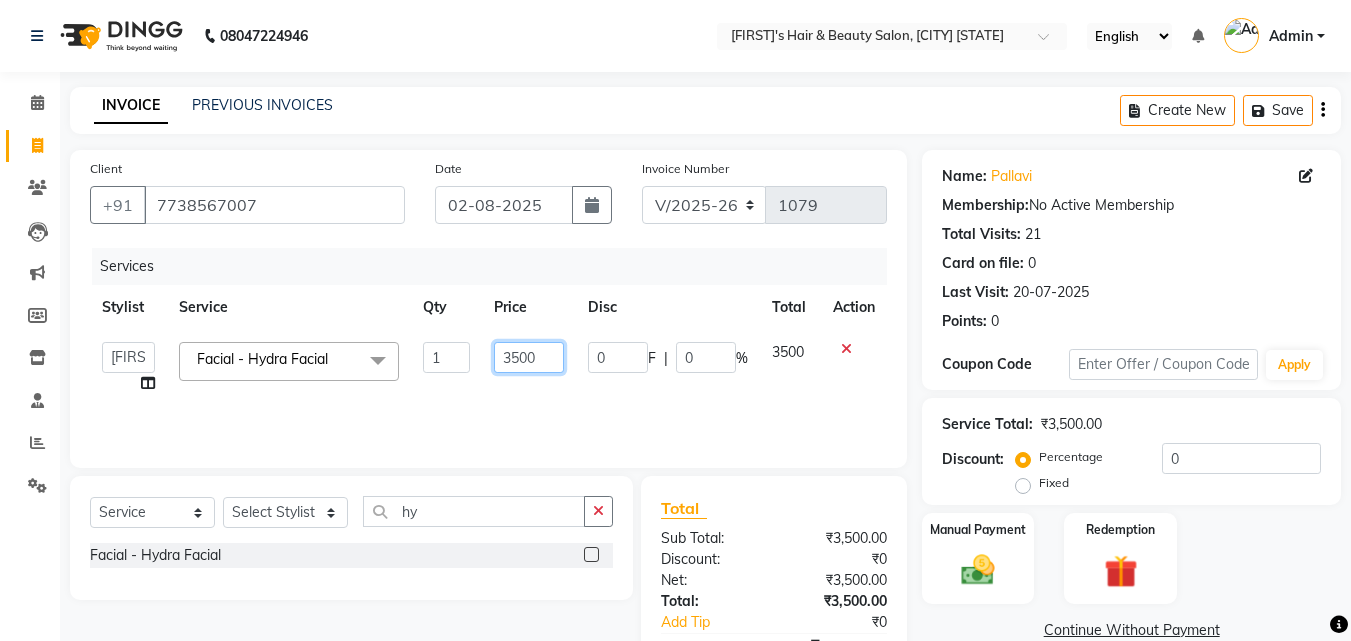 click on "3500" 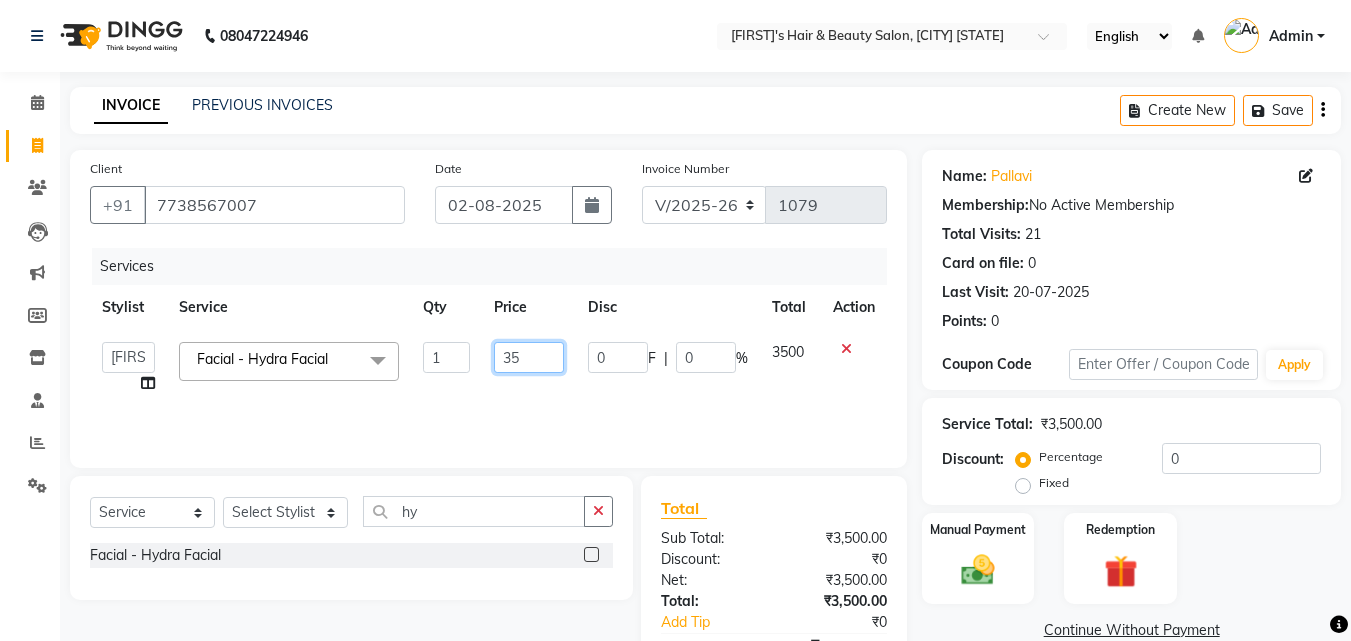 type on "3" 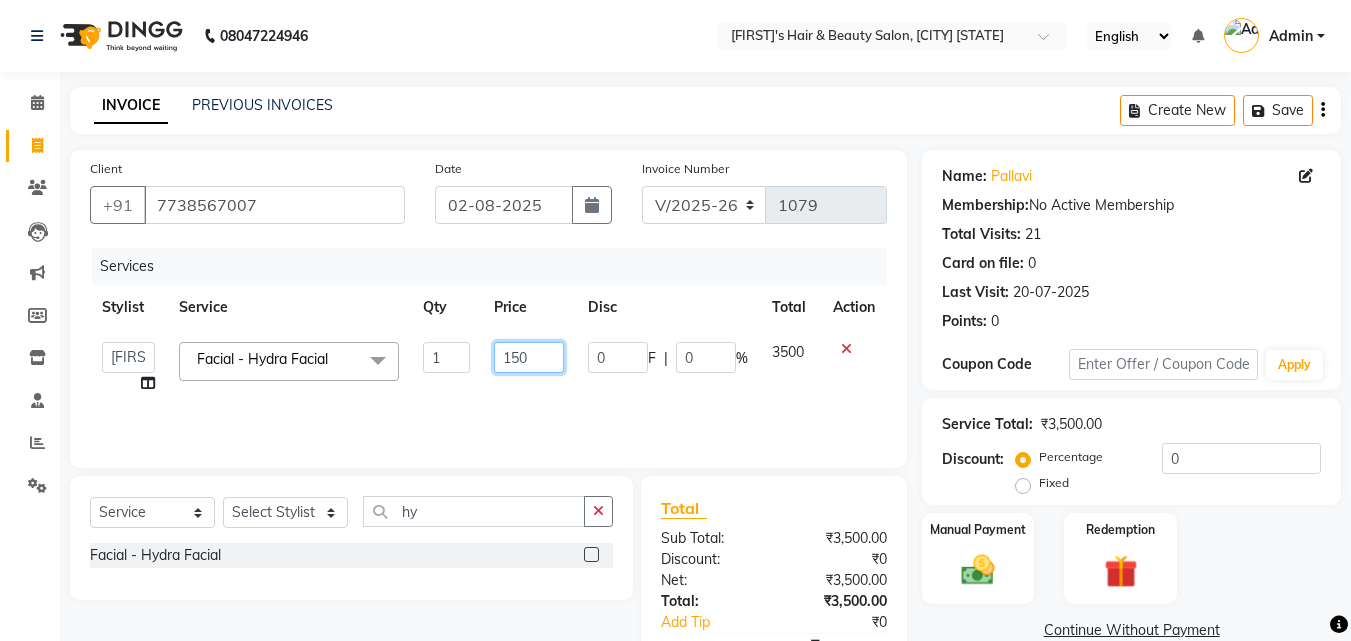 type on "1500" 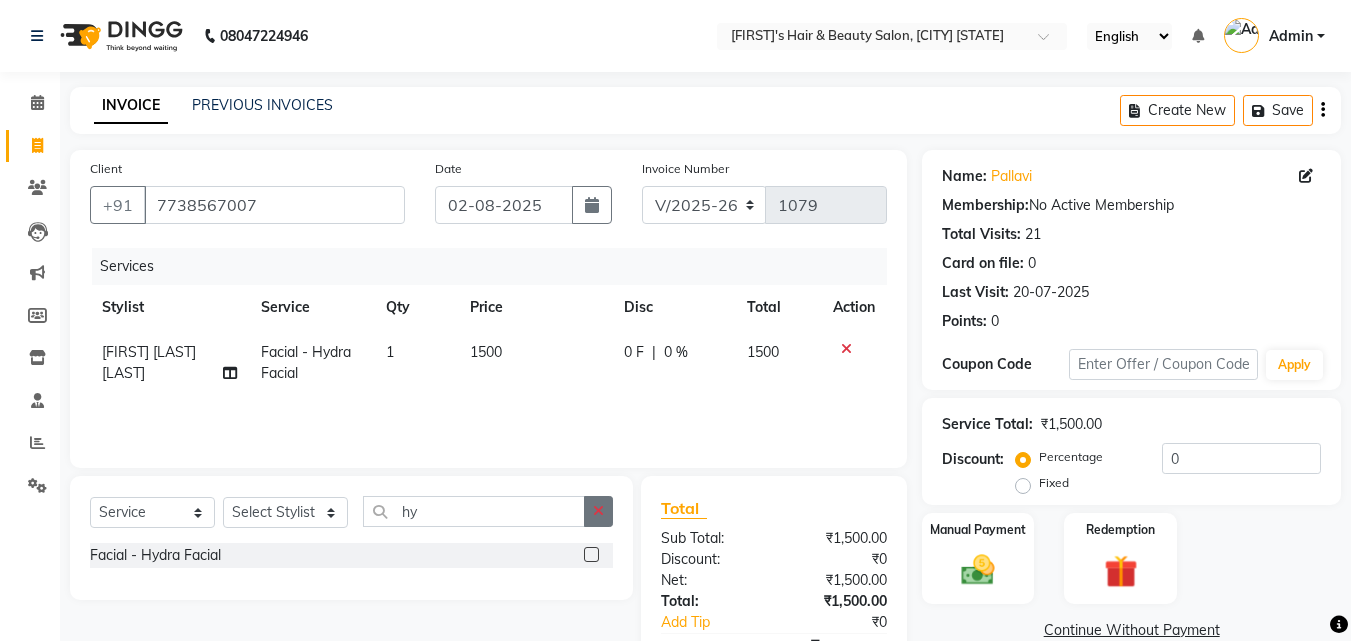 click 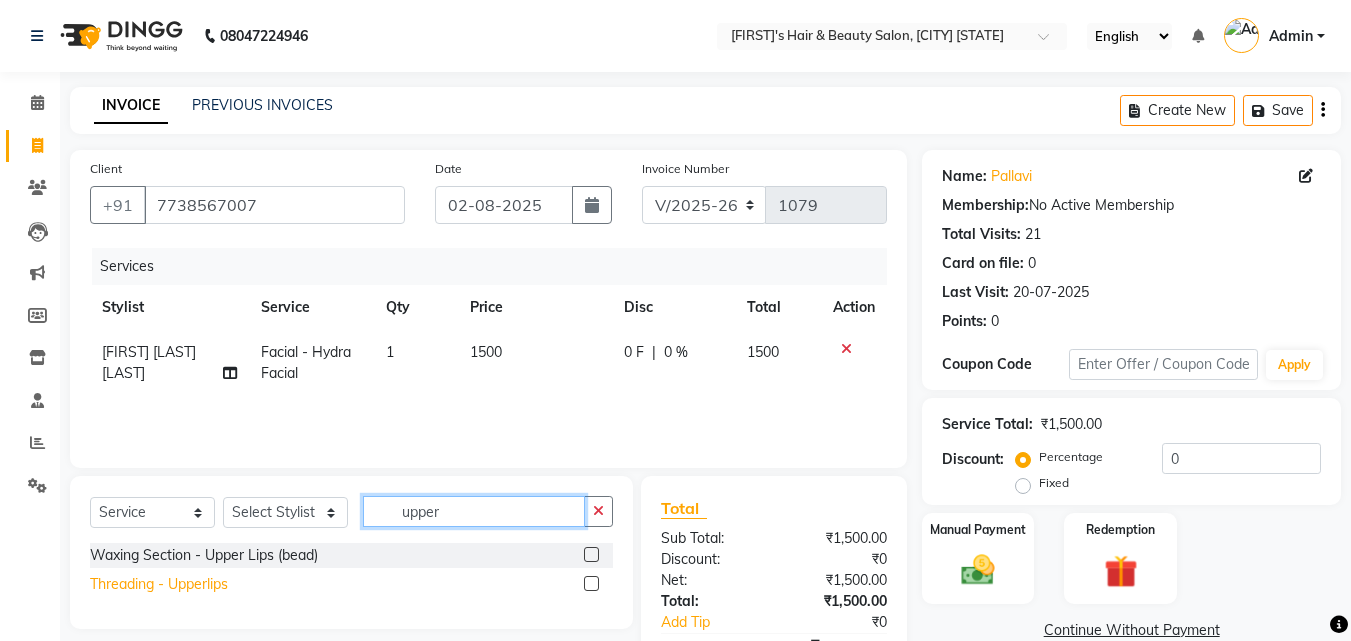 type on "upper" 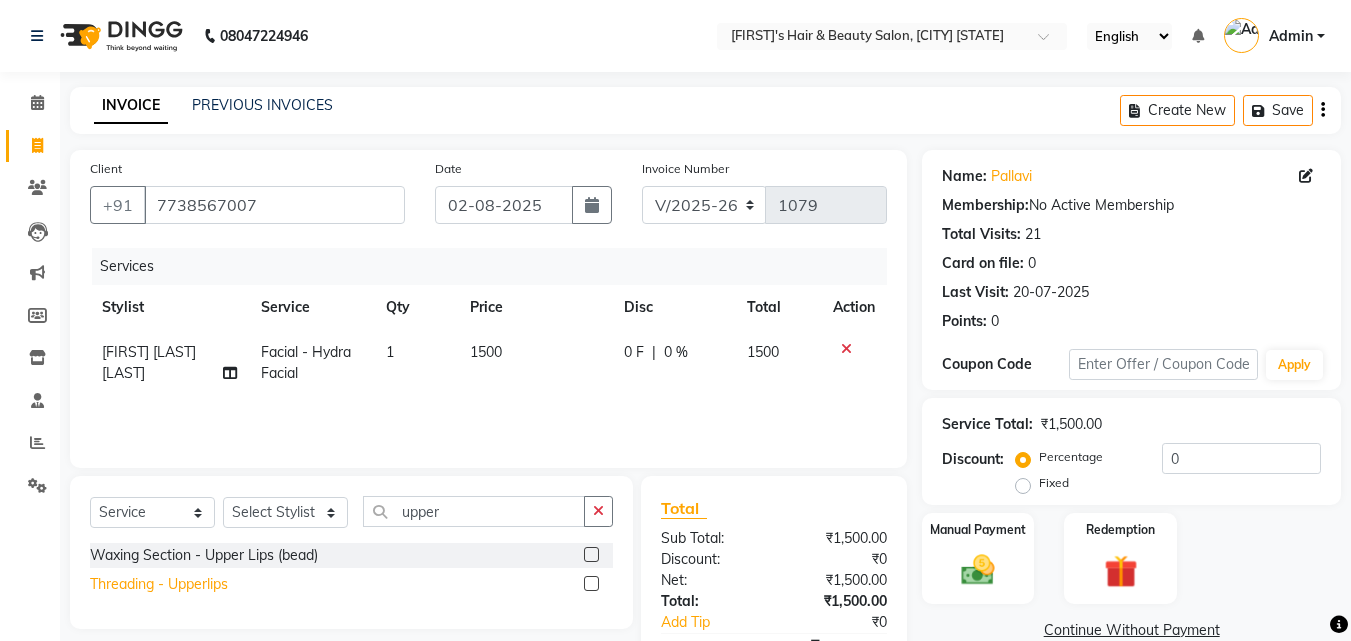 click on "Threading - Upperlips" 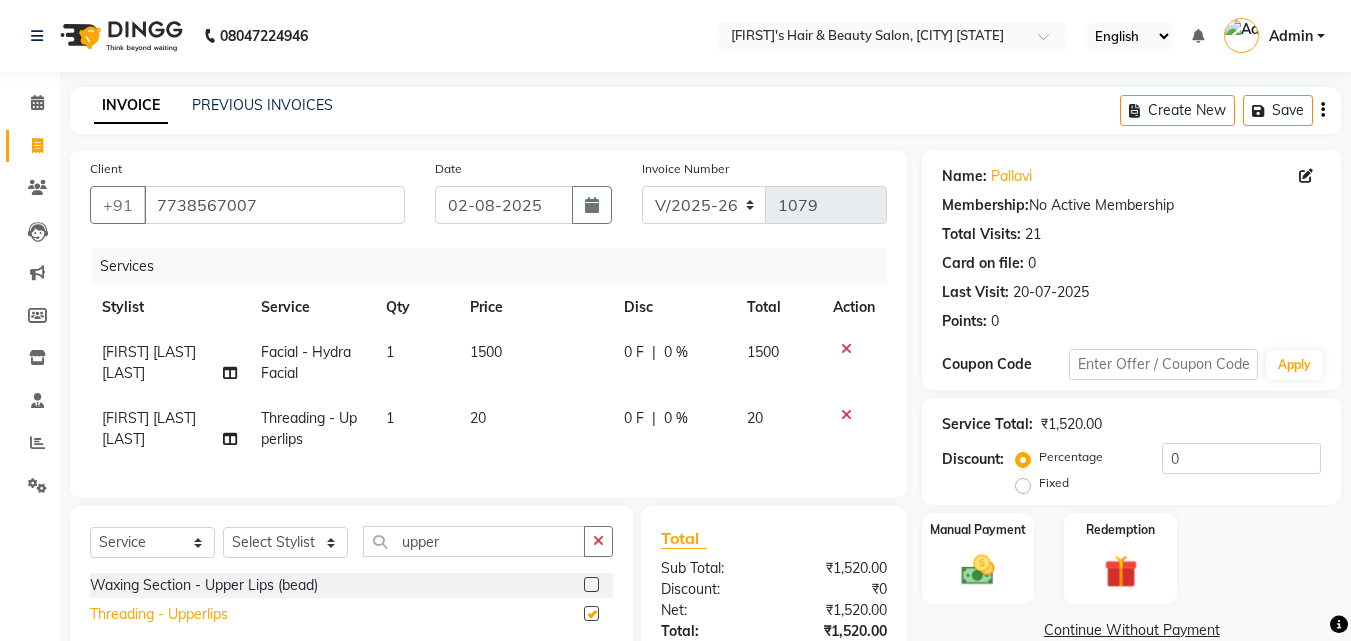 checkbox on "false" 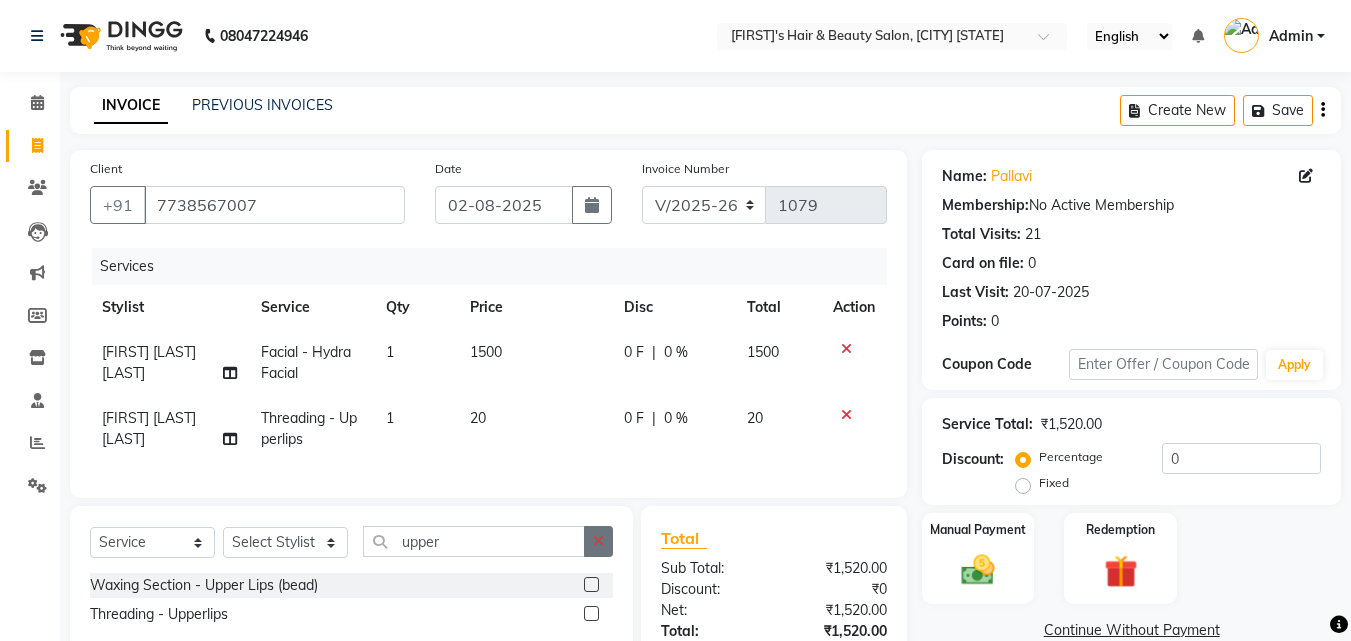 click 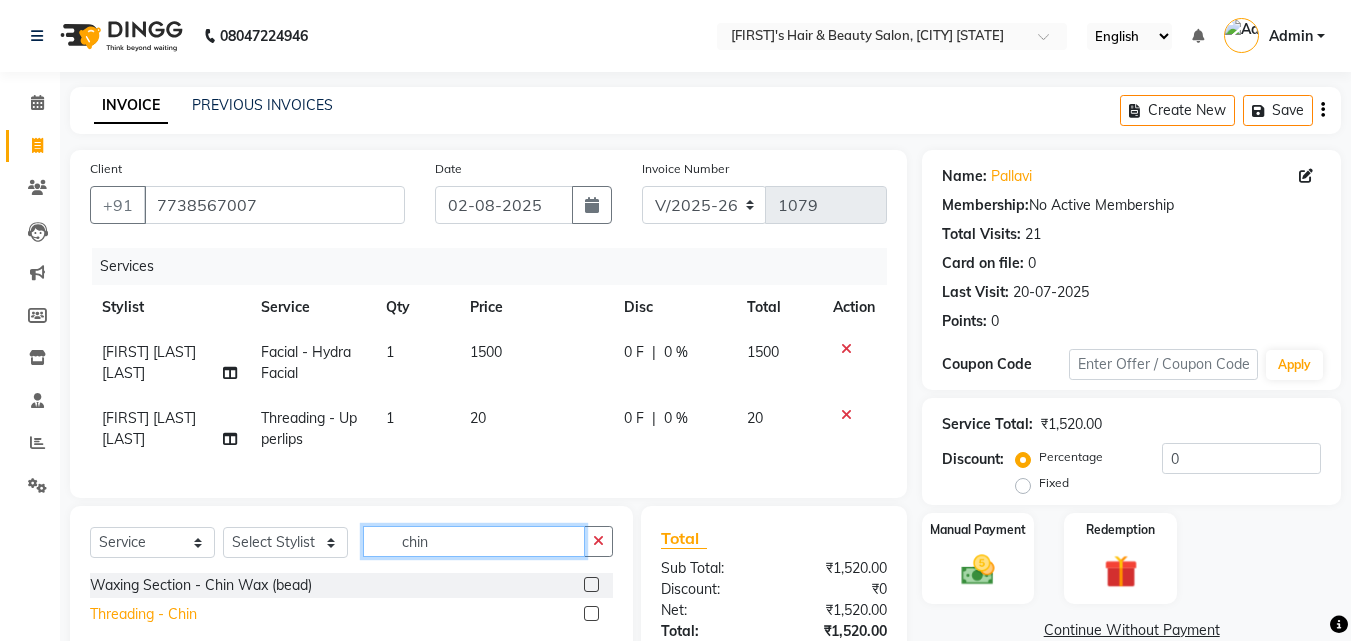 type on "chin" 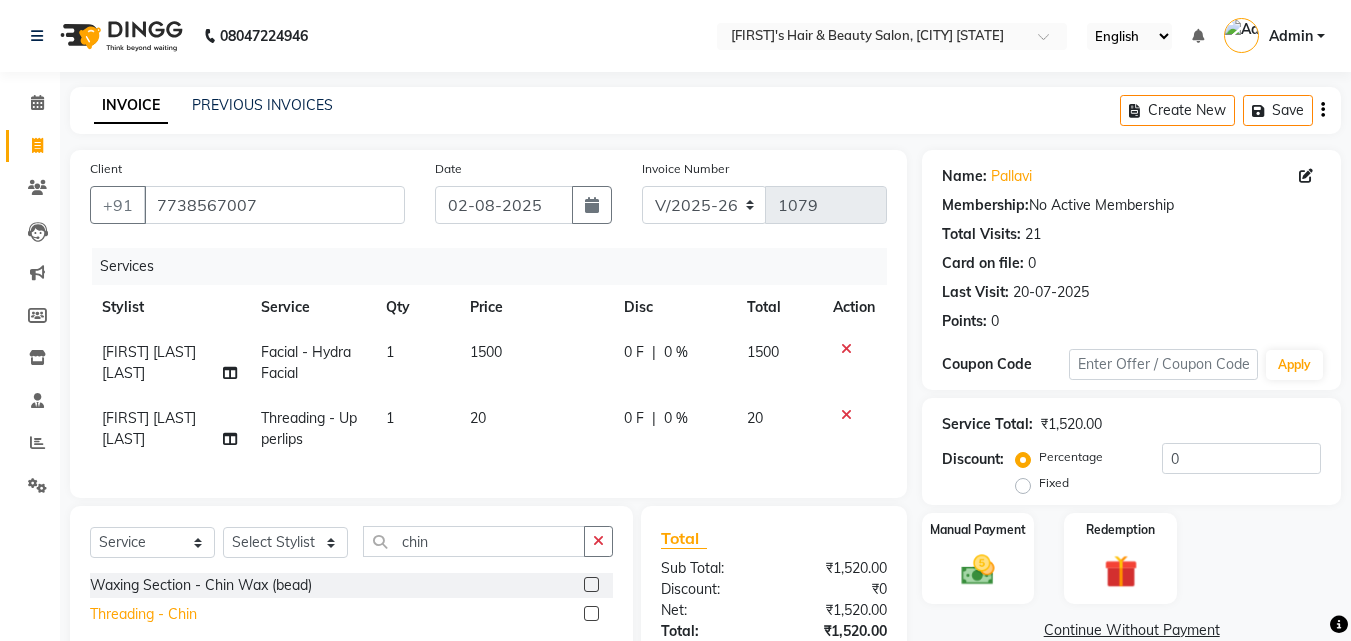 click on "Threading - Chin" 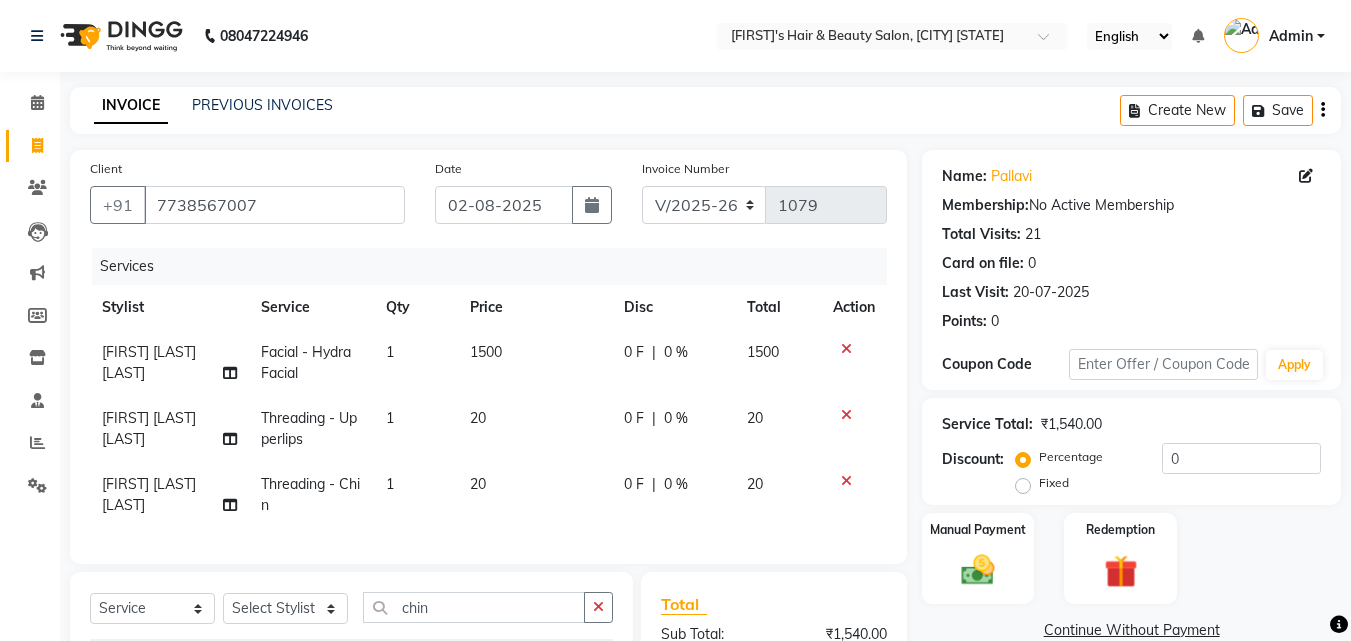 checkbox on "false" 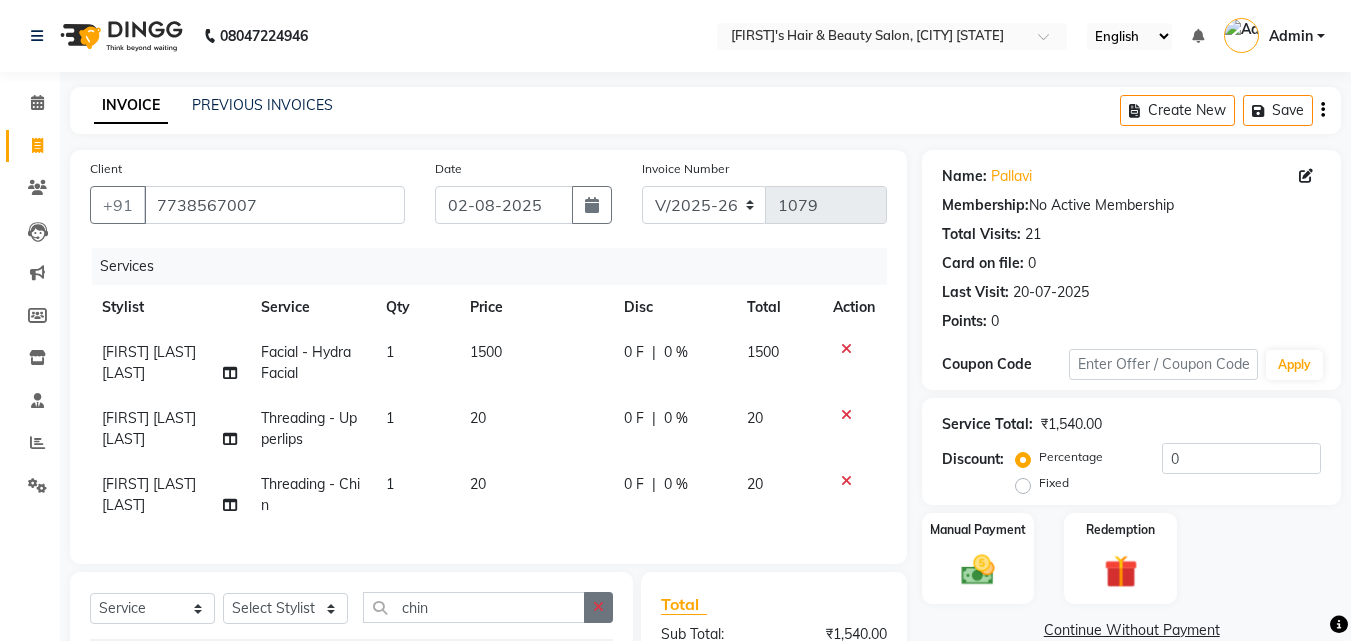 click 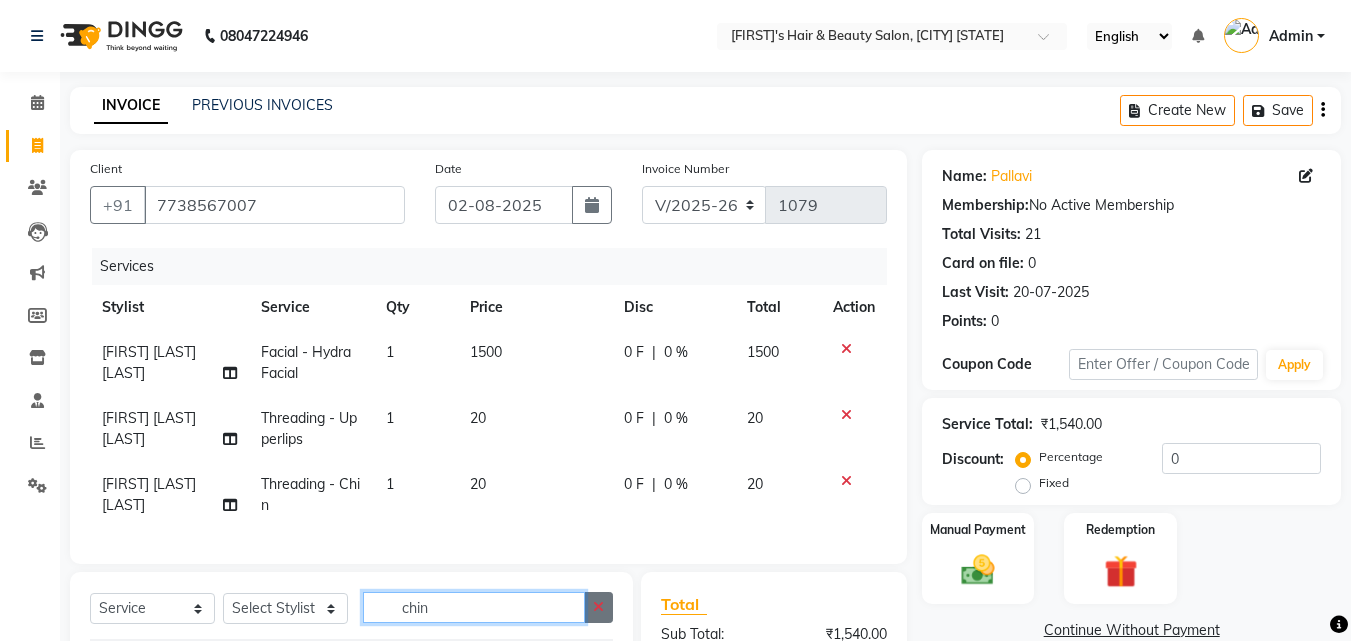 type 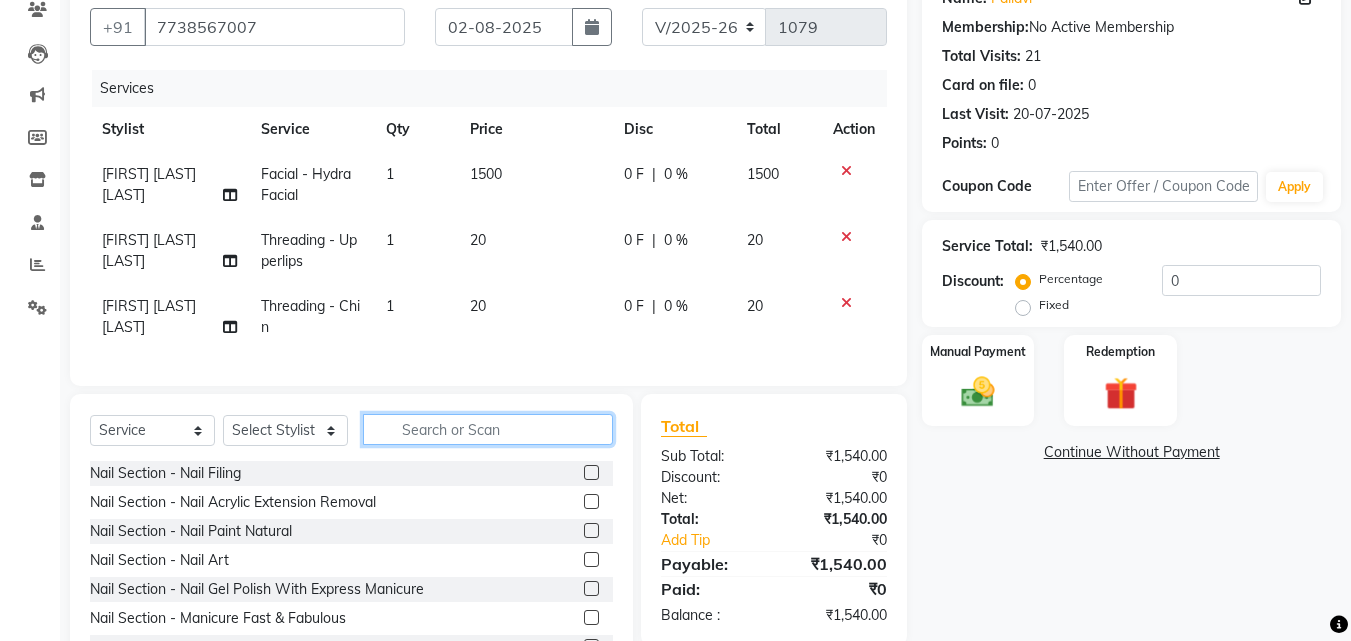 scroll, scrollTop: 179, scrollLeft: 0, axis: vertical 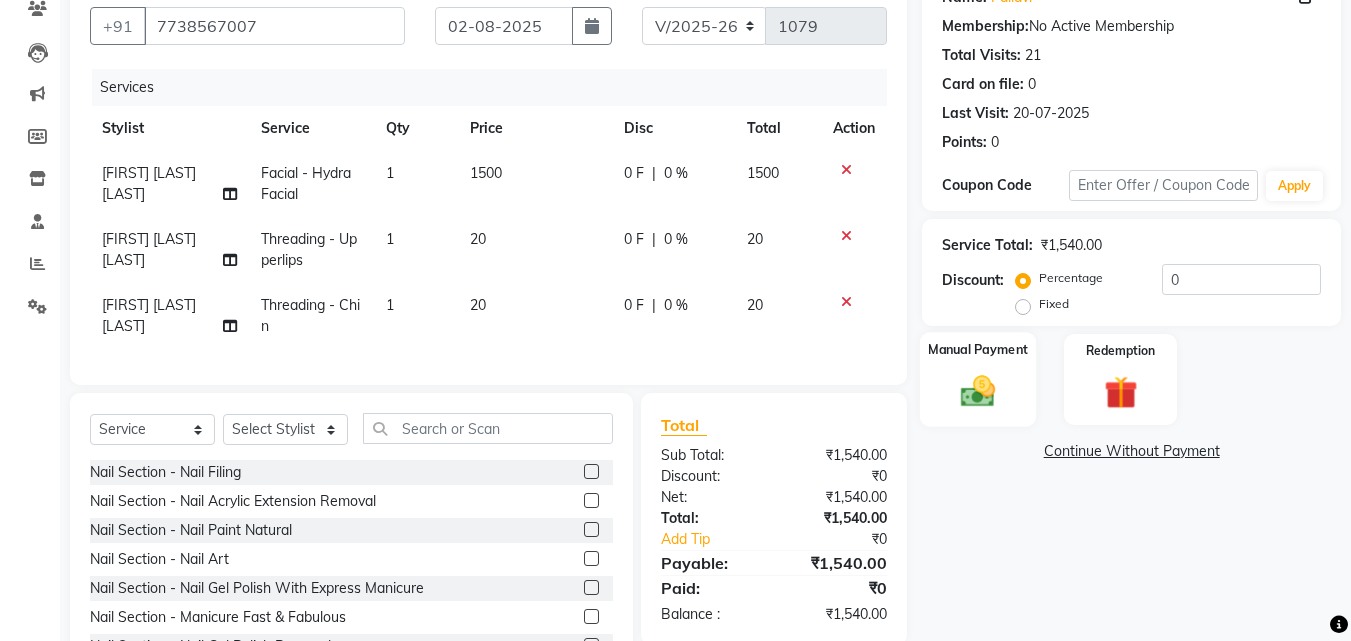 click on "Manual Payment" 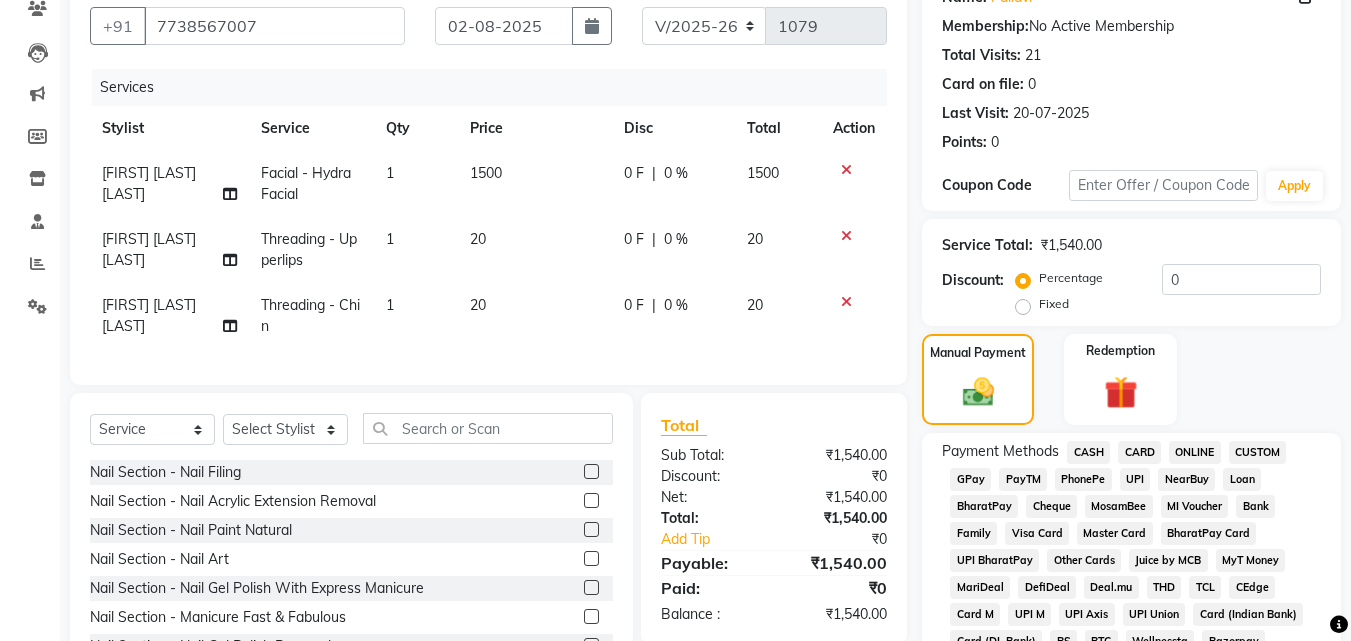 click on "GPay" 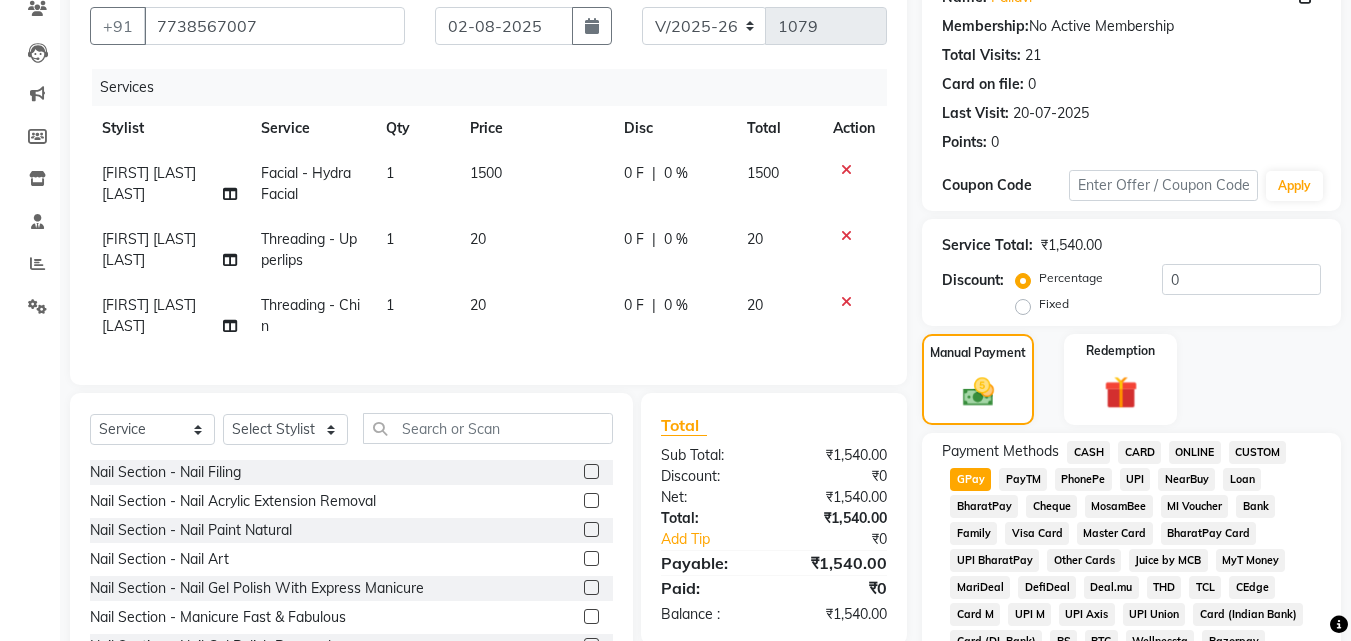 click on "GPay" 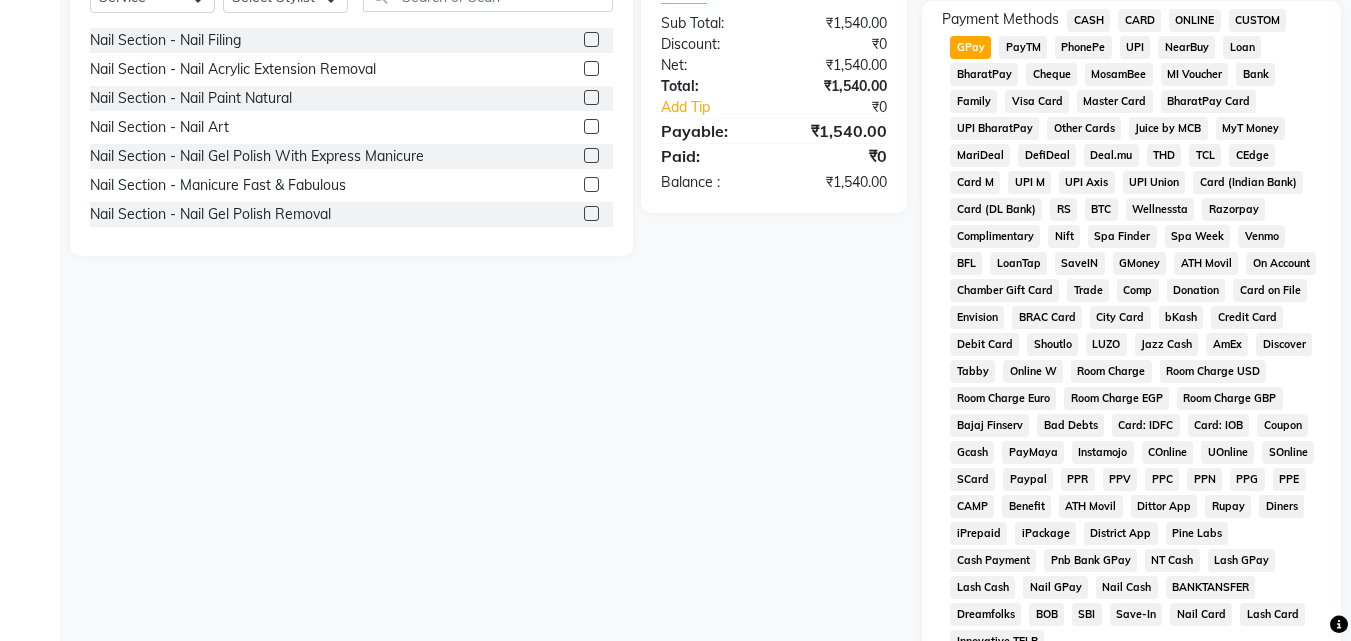 scroll, scrollTop: 616, scrollLeft: 0, axis: vertical 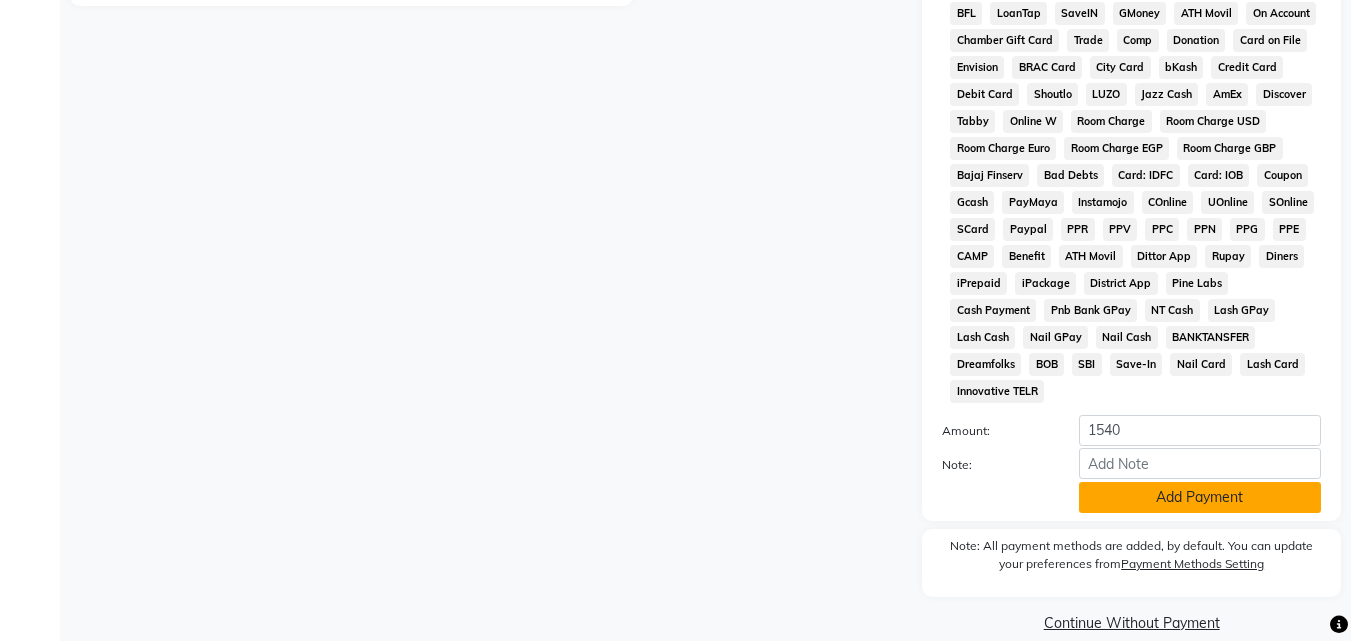 click on "Add Payment" 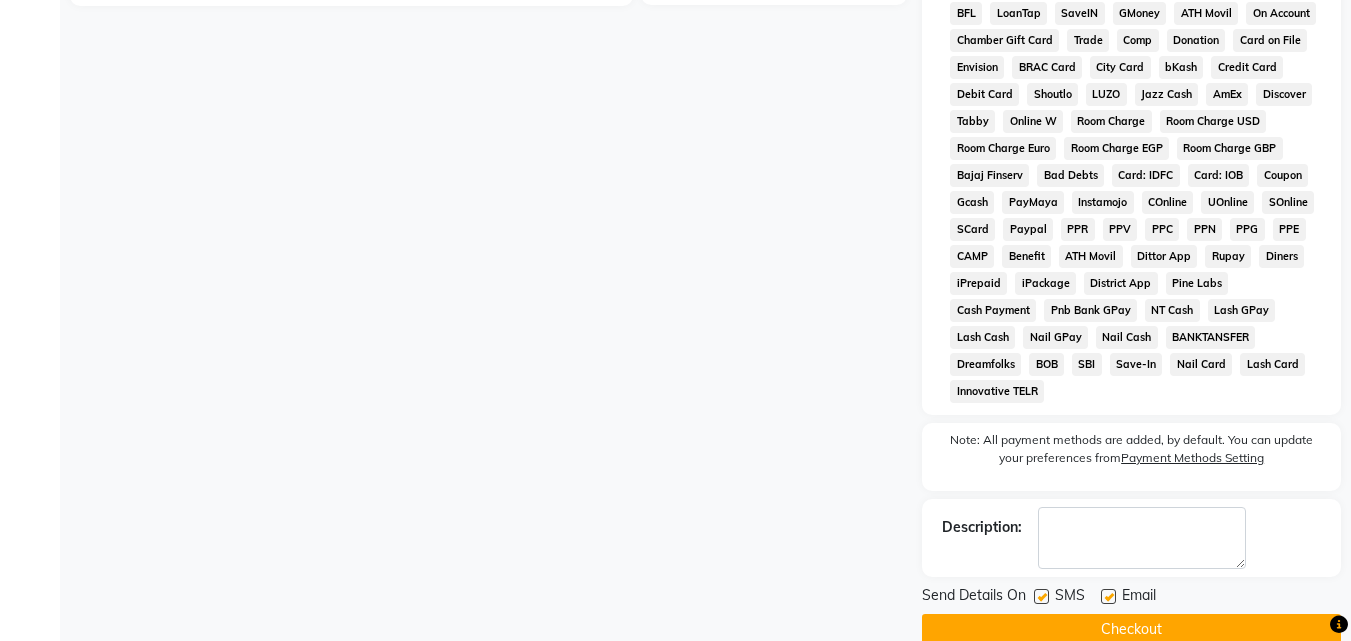 click on "Checkout" 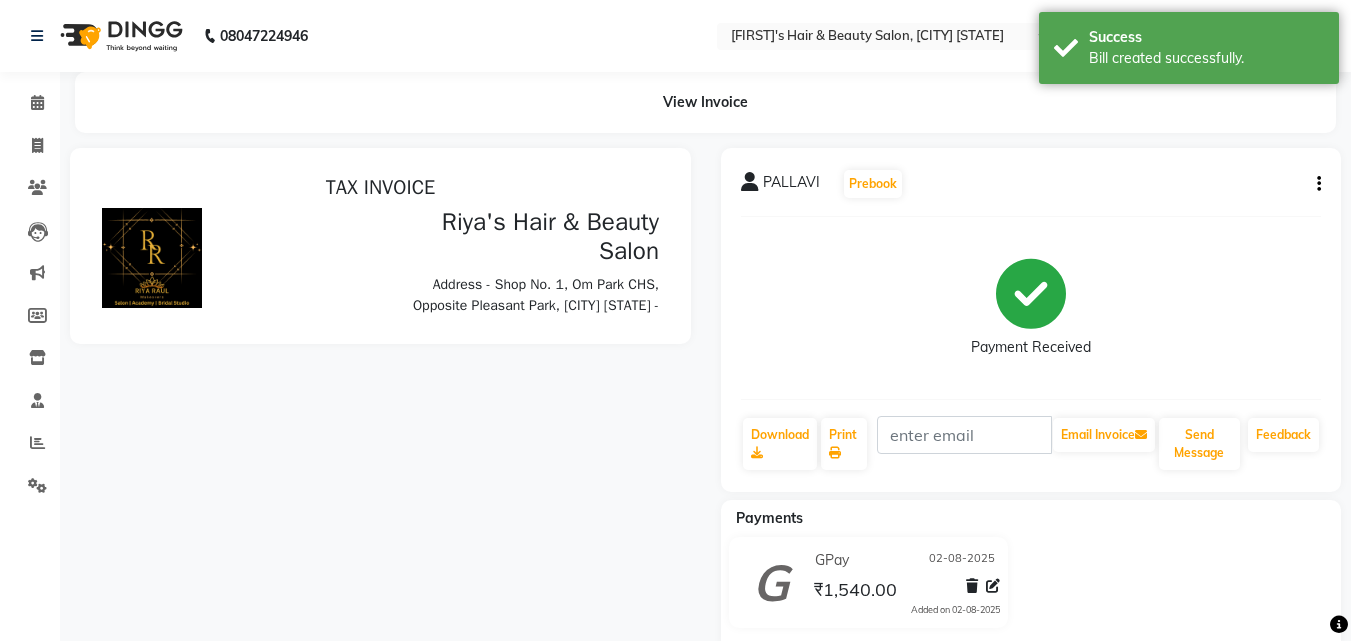 scroll, scrollTop: 0, scrollLeft: 0, axis: both 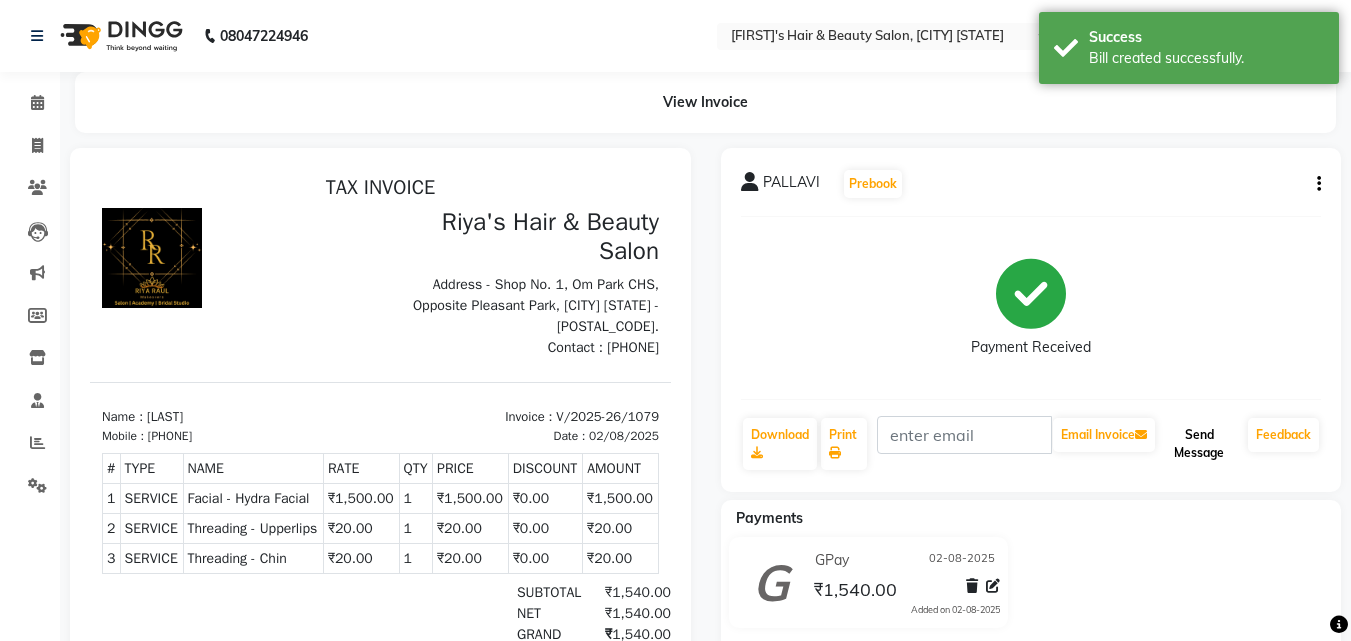 click on "Send Message" 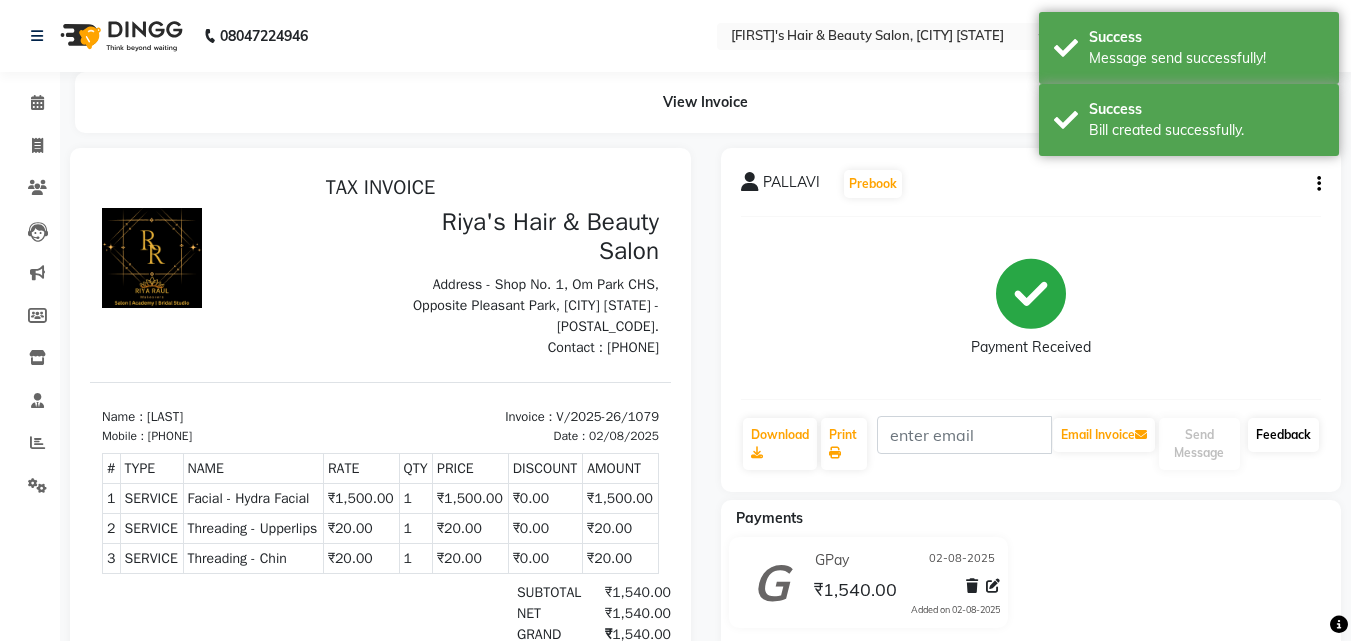 click on "Feedback" 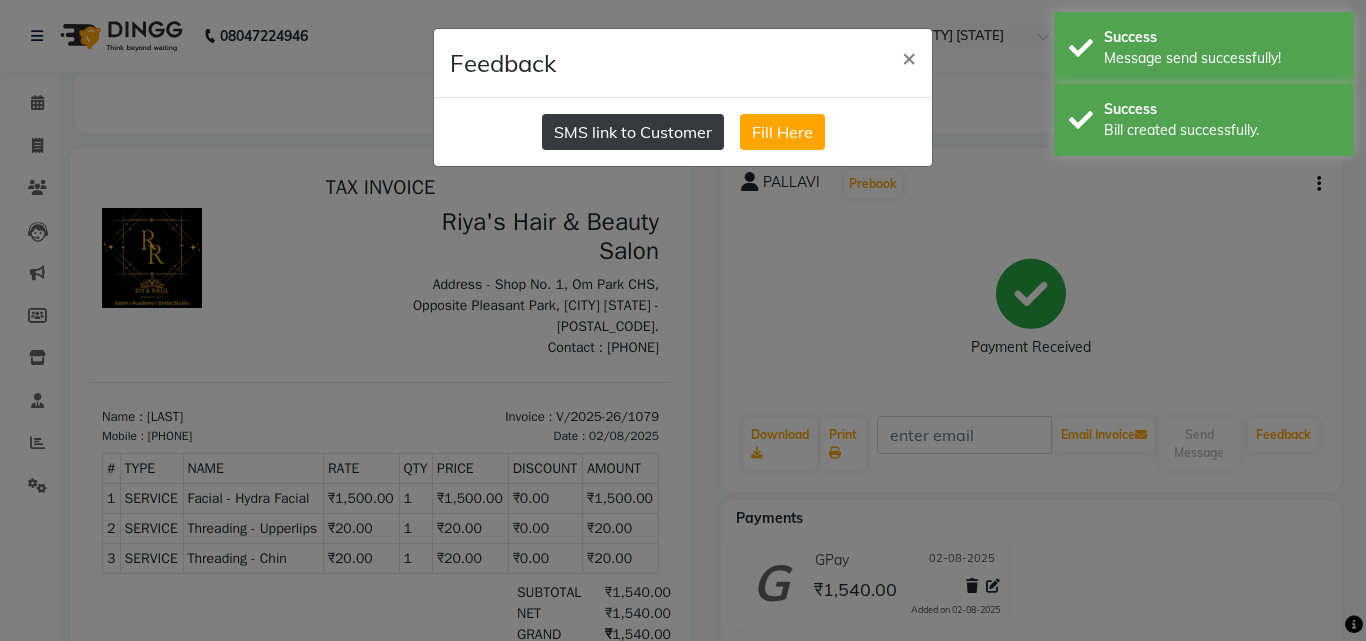 click on "SMS link to Customer" 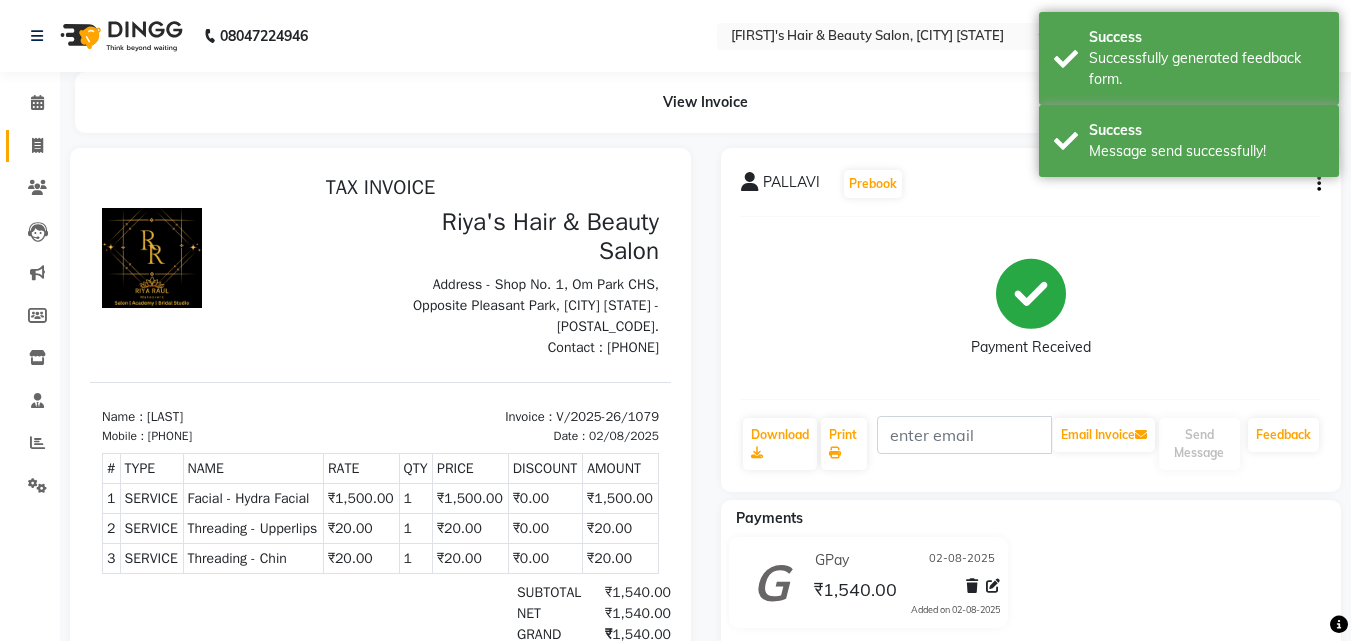click on "Invoice" 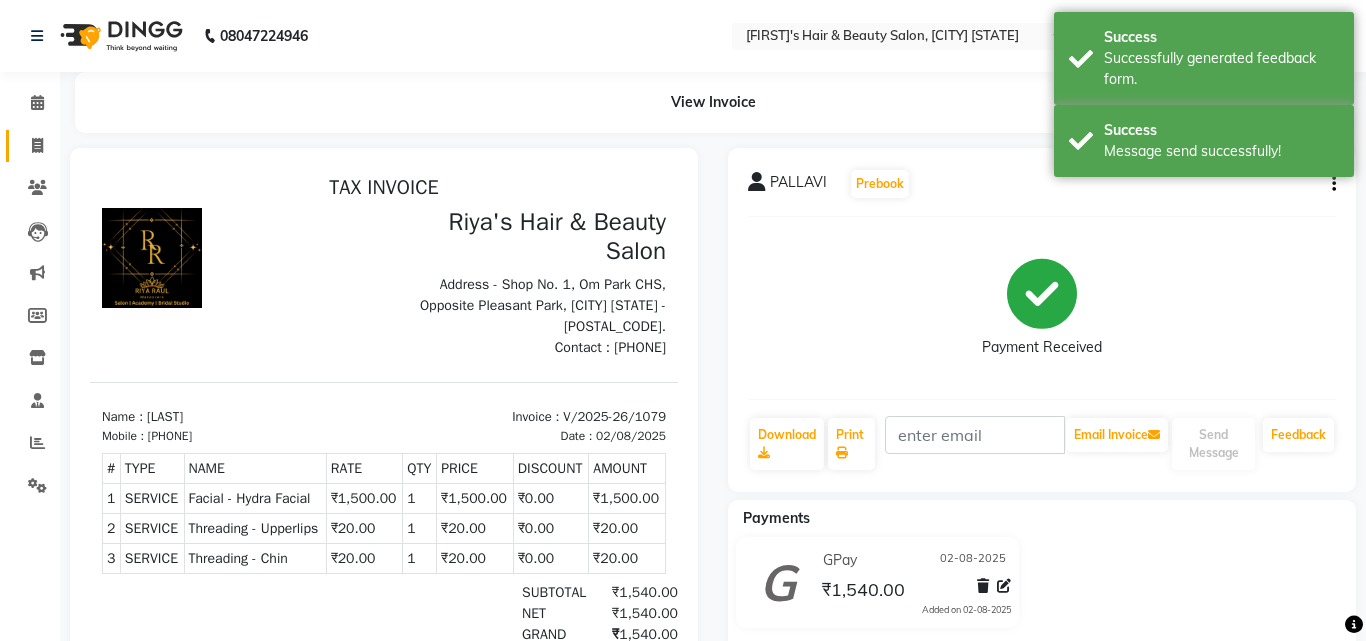 select on "5401" 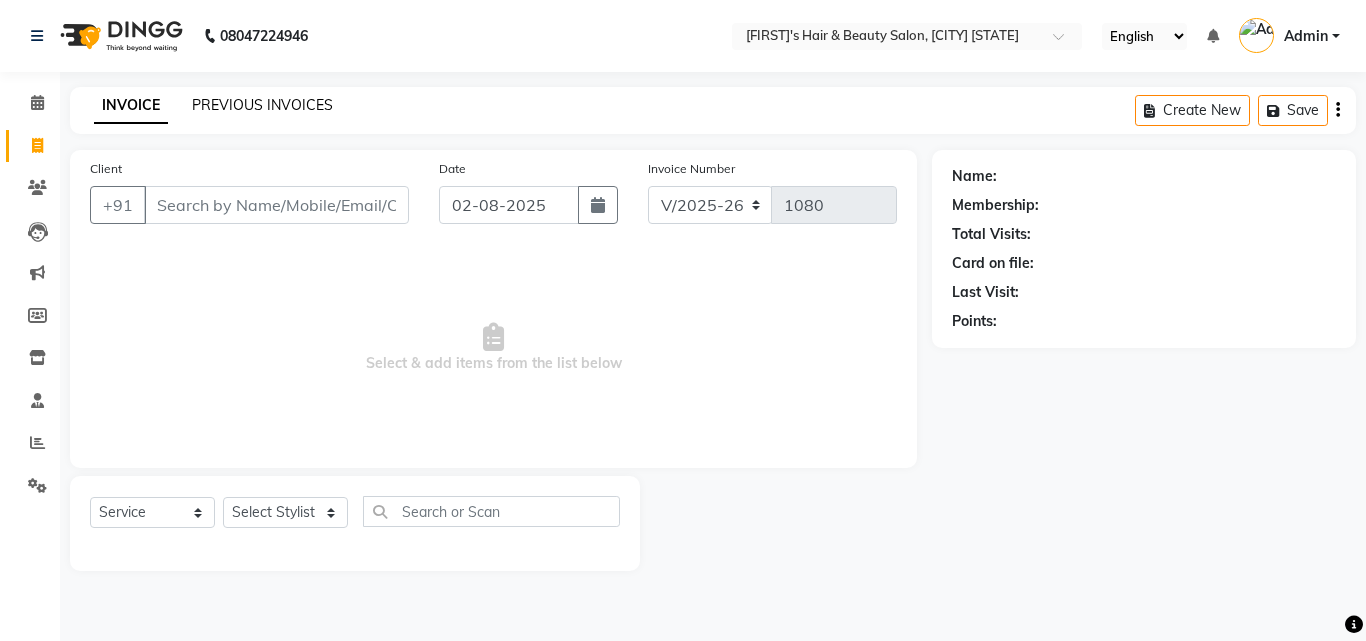 click on "PREVIOUS INVOICES" 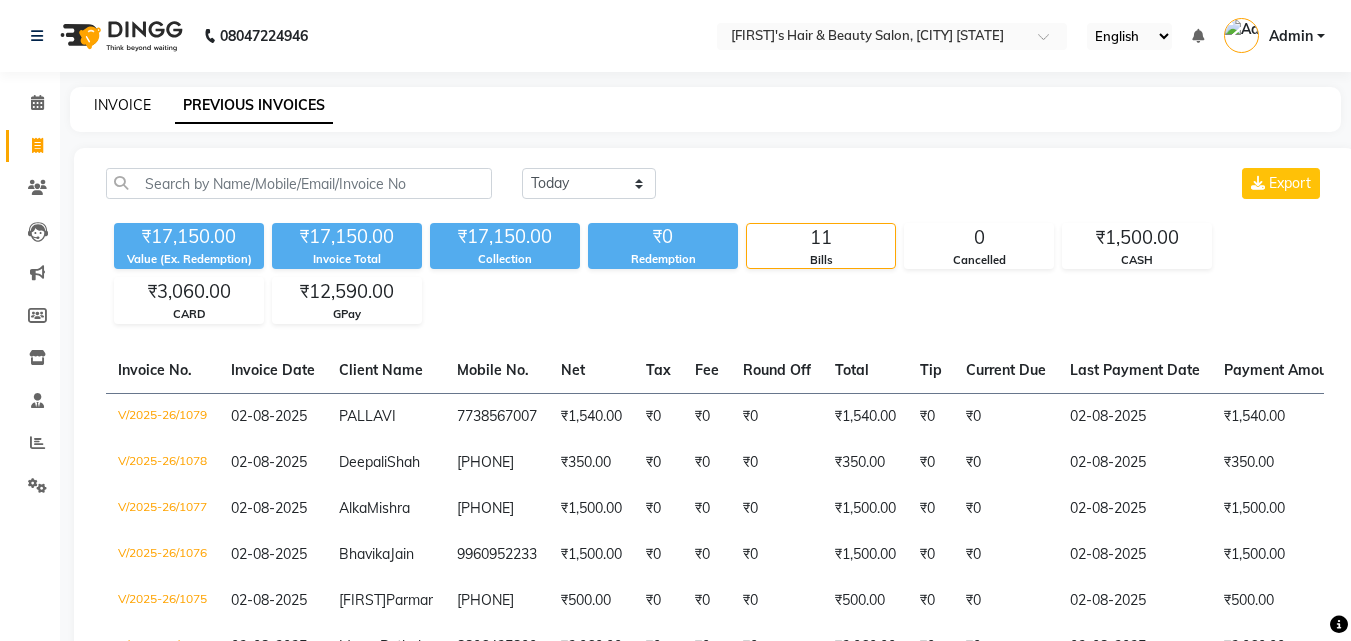 click on "INVOICE" 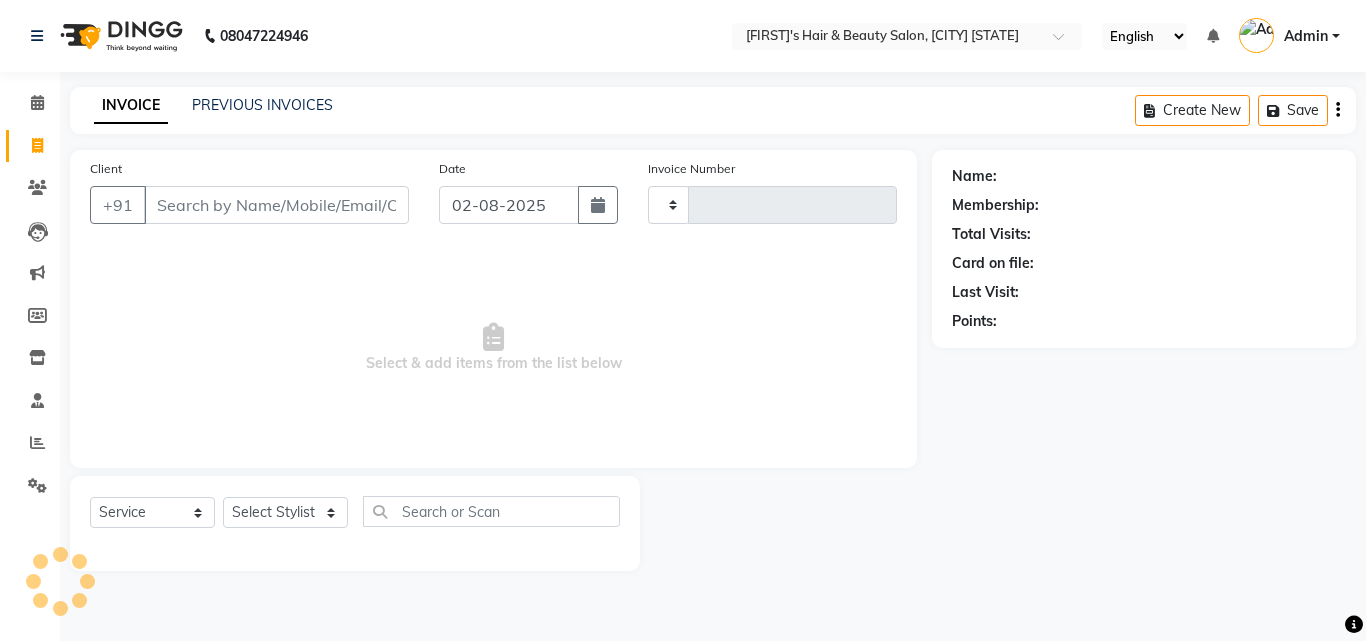 type on "1080" 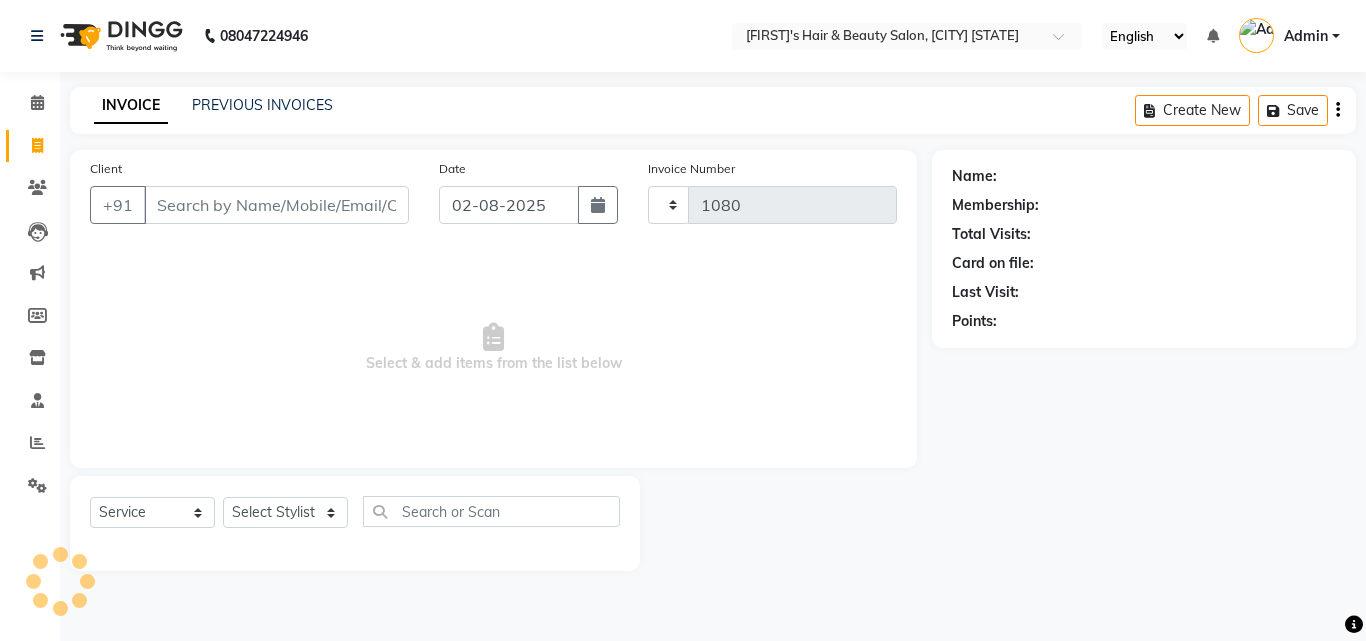 select on "5401" 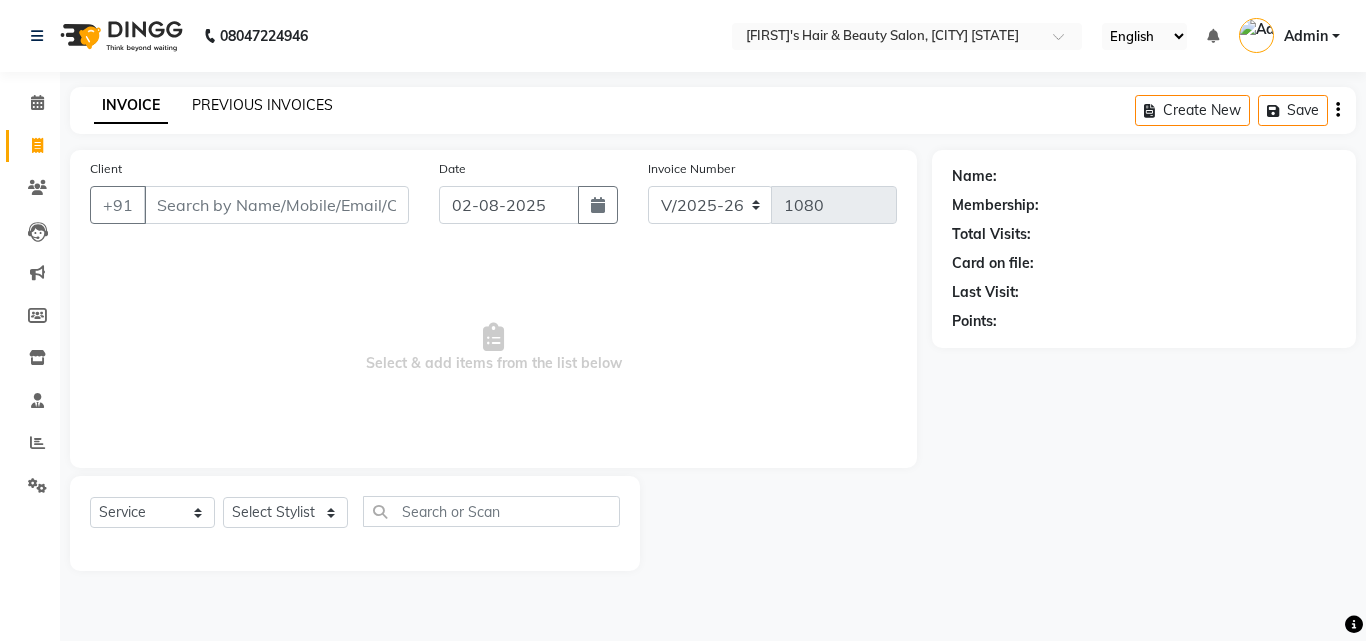 click on "PREVIOUS INVOICES" 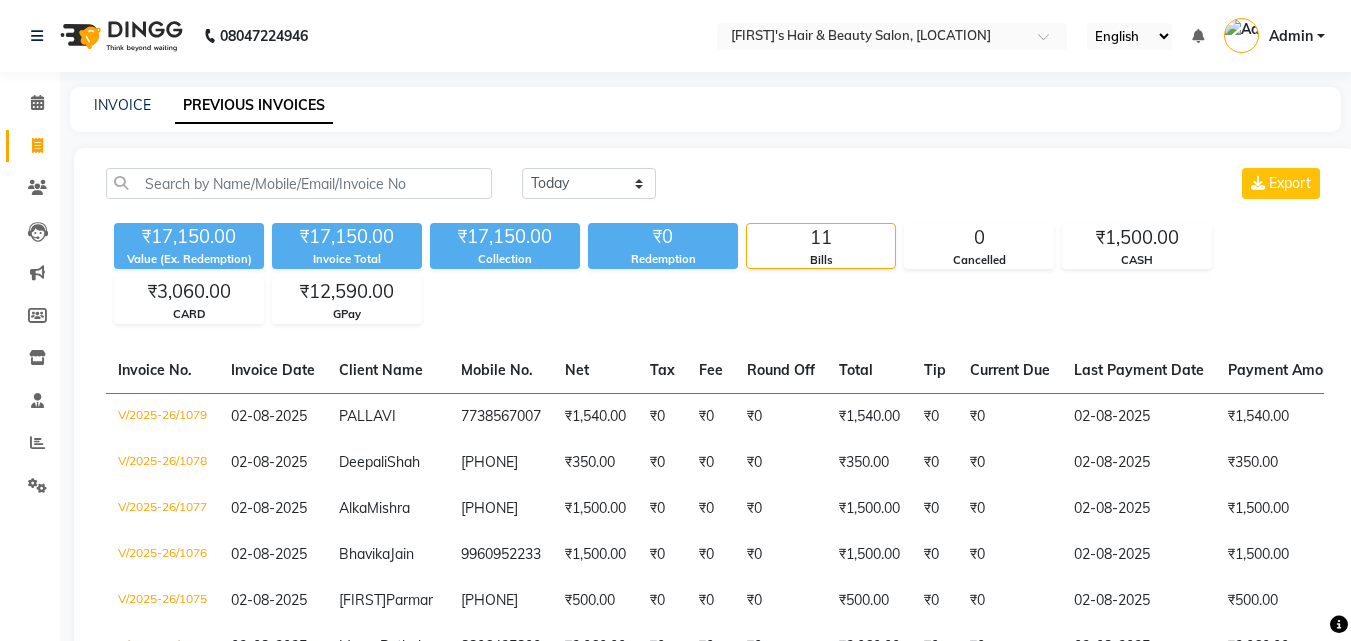 scroll, scrollTop: 0, scrollLeft: 0, axis: both 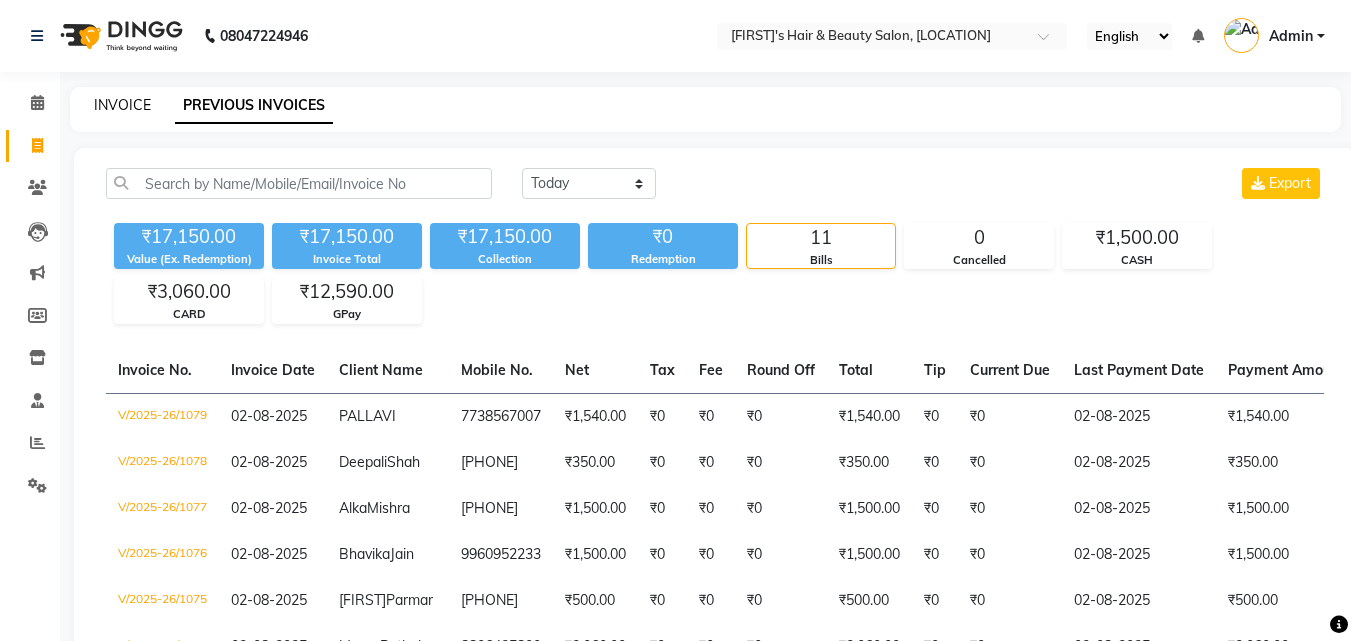 click on "INVOICE" 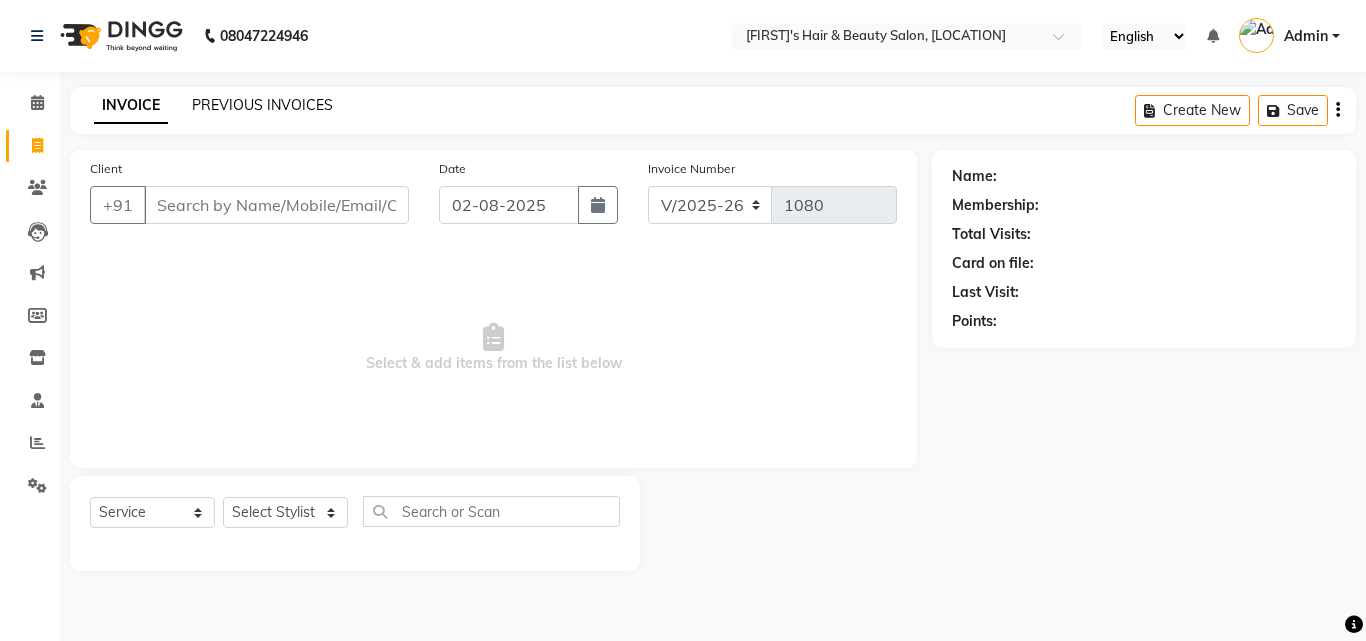 click on "PREVIOUS INVOICES" 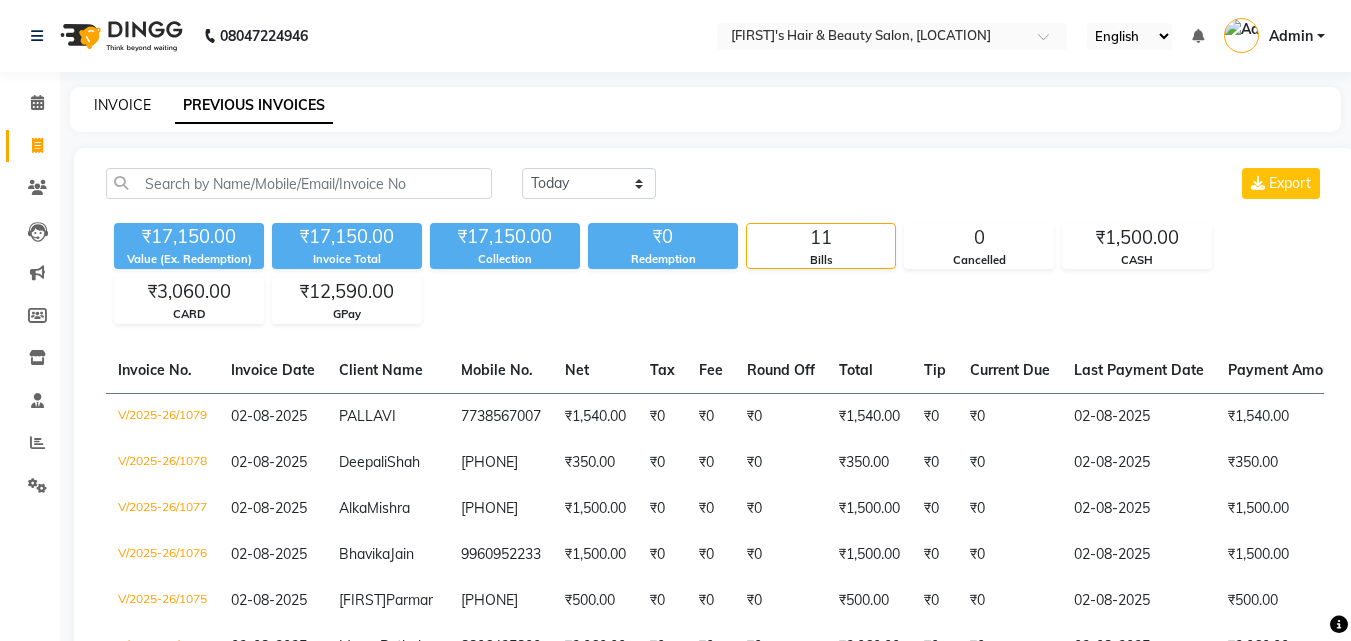click on "INVOICE" 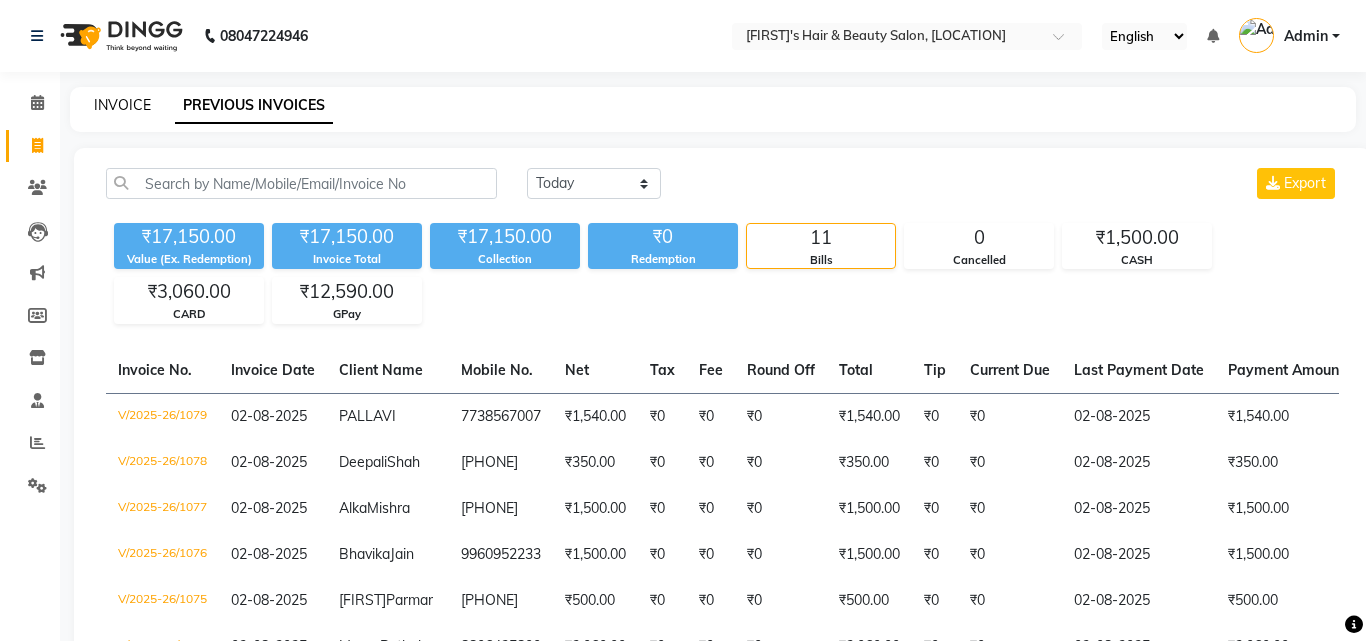 select on "service" 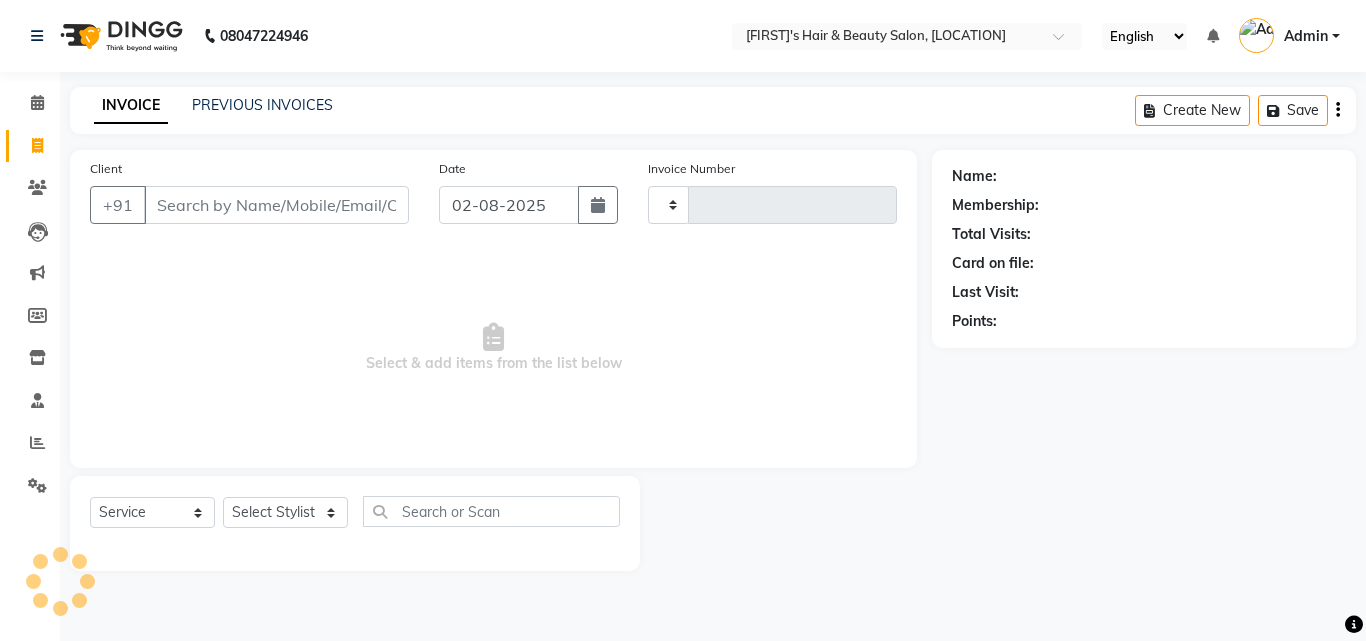 type on "1080" 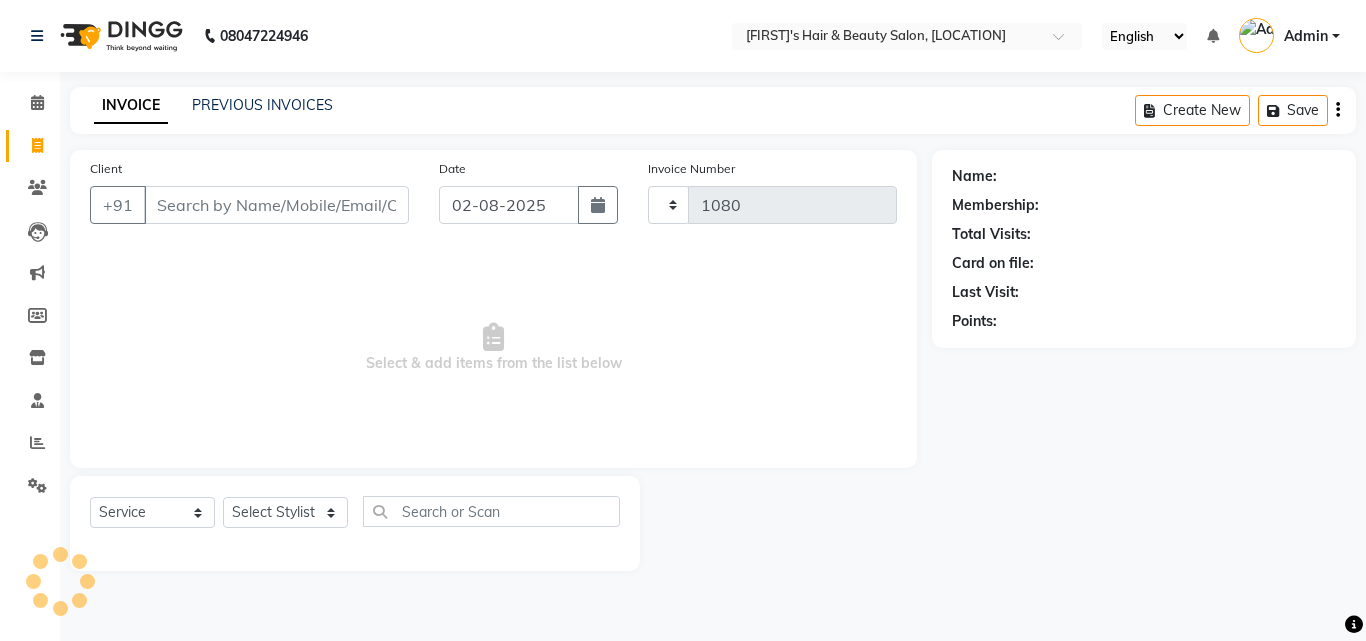 select on "5401" 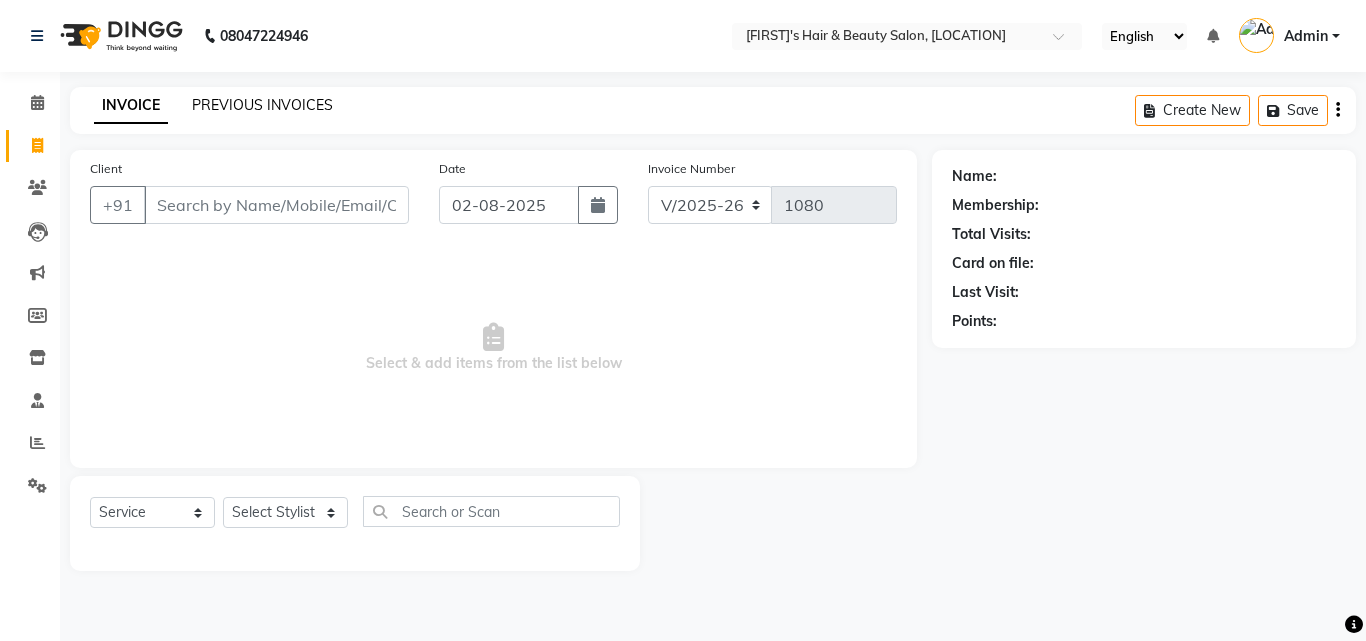 click on "PREVIOUS INVOICES" 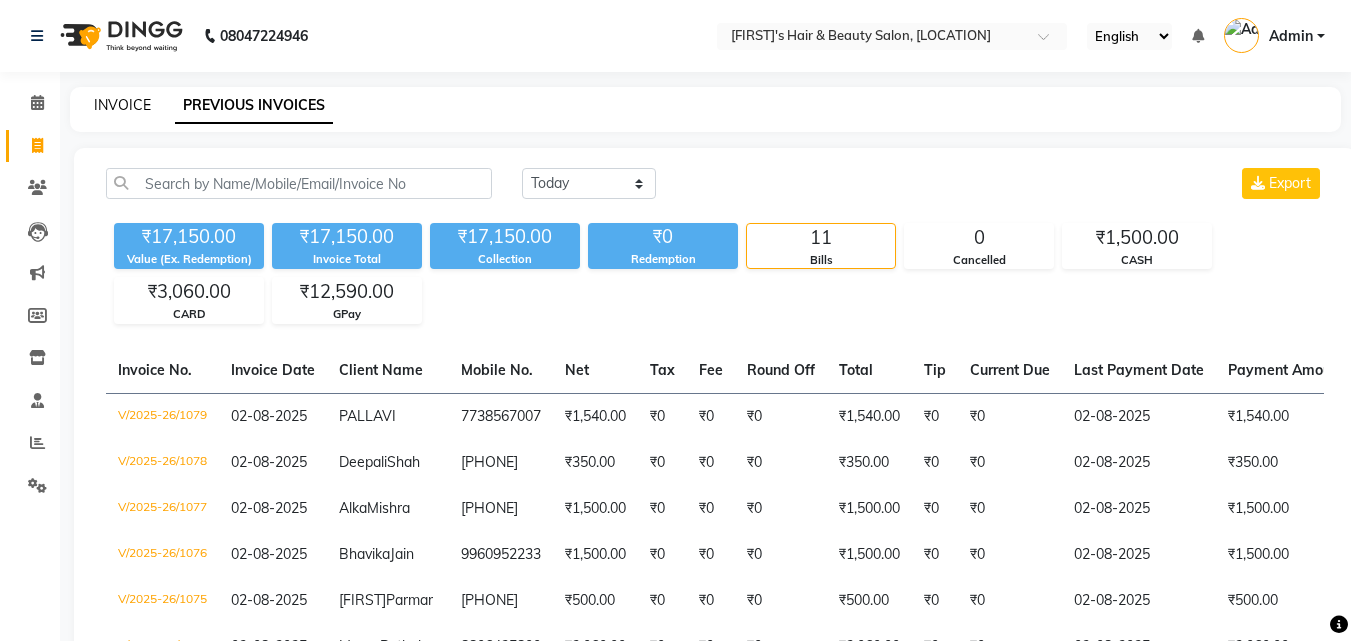 click on "INVOICE" 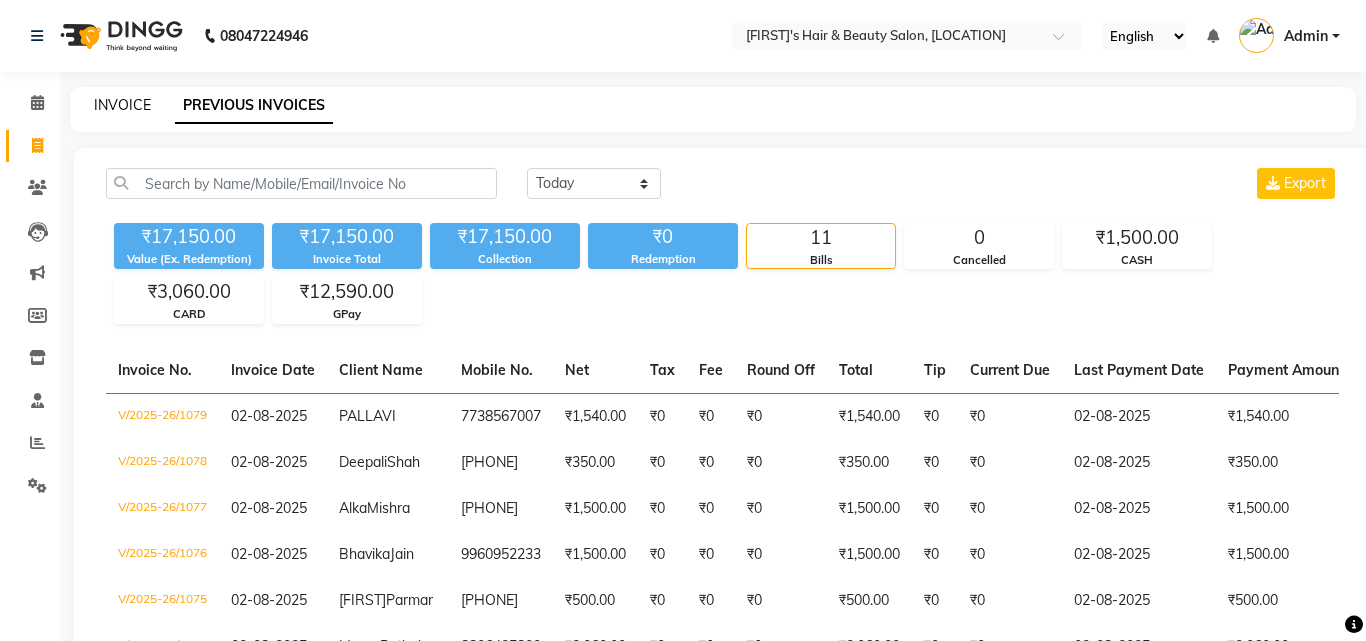 select on "5401" 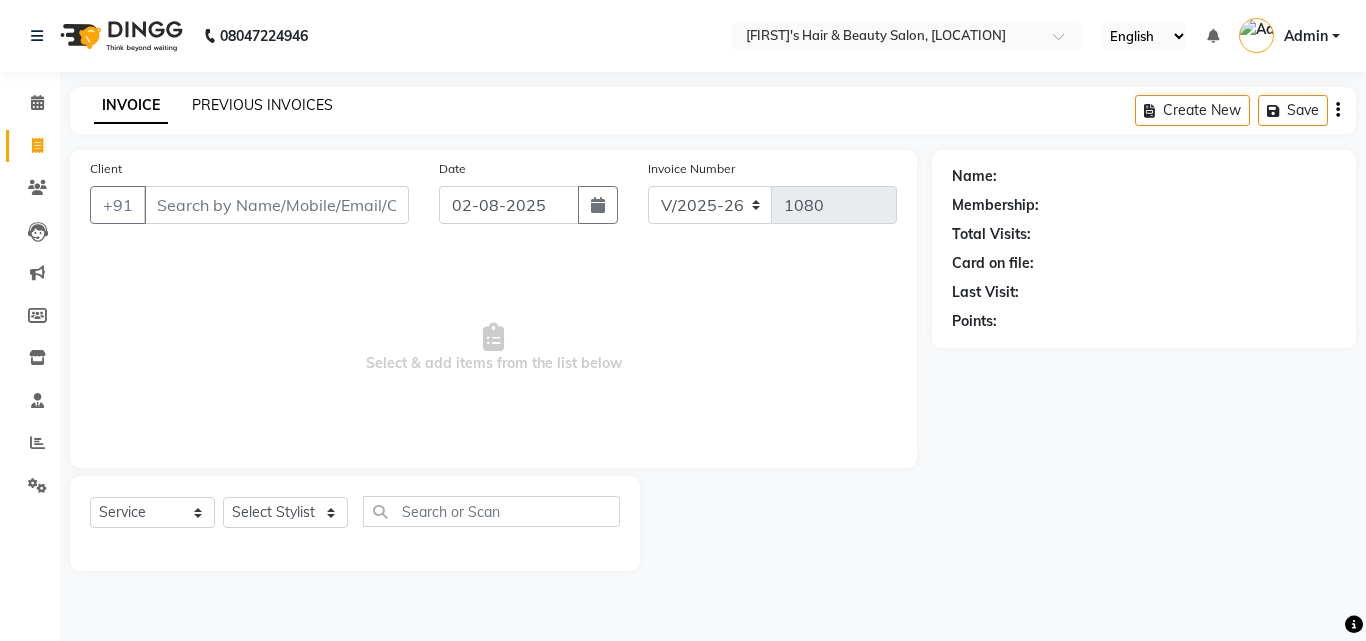 click on "PREVIOUS INVOICES" 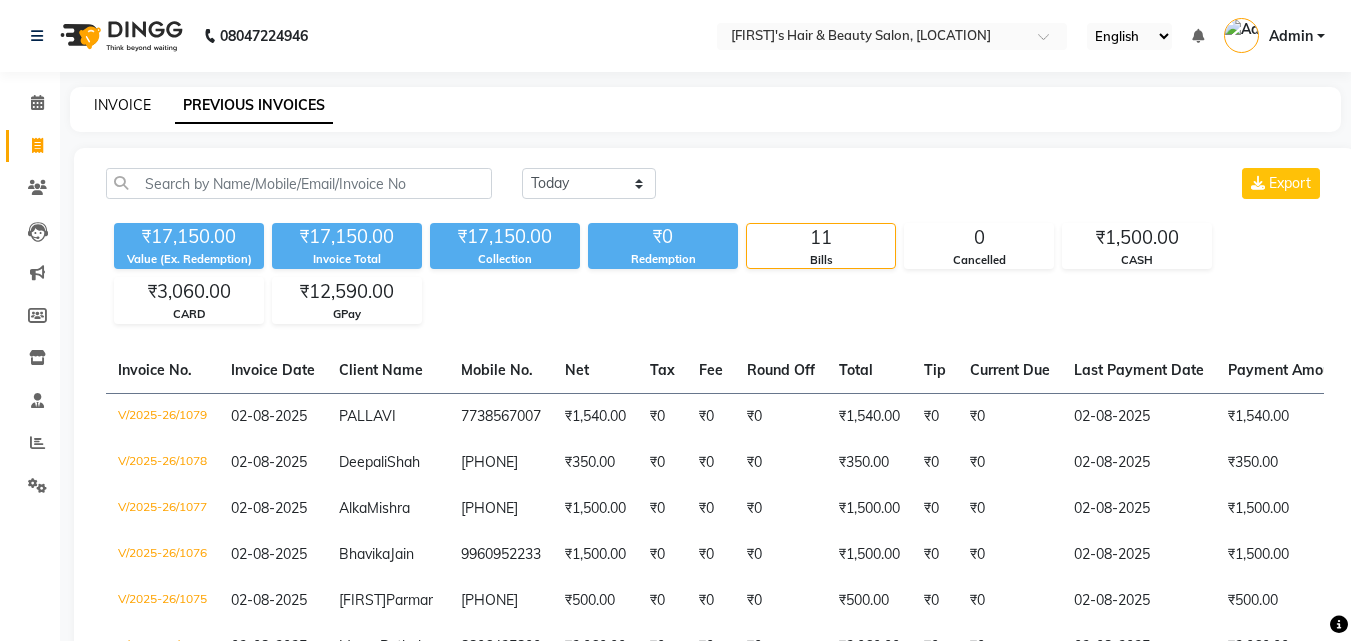 drag, startPoint x: 589, startPoint y: 115, endPoint x: 121, endPoint y: 107, distance: 468.06836 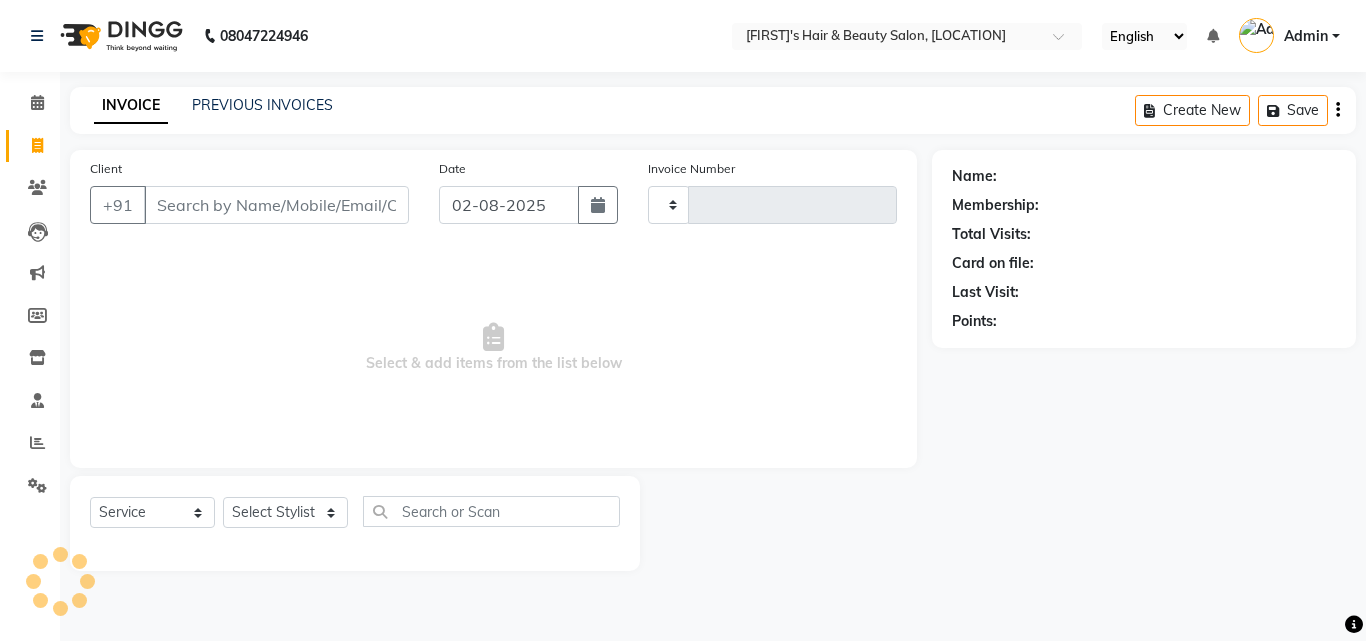 type on "1080" 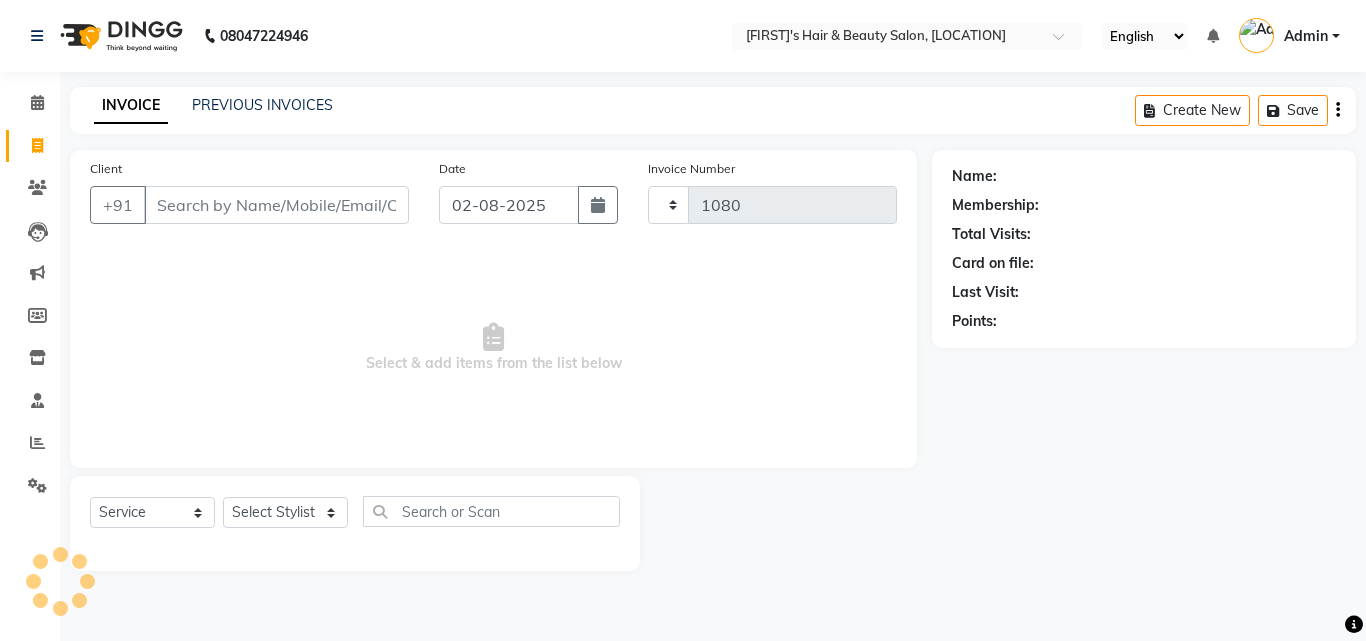 select on "5401" 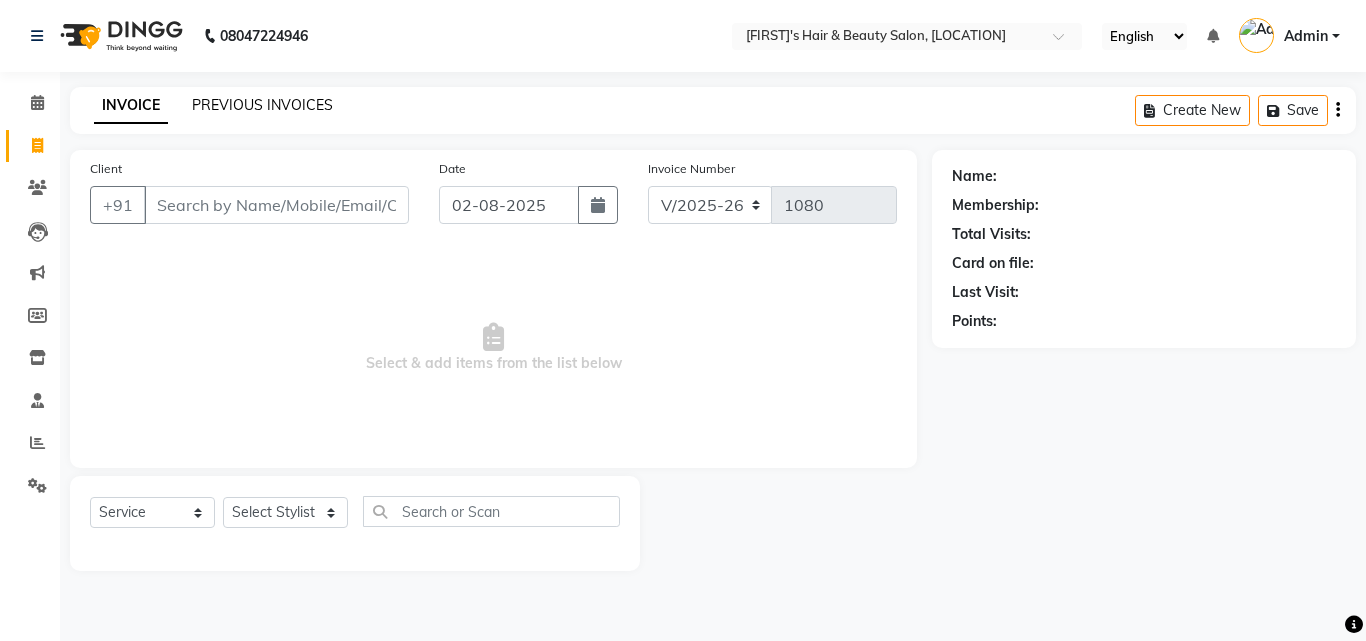 click on "PREVIOUS INVOICES" 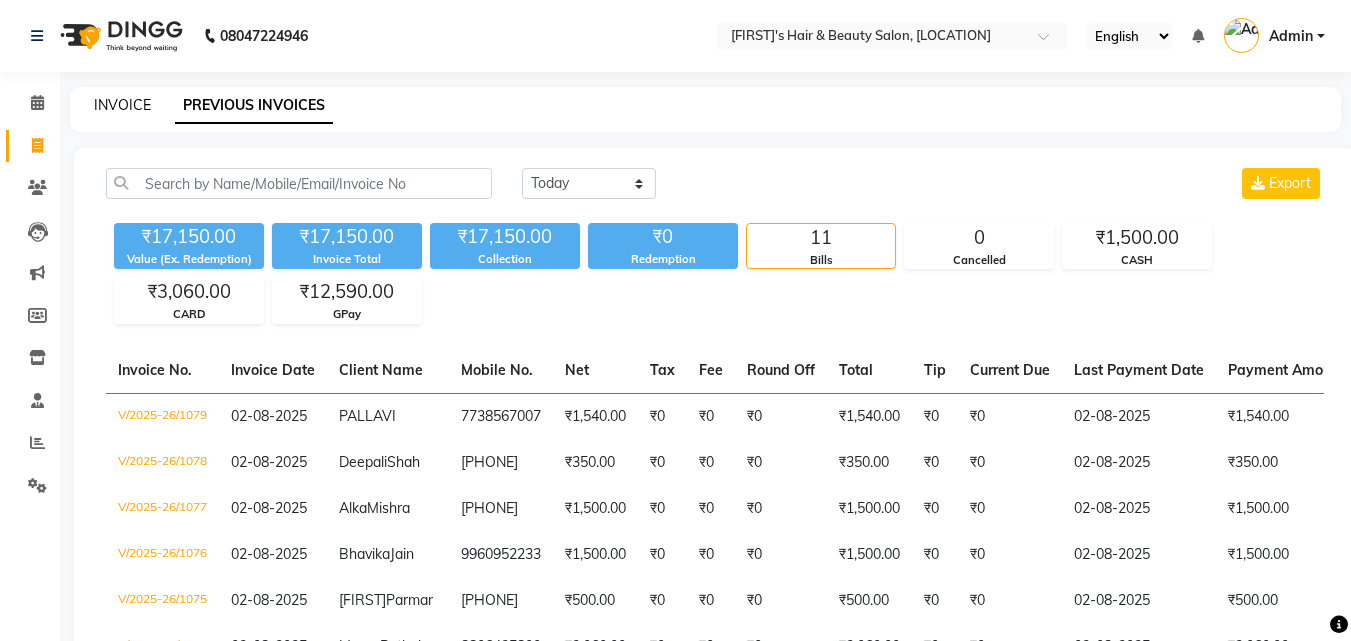 click on "INVOICE" 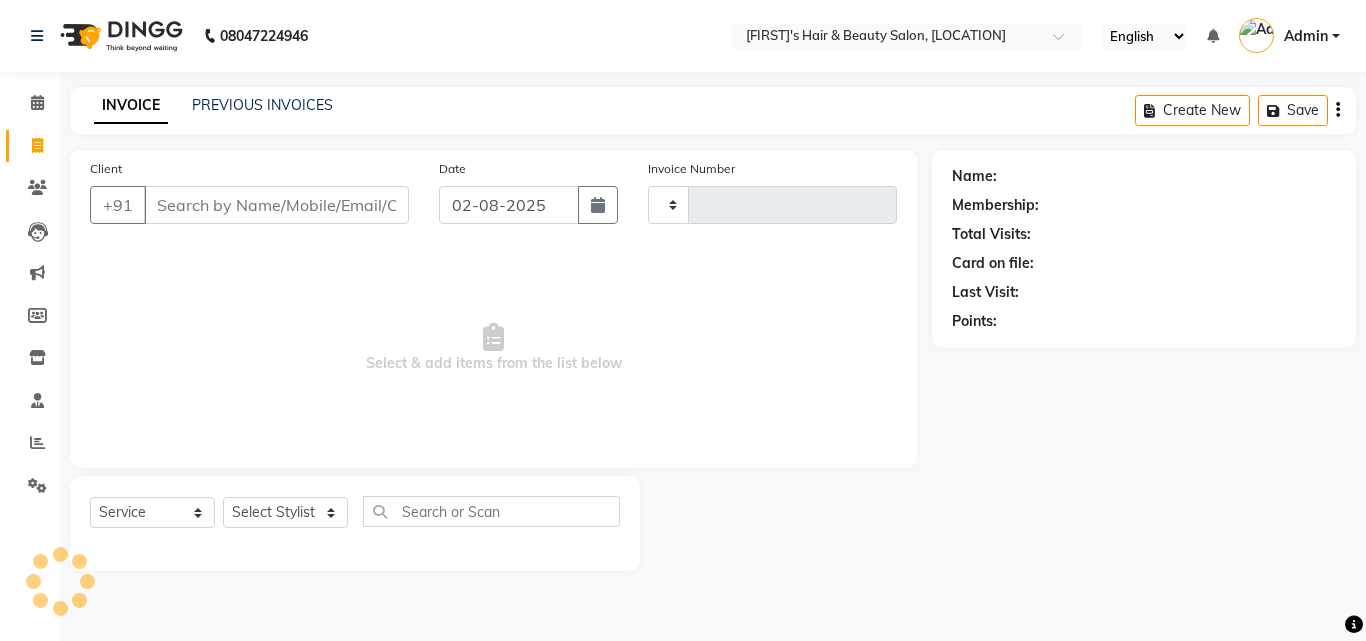 type on "1080" 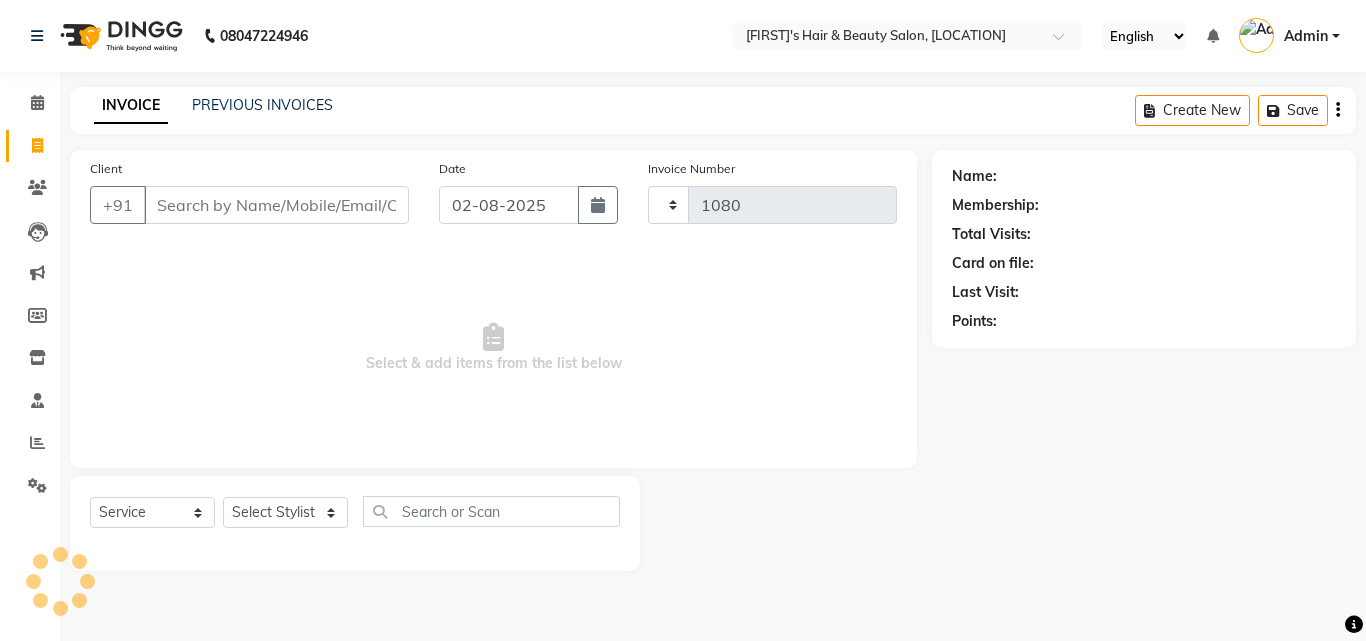 select on "5401" 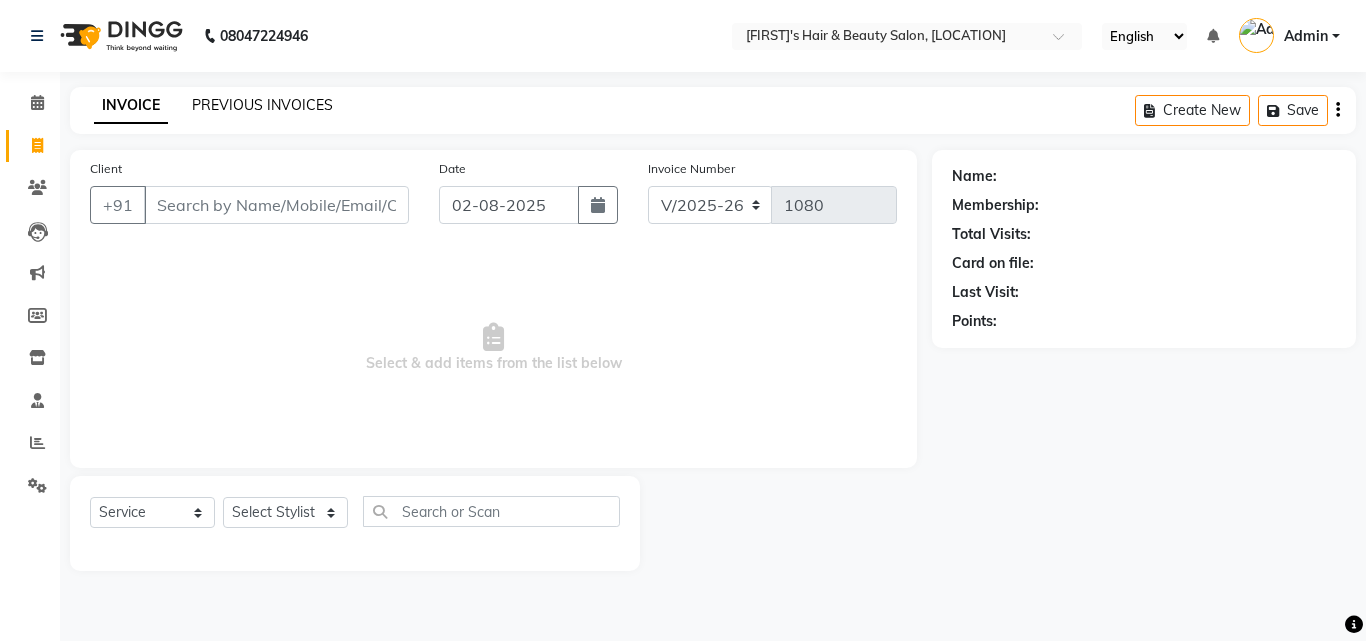 click on "PREVIOUS INVOICES" 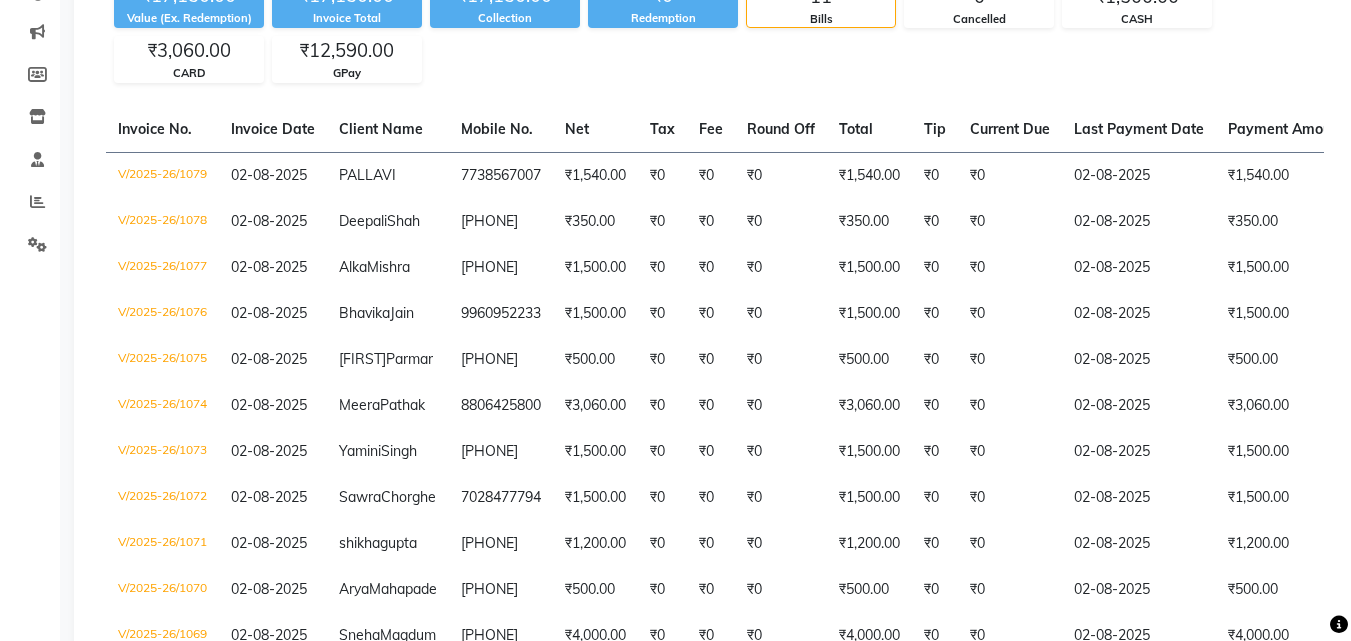 scroll, scrollTop: 243, scrollLeft: 0, axis: vertical 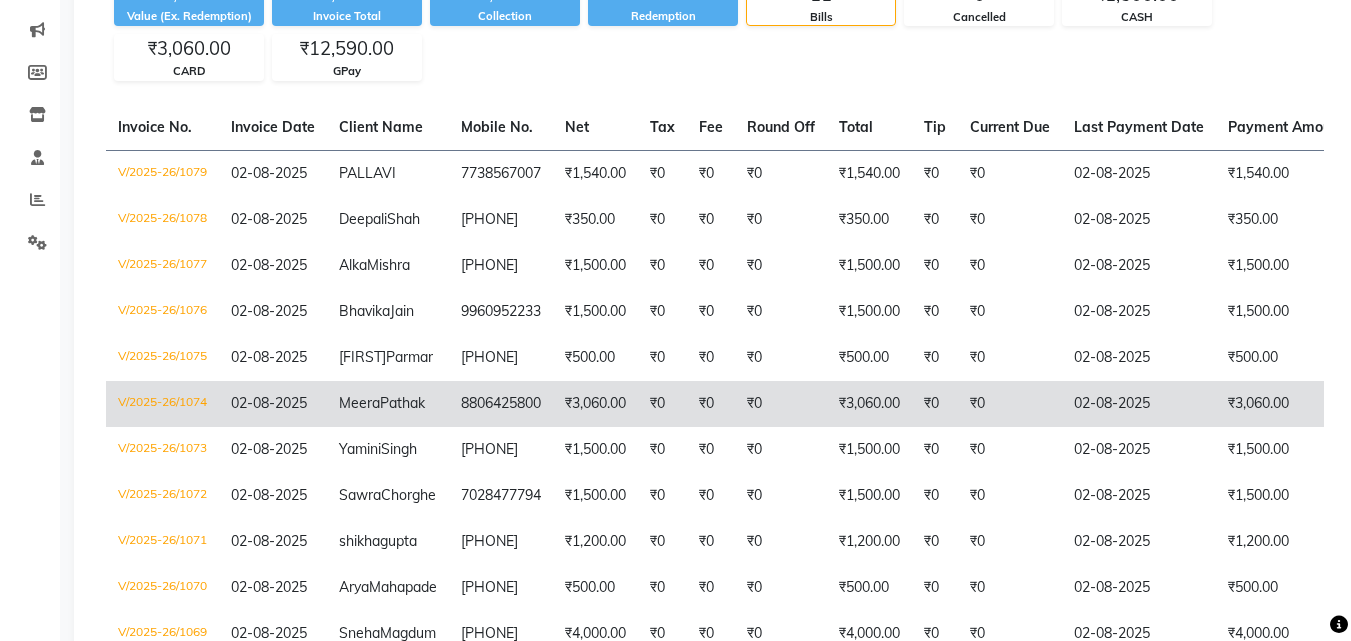 click on "V/2025-26/1074" 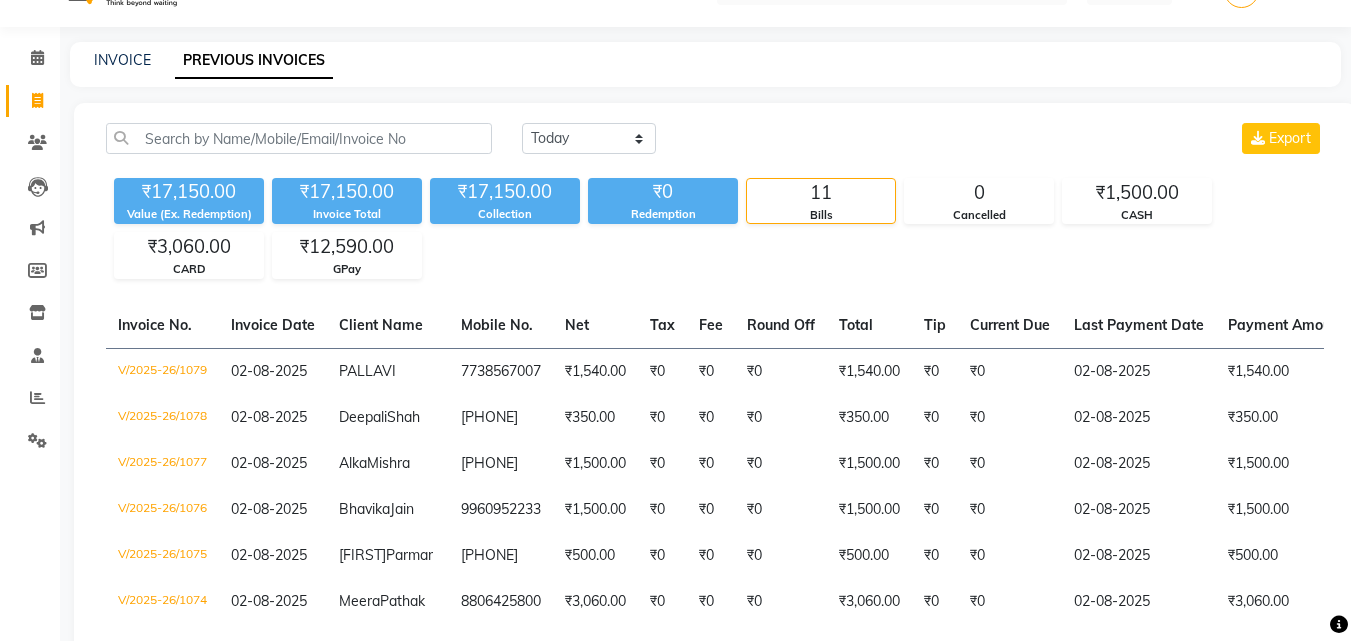 scroll, scrollTop: 20, scrollLeft: 0, axis: vertical 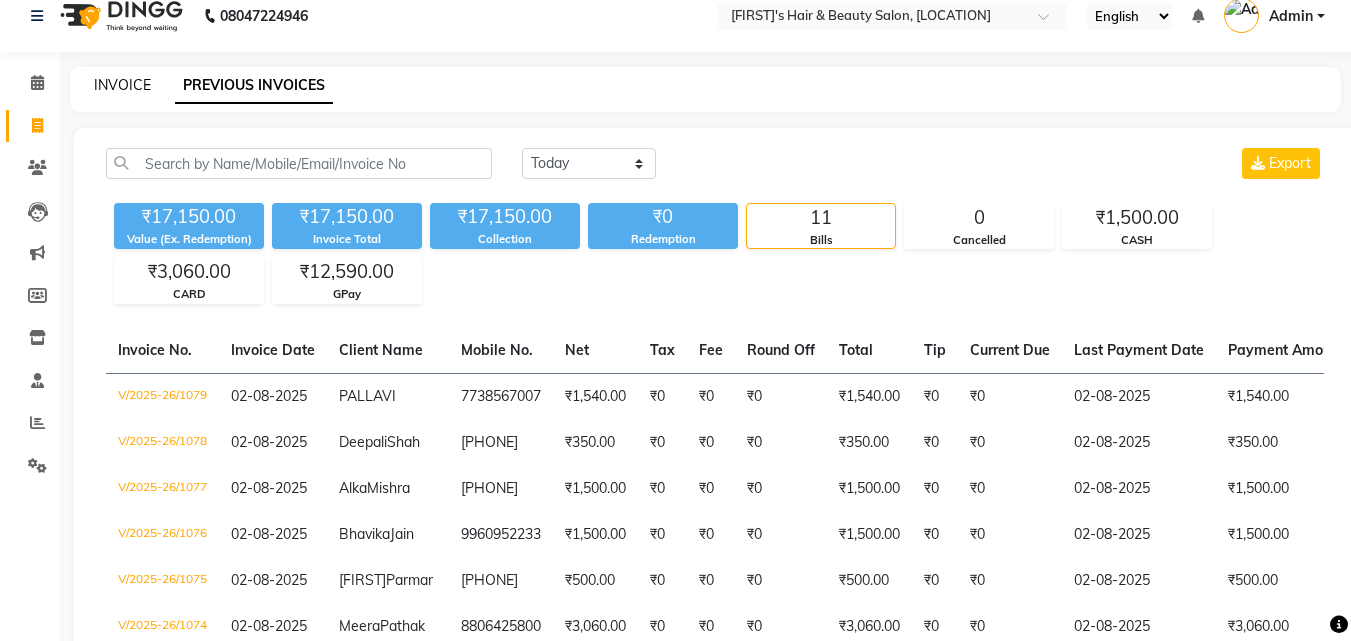 click on "INVOICE" 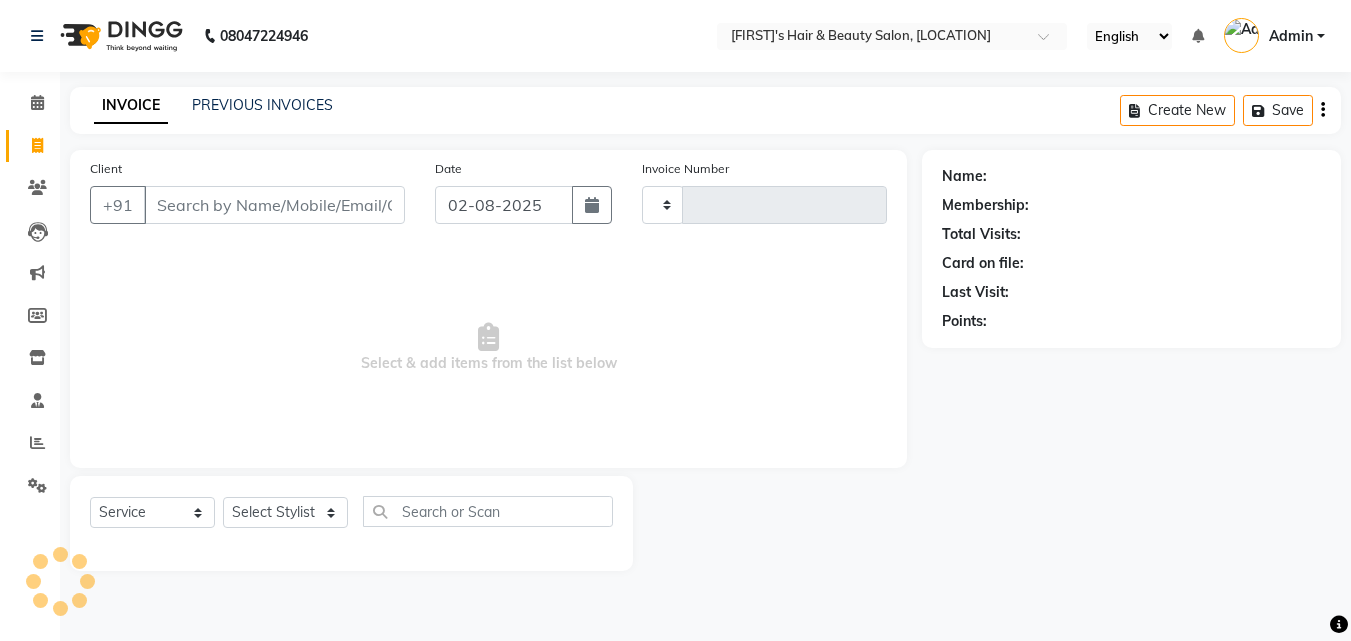 scroll, scrollTop: 0, scrollLeft: 0, axis: both 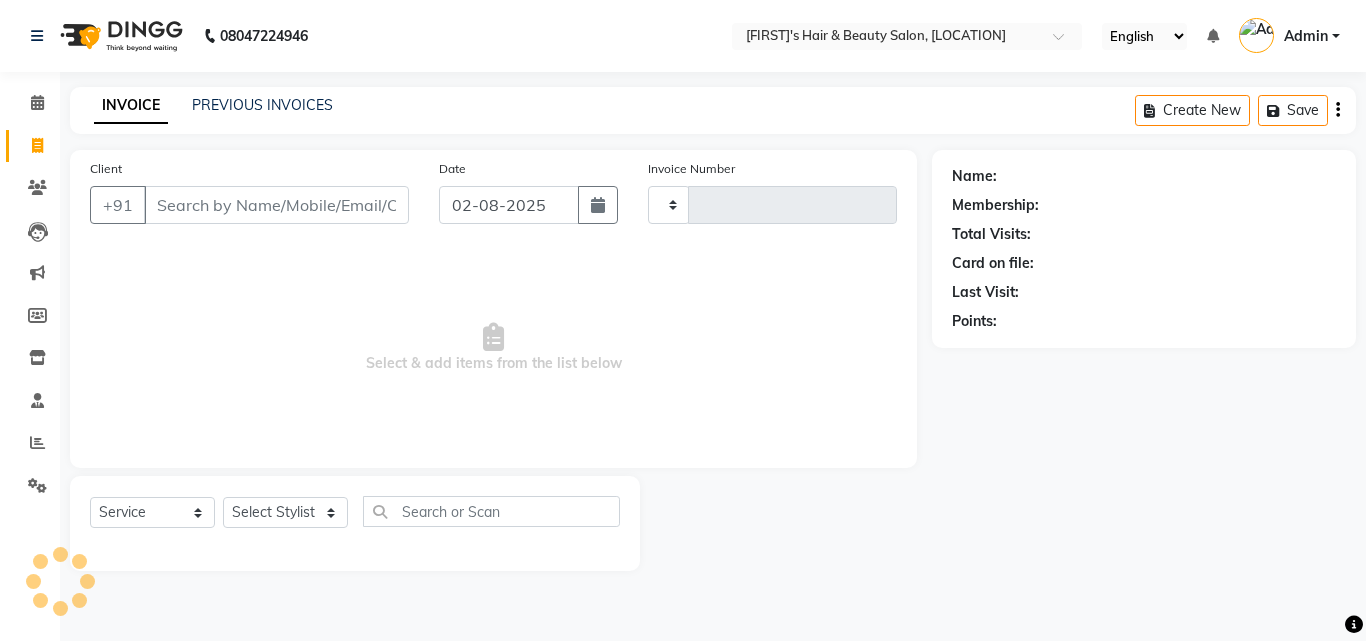 type on "1080" 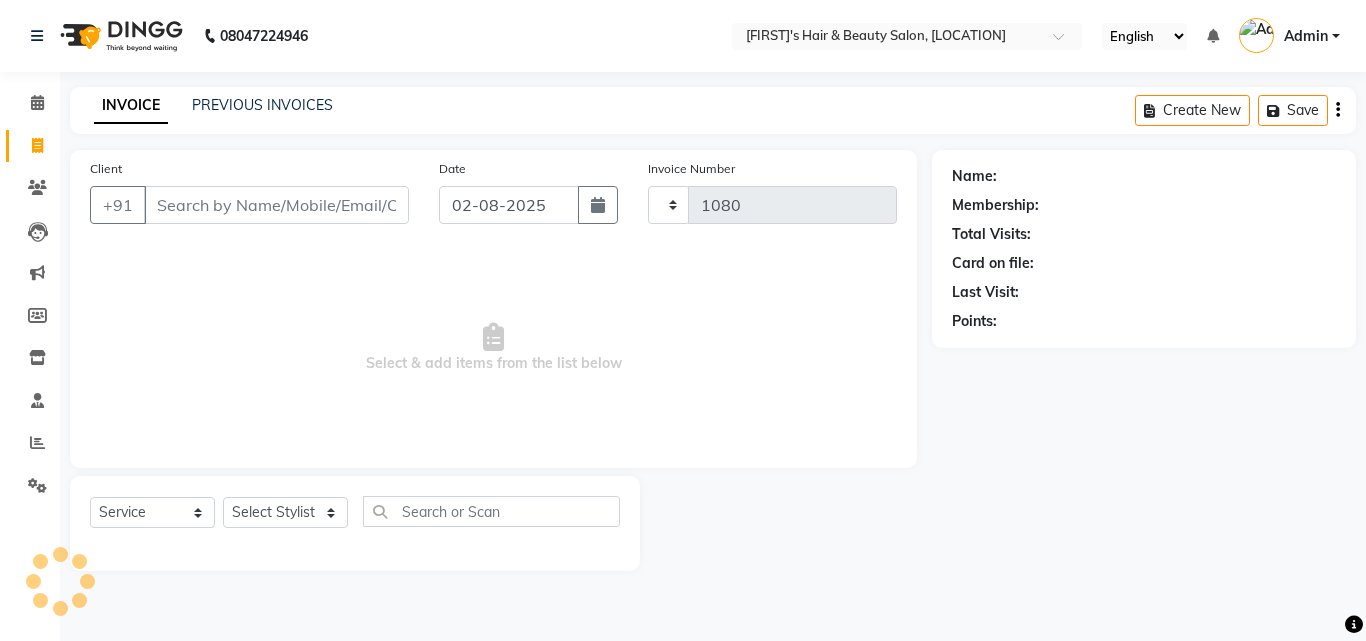 select on "5401" 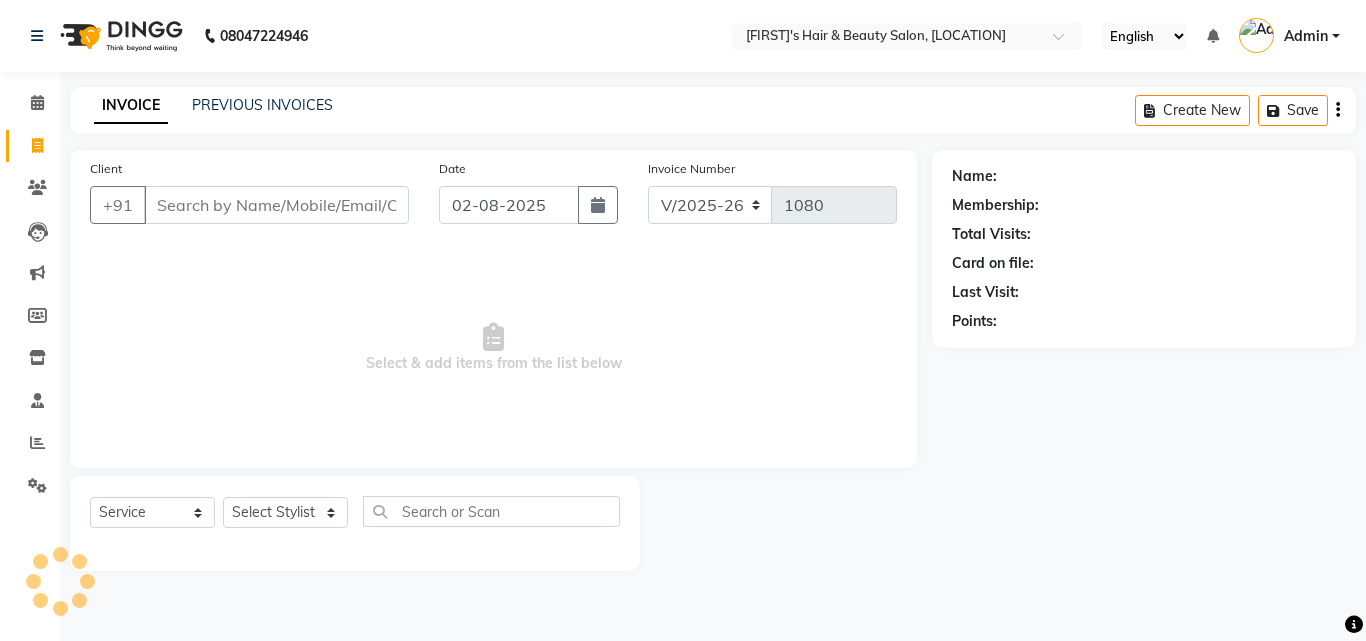 click on "Client" at bounding box center [276, 205] 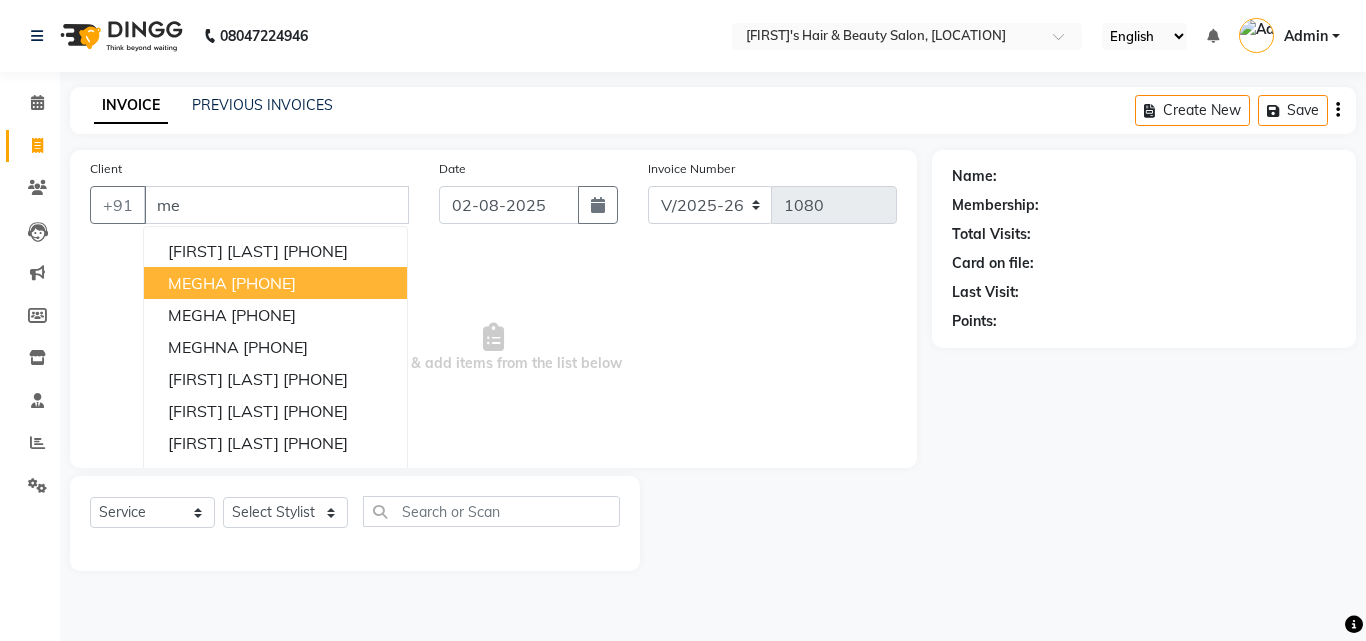 type on "m" 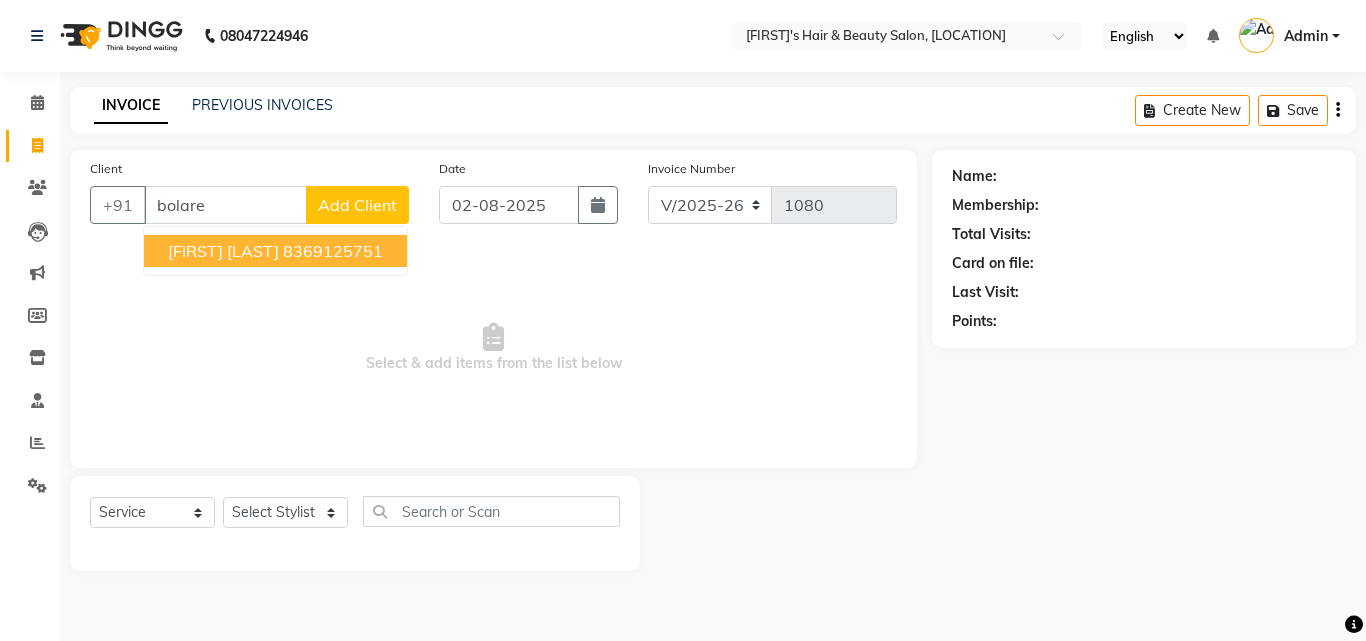 click on "Megha Bolare  8369125751" at bounding box center (275, 251) 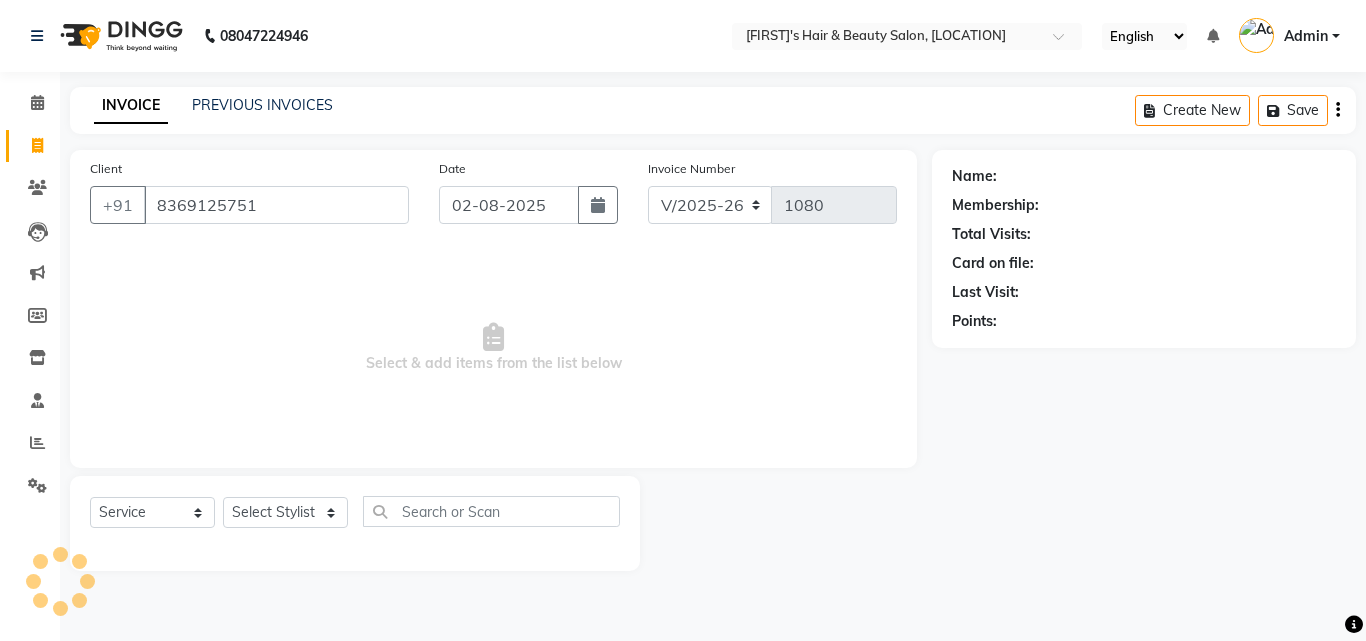 type on "8369125751" 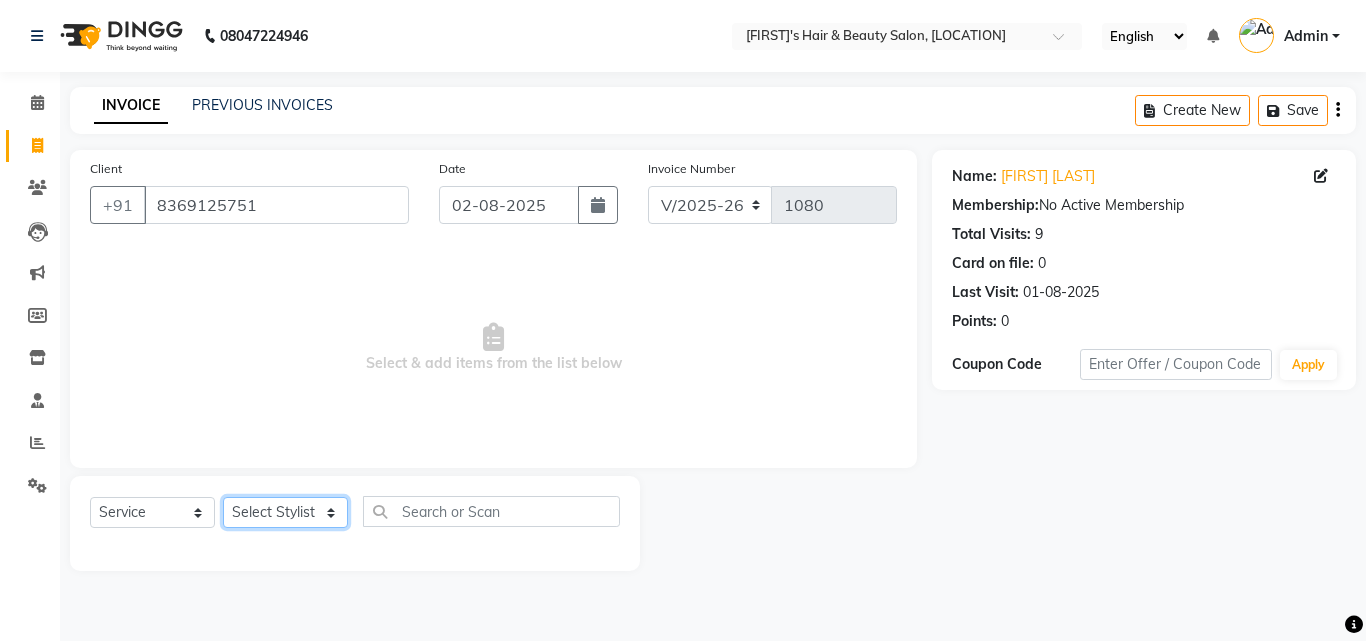 click on "Select Stylist [FIRST] [LAST] [FIRST] [LAST] [FIRST] [LAST] [FIRST] [LAST] [FIRST] [LAST] [FIRST] [LAST] [FIRST] [LAST] [FIRST] [LAST]" 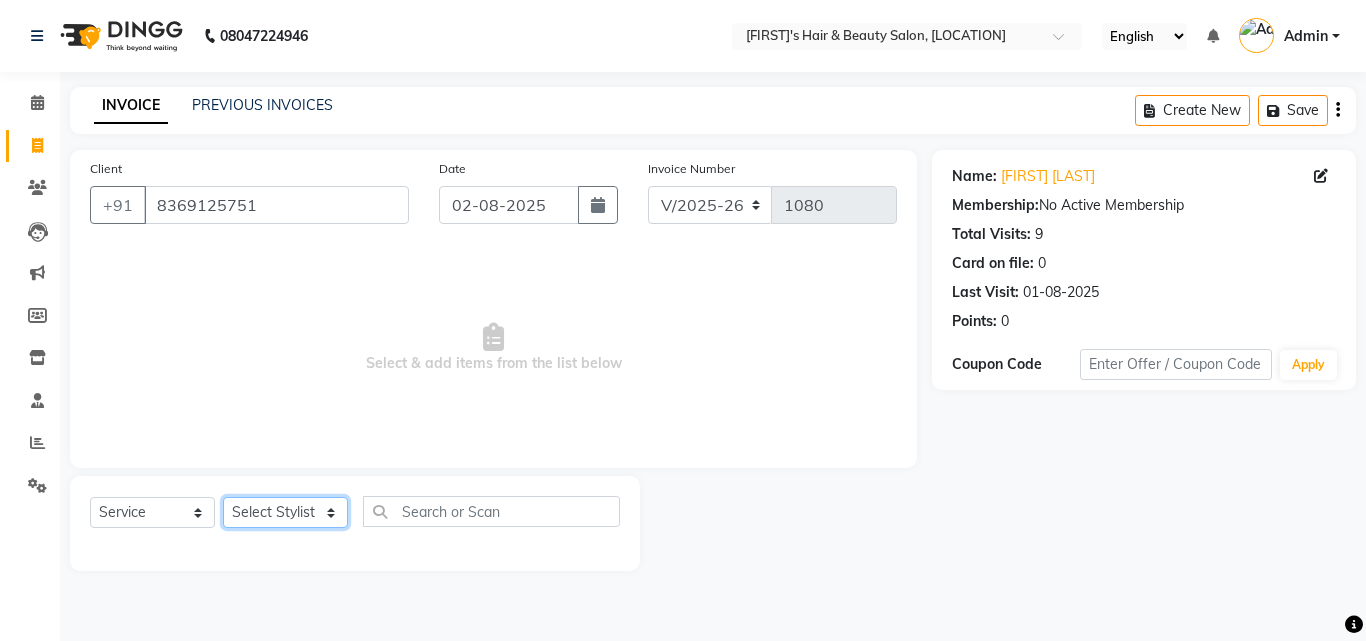select on "35986" 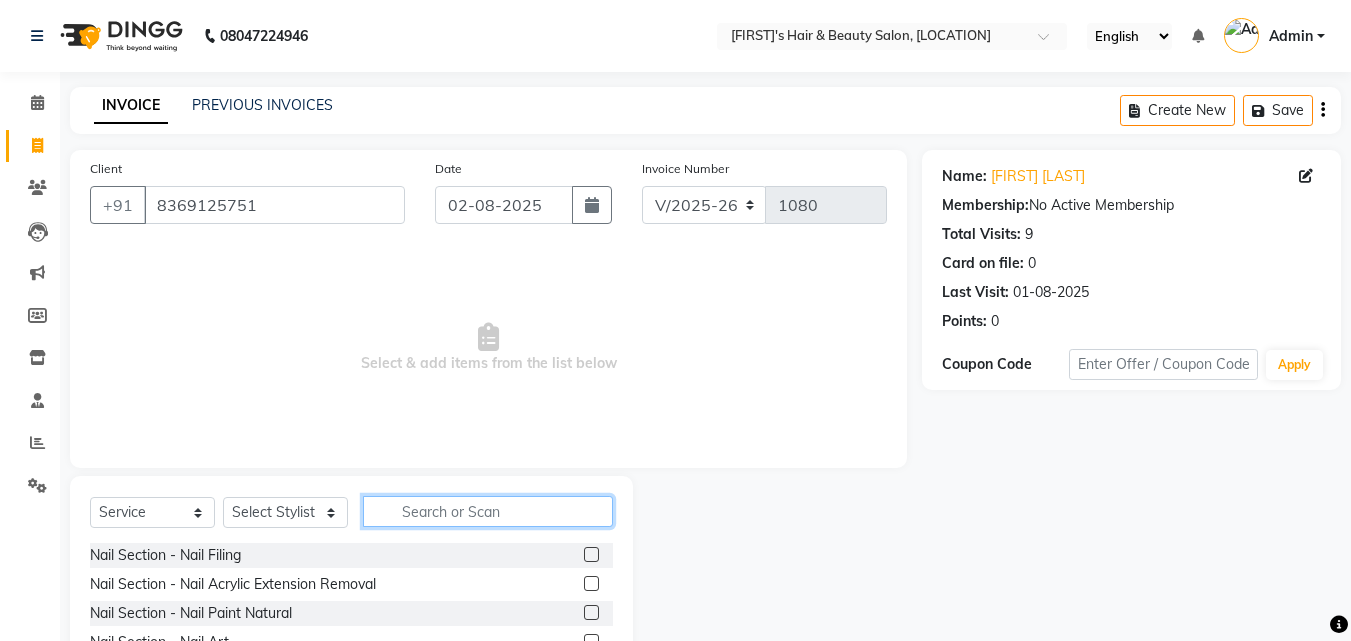 click 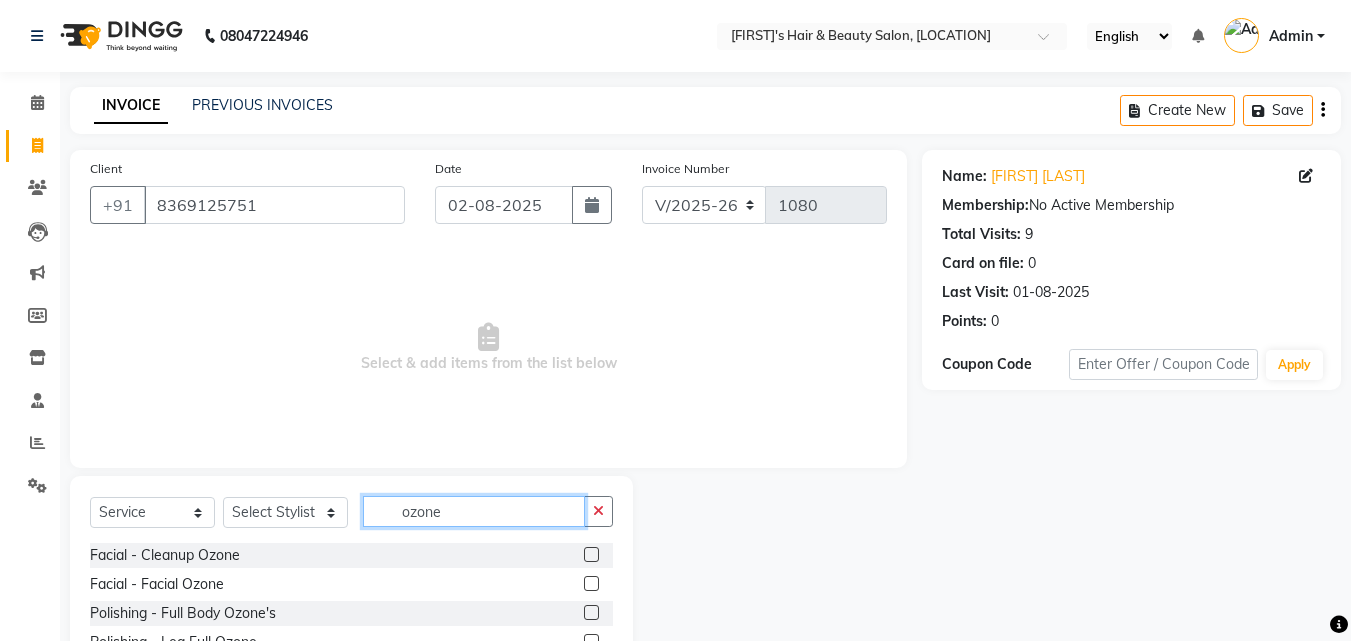 type on "ozone" 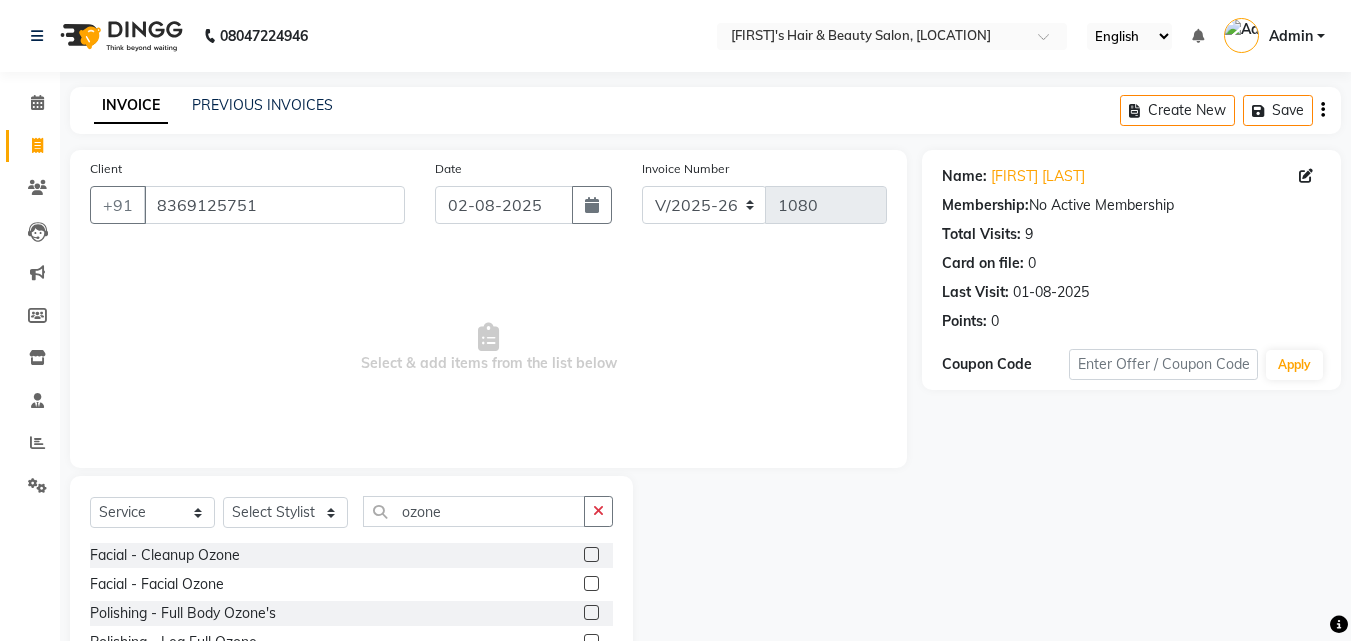 click 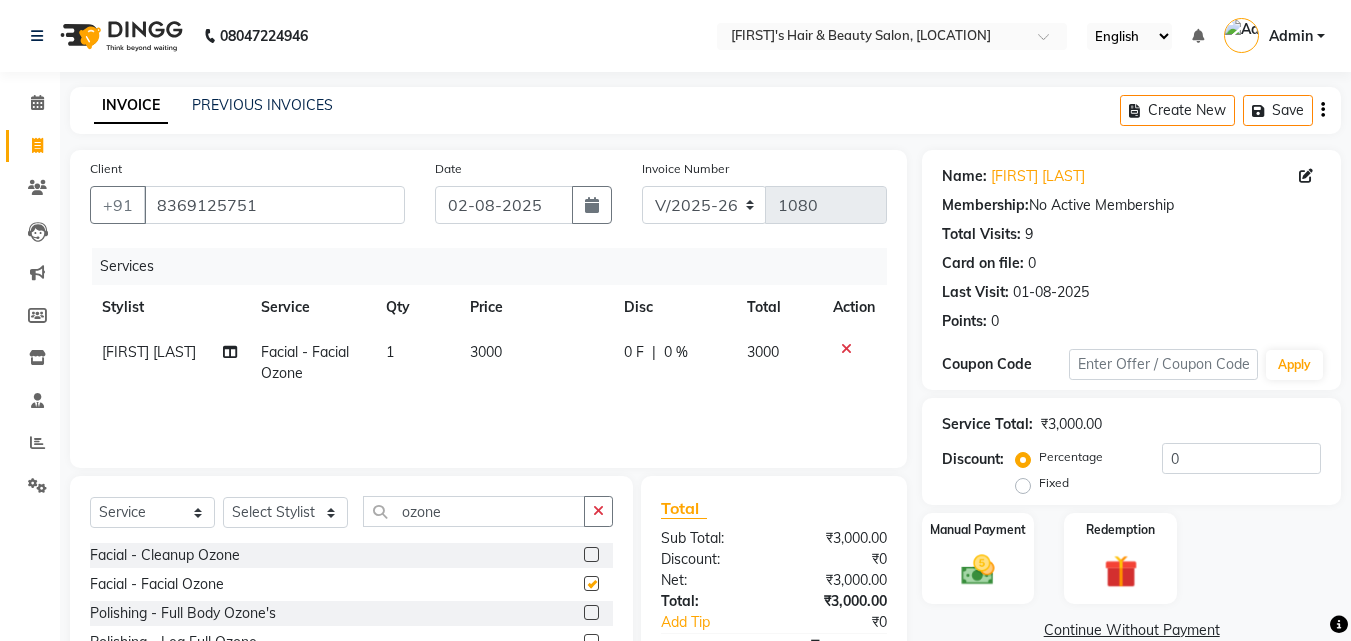 checkbox on "false" 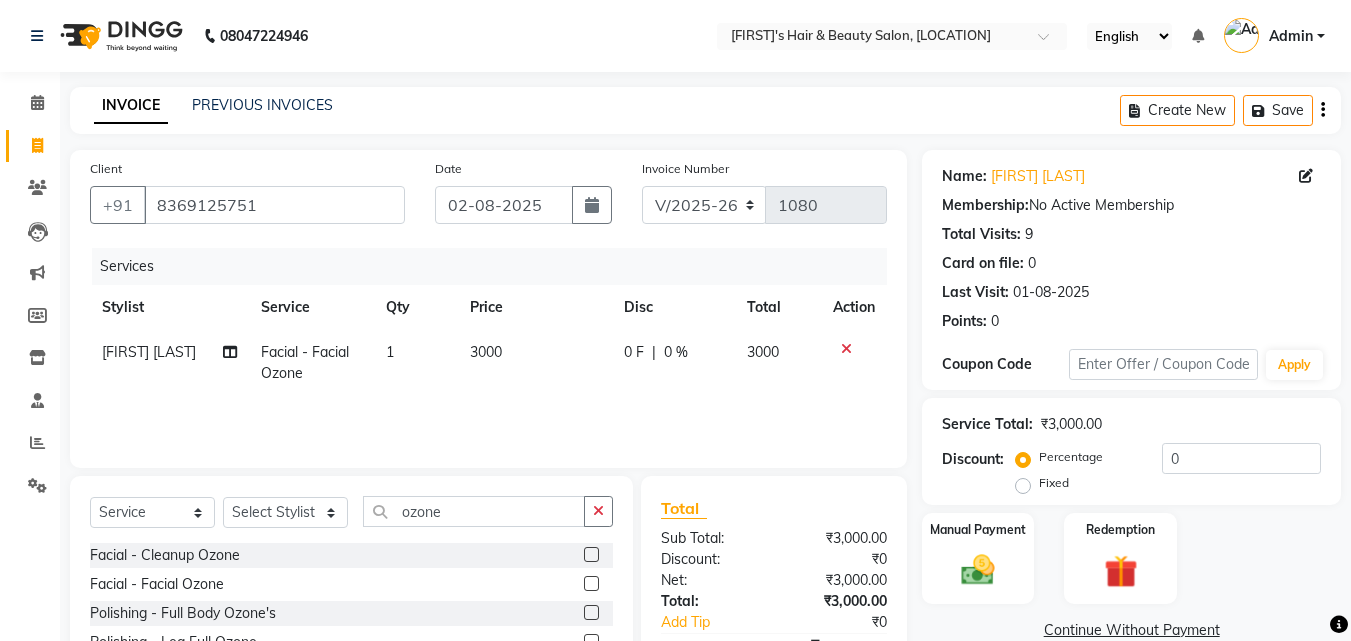 click on "3000" 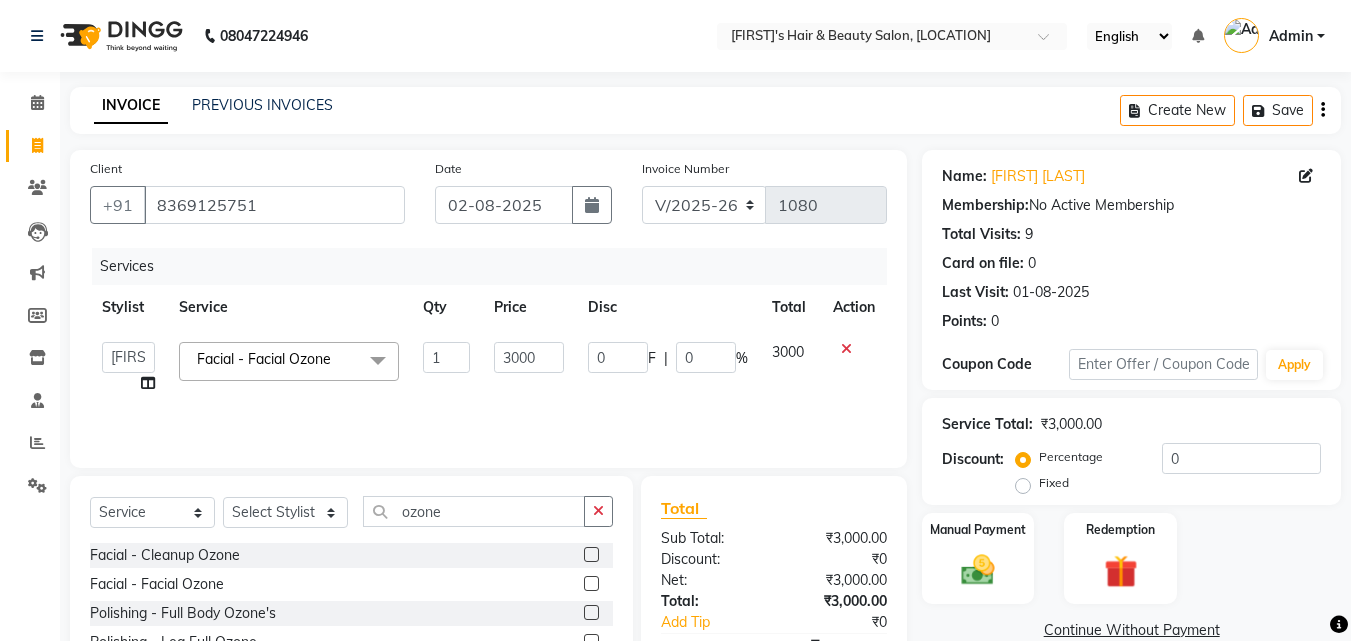 click on "3000" 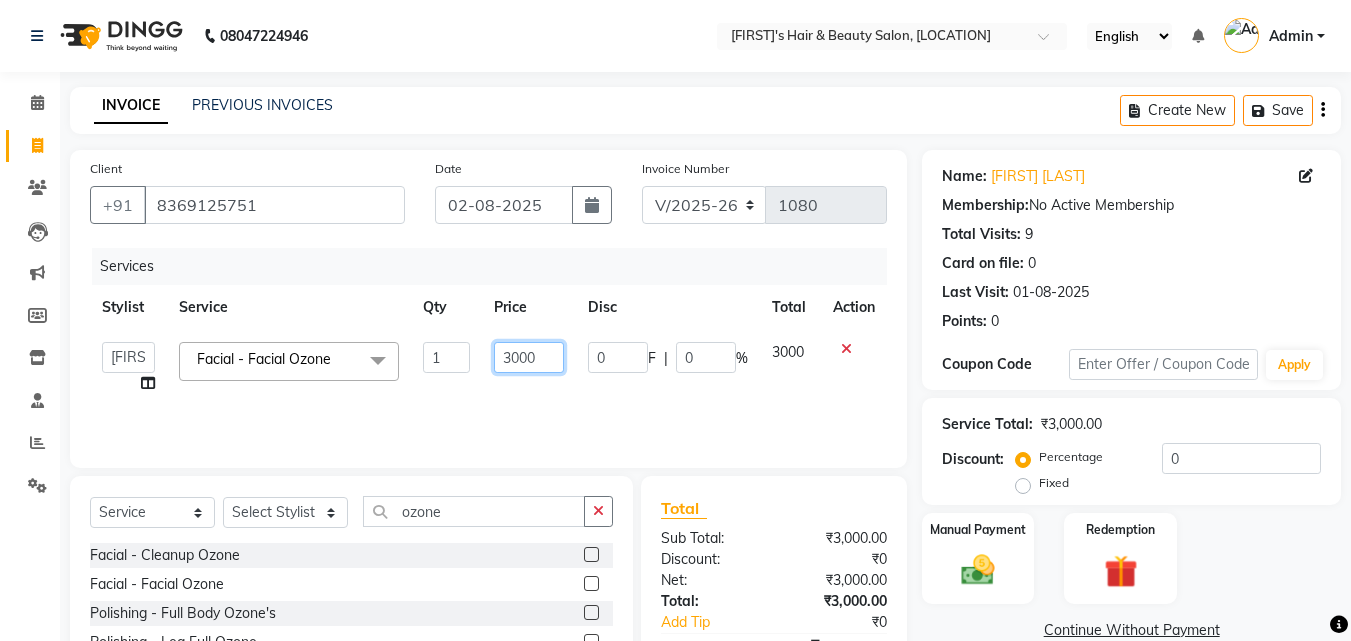 click on "3000" 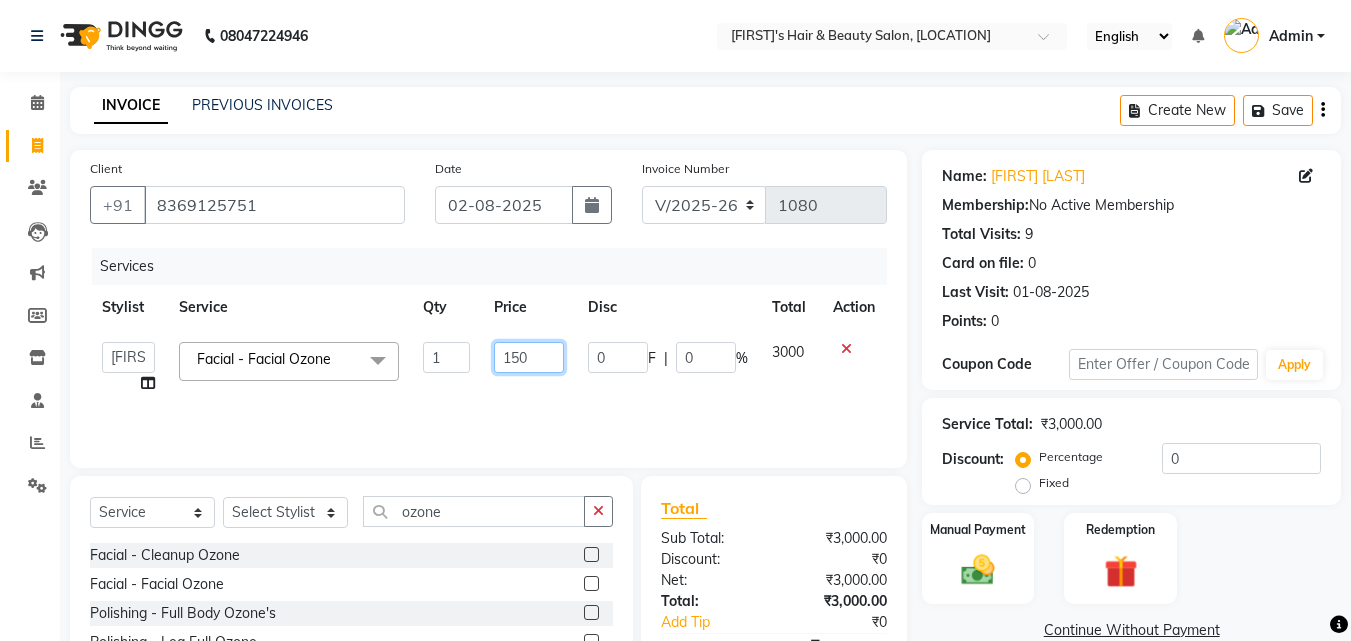 type on "1500" 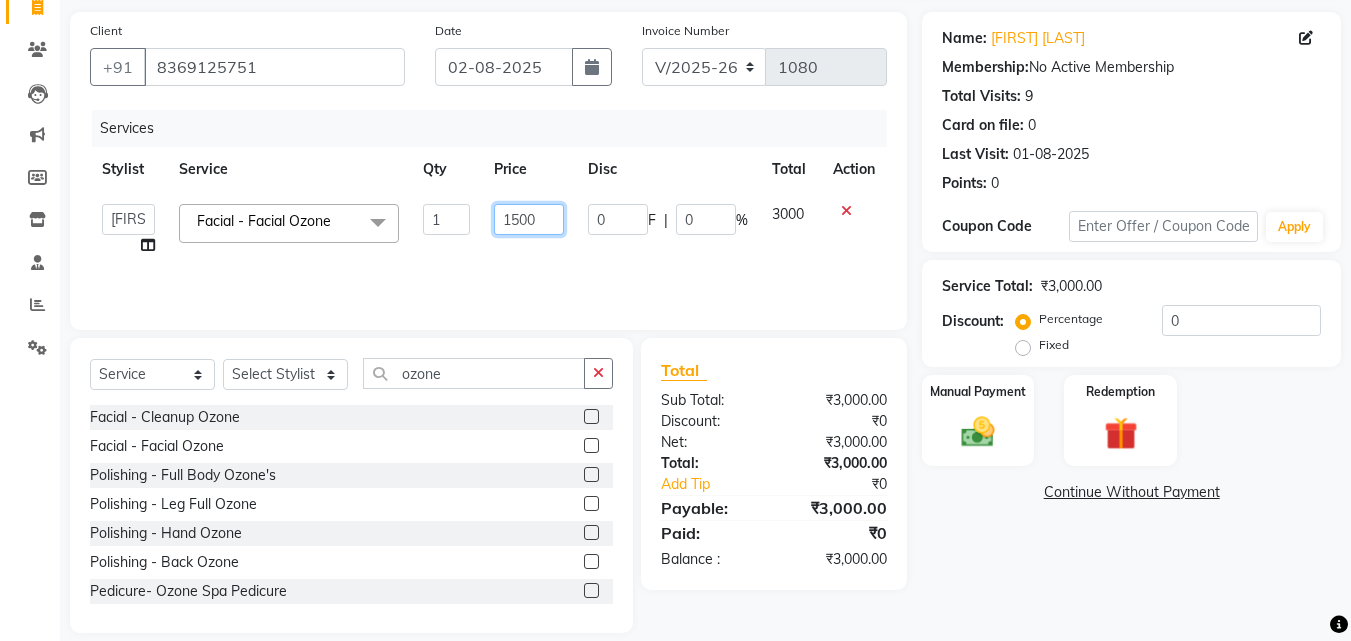 scroll, scrollTop: 151, scrollLeft: 0, axis: vertical 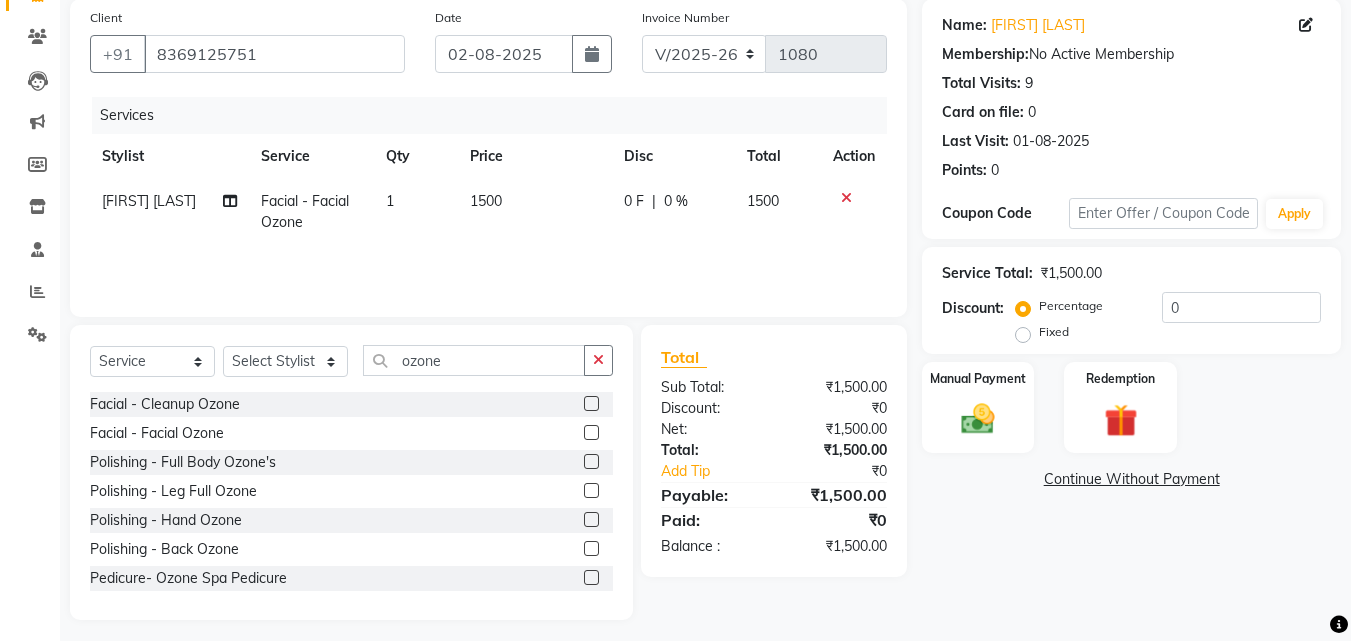 click on "Services Stylist Service Qty Price Disc Total Action Sakshi Vilas sawant  Facial - Facial Ozone 1 1500 0 F | 0 % 1500" 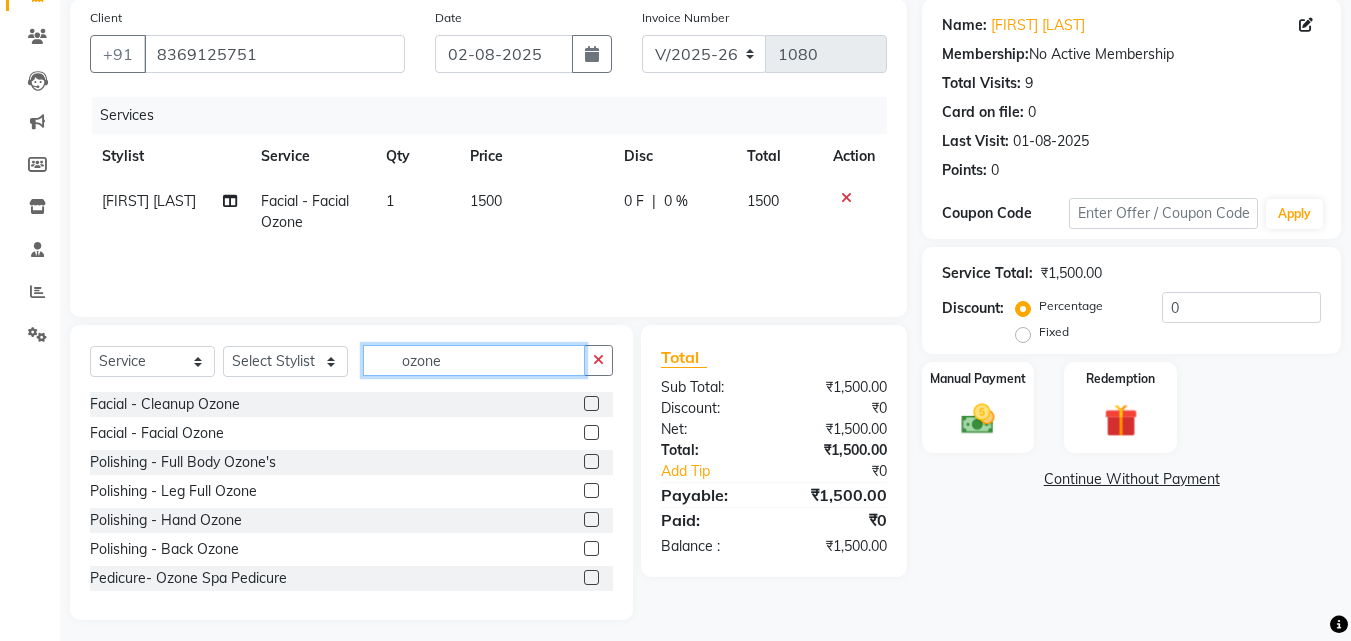 click on "ozone" 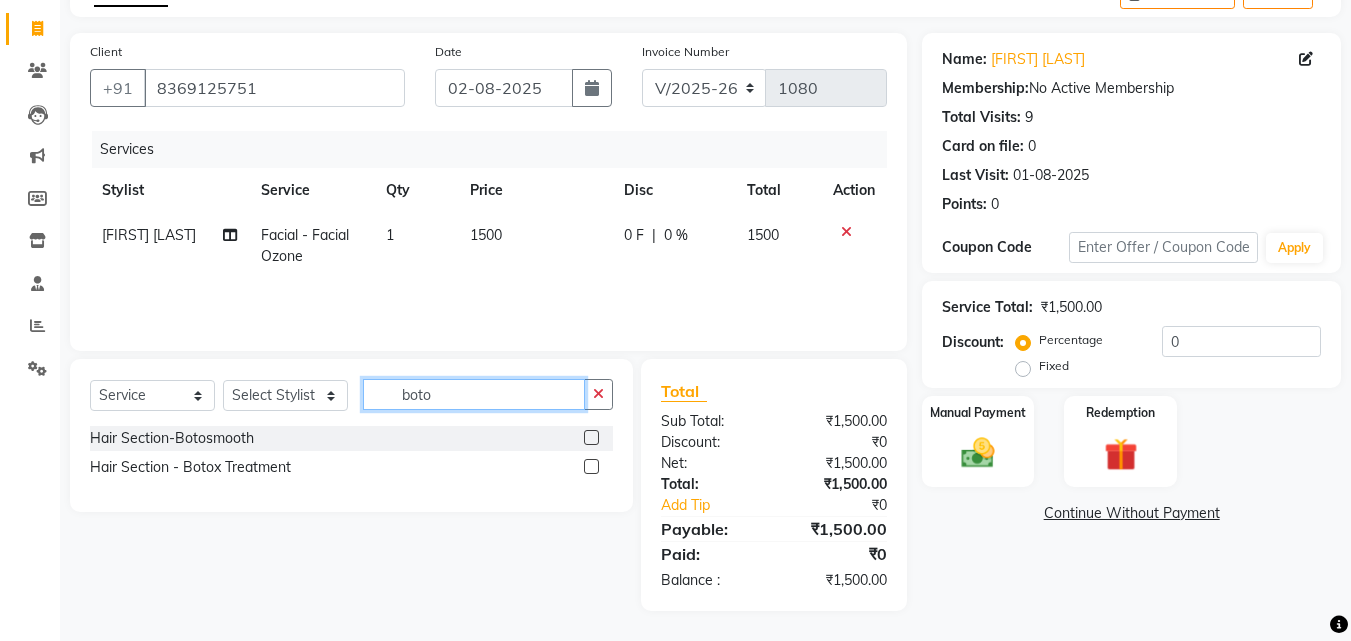 scroll, scrollTop: 117, scrollLeft: 0, axis: vertical 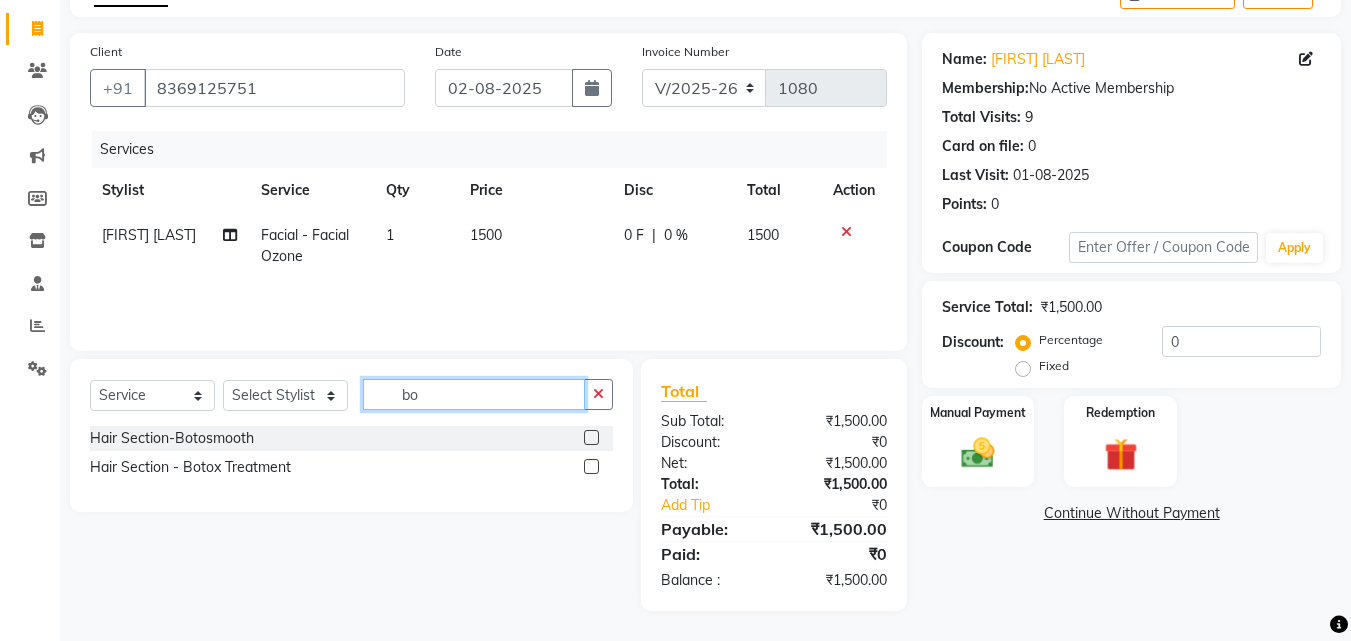 type on "b" 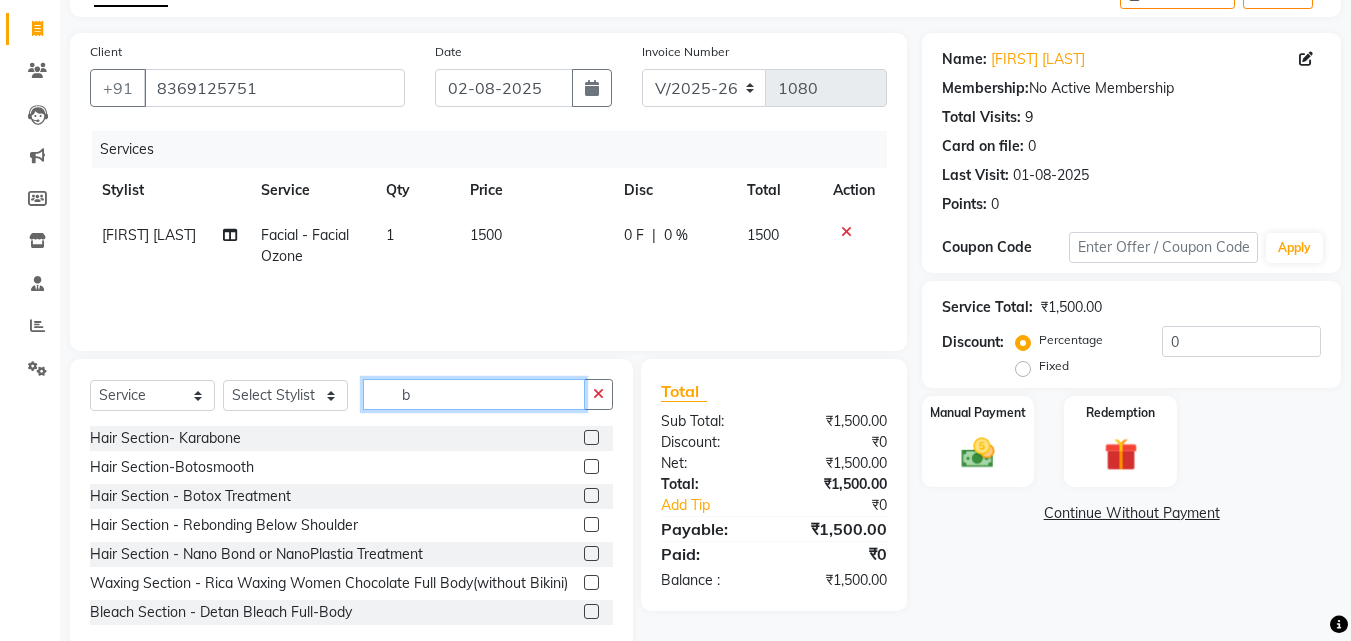 scroll, scrollTop: 151, scrollLeft: 0, axis: vertical 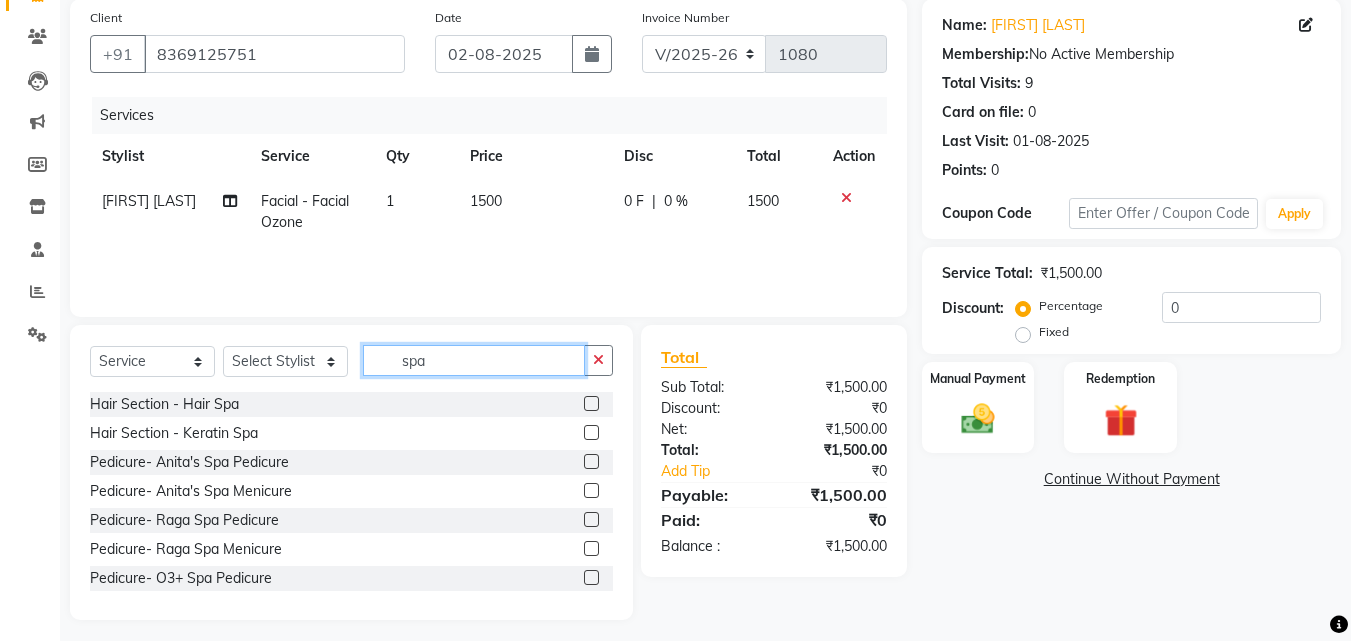 type on "spa" 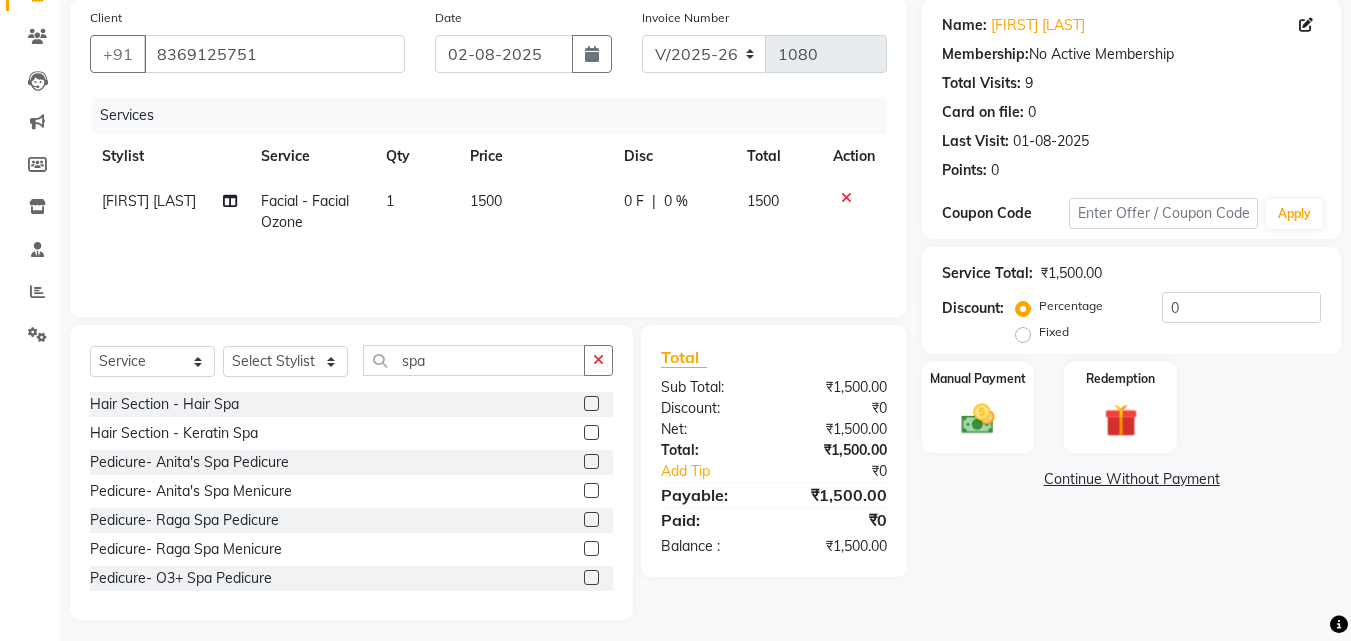 click 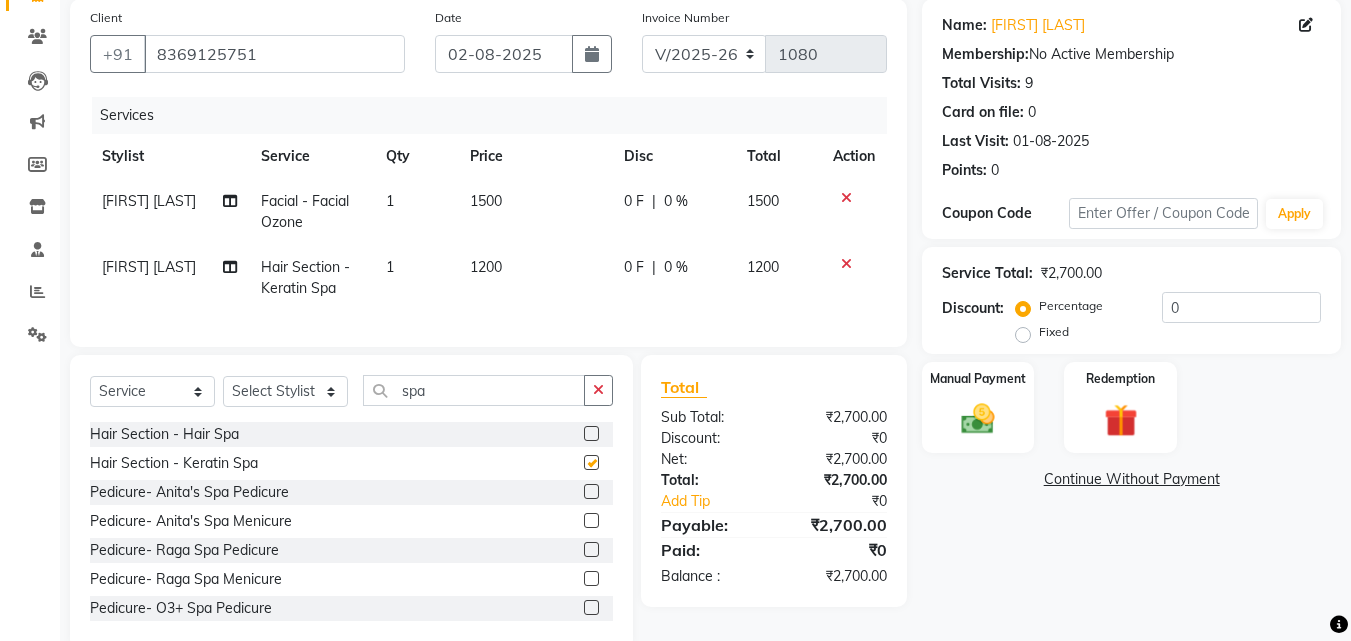 checkbox on "false" 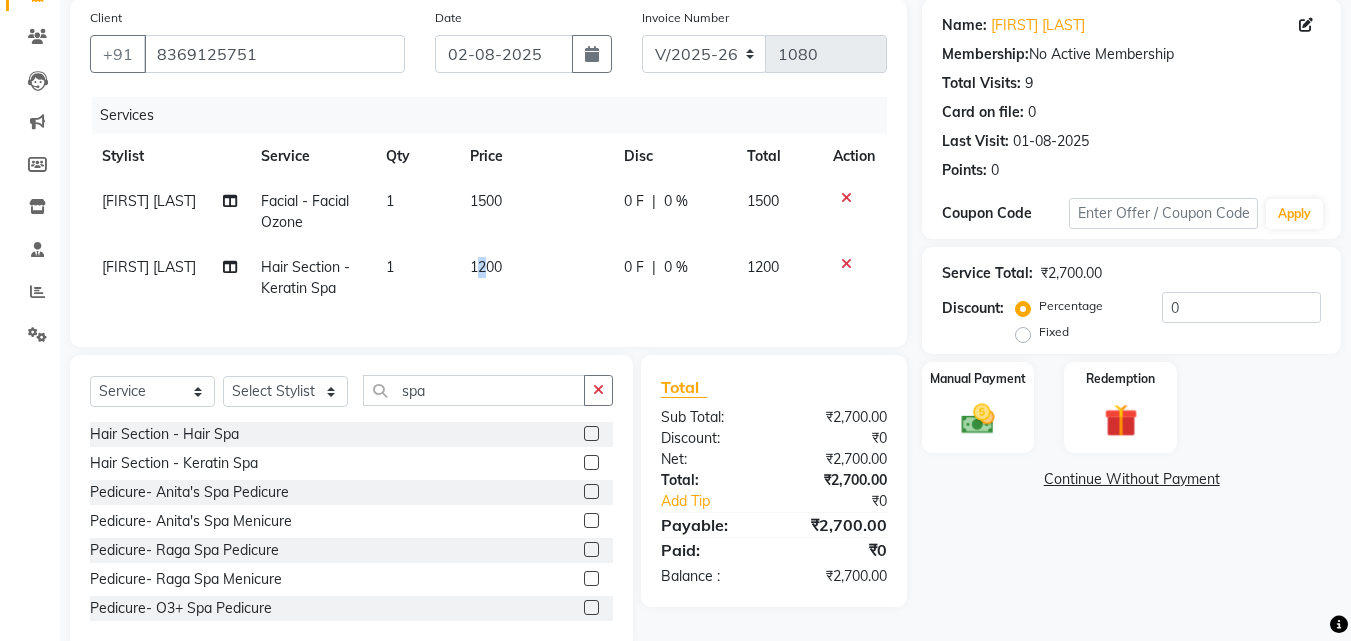 click on "1200" 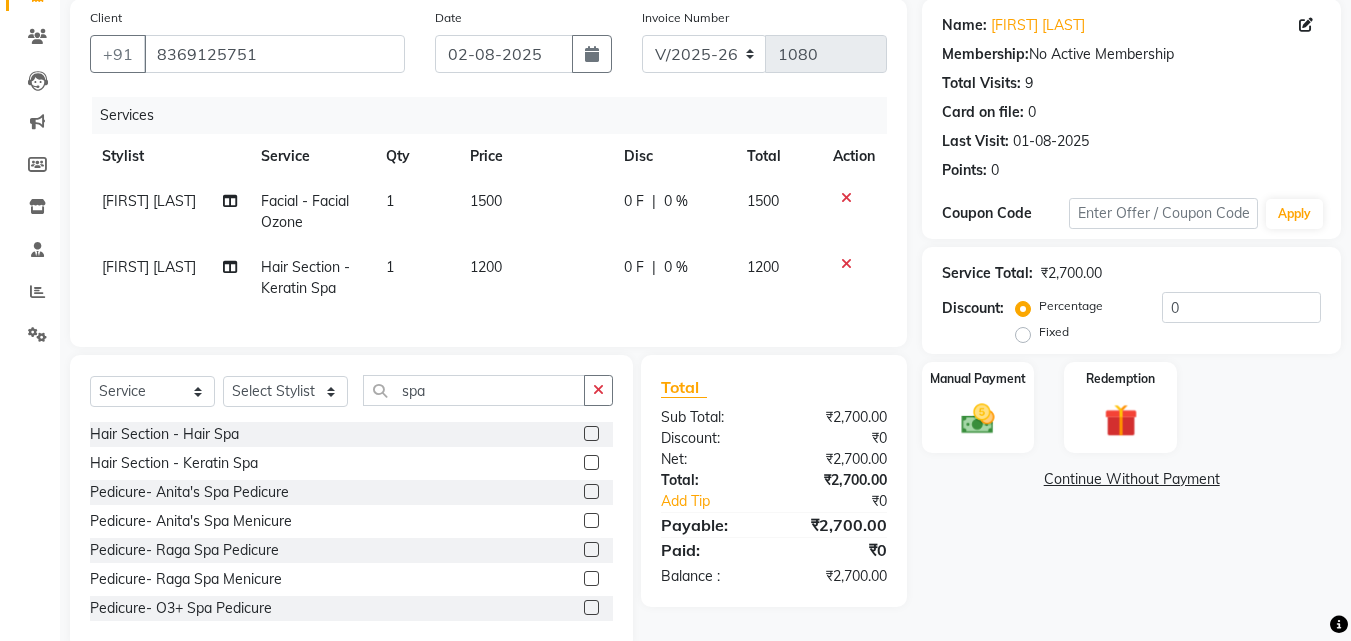 select on "35986" 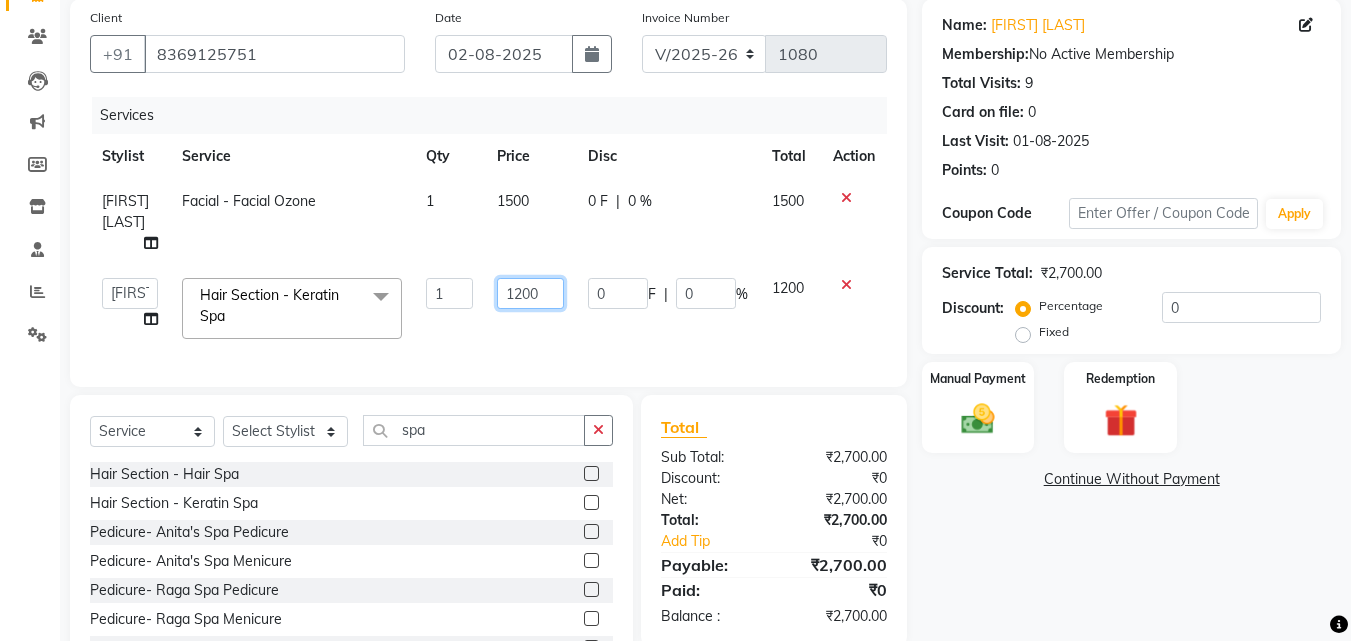 click on "1200" 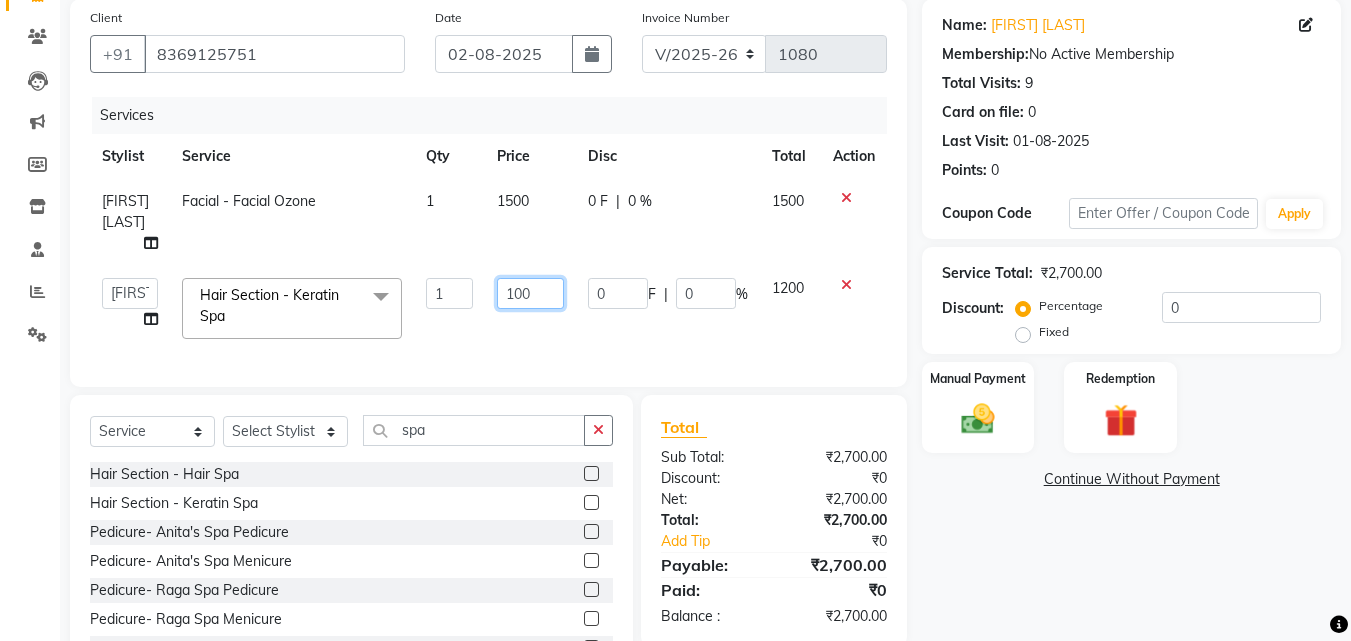 type on "1500" 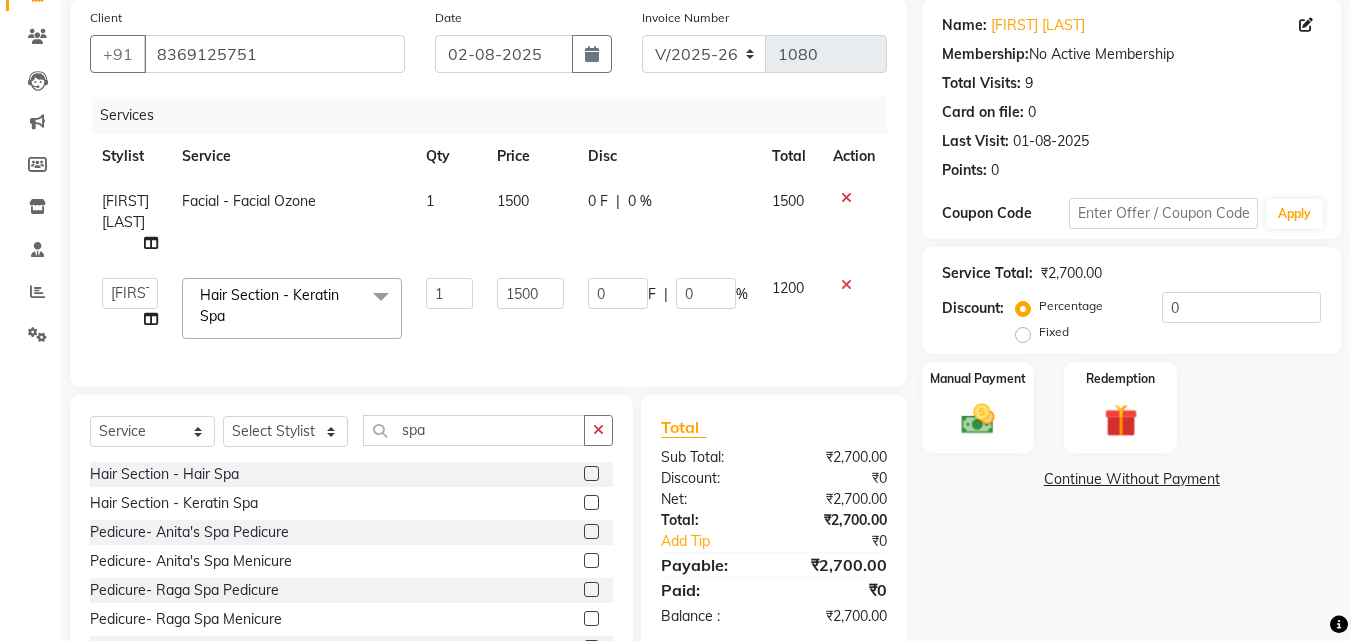 click on "Client +91 8369125751 Date 02-08-2025 Invoice Number V/2025 V/2025-26 1080 Services Stylist Service Qty Price Disc Total Action Sakshi Vilas sawant  Facial - Facial Ozone 1 1500 0 F | 0 % 1500  Abida Khan   Jitendra jadhav   Kajal thakur   Priyanaka satyadev Gupta    Priya Vilas pawar    Riya Raul   Sakshi Vilas sawant    Siddhi   Simran Singh  Hair Section - Keratin Spa  x Nail Section - Nail Filing Nail Section - Nail Acrylic Extension Removal Nail Section - Nail Paint Natural Nail Section - Nail Art Nail Section - Nail Gel Polish With Express Manicure Nail Section - Manicure Fast & Fabulous Nail Section - Nail Gel Polish Removal Nail Section - Nail Extension Gel Glitter Nail Section - Nail Extension Acrylic Nail Section - Gel Polish Polishing-Back Poliahing Massage  - Back massage Hair Section- Karabone Hair Section-Botosmooth Hair Section-Harchial Polishing- Hand polishing Polishing- Leg Polishing Facial- corein Glass Facial Facial Rice Facial Makeup-Classic Makup Makeup- Bridel Makeup- airbrush 1 1500 0" 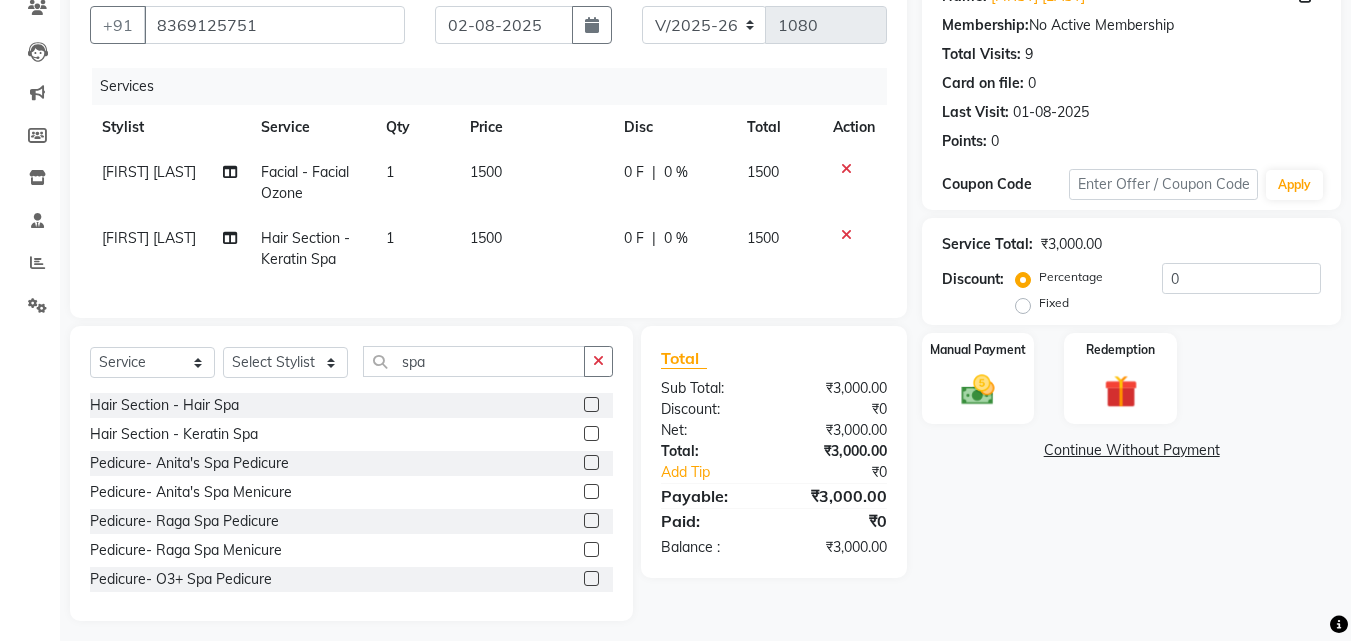 scroll, scrollTop: 183, scrollLeft: 0, axis: vertical 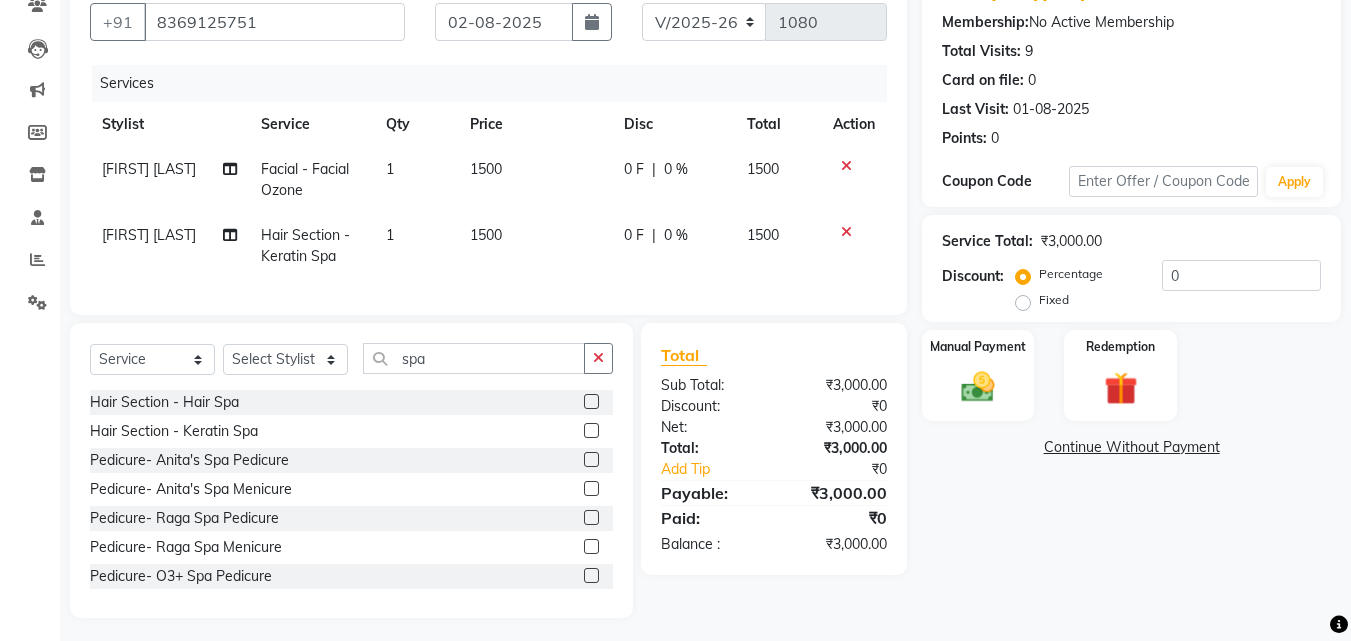 click 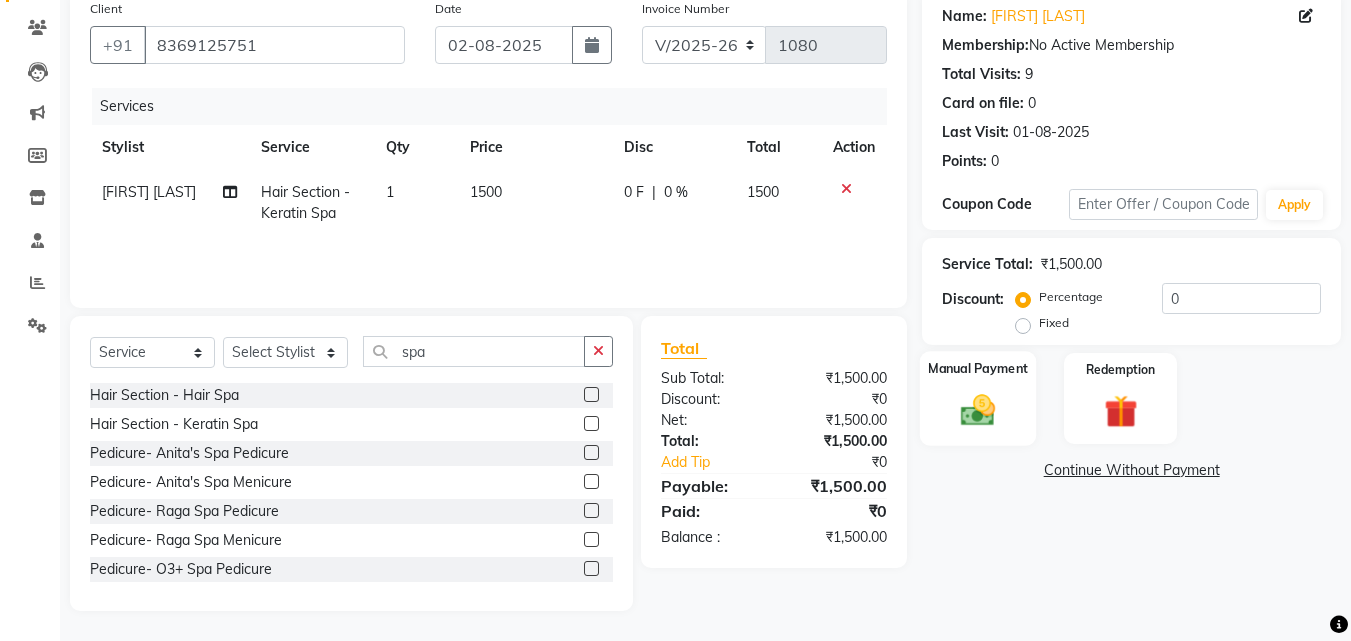 click 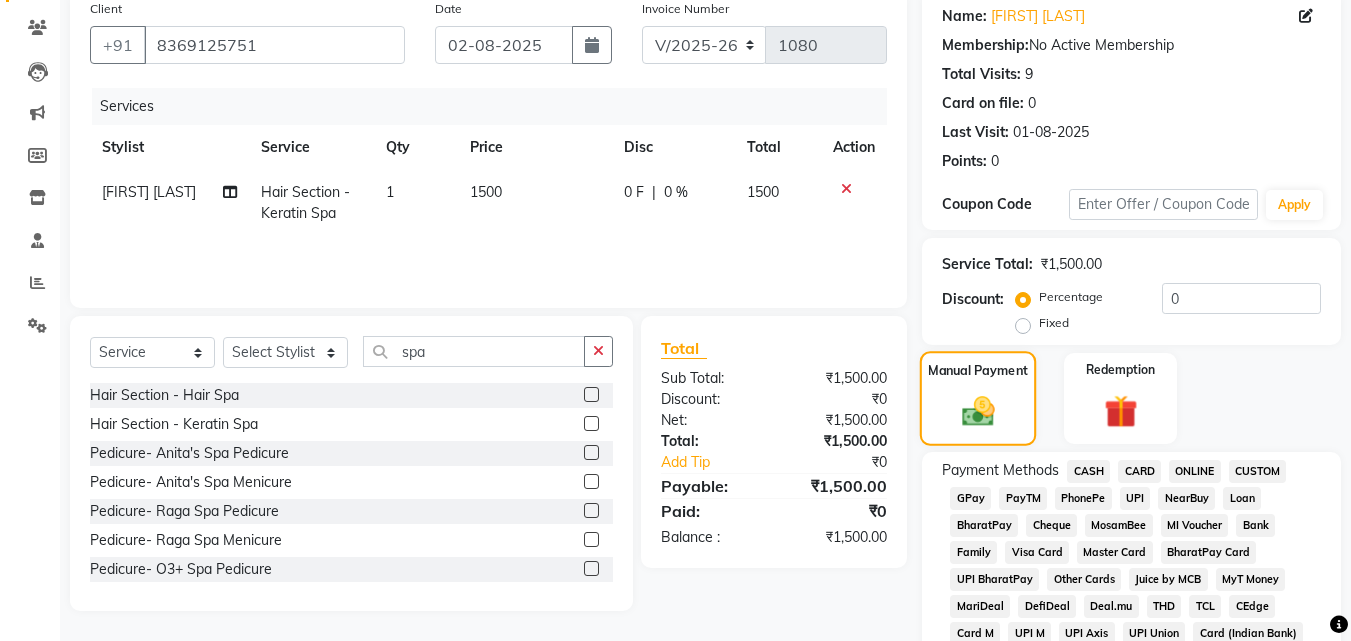 scroll, scrollTop: 183, scrollLeft: 0, axis: vertical 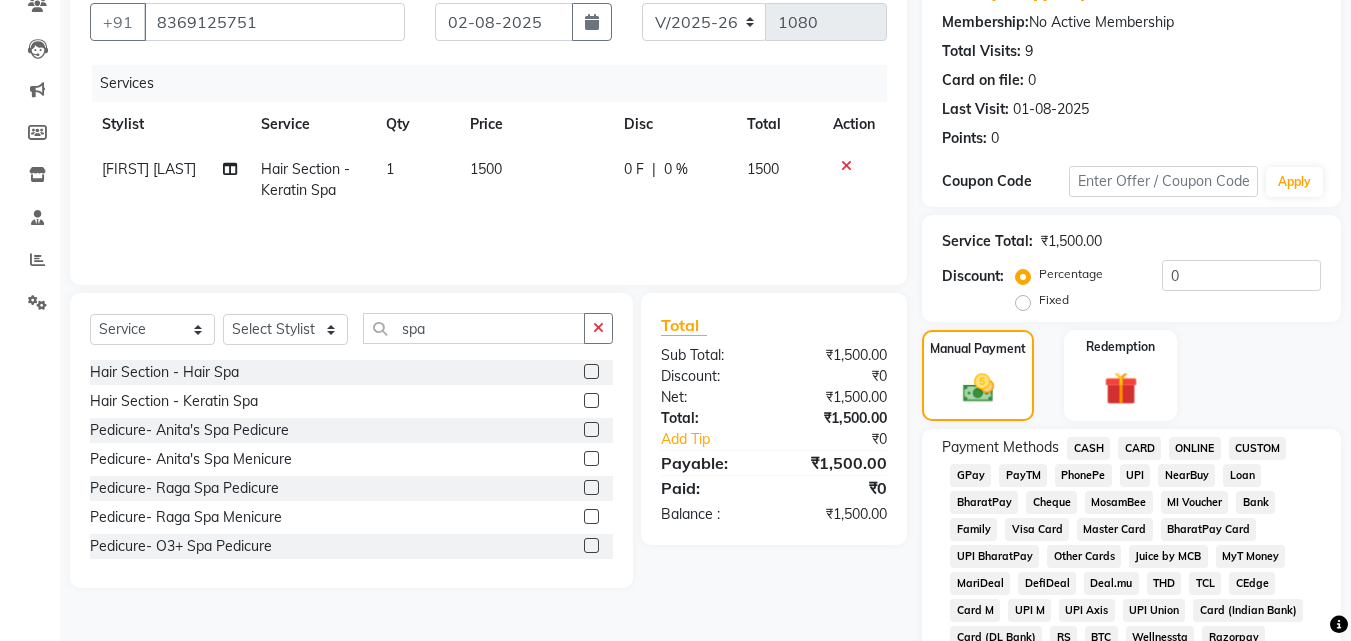 click on "GPay" 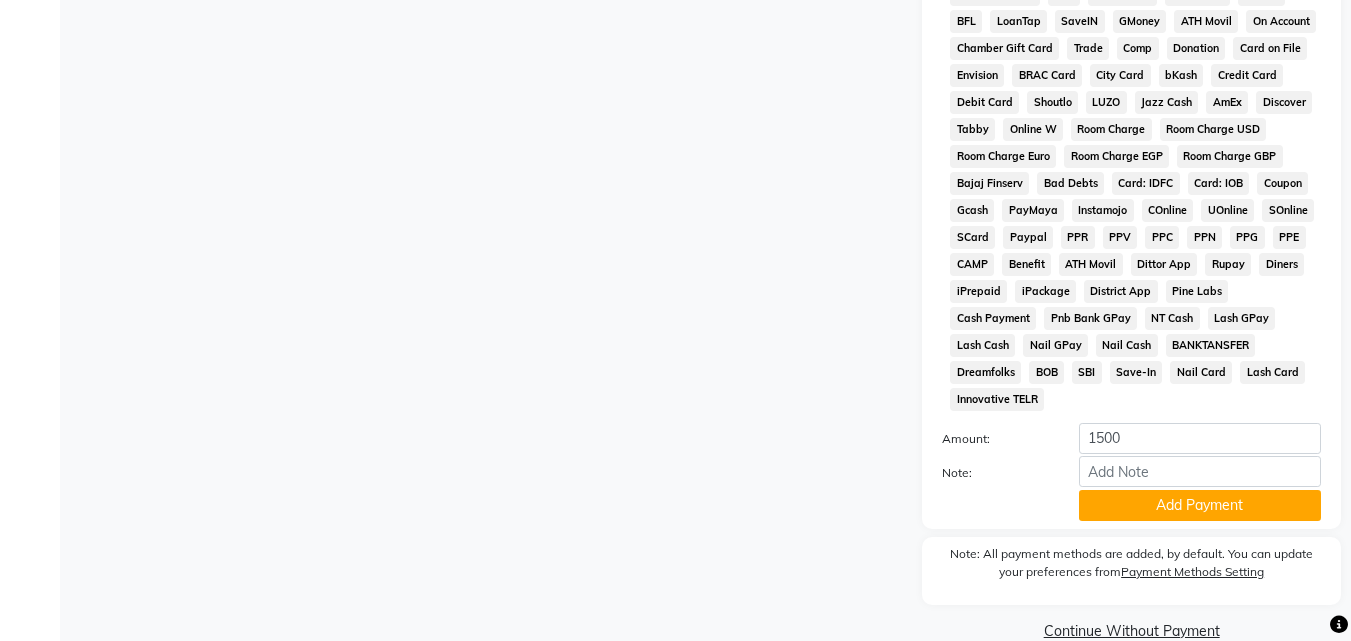 scroll, scrollTop: 858, scrollLeft: 0, axis: vertical 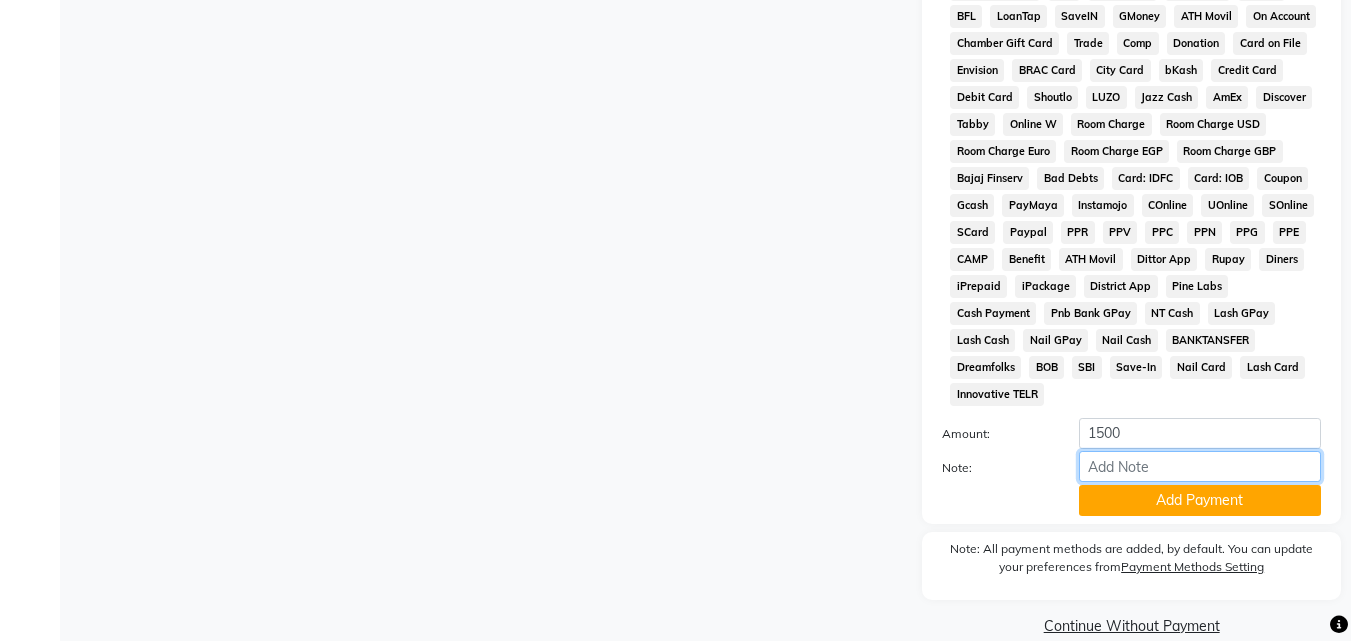 click on "Note:" at bounding box center [1200, 466] 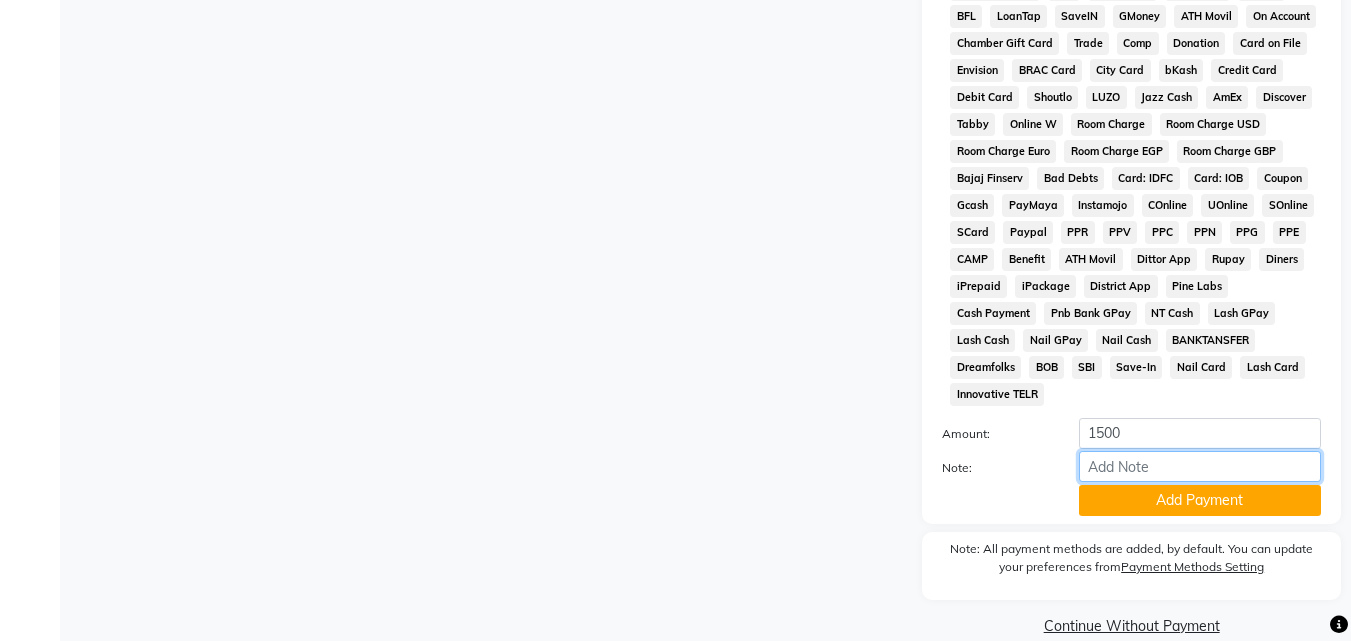 type on "P" 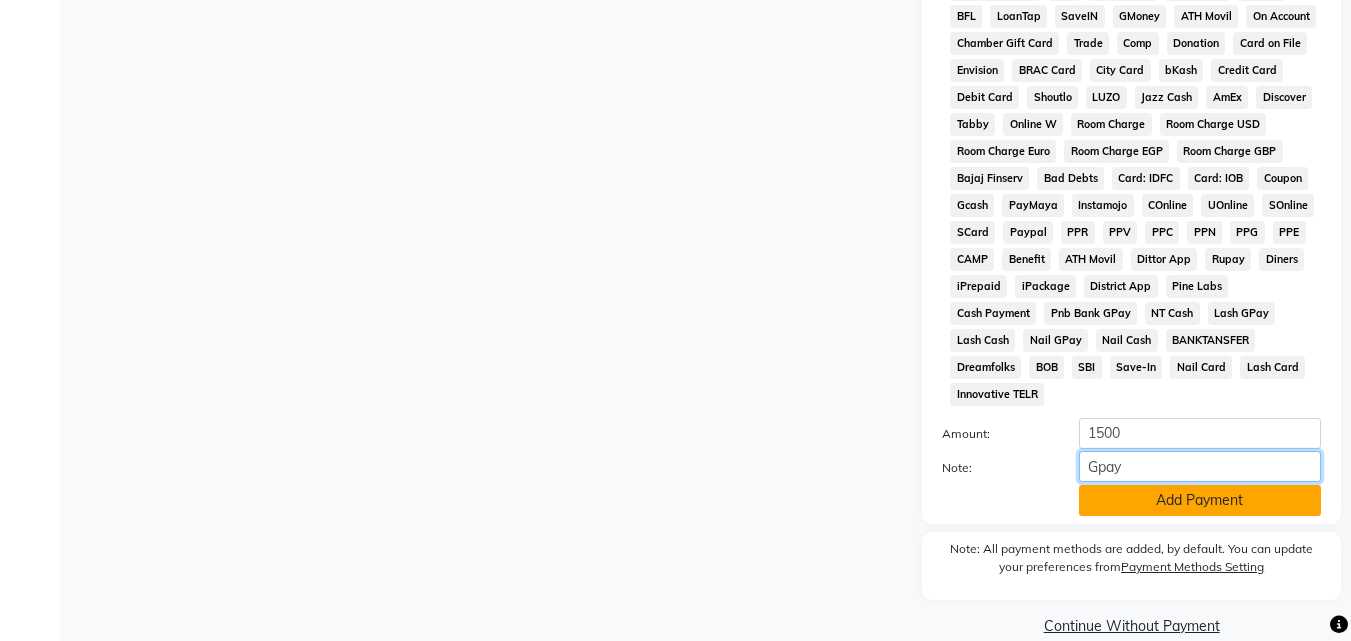 type on "Gpay" 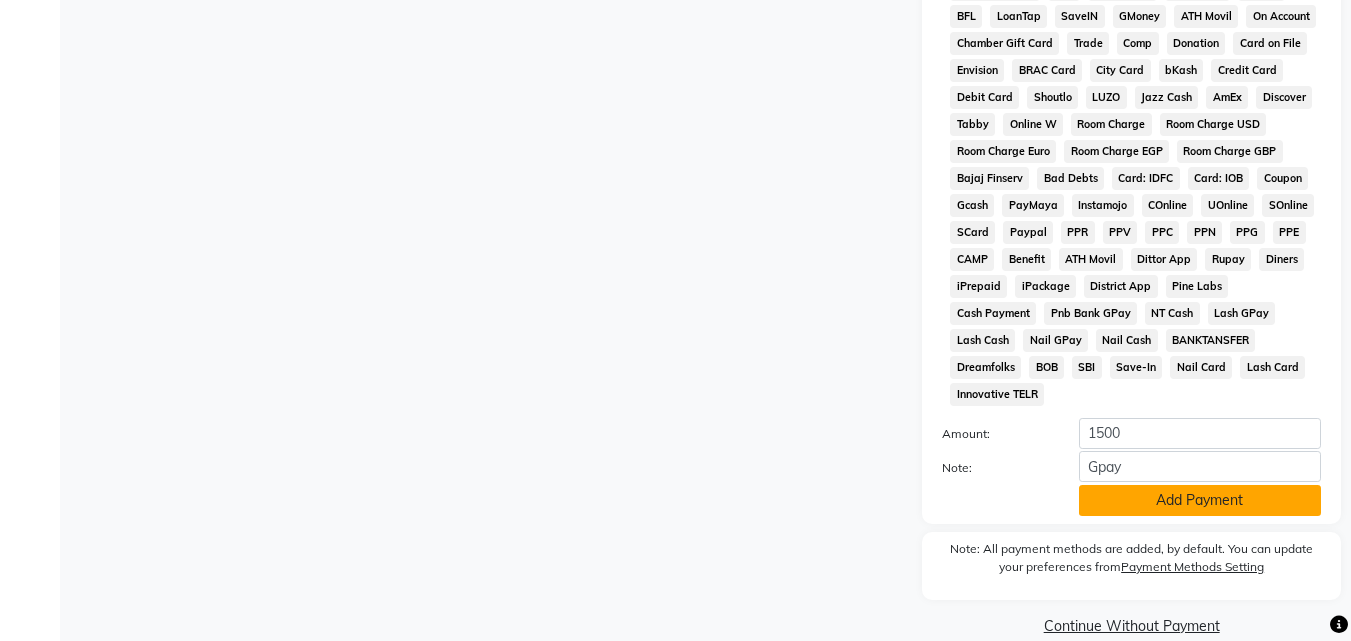 click on "Add Payment" 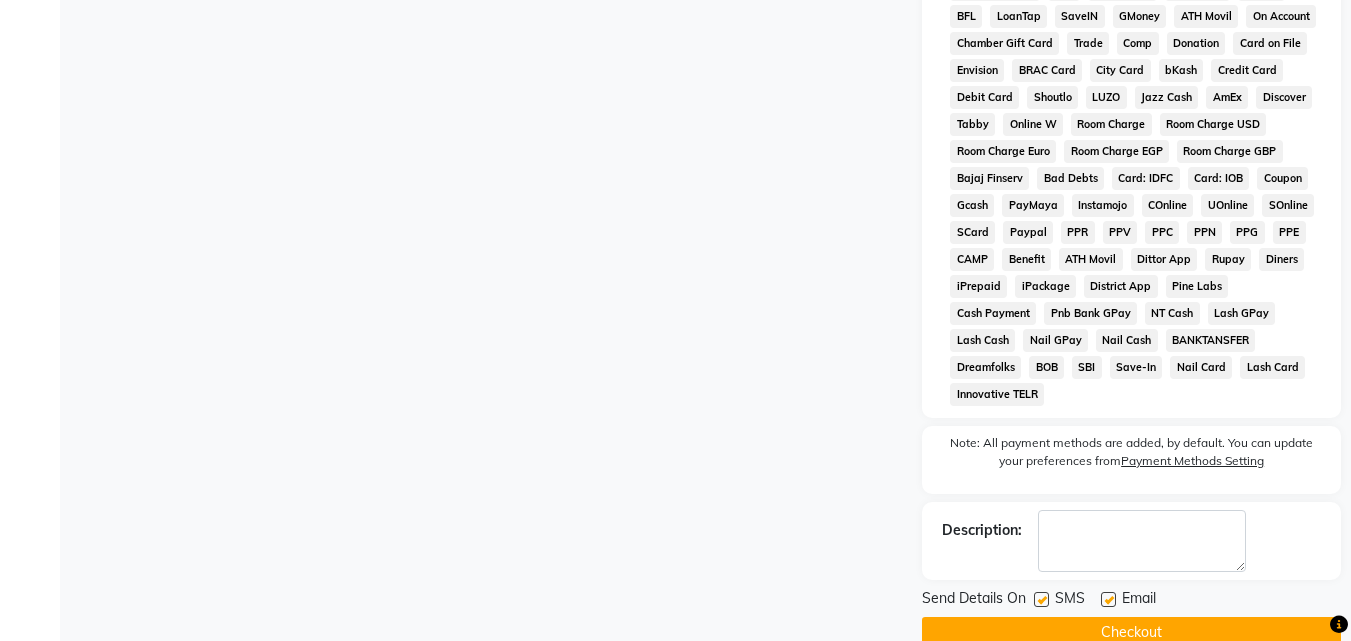 click on "Checkout" 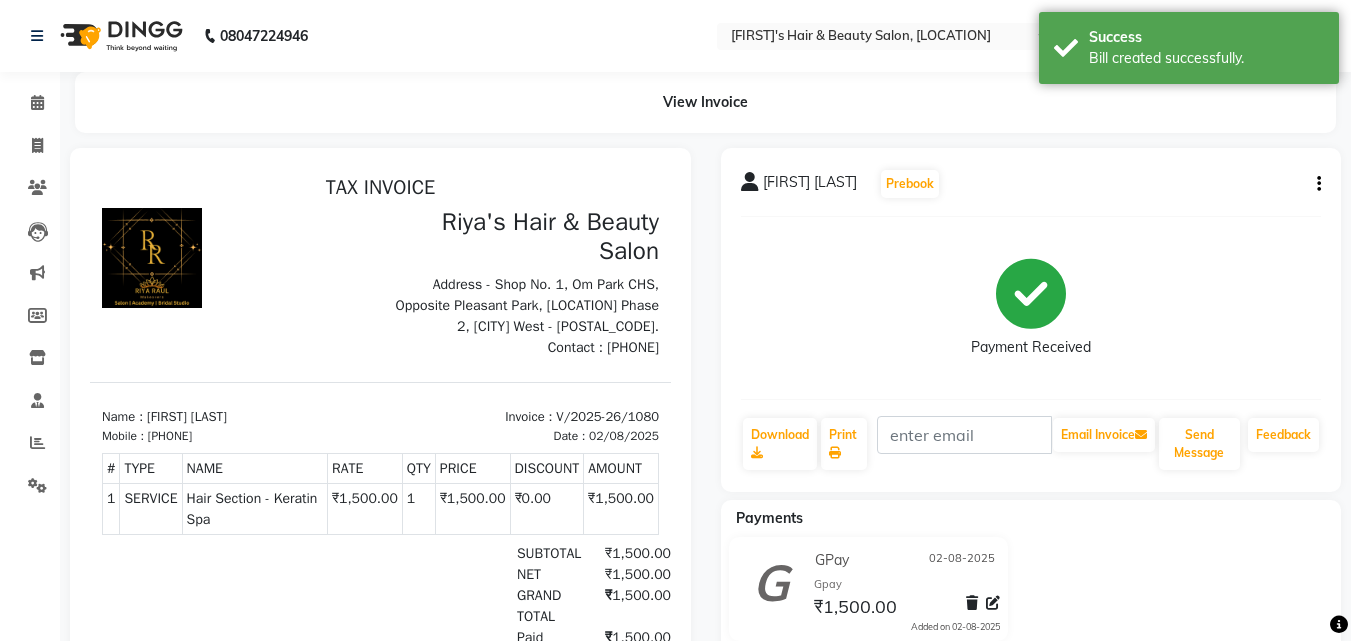 scroll, scrollTop: 0, scrollLeft: 0, axis: both 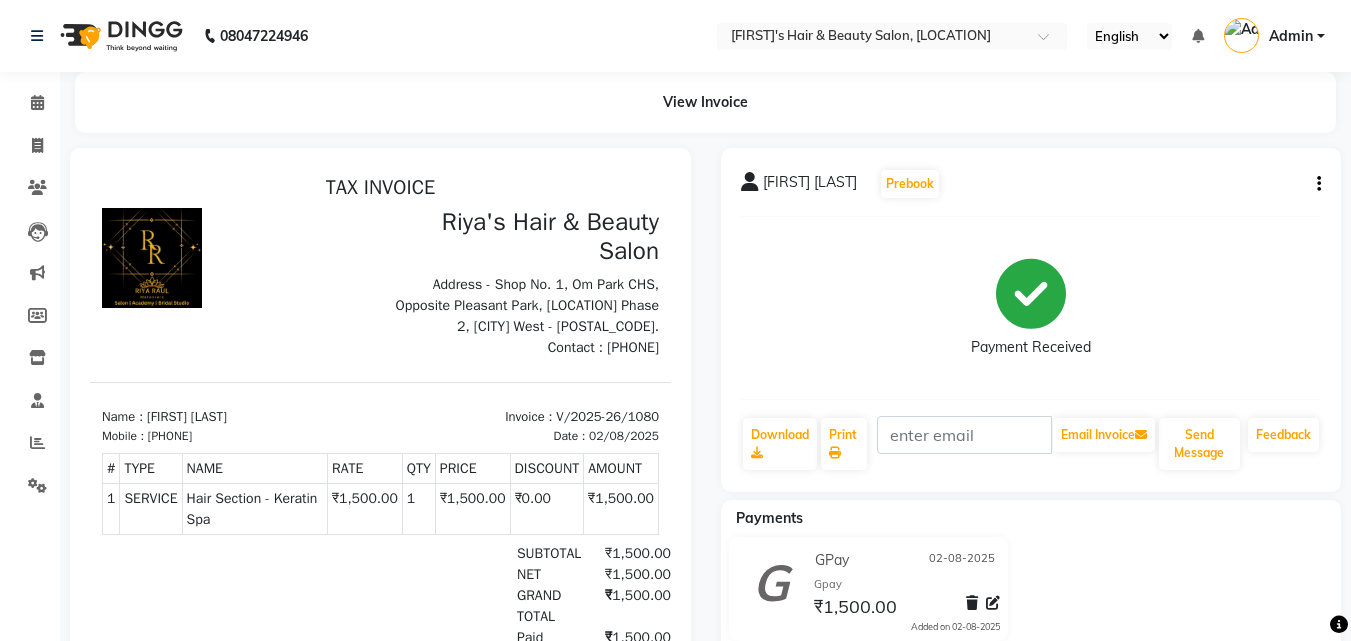 click 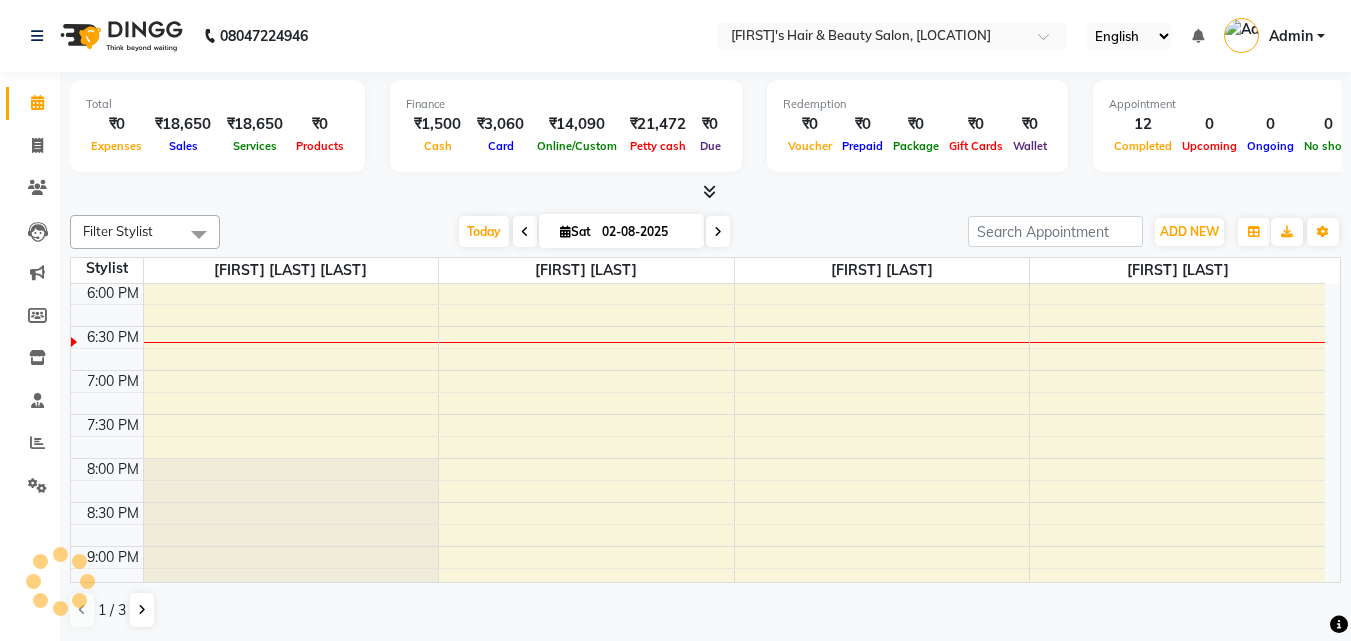scroll, scrollTop: 0, scrollLeft: 0, axis: both 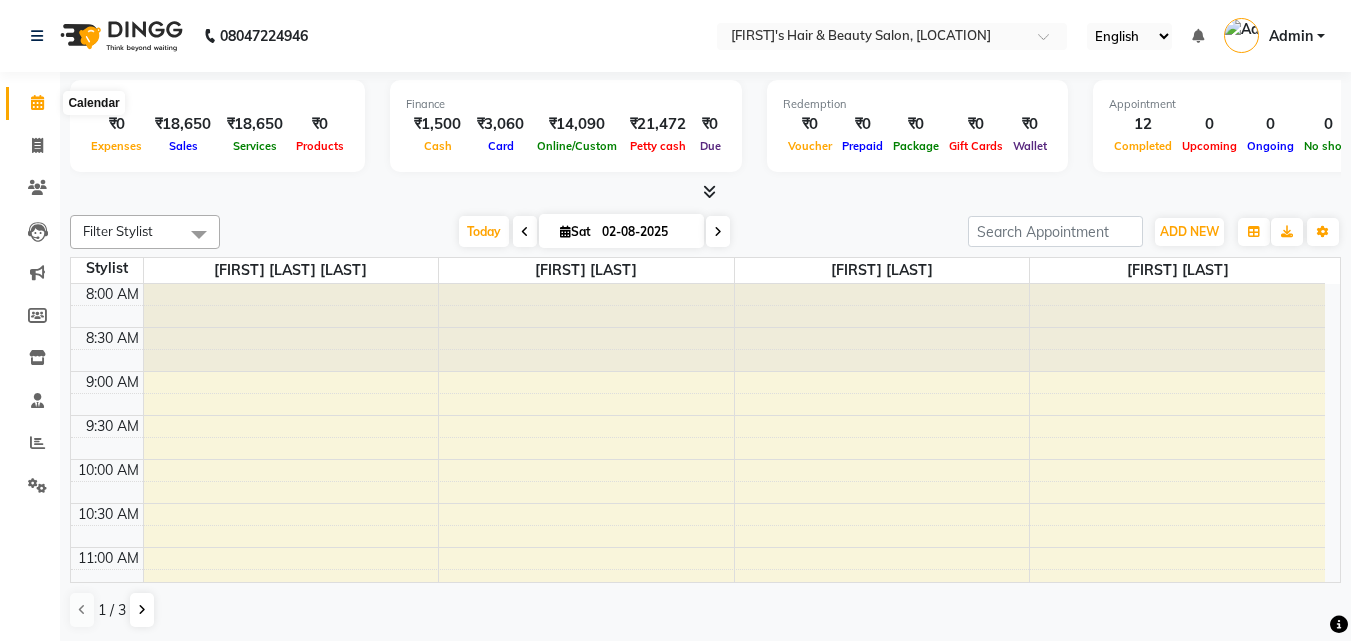 click 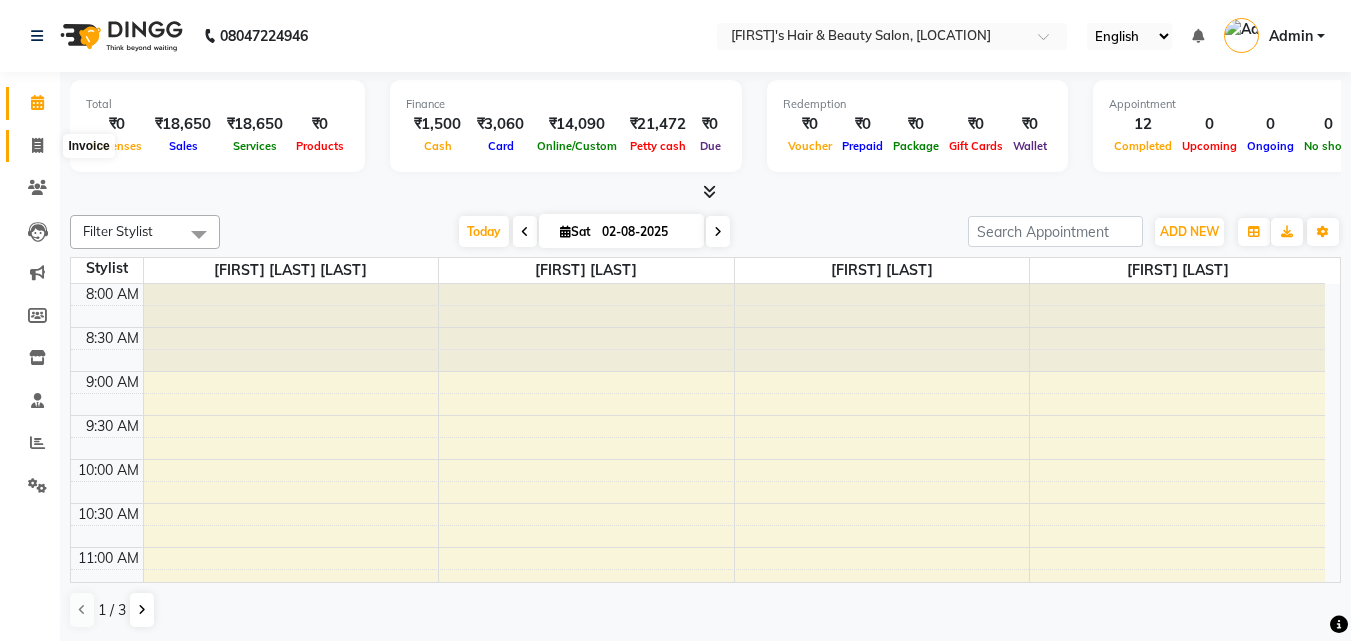 click 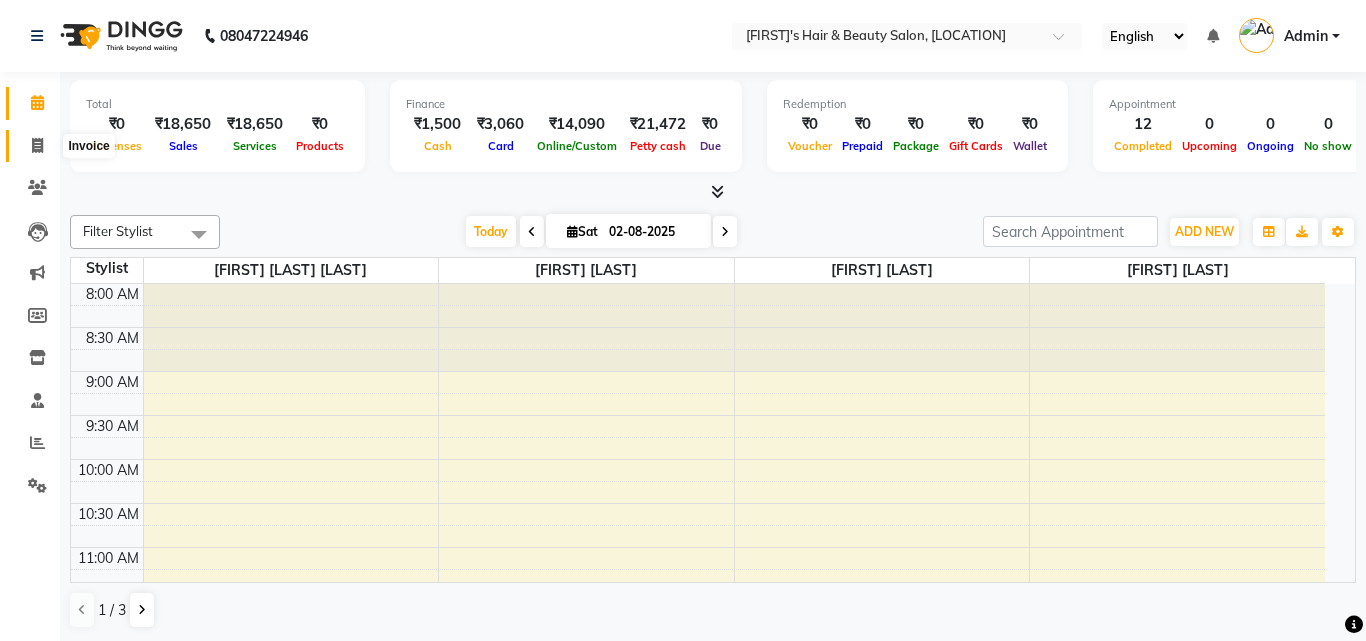 select on "5401" 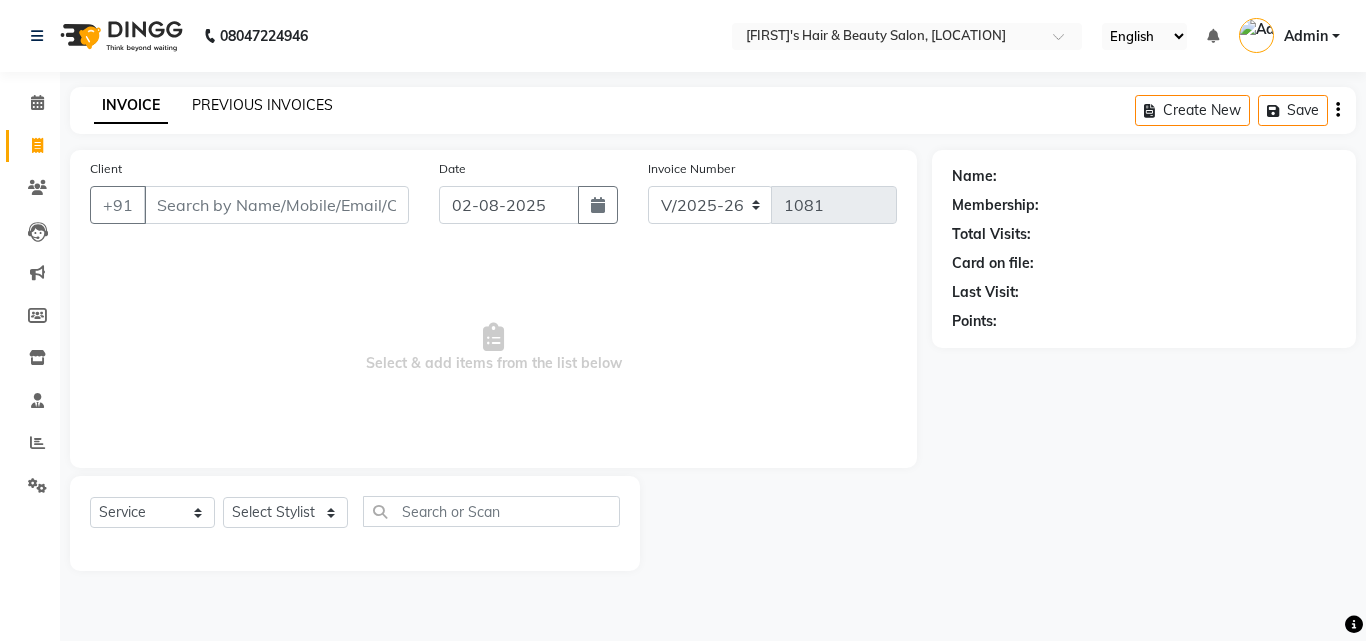 click on "PREVIOUS INVOICES" 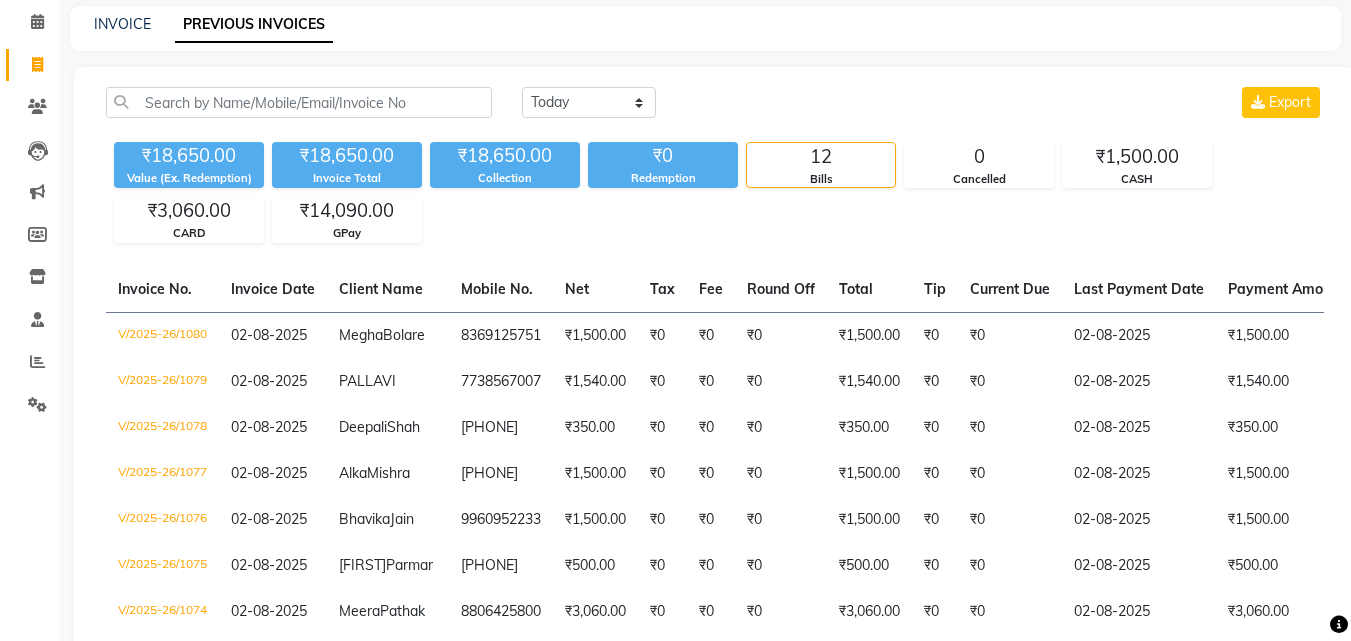scroll, scrollTop: 0, scrollLeft: 0, axis: both 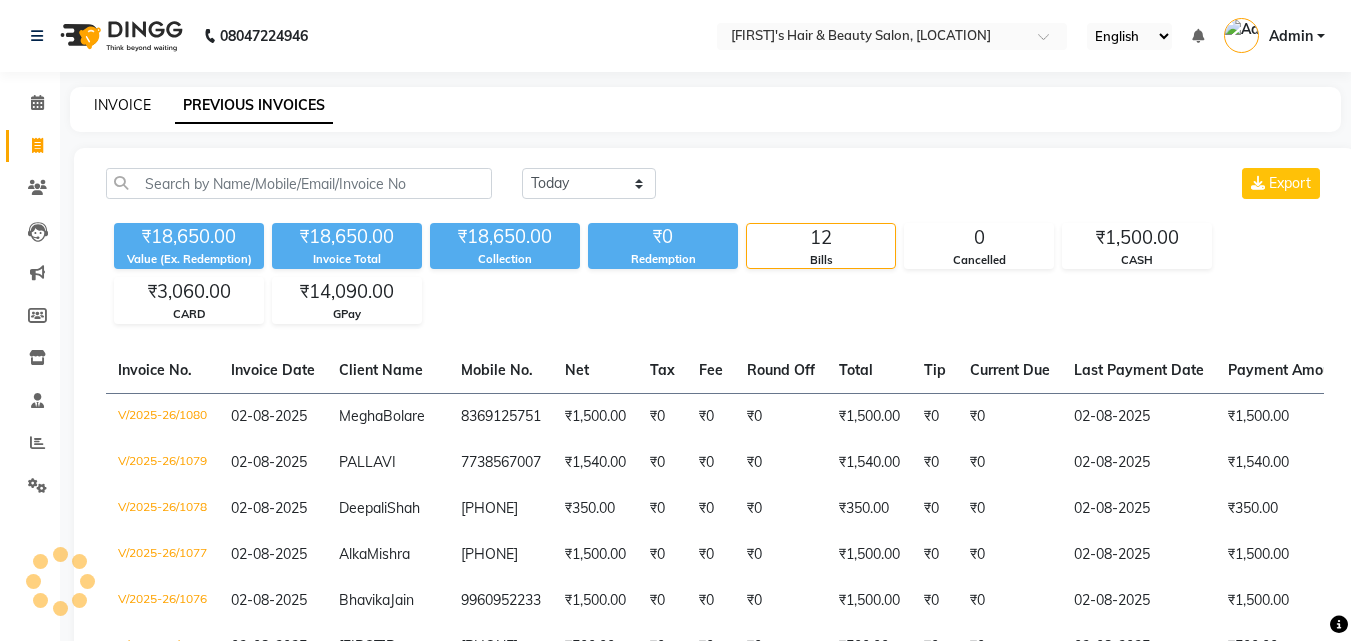 click on "INVOICE" 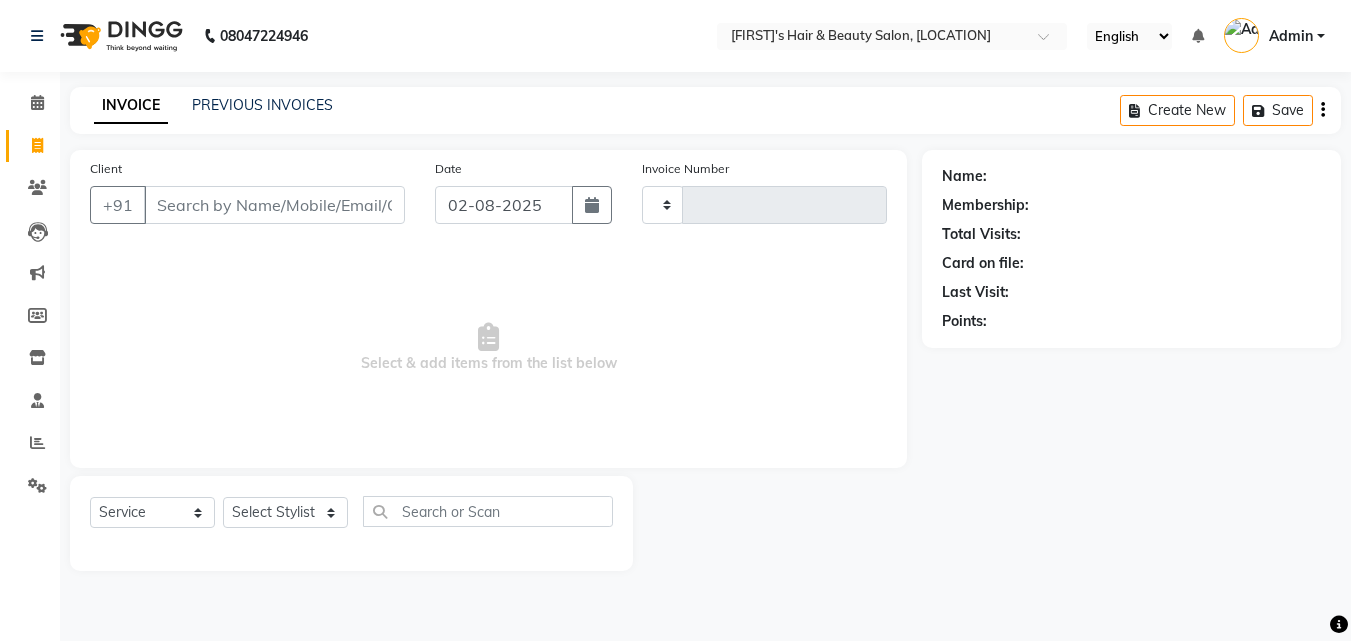 type on "1081" 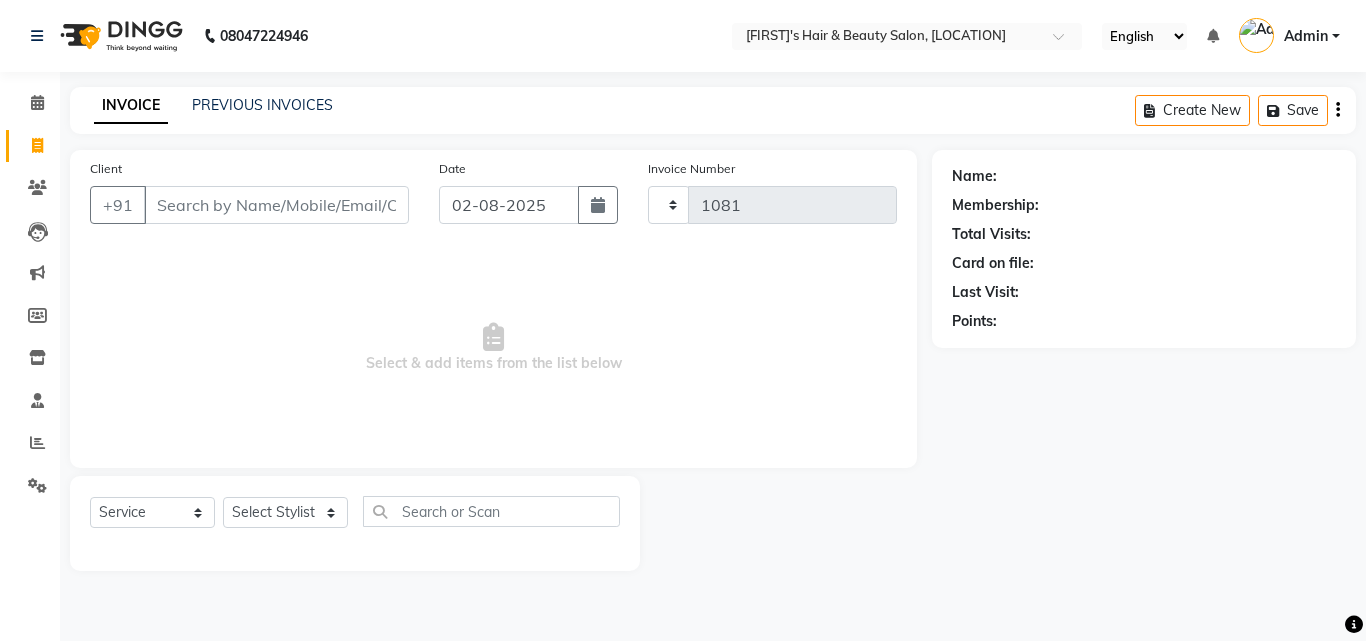 select on "5401" 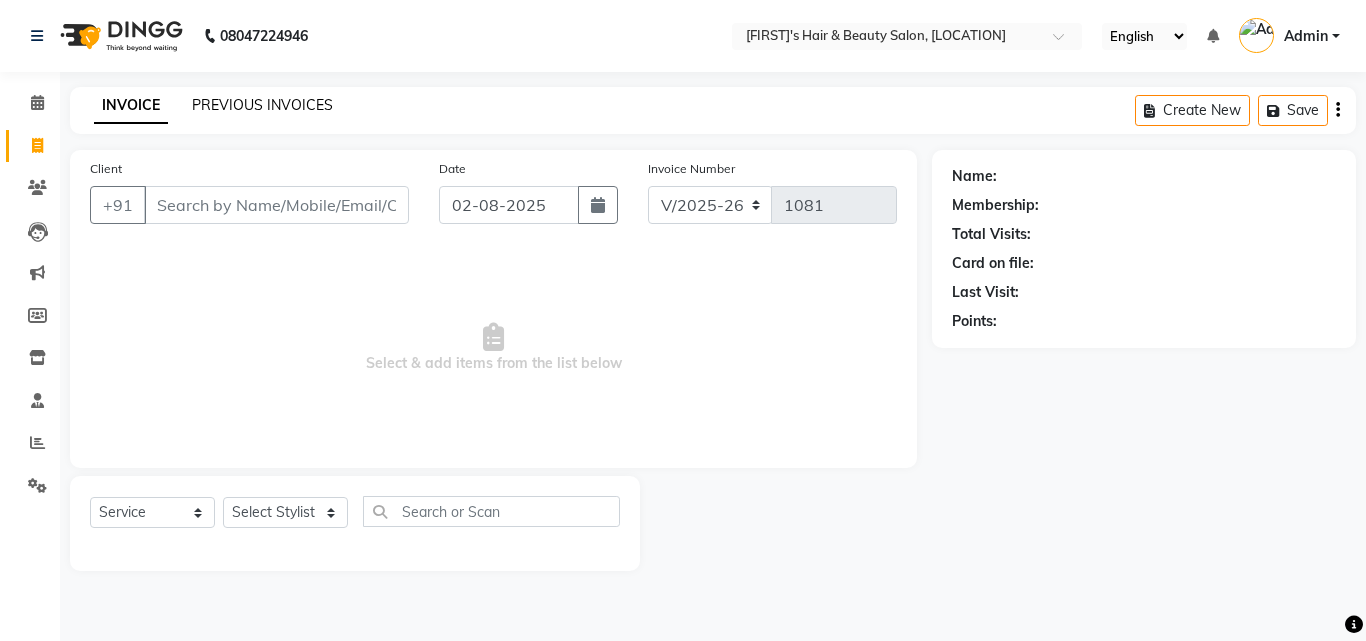 click on "PREVIOUS INVOICES" 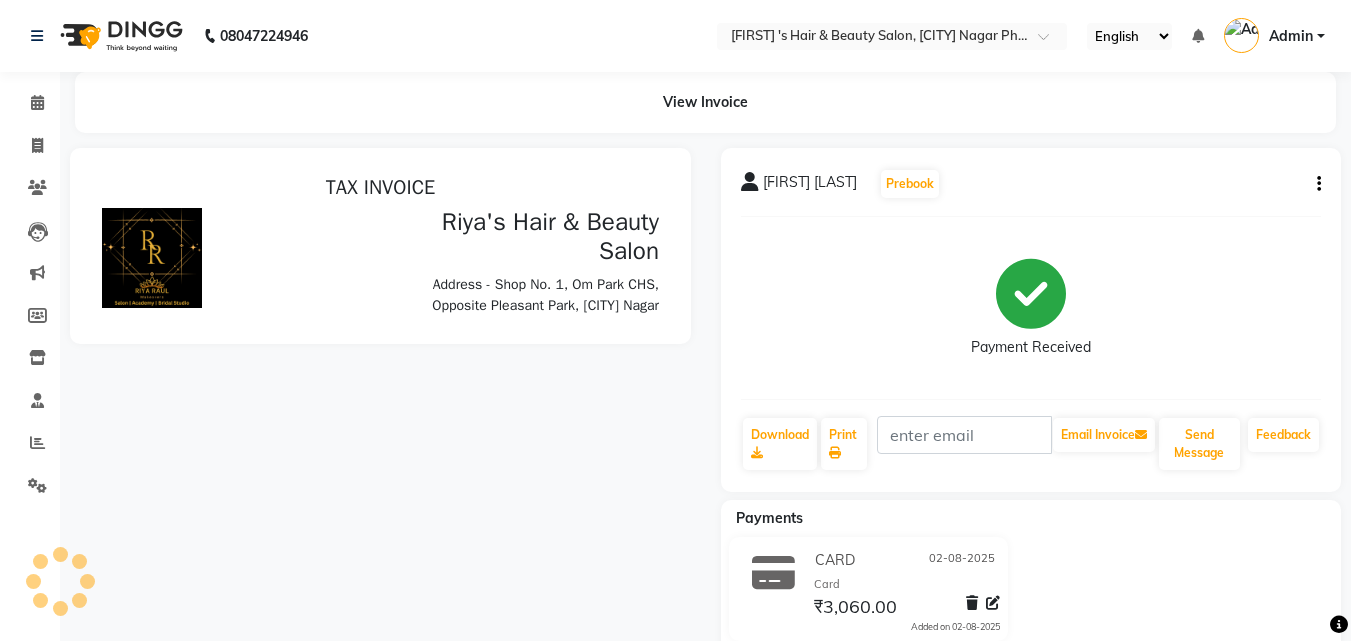 scroll, scrollTop: 0, scrollLeft: 0, axis: both 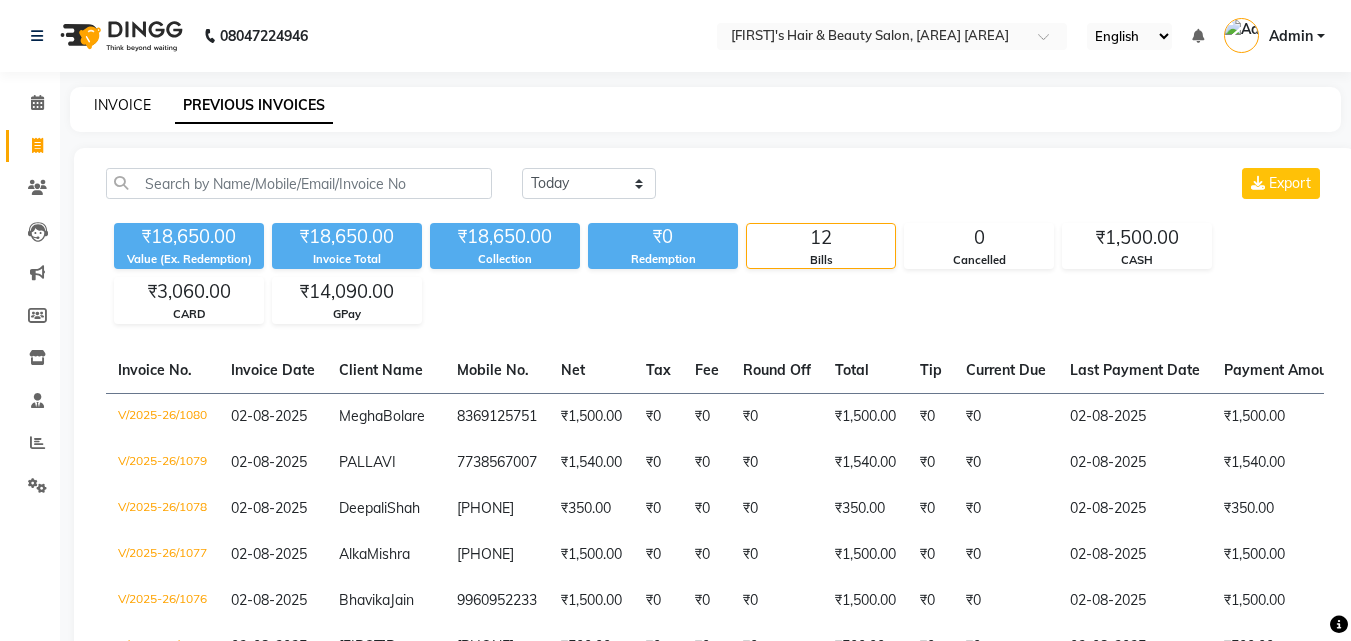 click on "INVOICE" 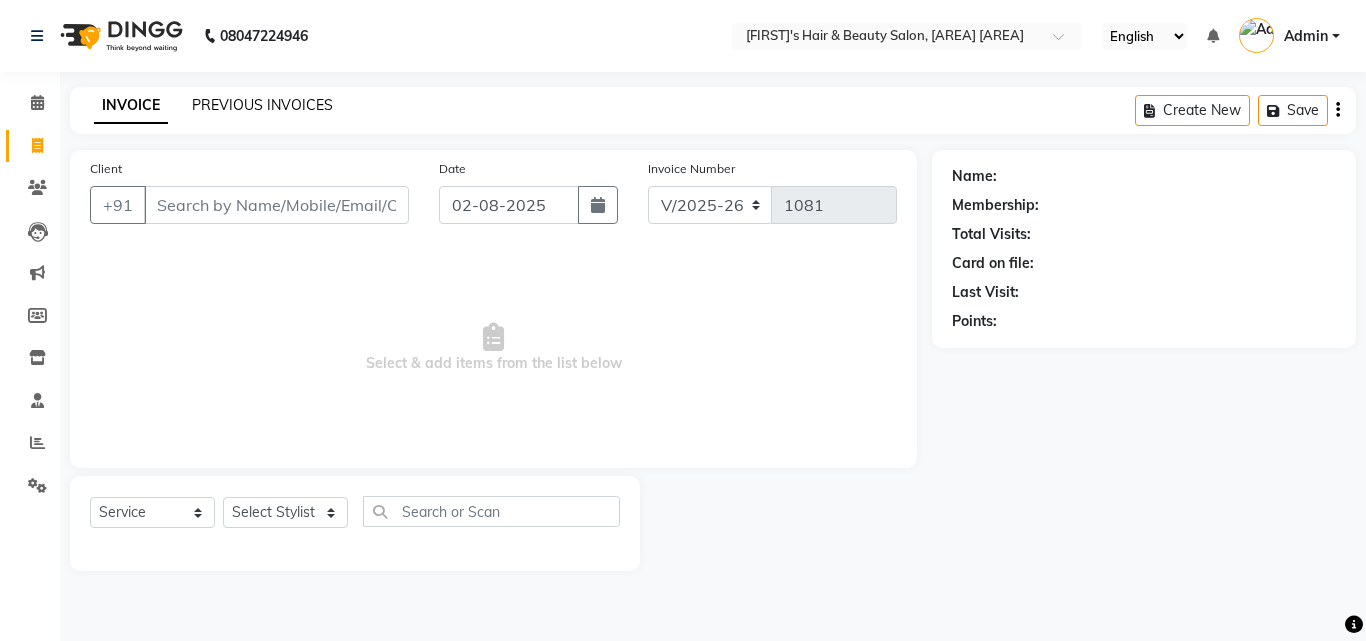 click on "PREVIOUS INVOICES" 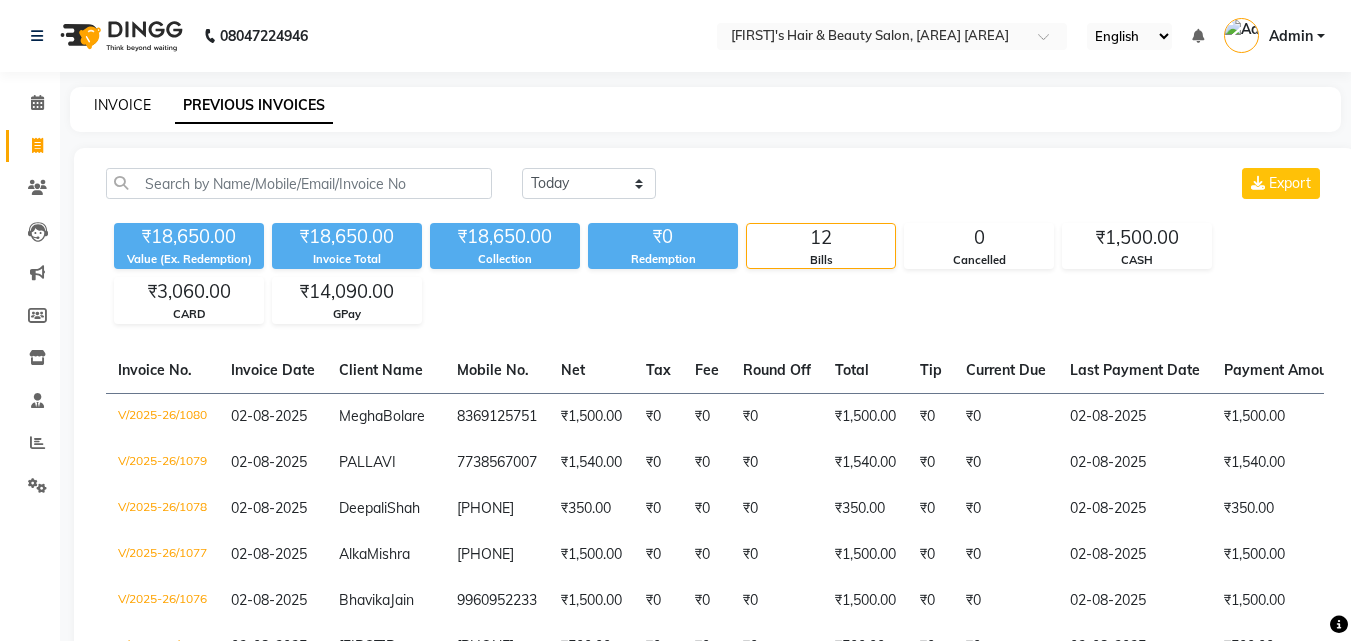 click on "INVOICE" 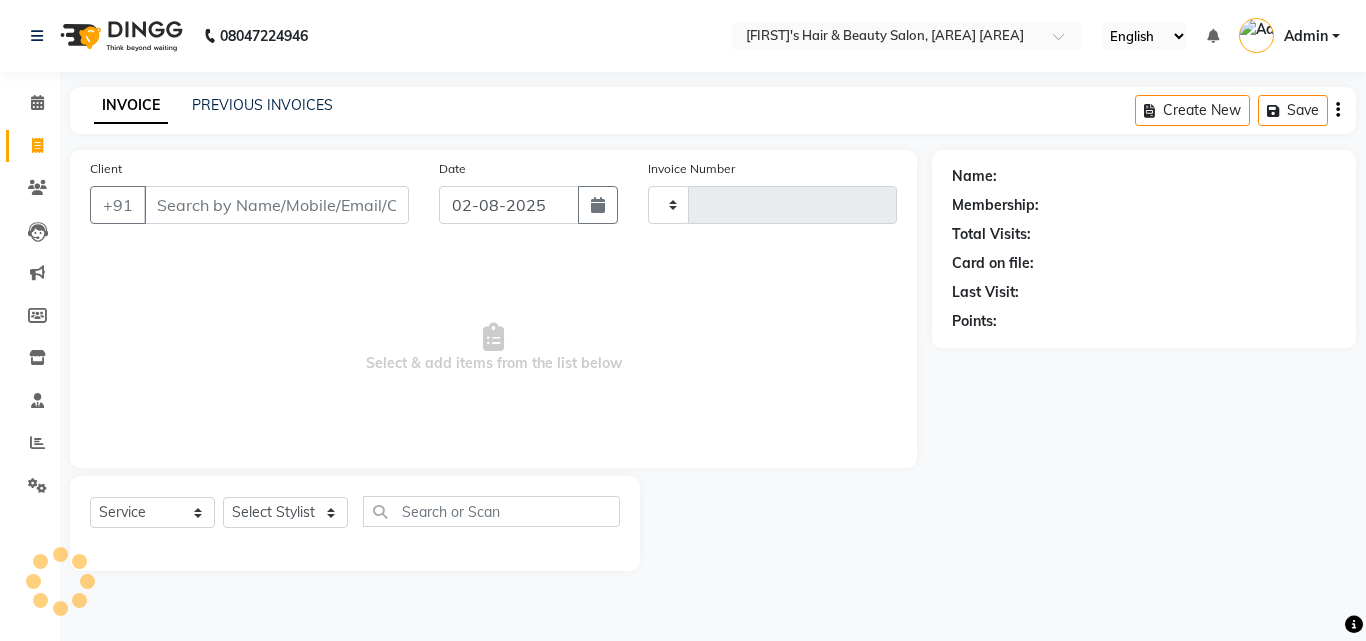 type on "1081" 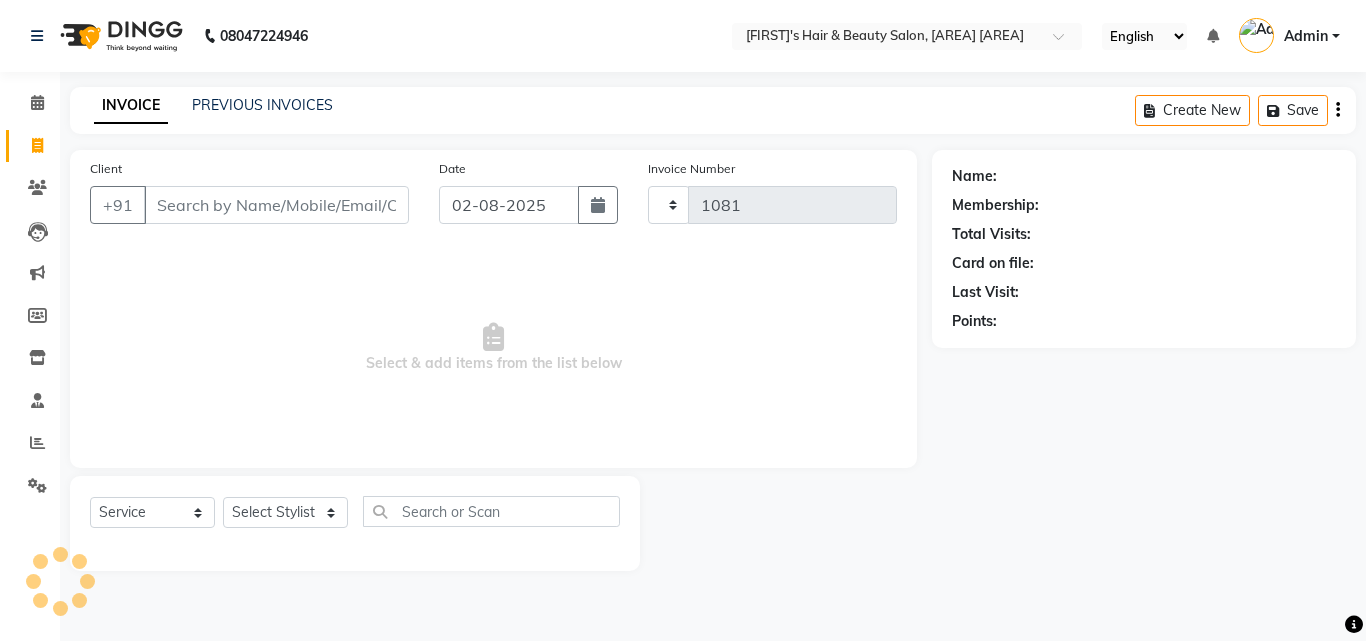 select on "5401" 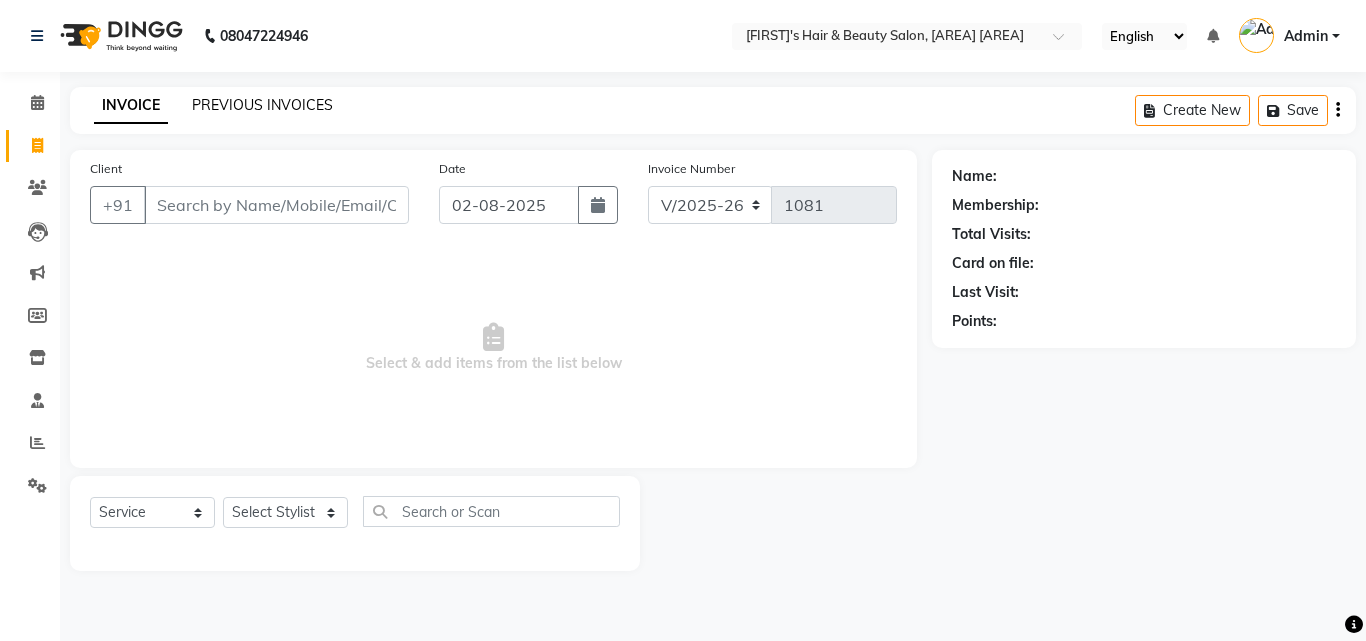 click on "PREVIOUS INVOICES" 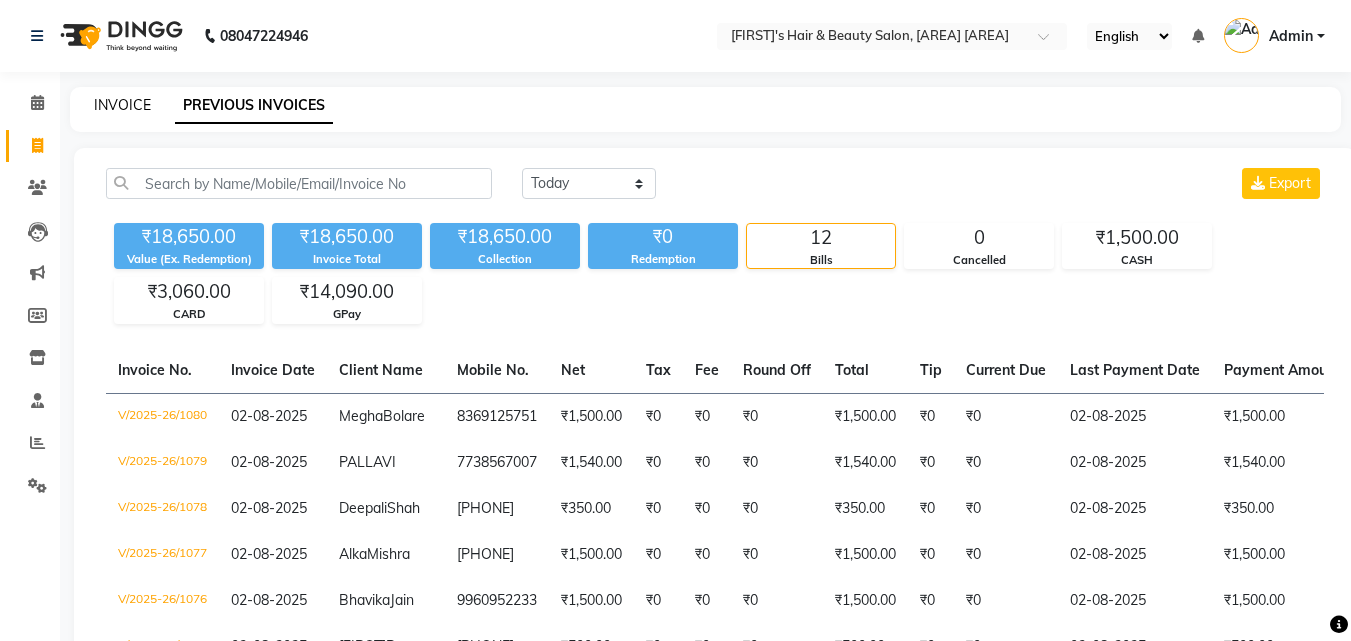 click on "INVOICE" 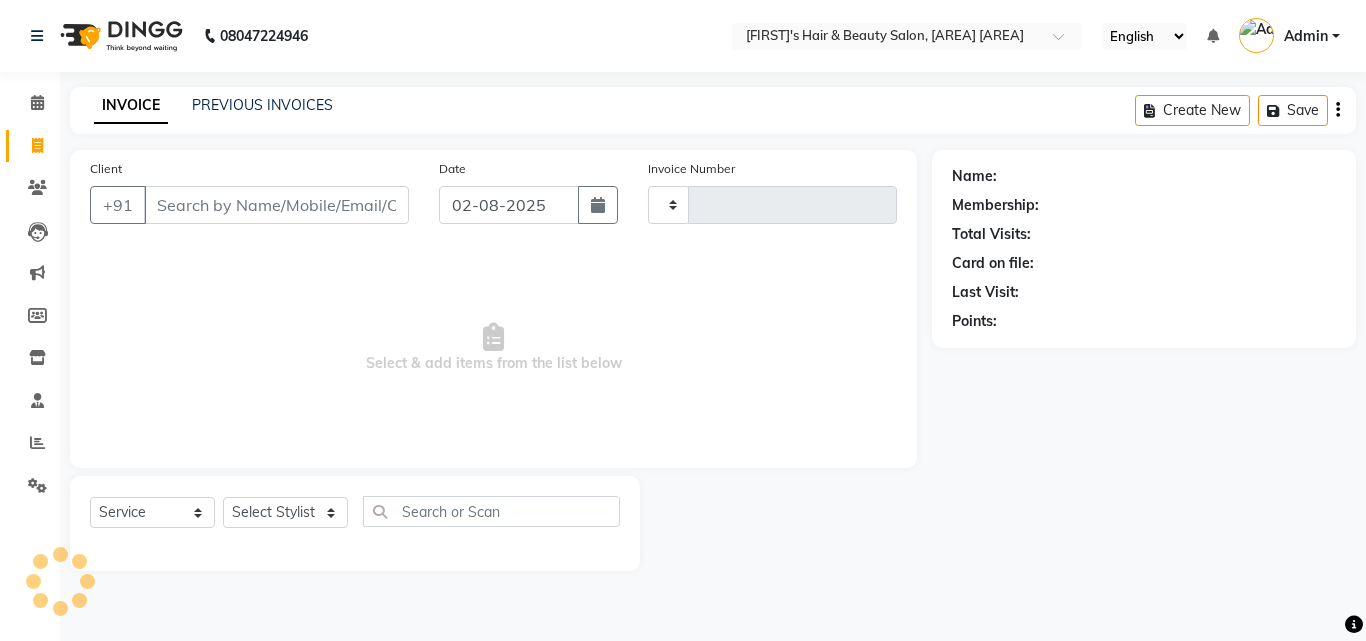 type on "1081" 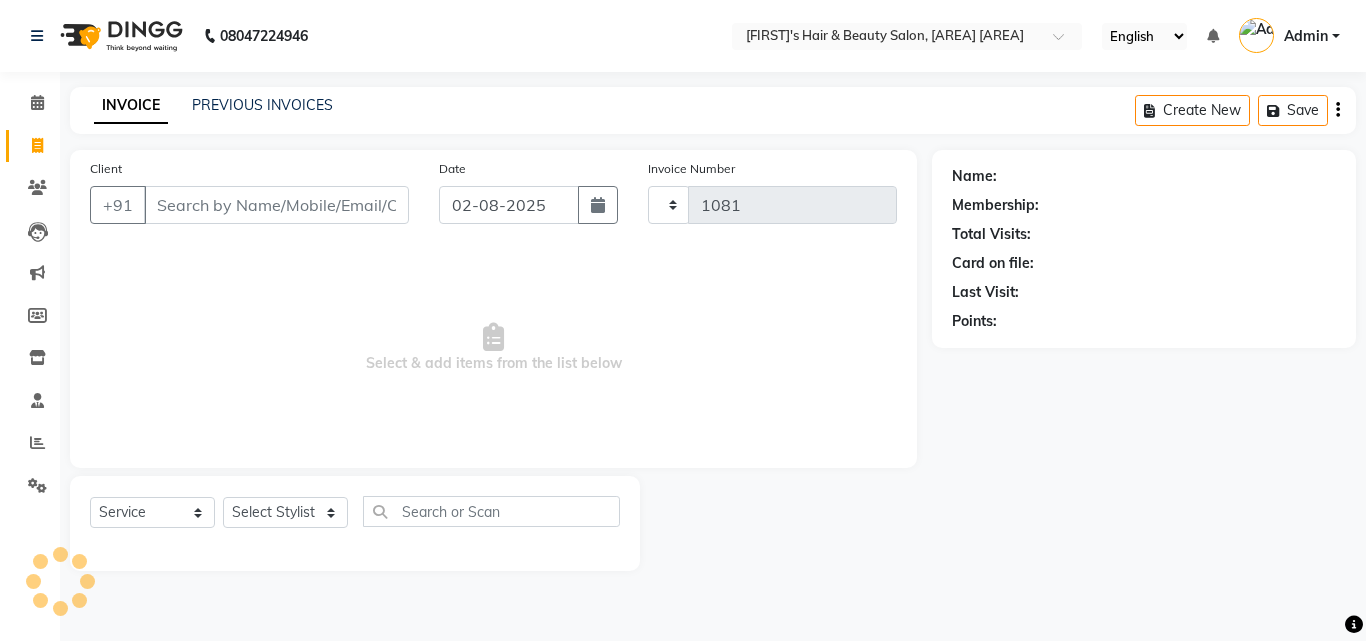 select on "5401" 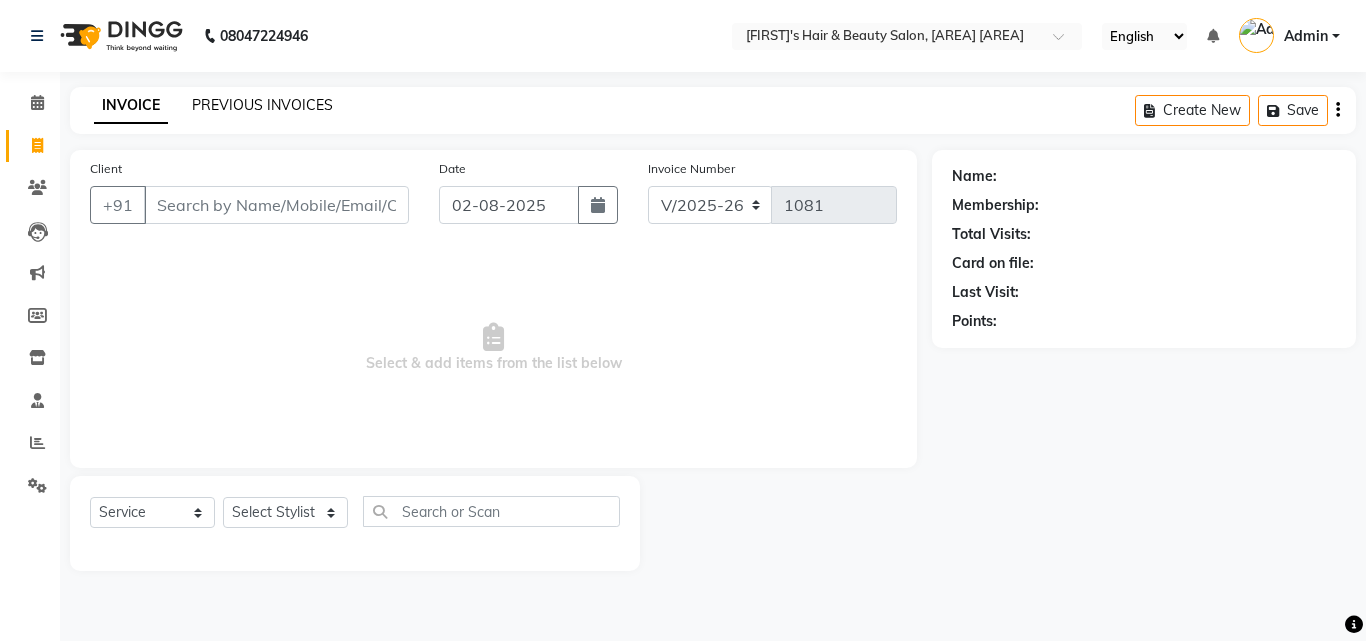 click on "PREVIOUS INVOICES" 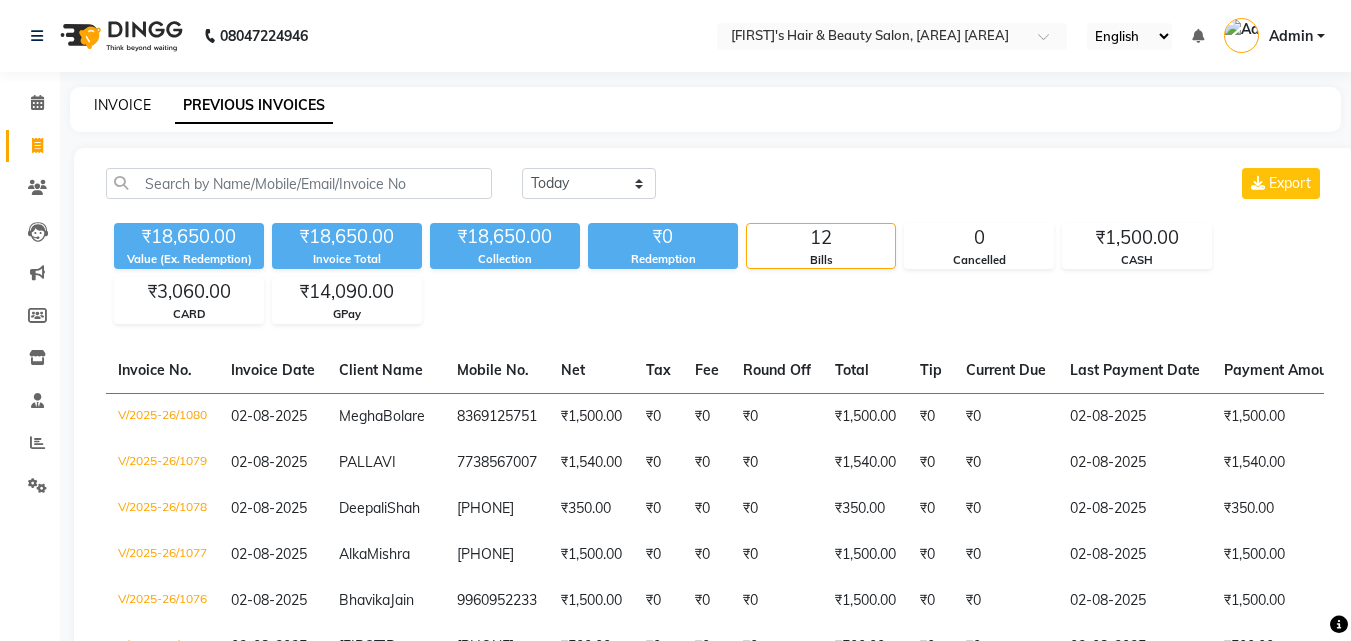 click on "INVOICE" 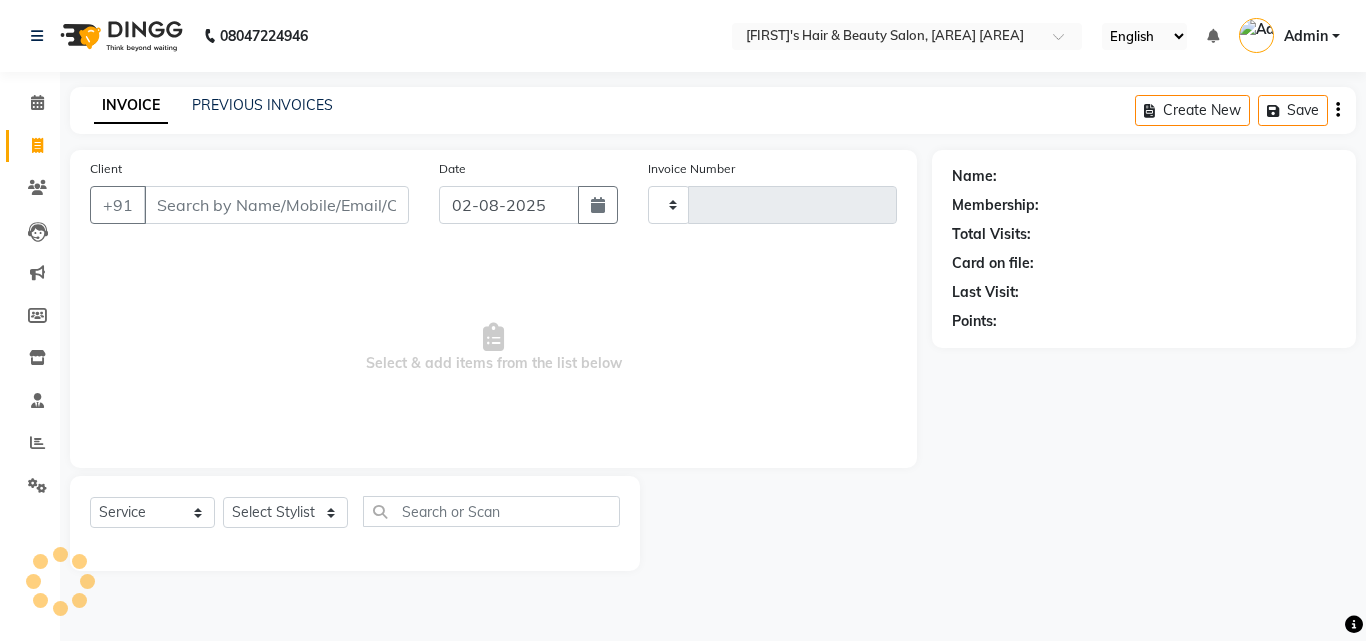 type on "1081" 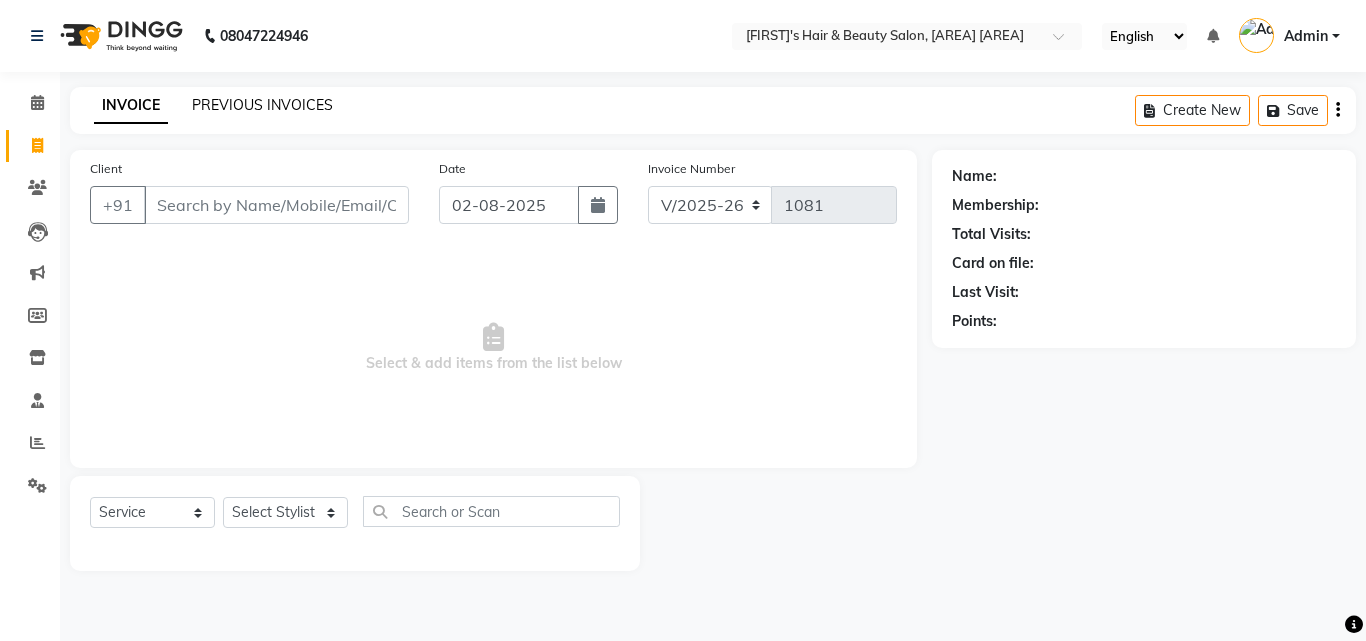 click on "PREVIOUS INVOICES" 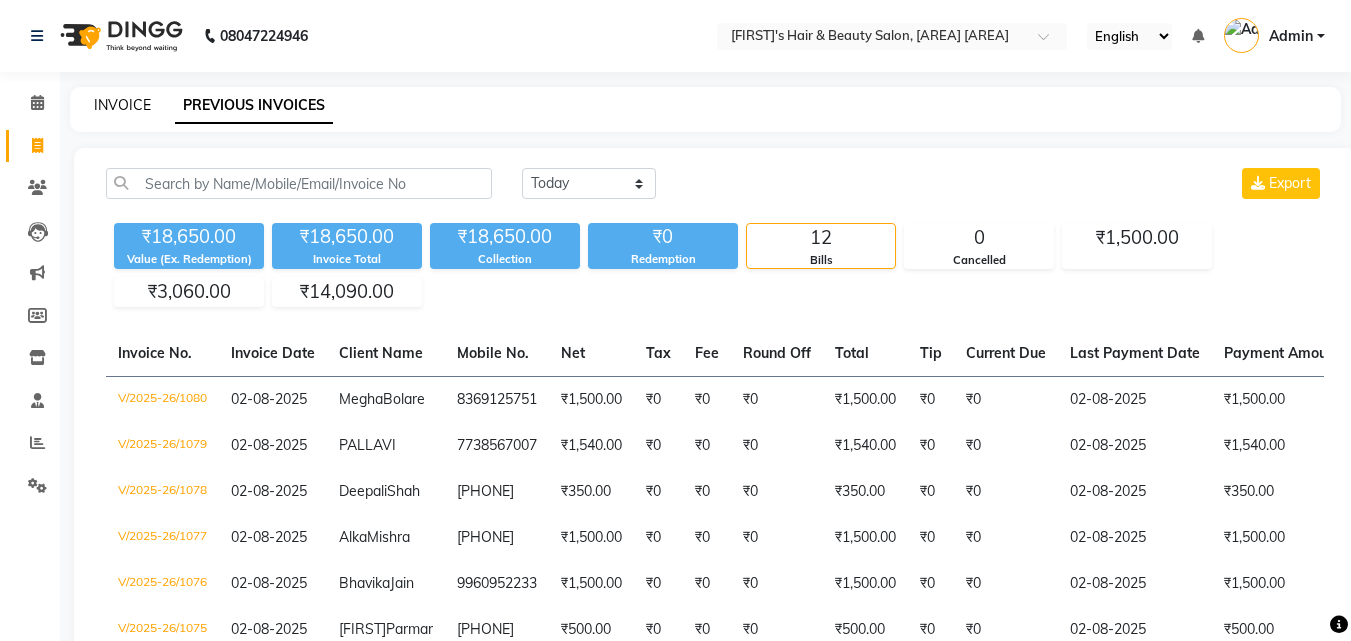click on "INVOICE" 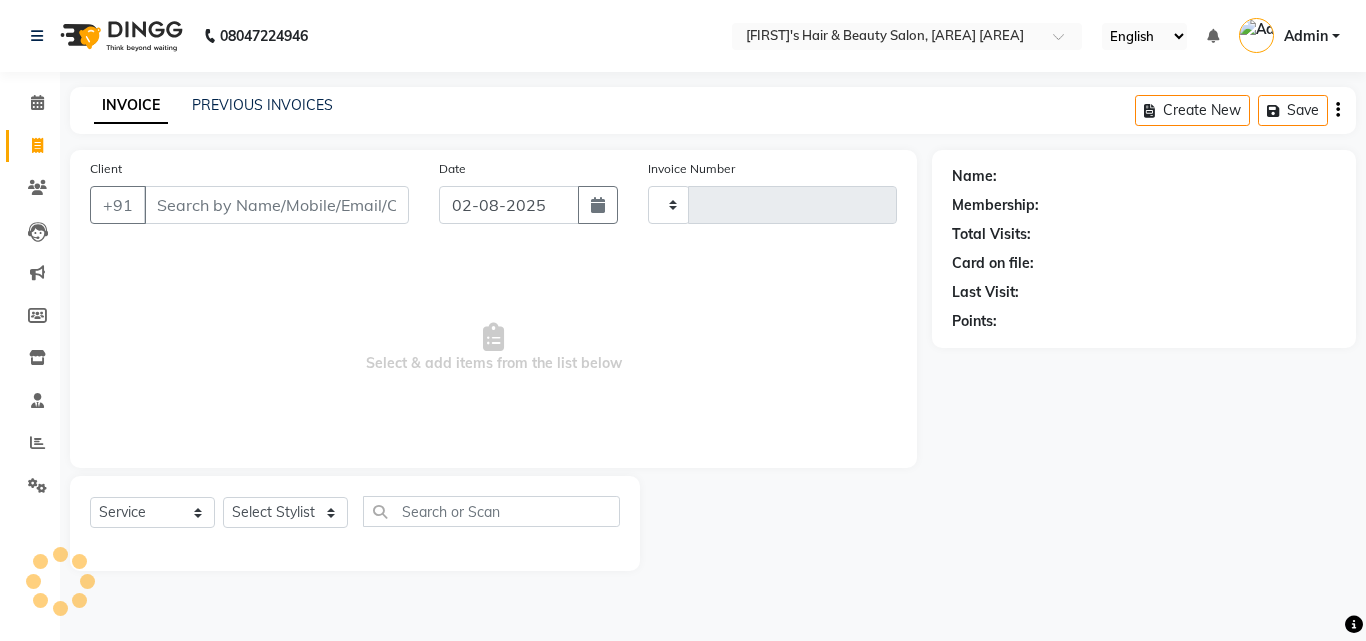 type on "1081" 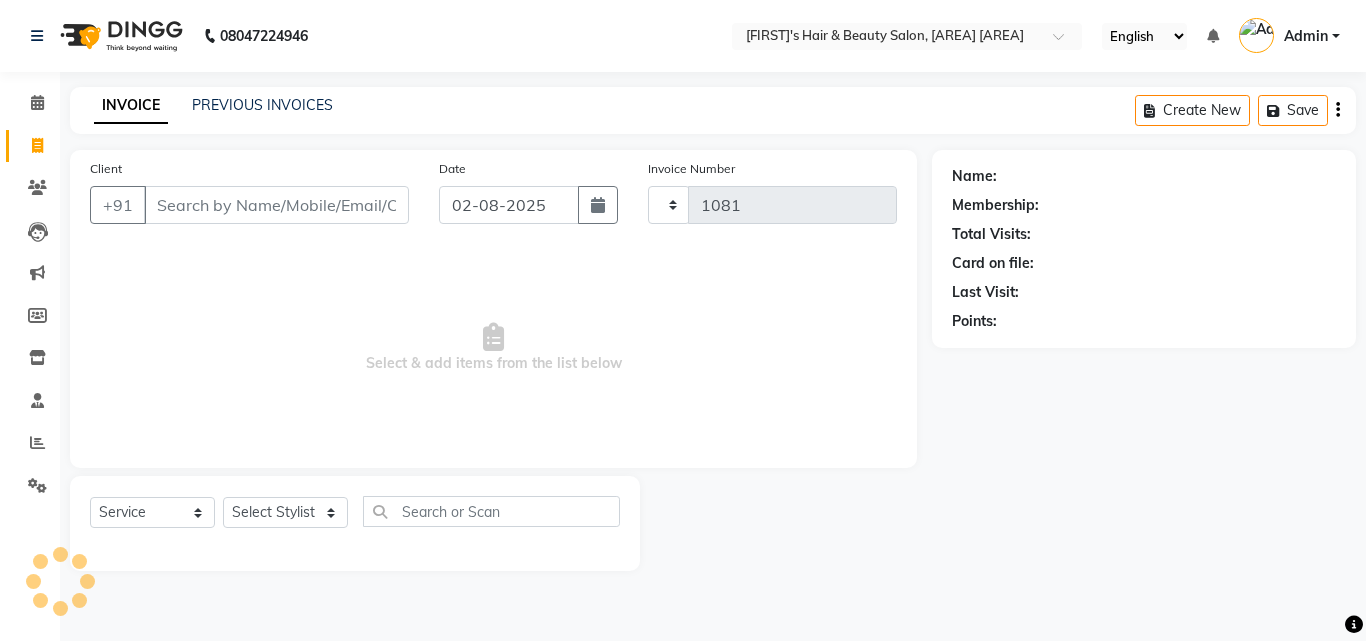 select on "5401" 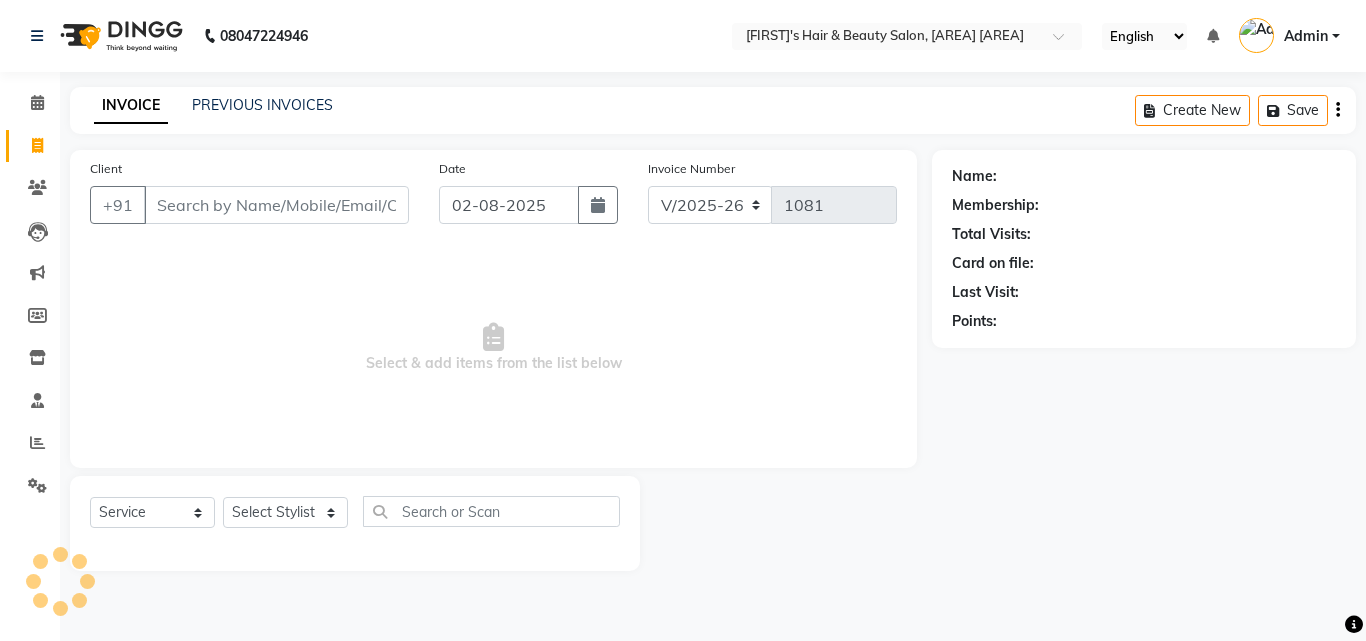 click on "INVOICE PREVIOUS INVOICES Create New   Save" 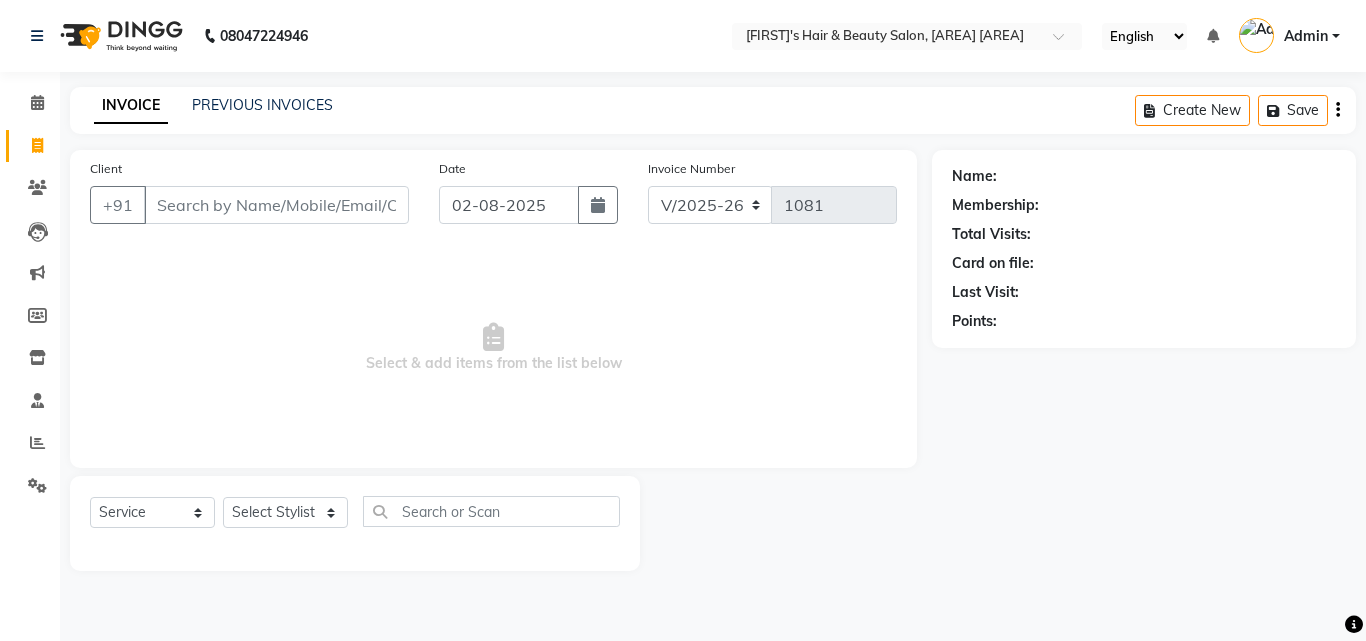 click on "PREVIOUS INVOICES" 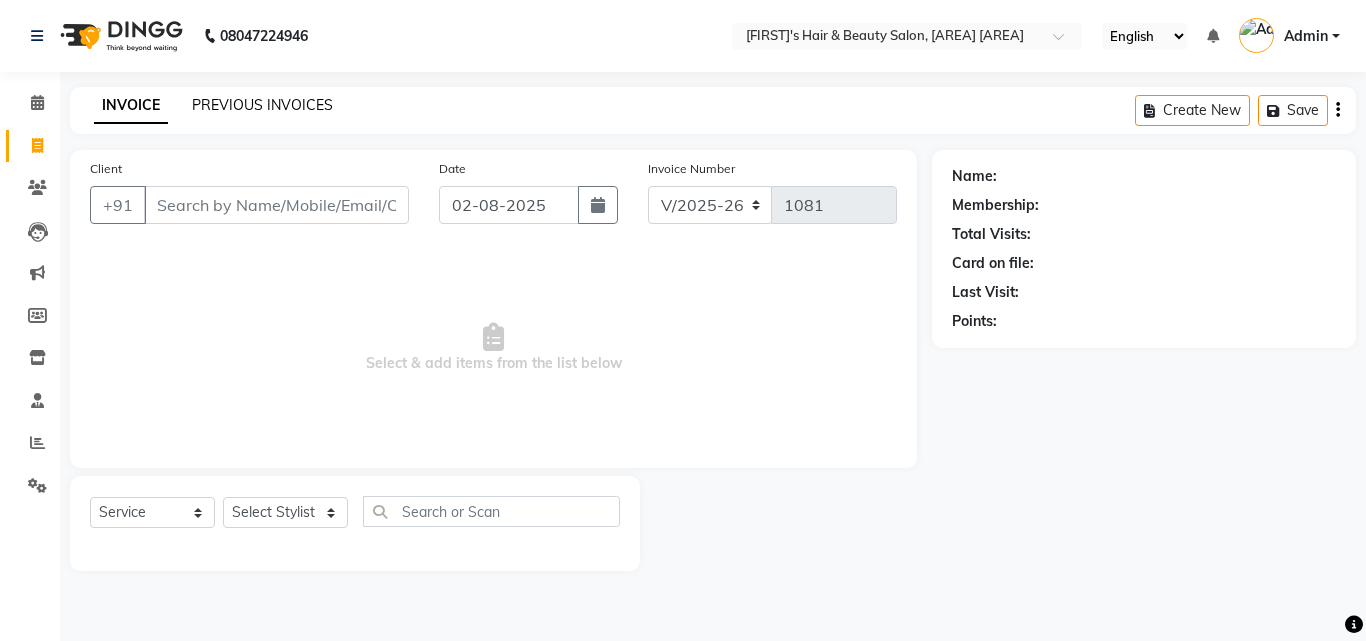 click on "PREVIOUS INVOICES" 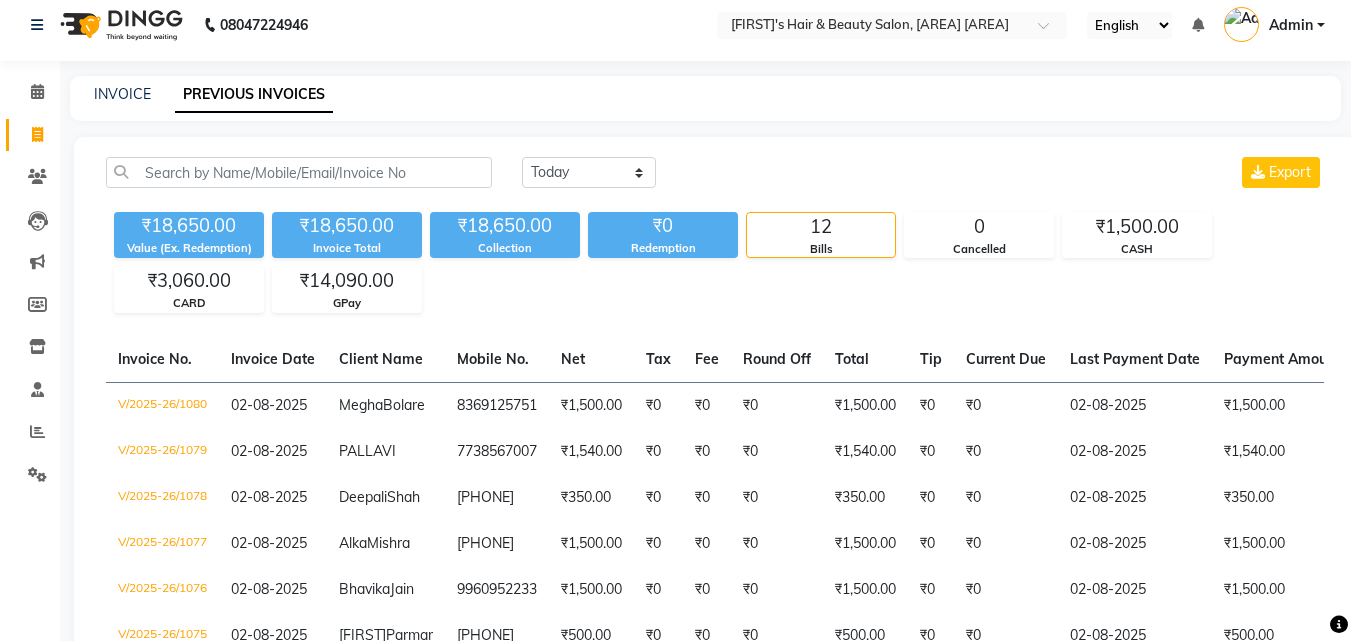 scroll, scrollTop: 9, scrollLeft: 0, axis: vertical 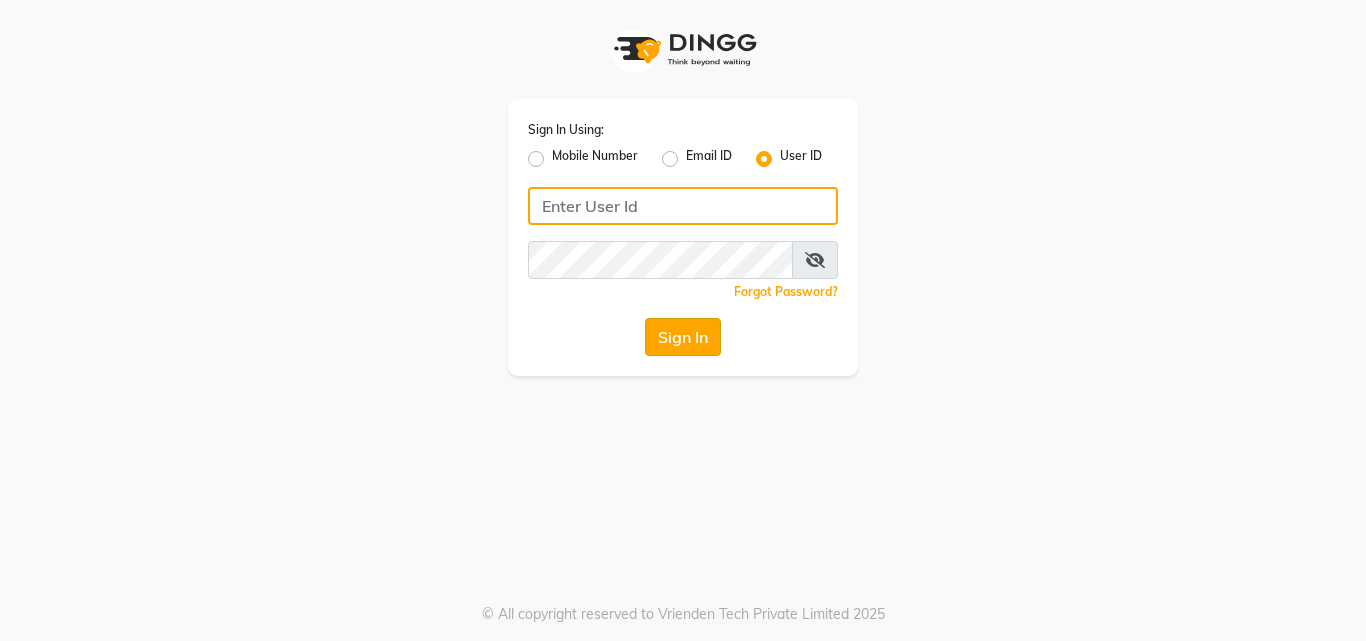 type on "riya" 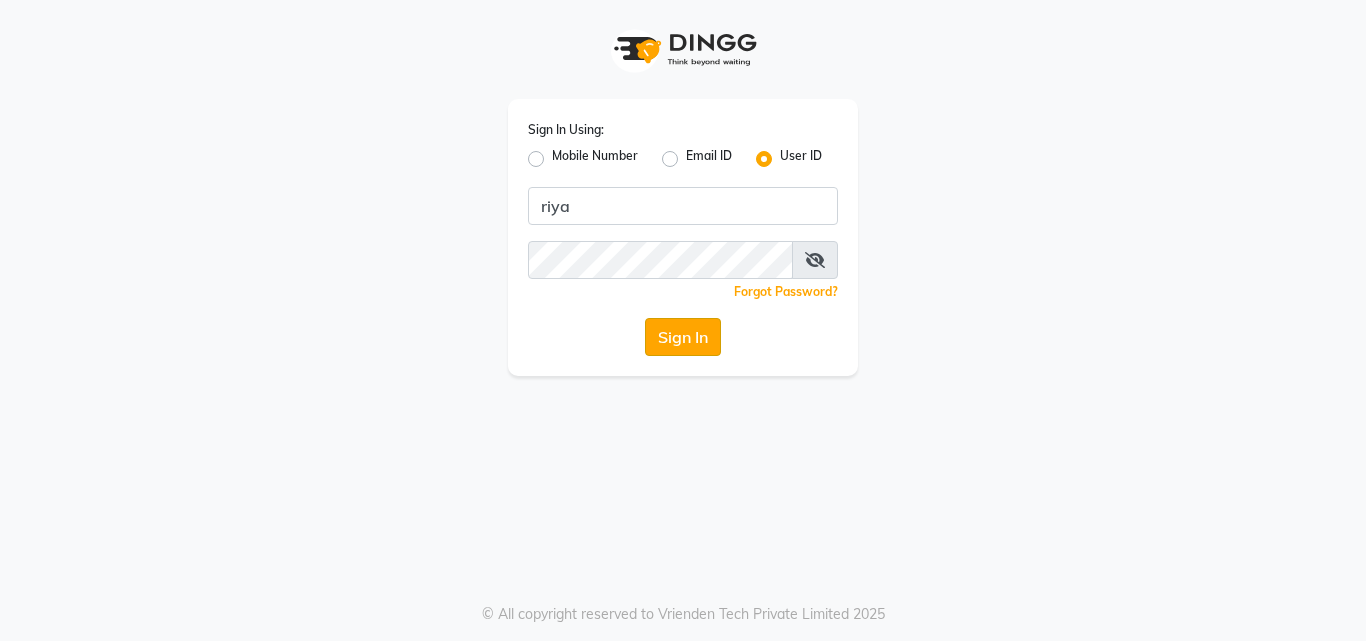 click on "Sign In" 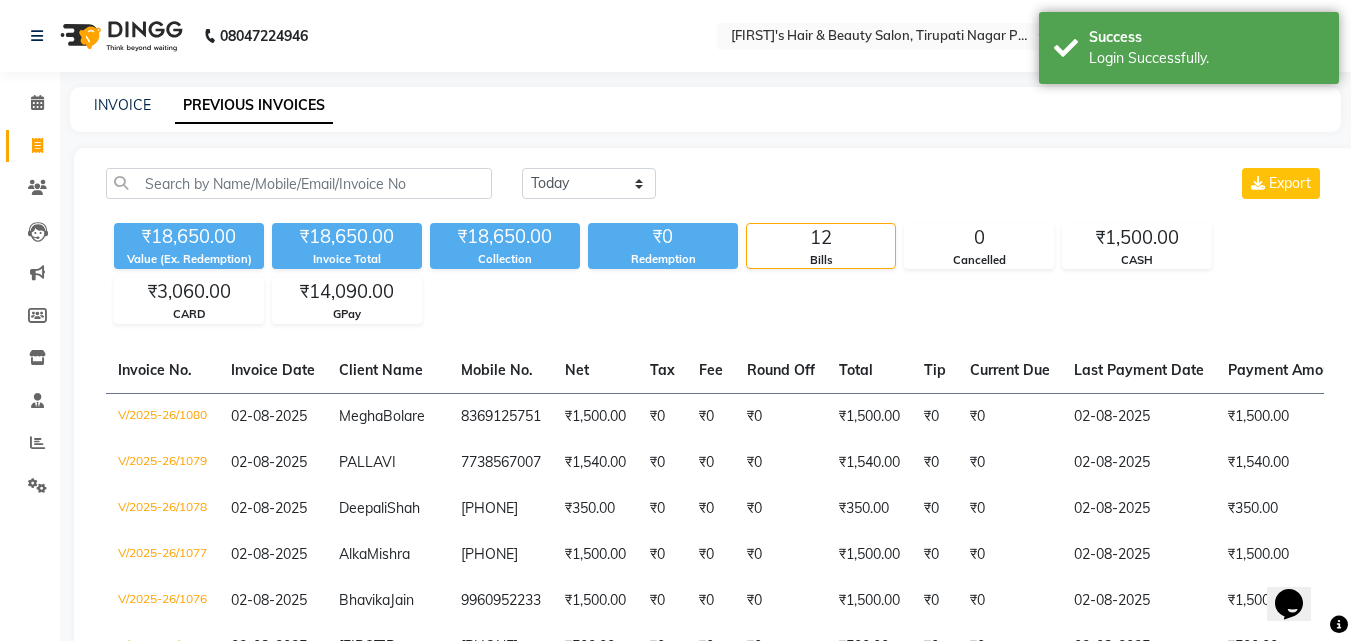 scroll, scrollTop: 0, scrollLeft: 0, axis: both 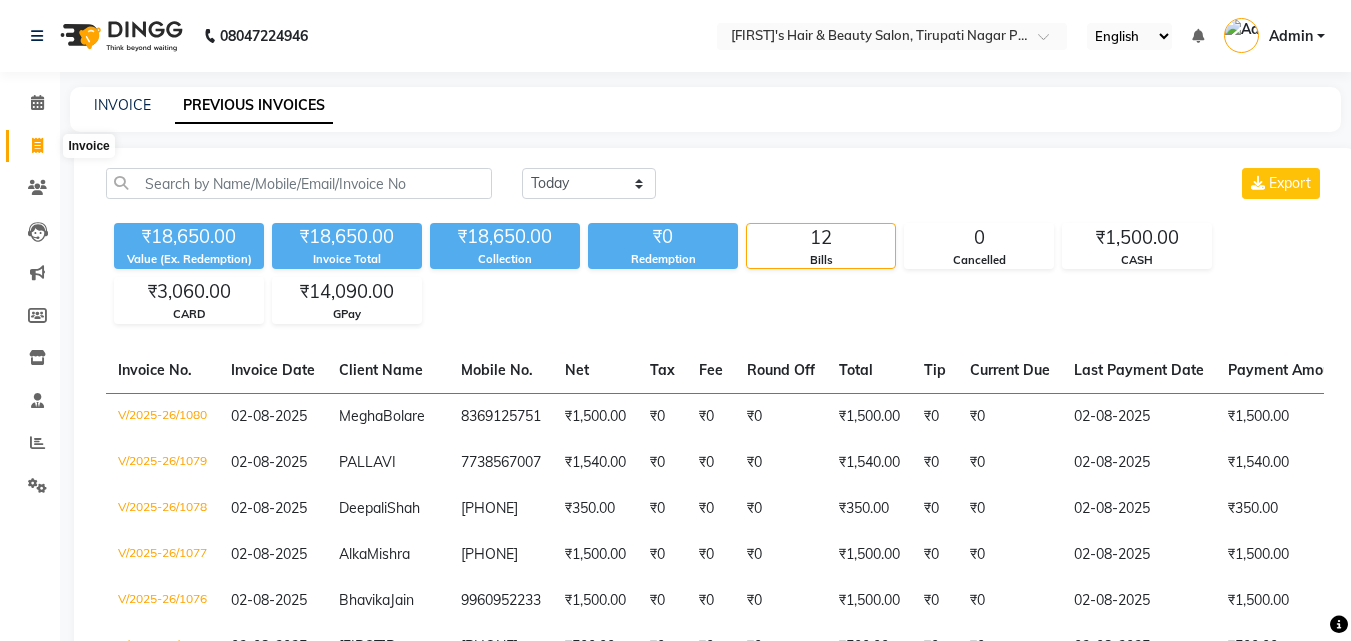click 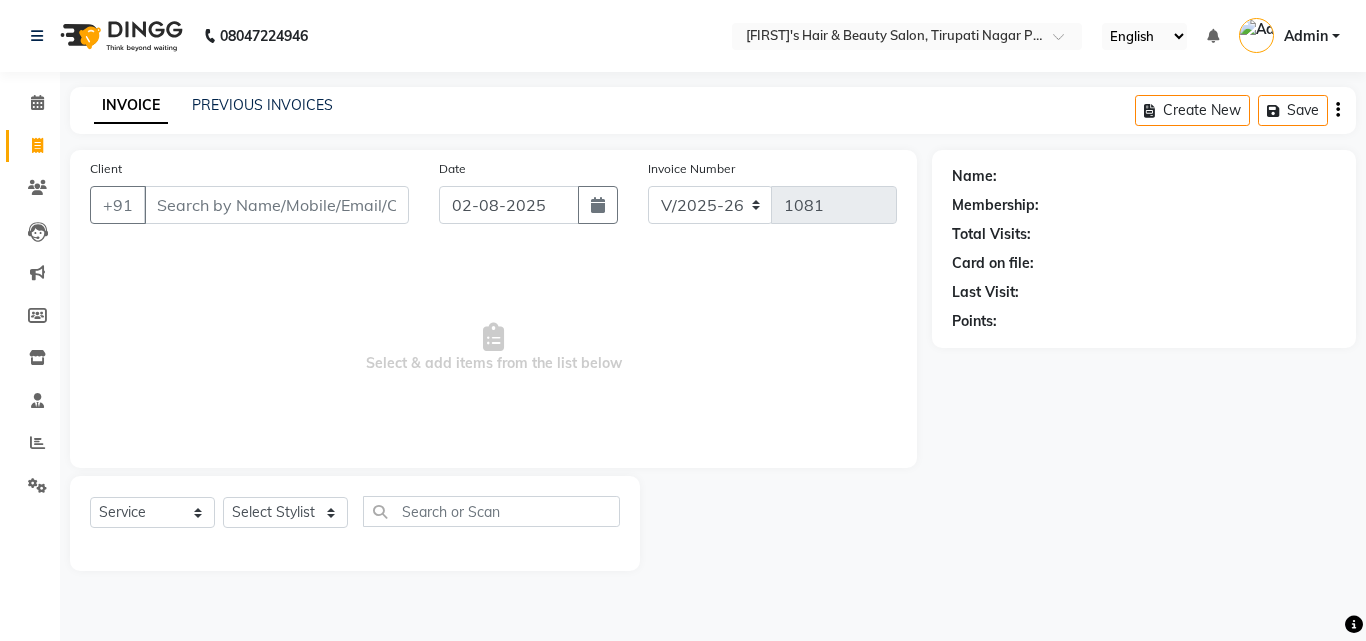click on "Client" at bounding box center (276, 205) 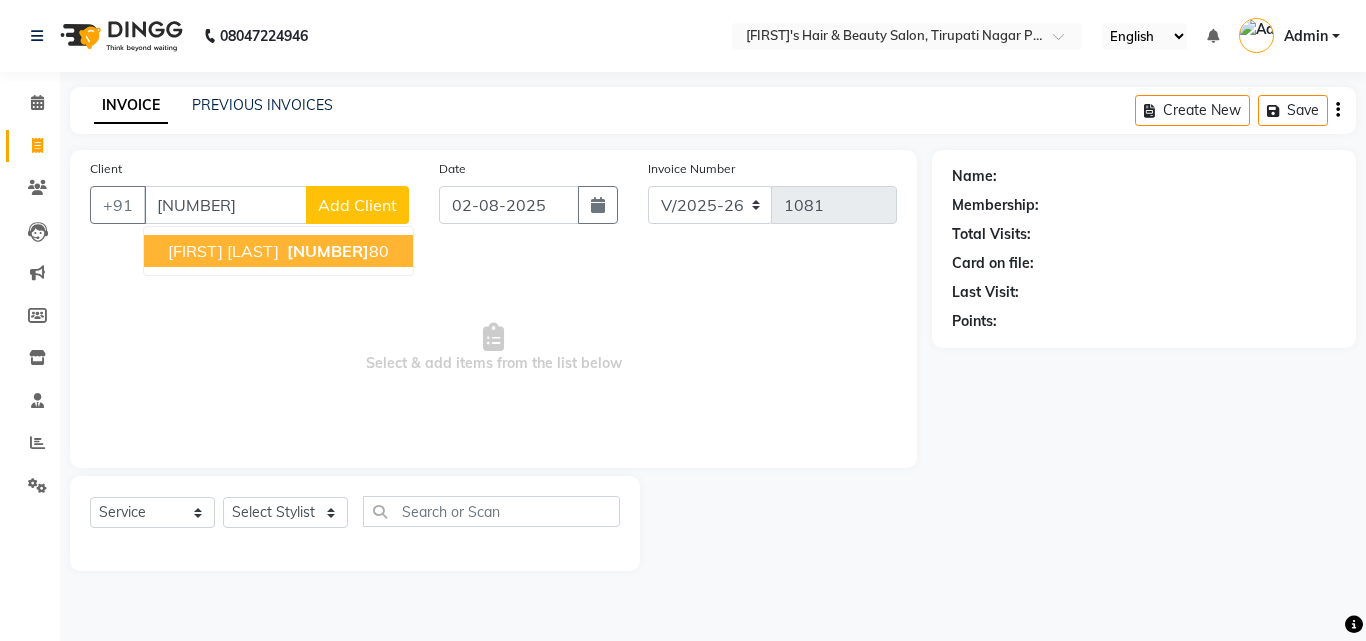 click on "[FIRST] [LAST]" at bounding box center (223, 251) 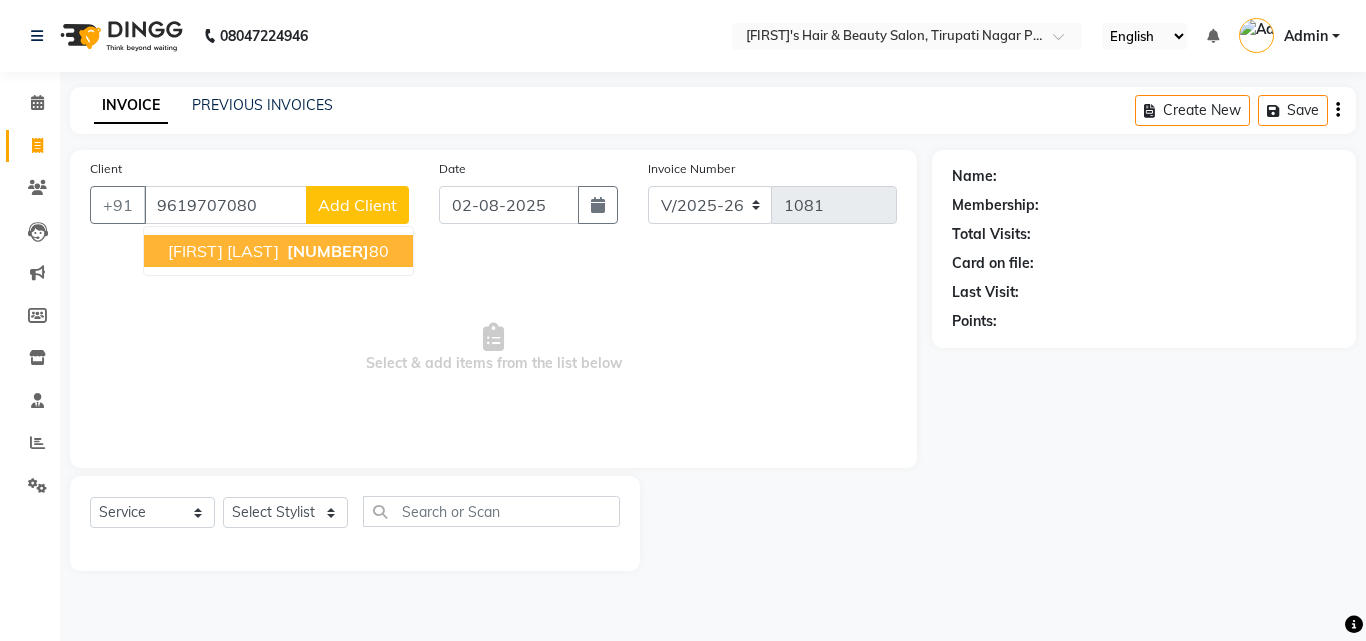 type on "9619707080" 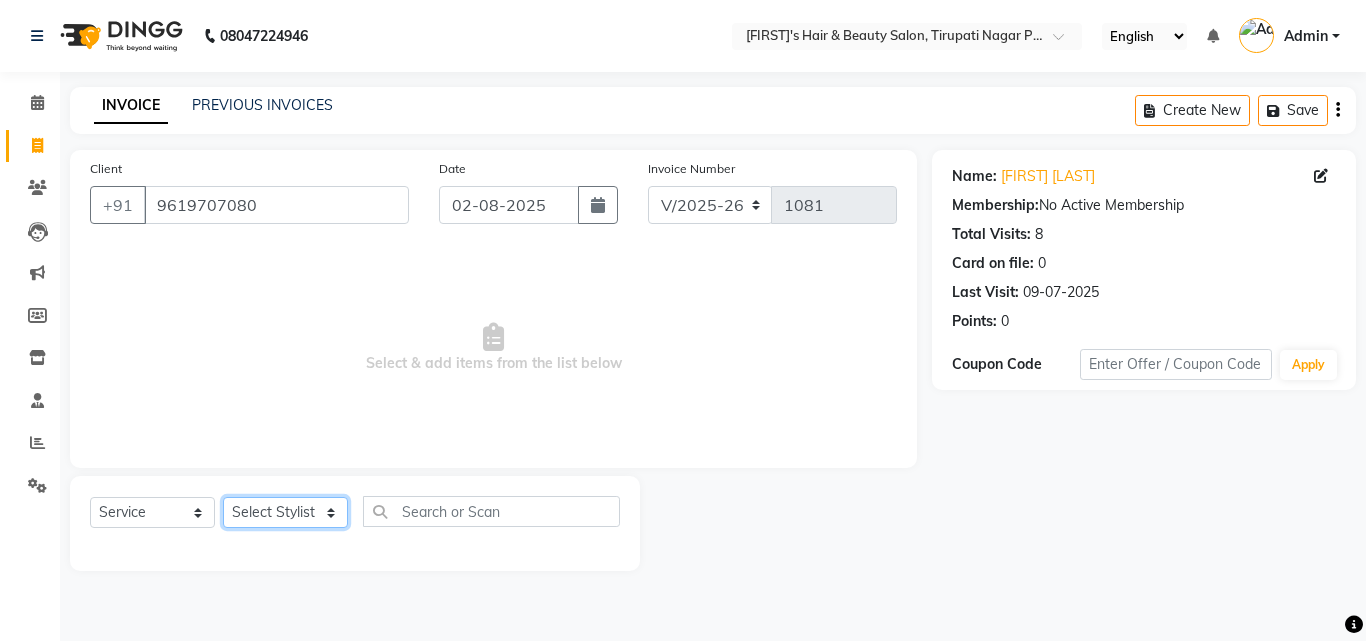 click on "Select Stylist [FIRST] [LAST] [FIRST] [LAST] [FIRST] [LAST] [FIRST] [LAST] [FIRST] [LAST] [FIRST] [LAST] [FIRST] [LAST]" 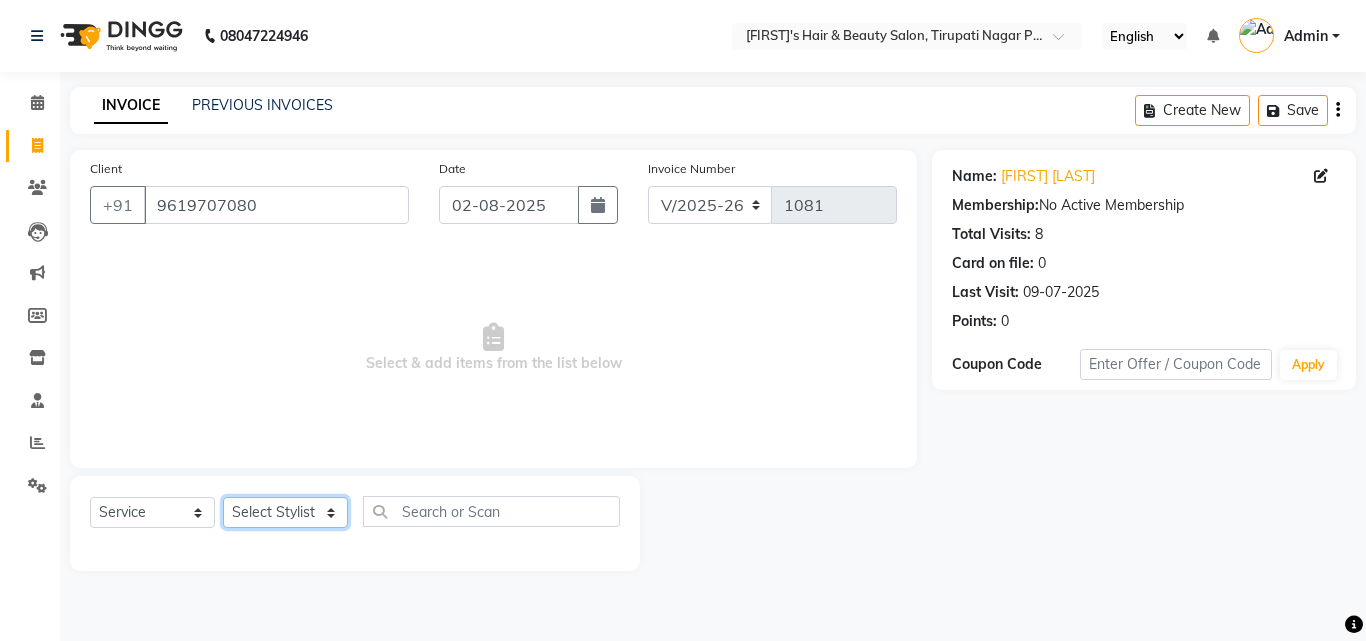 select on "35986" 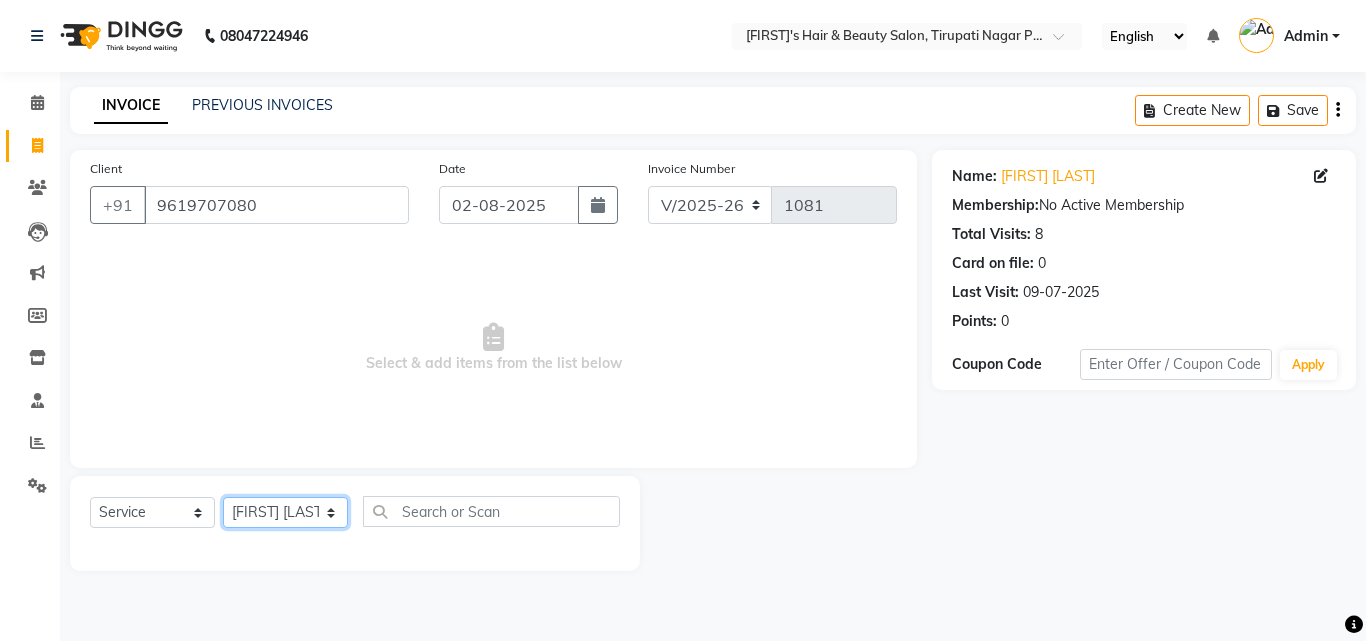 click on "Select Stylist [FIRST] [LAST] [FIRST] [LAST] [FIRST] [LAST] [FIRST] [LAST] [FIRST] [LAST] [FIRST] [LAST] [FIRST] [LAST]" 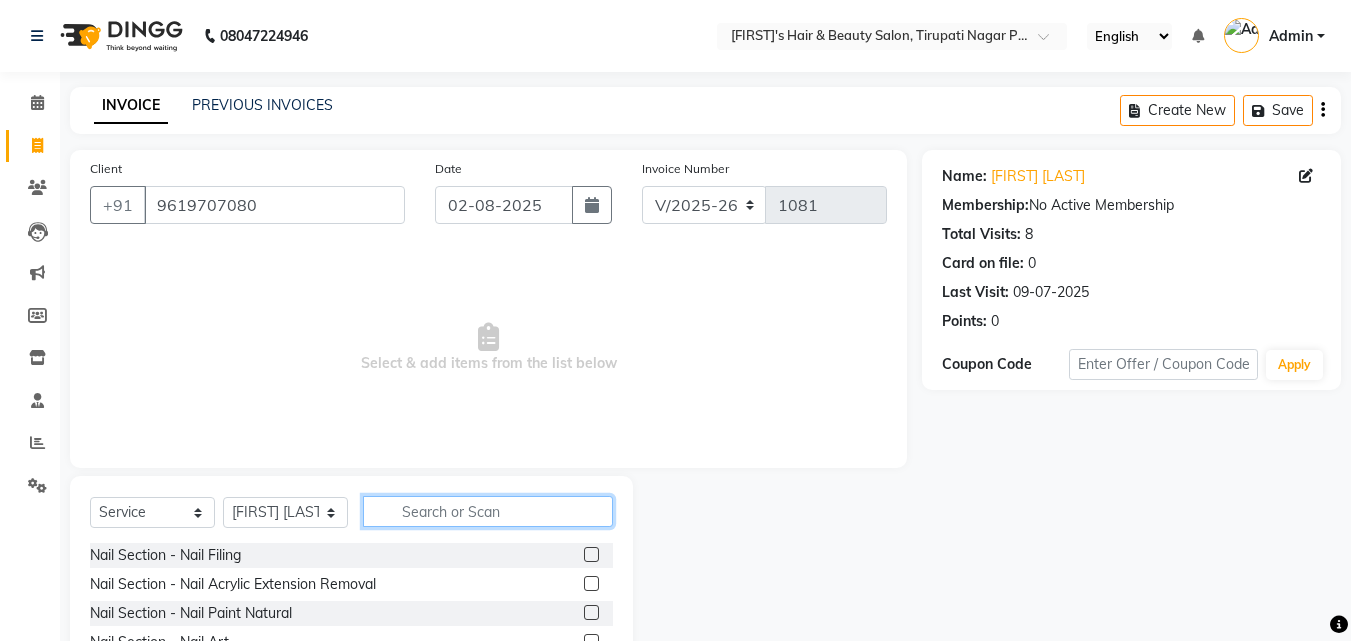 click 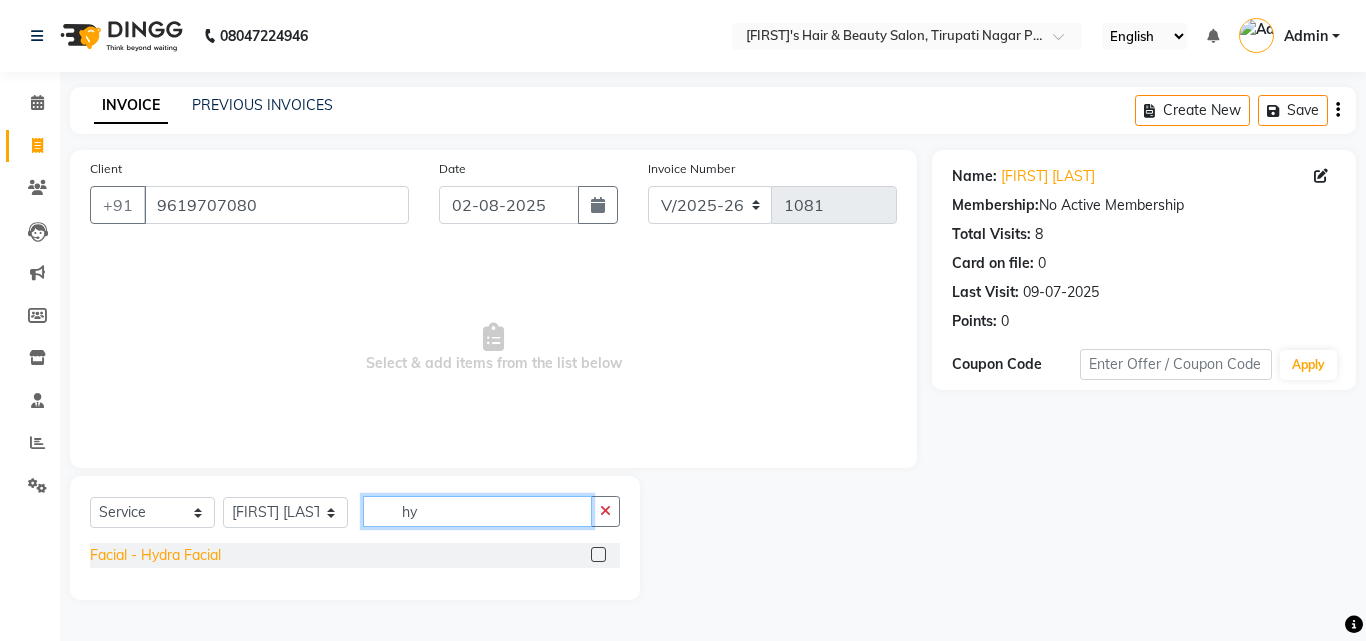 type on "hy" 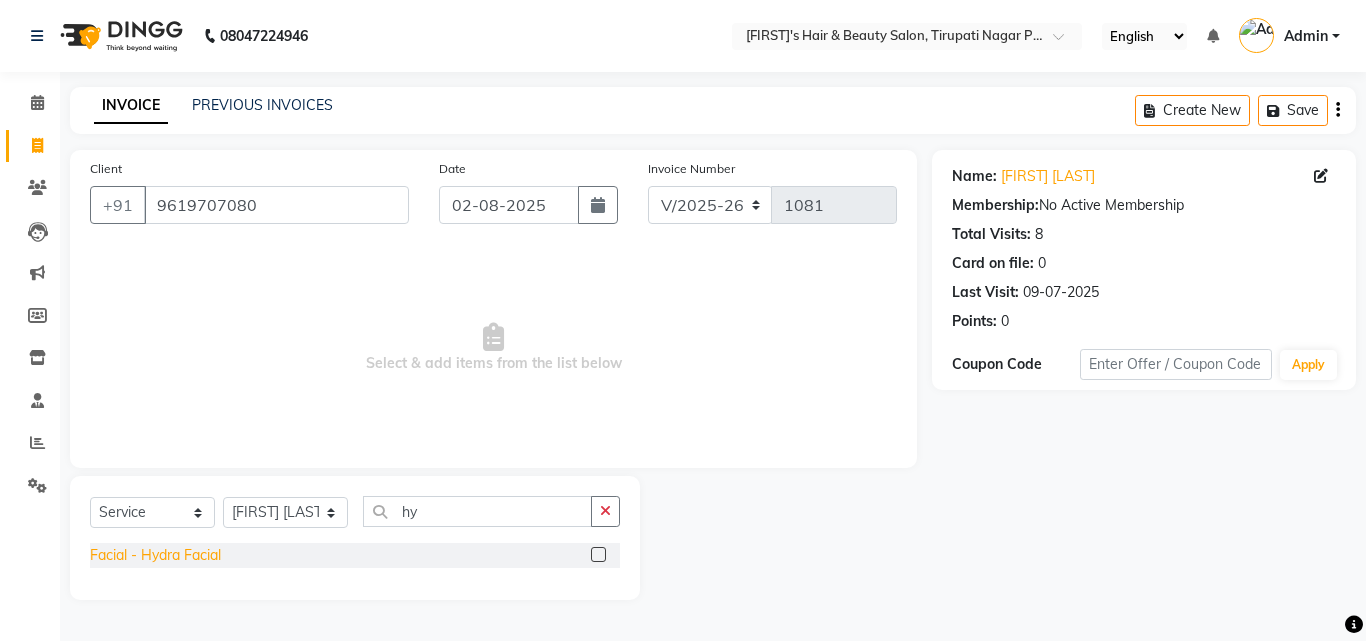 click on "Facial - Hydra Facial" 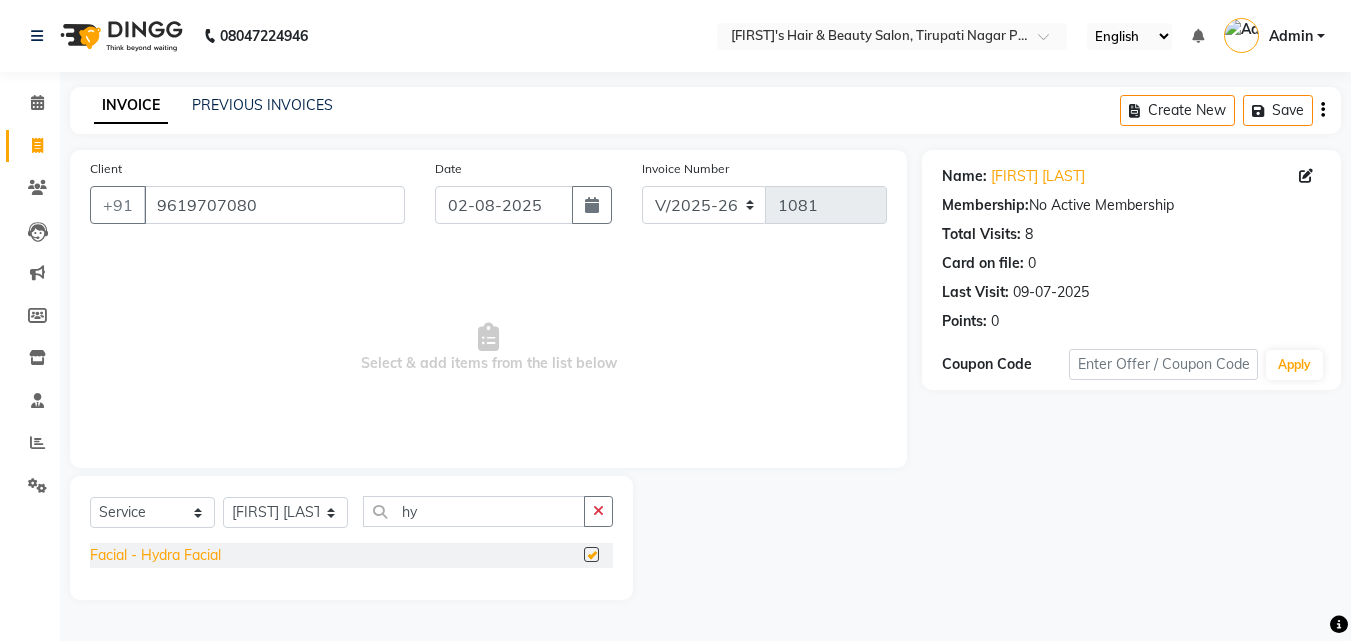 checkbox on "false" 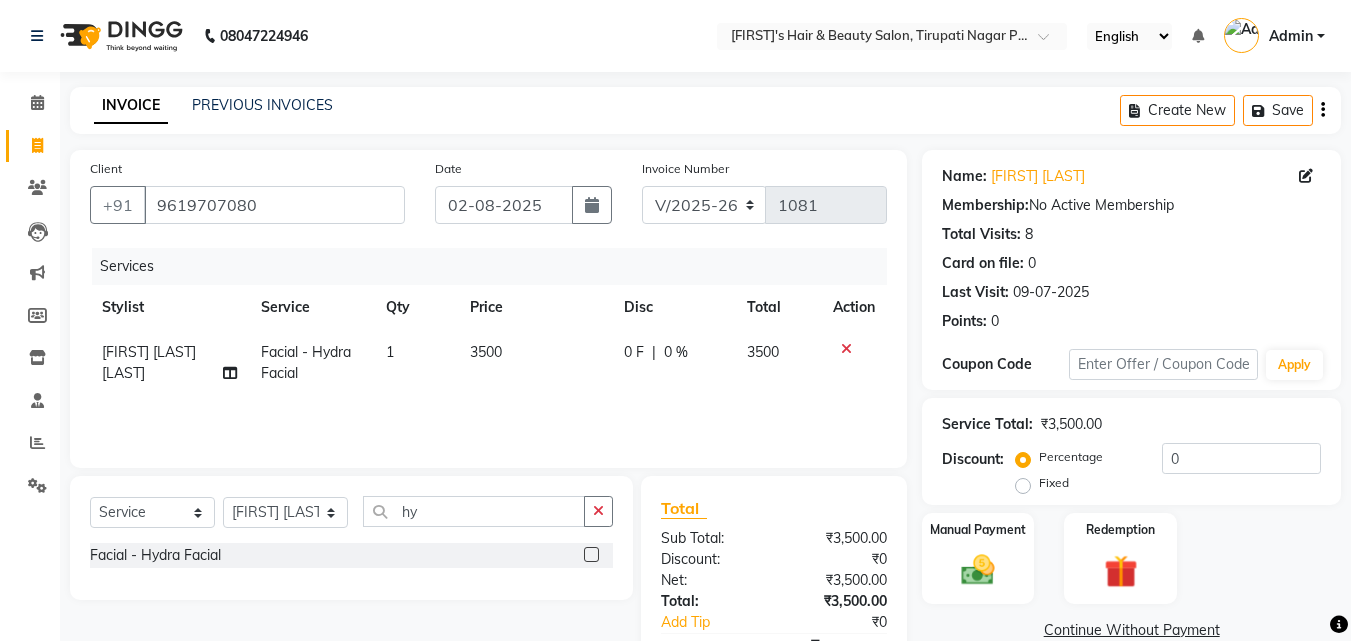 click on "3500" 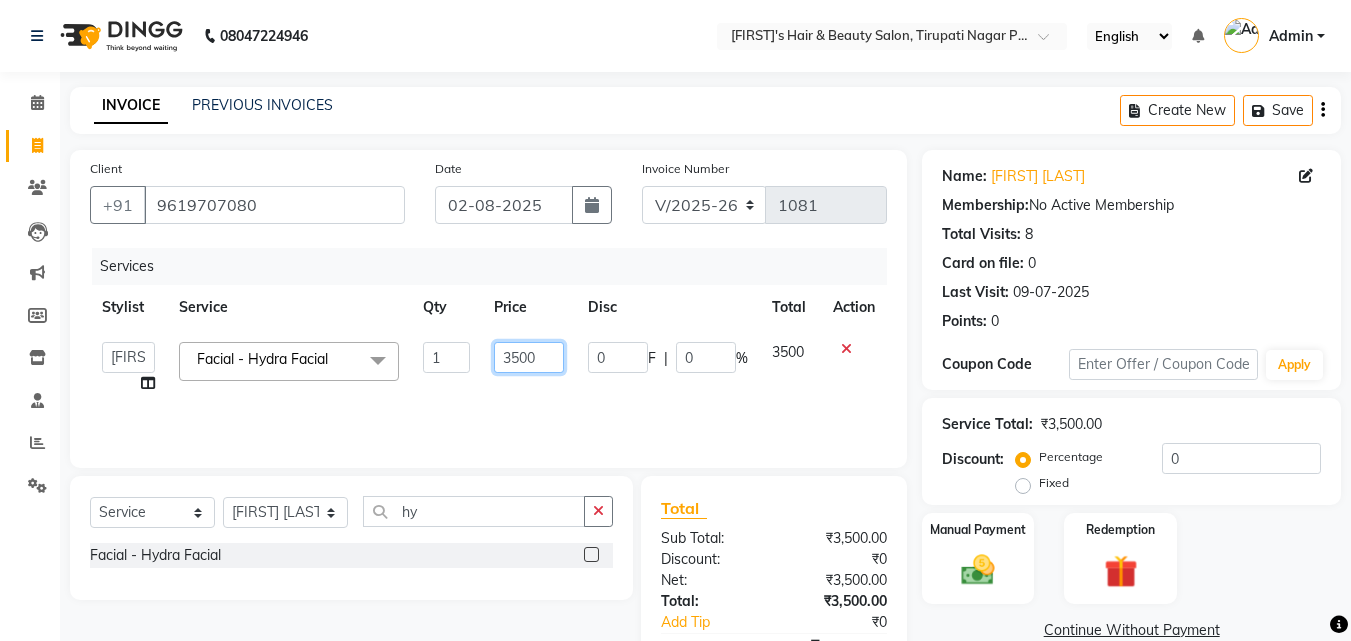 click on "3500" 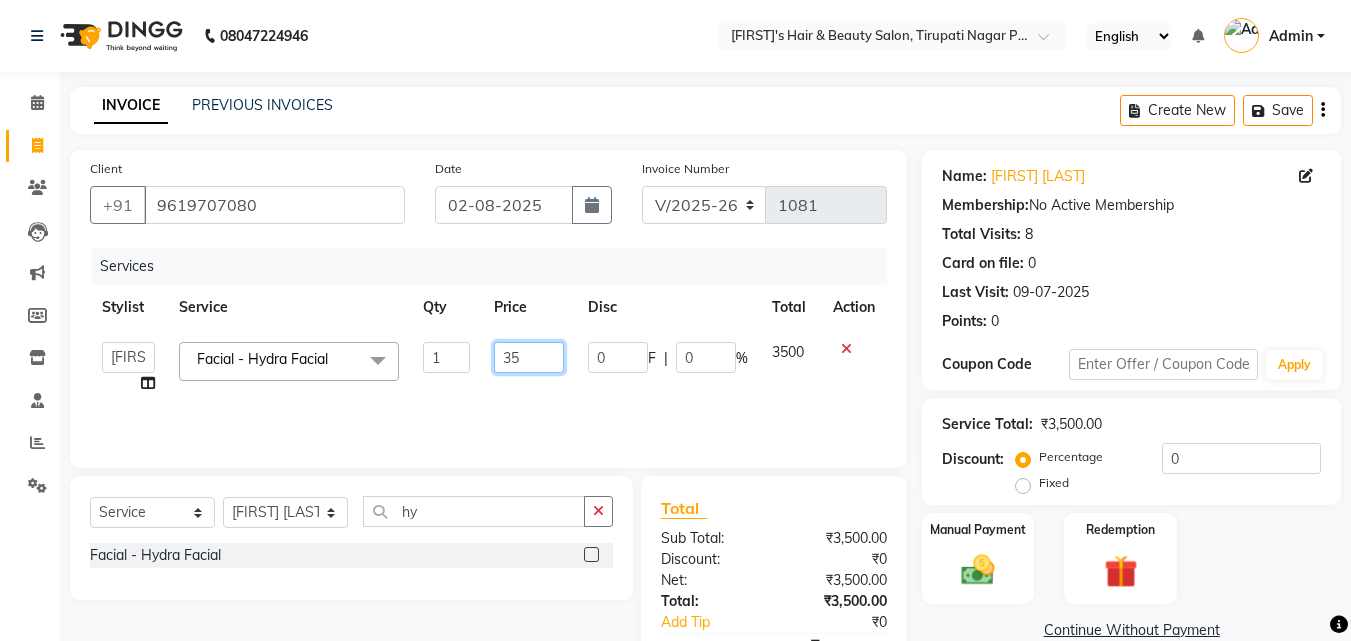 type on "3" 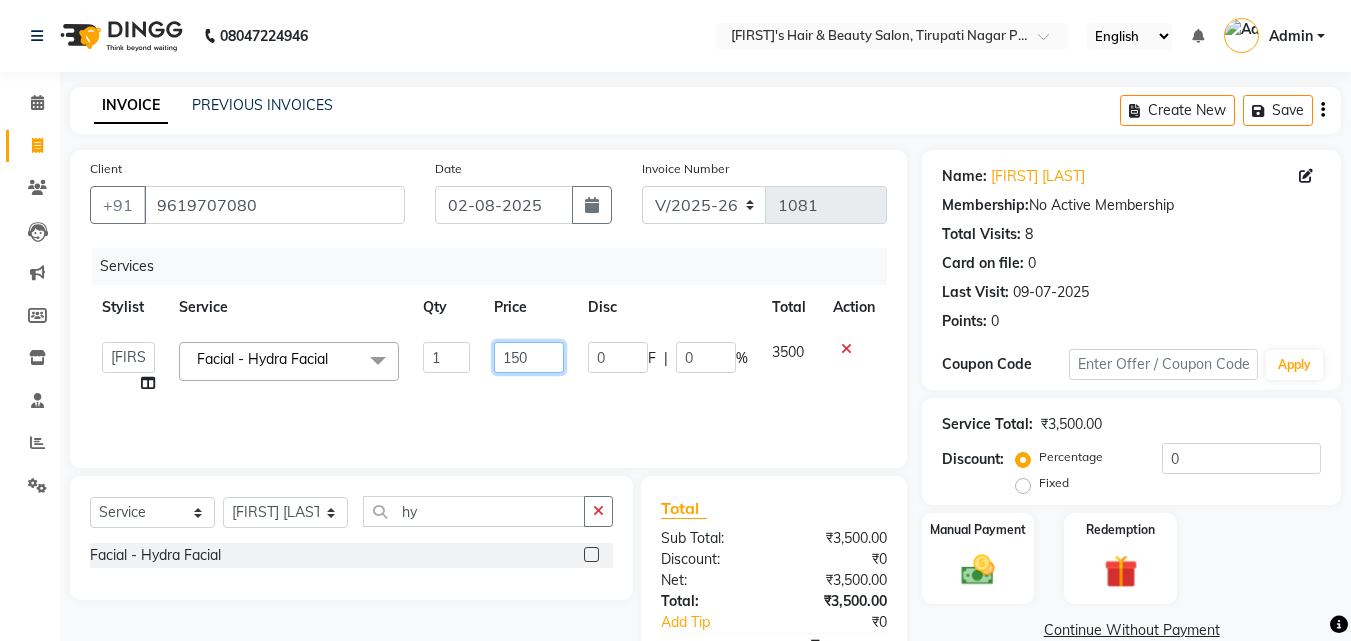 type on "1500" 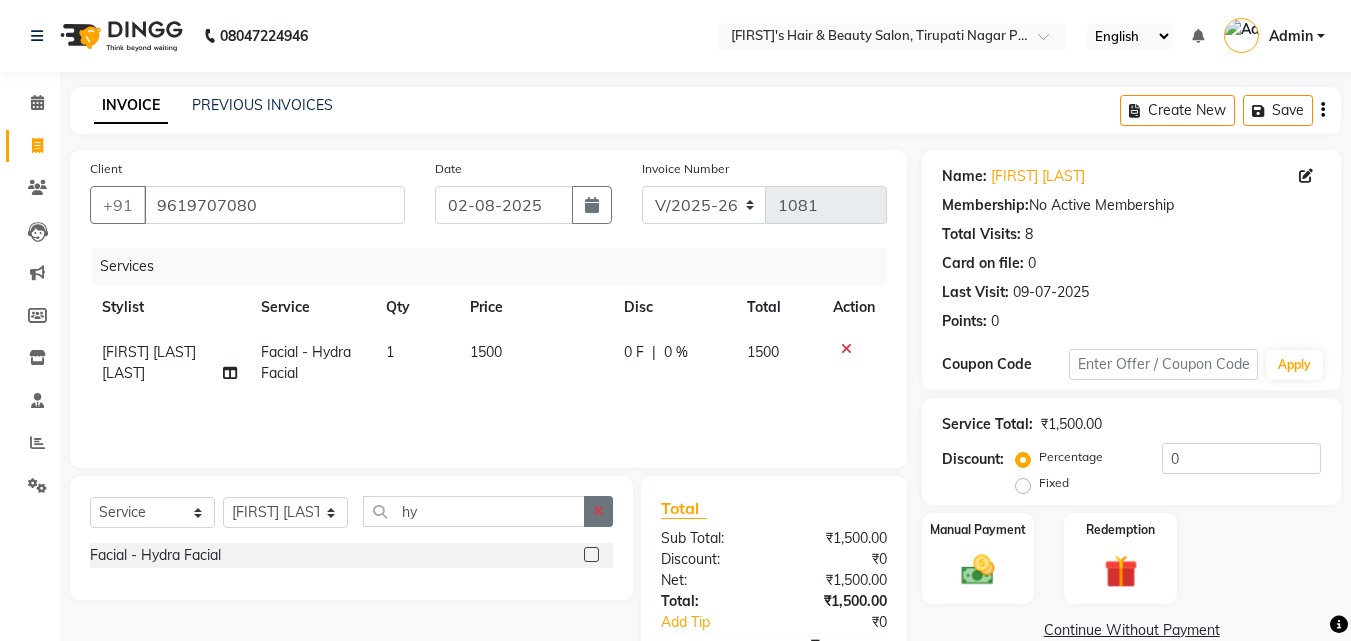 click 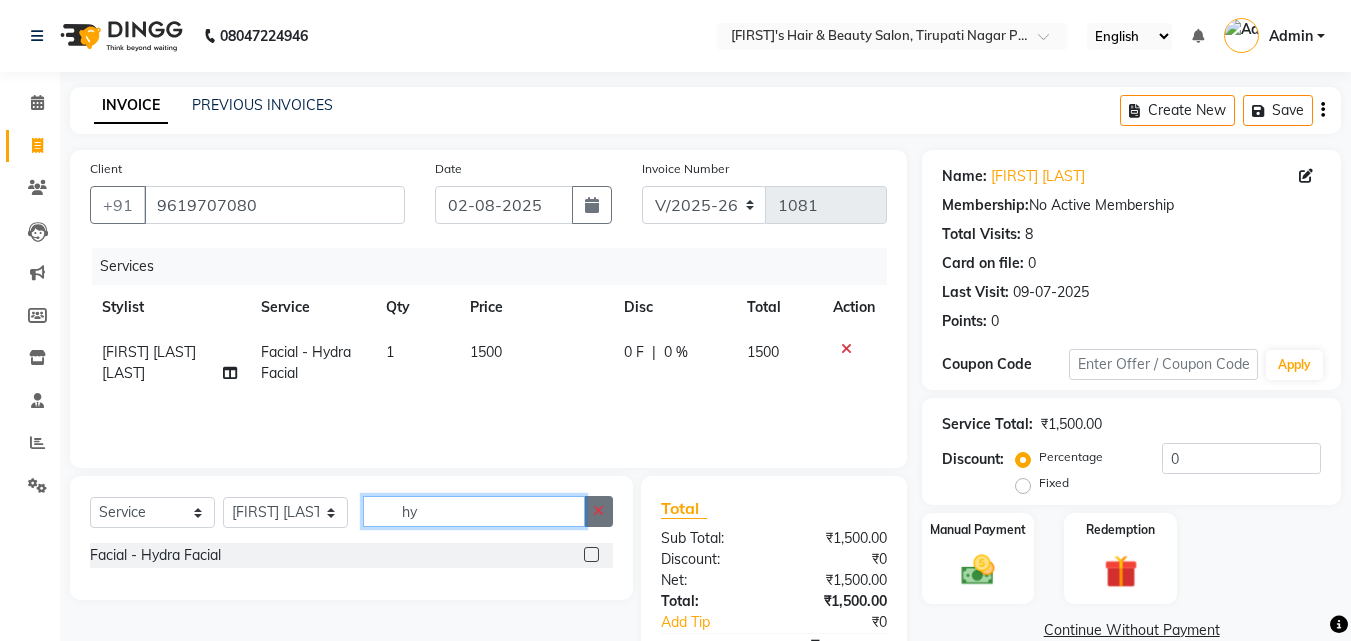 type 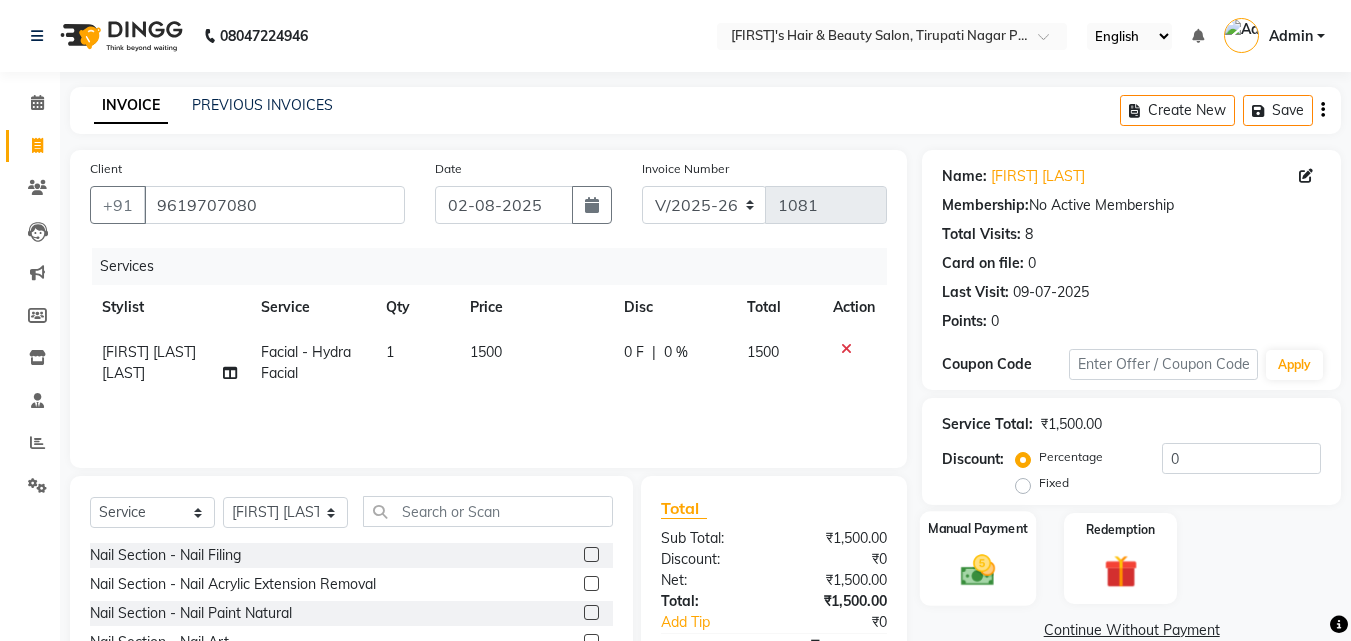 click 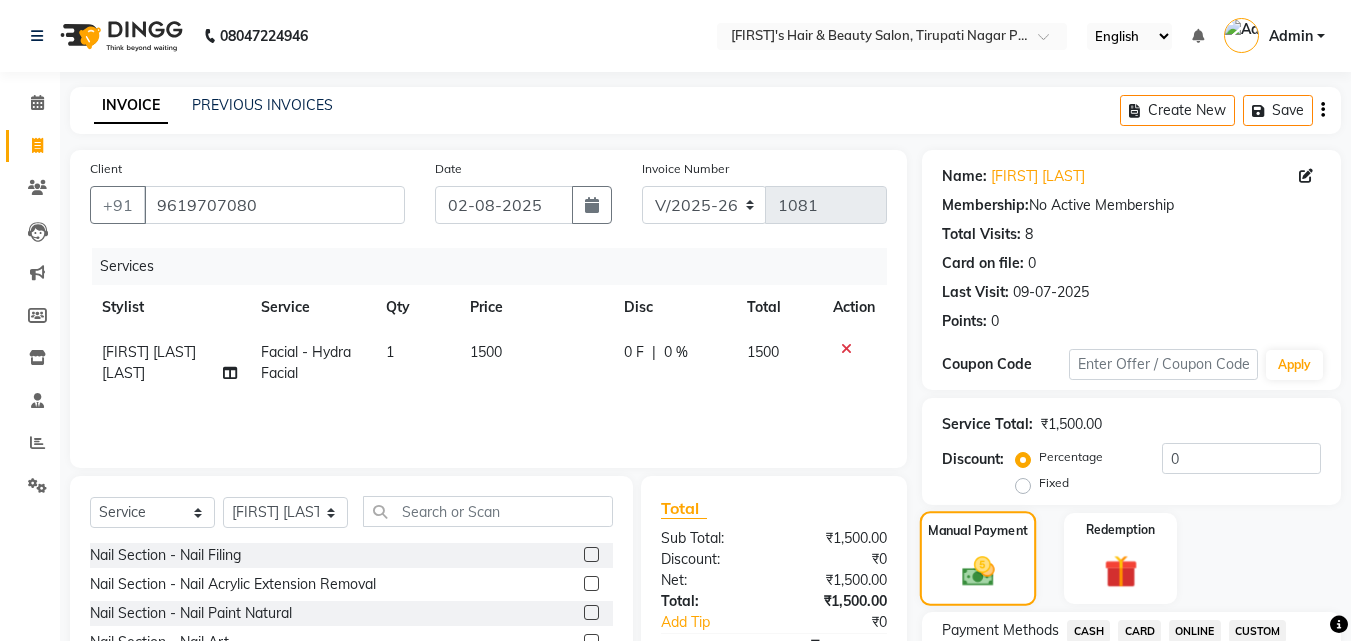 click on "Manual Payment" 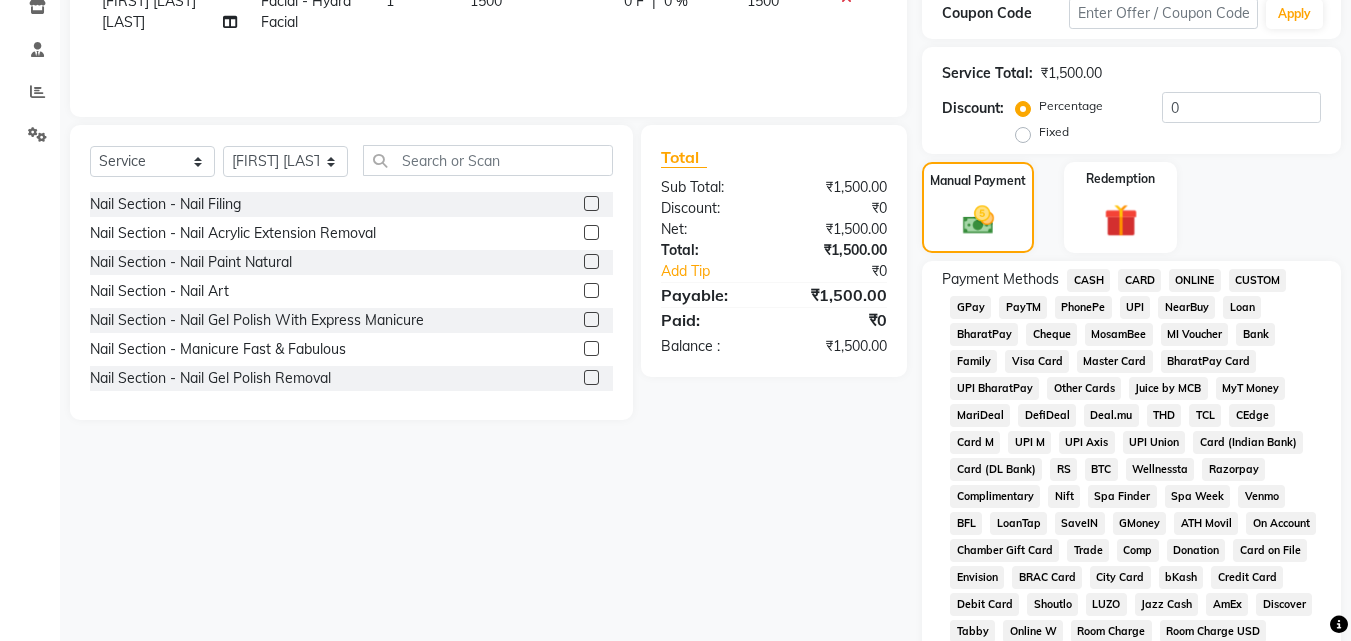 scroll, scrollTop: 353, scrollLeft: 0, axis: vertical 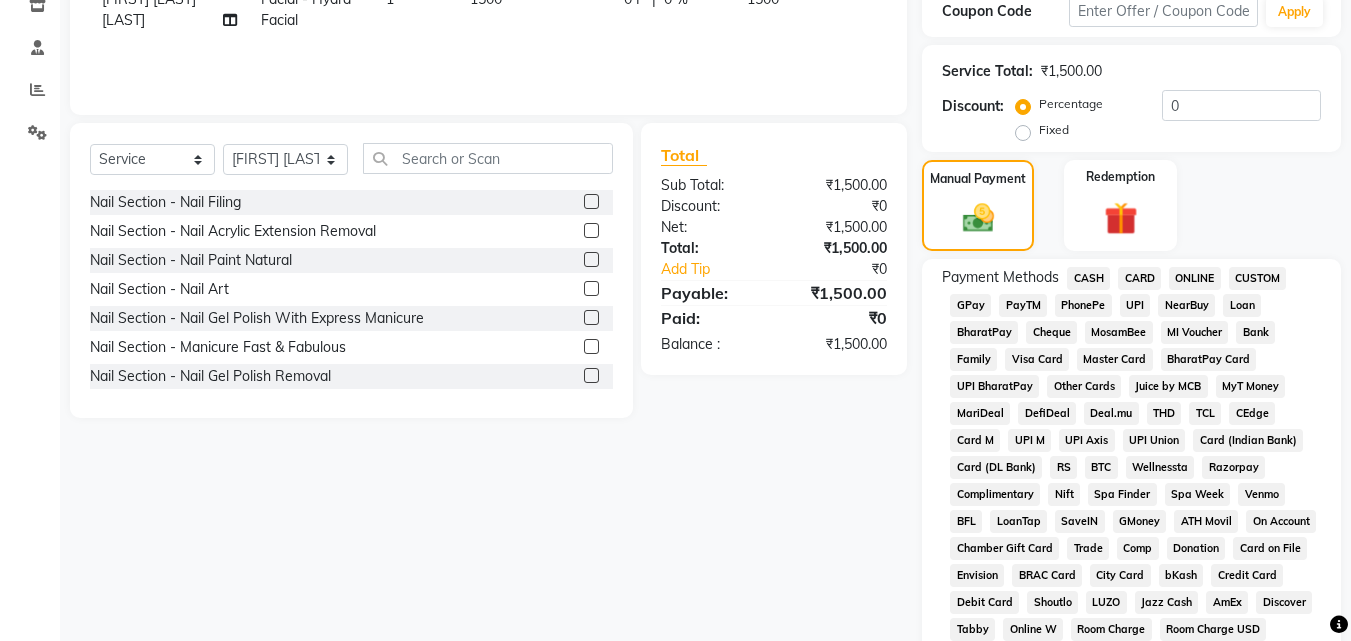 click on "GPay" 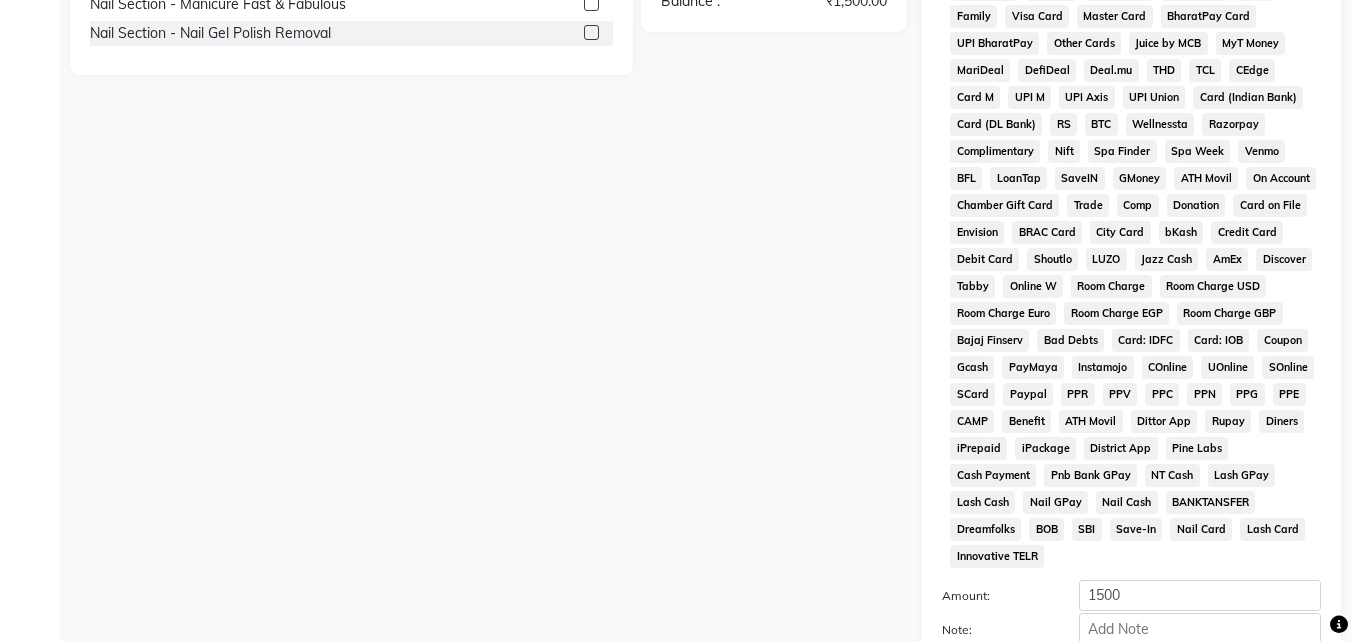 scroll, scrollTop: 706, scrollLeft: 0, axis: vertical 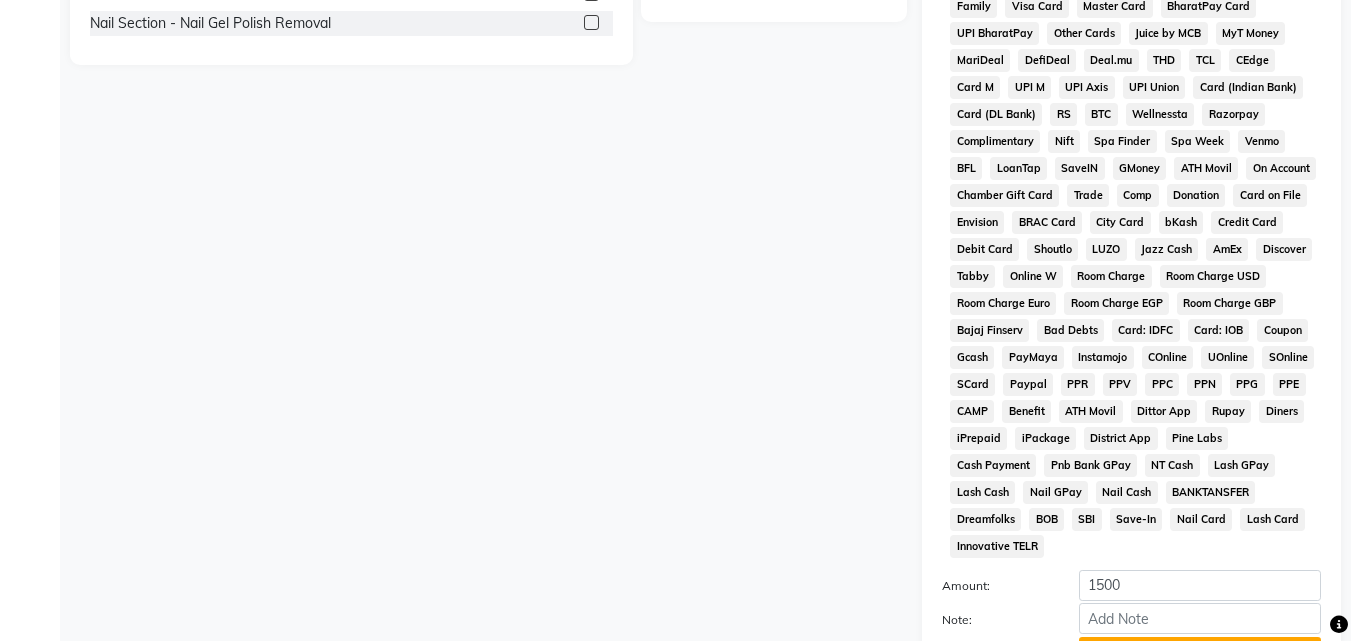 click on "Add Payment" 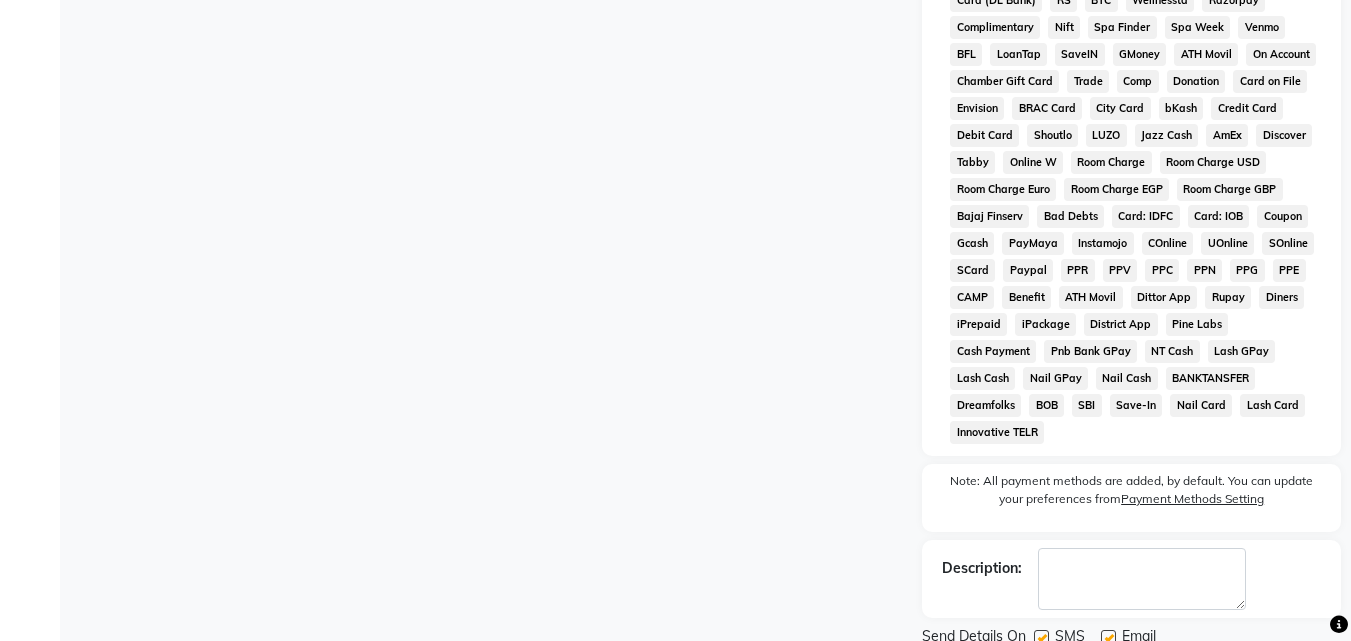 scroll, scrollTop: 868, scrollLeft: 0, axis: vertical 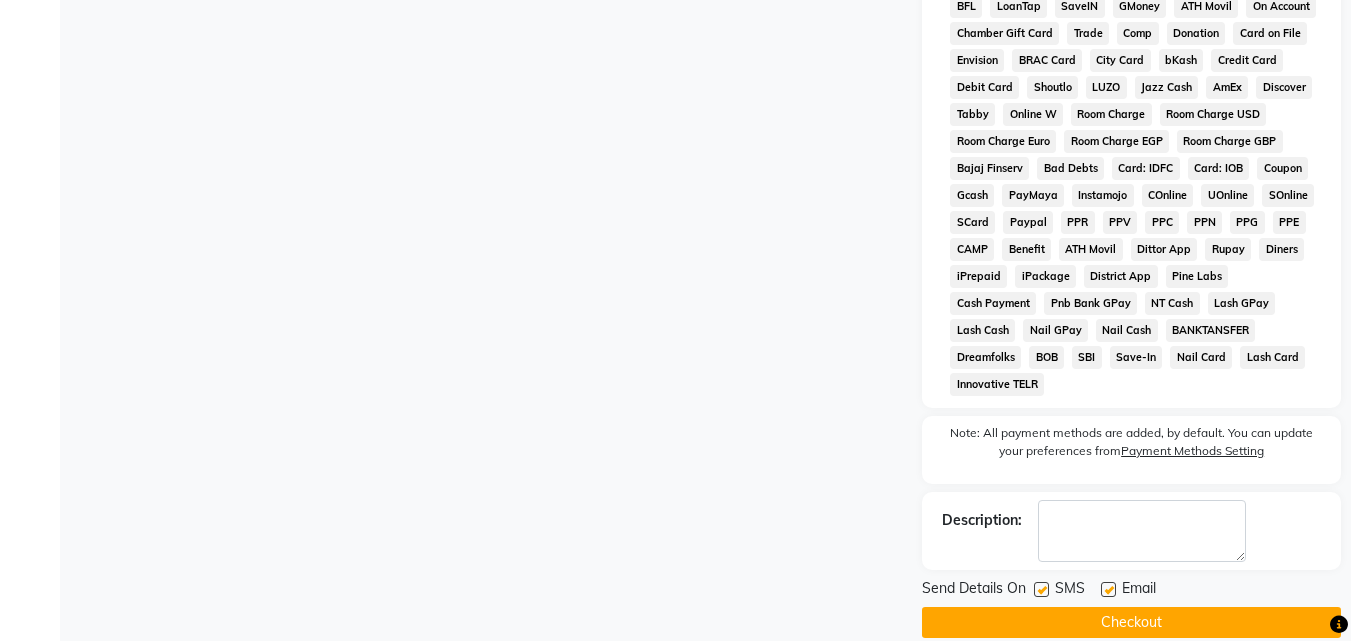 click on "Checkout" 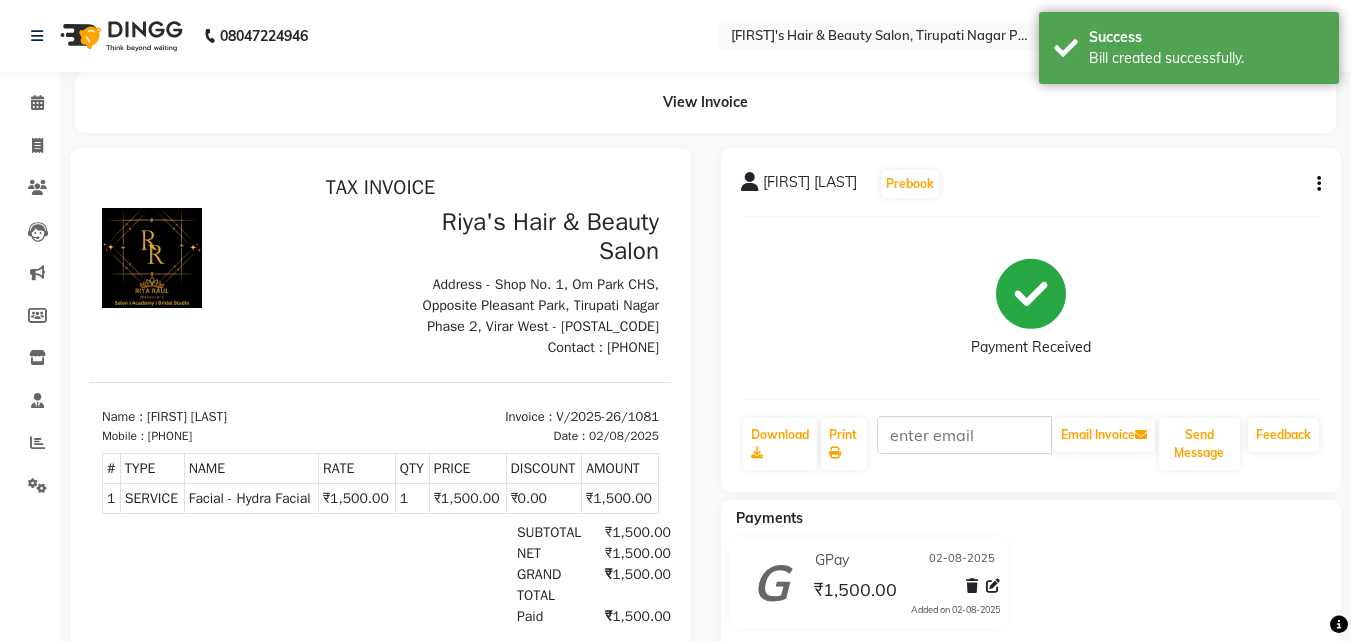 scroll, scrollTop: 0, scrollLeft: 0, axis: both 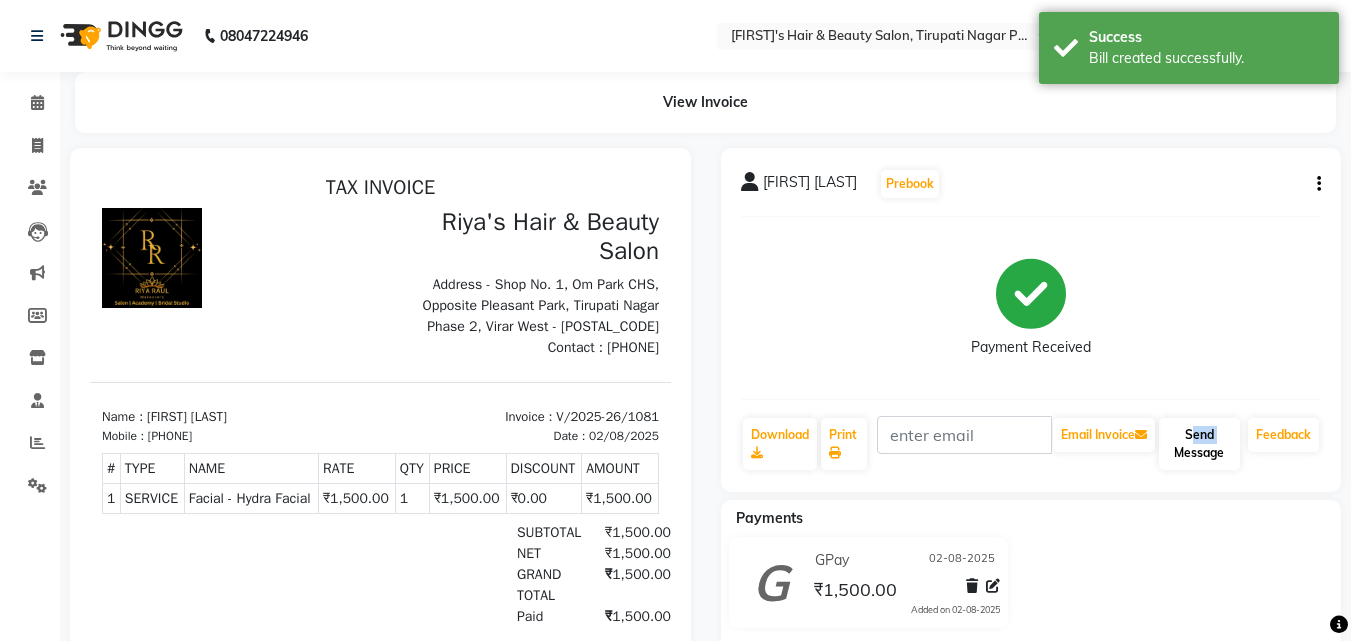 drag, startPoint x: 1215, startPoint y: 417, endPoint x: 1209, endPoint y: 426, distance: 10.816654 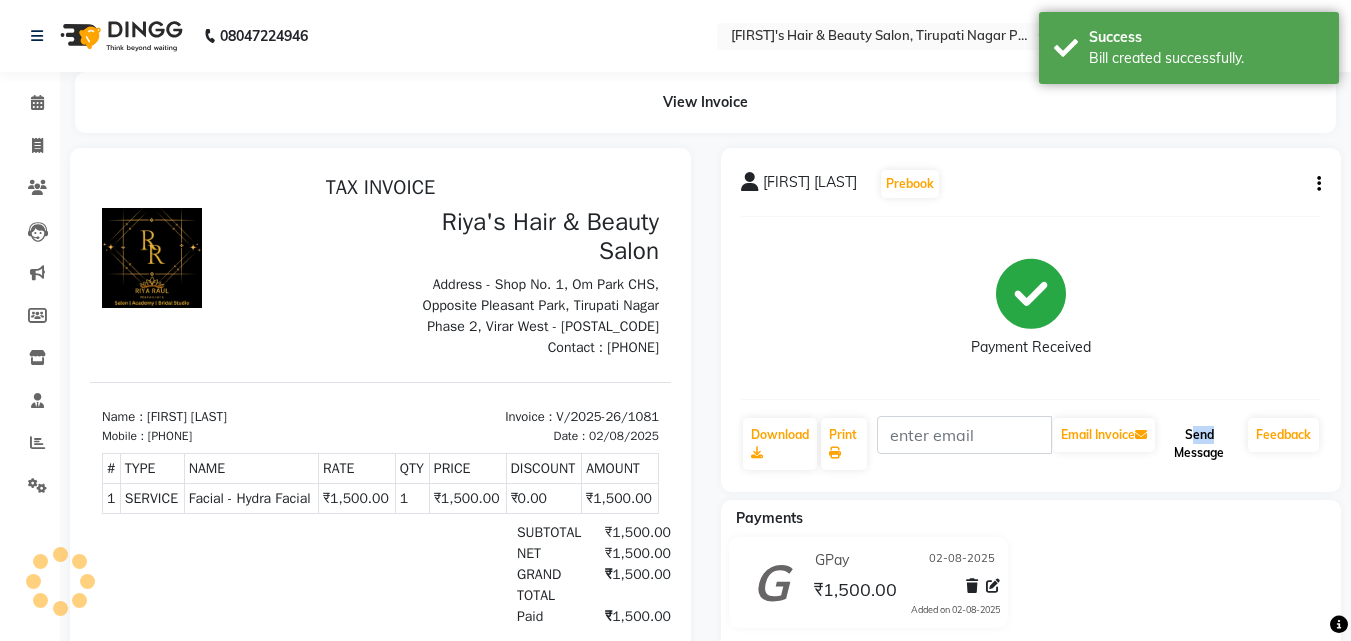 click on "Send Message" 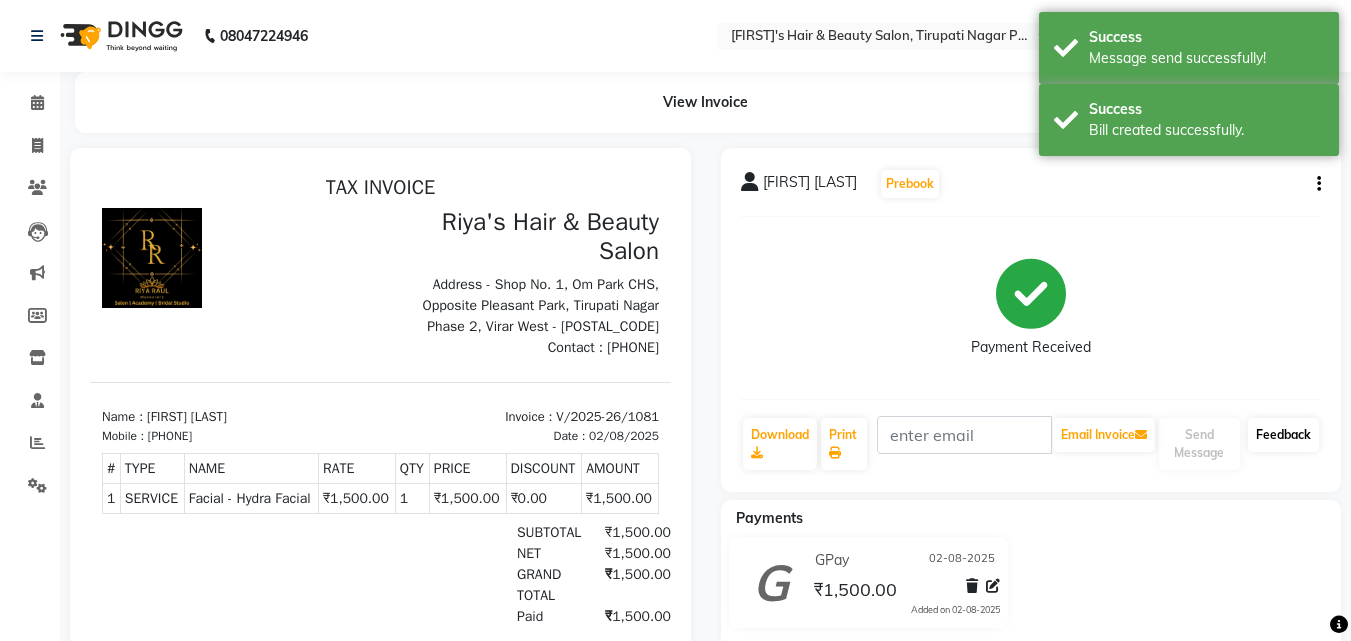 drag, startPoint x: 1320, startPoint y: 453, endPoint x: 1313, endPoint y: 442, distance: 13.038404 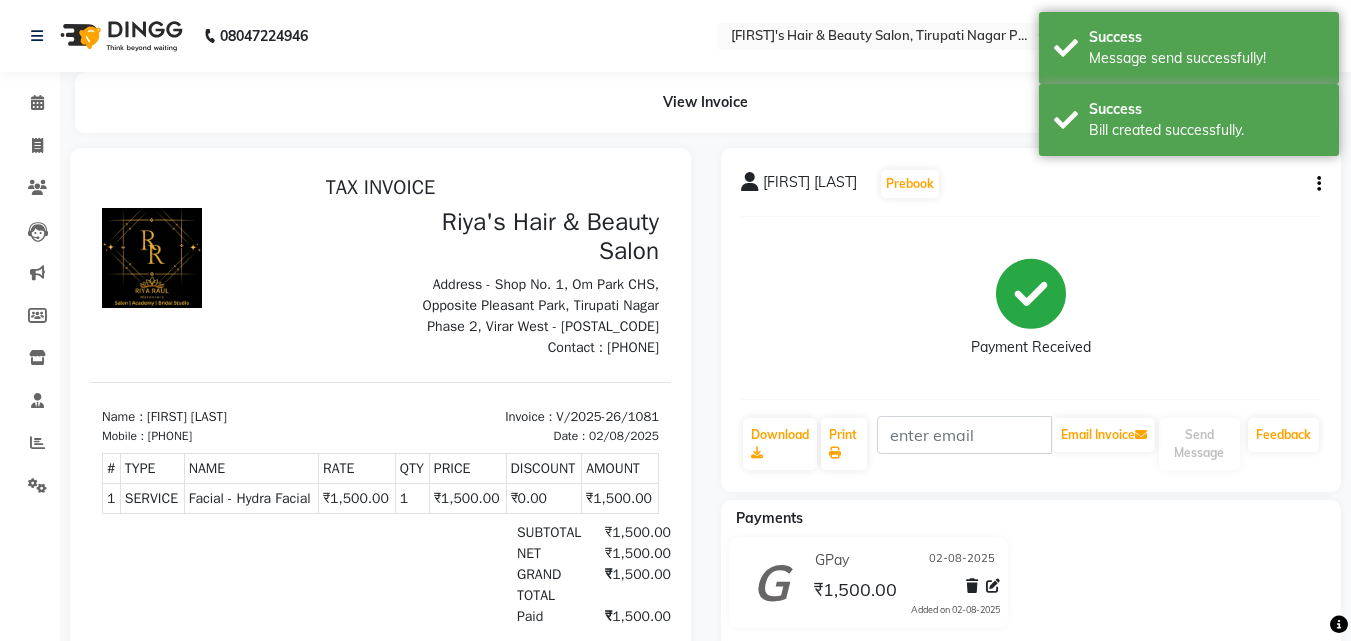 drag, startPoint x: 1328, startPoint y: 453, endPoint x: 1338, endPoint y: 450, distance: 10.440307 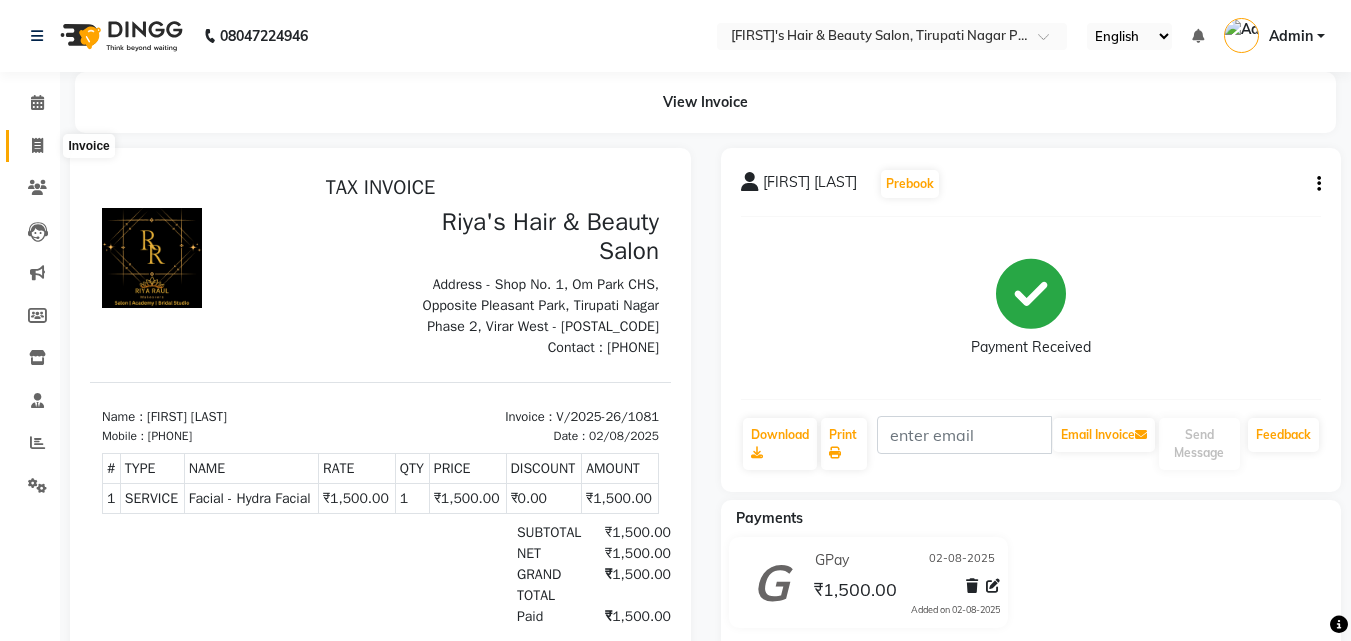 click 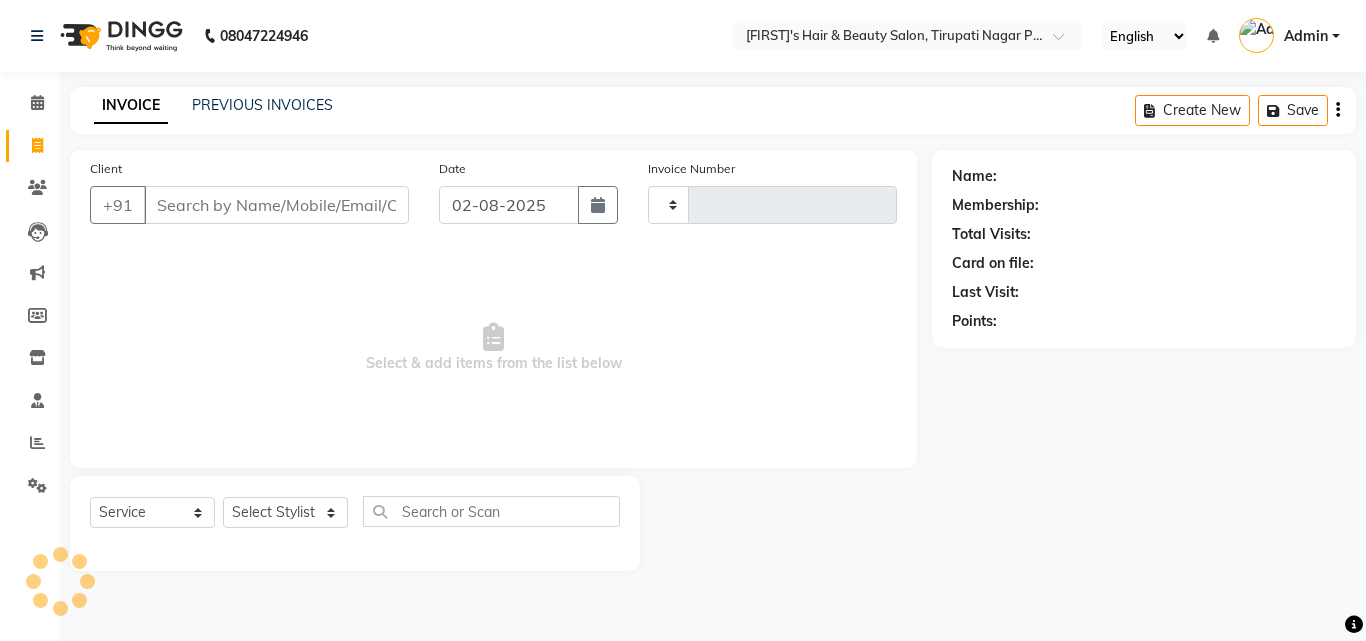 type on "1082" 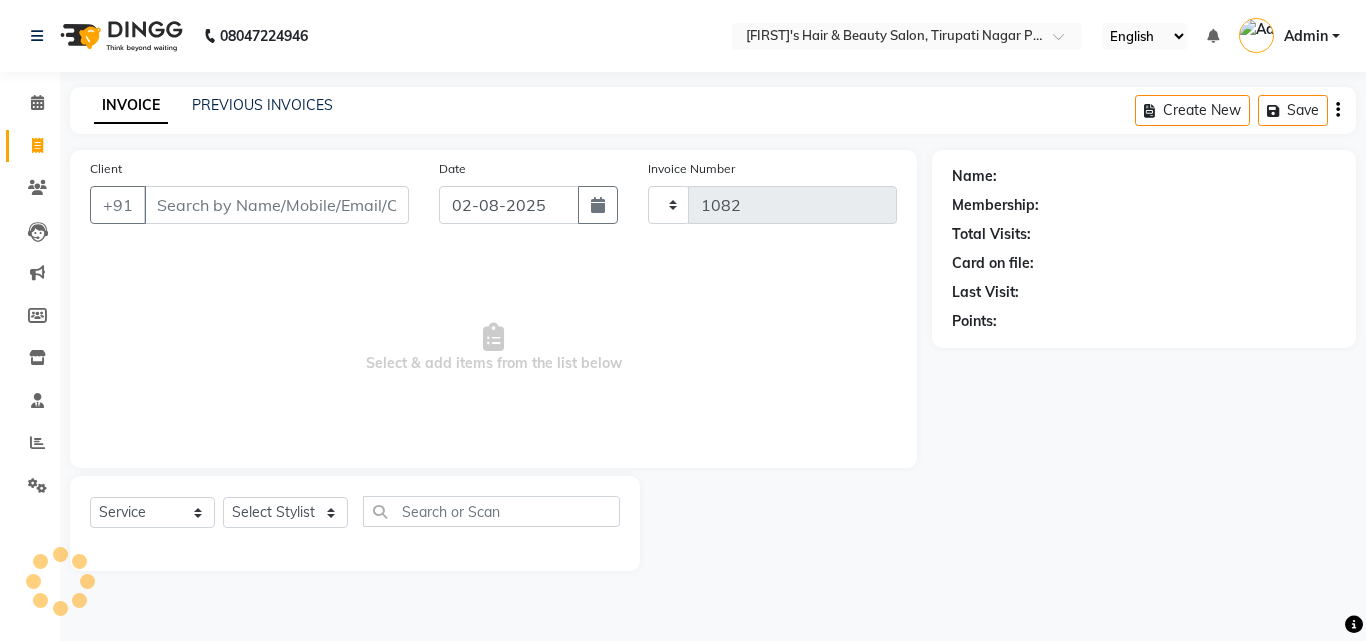 select on "5401" 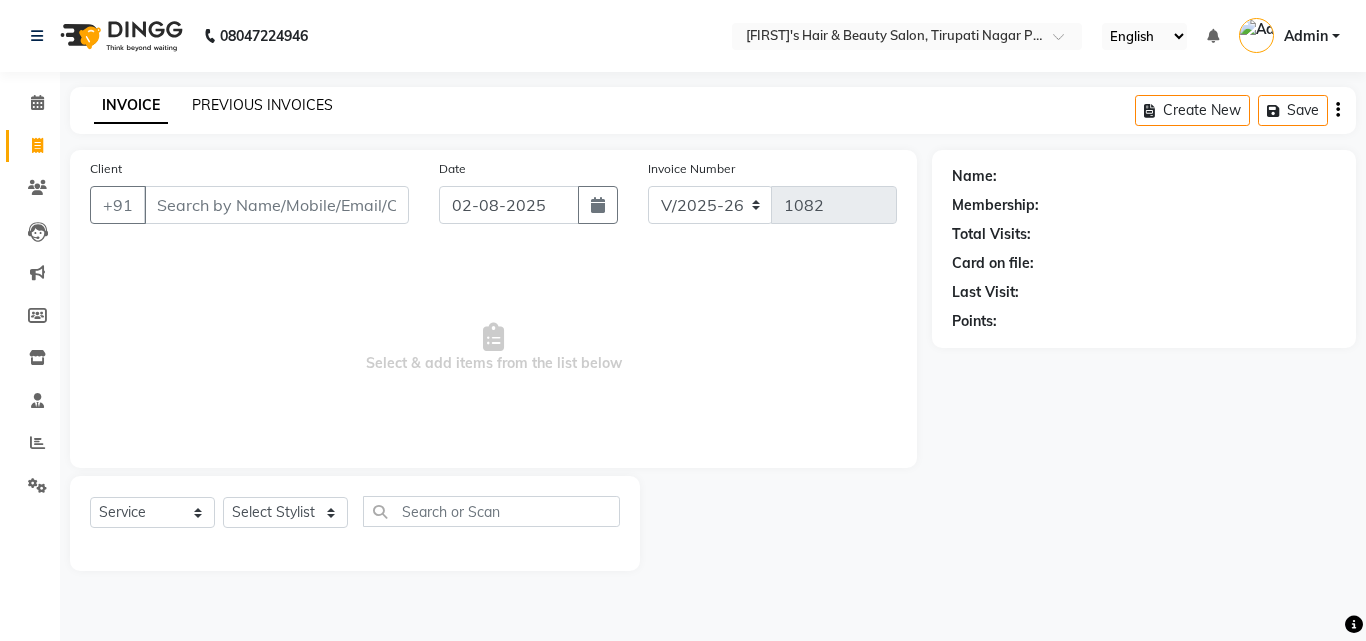 drag, startPoint x: 62, startPoint y: 151, endPoint x: 243, endPoint y: 108, distance: 186.03763 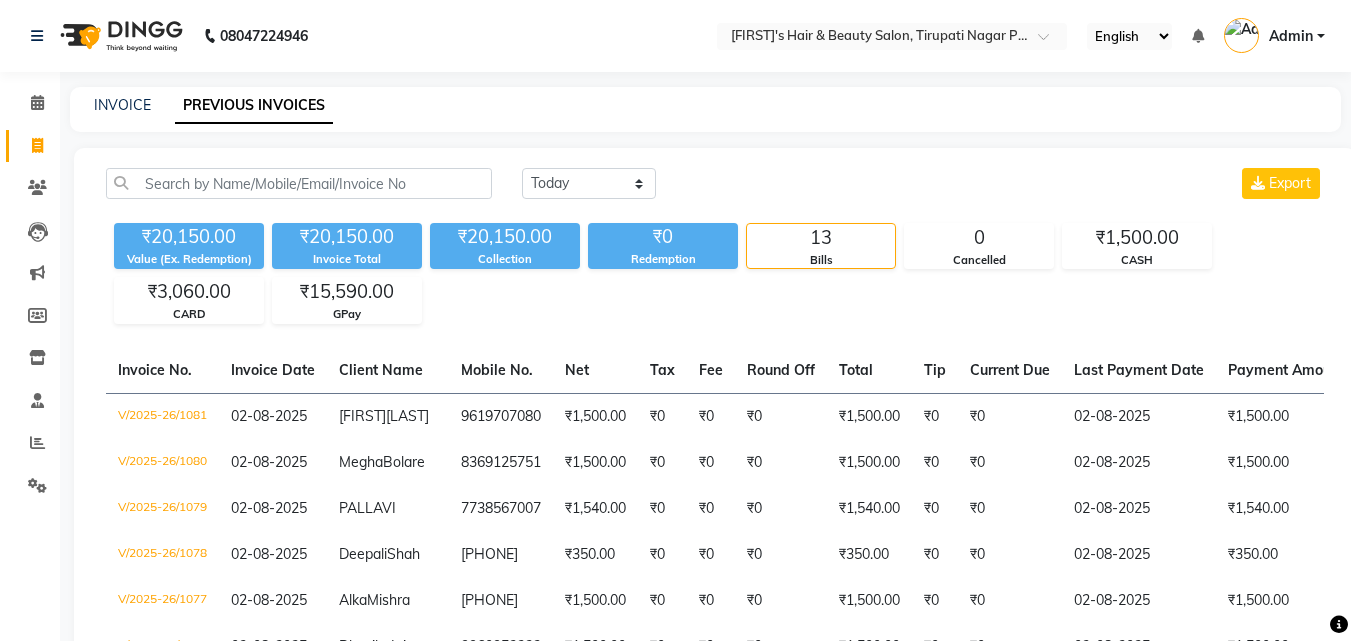 click on "PREVIOUS INVOICES" 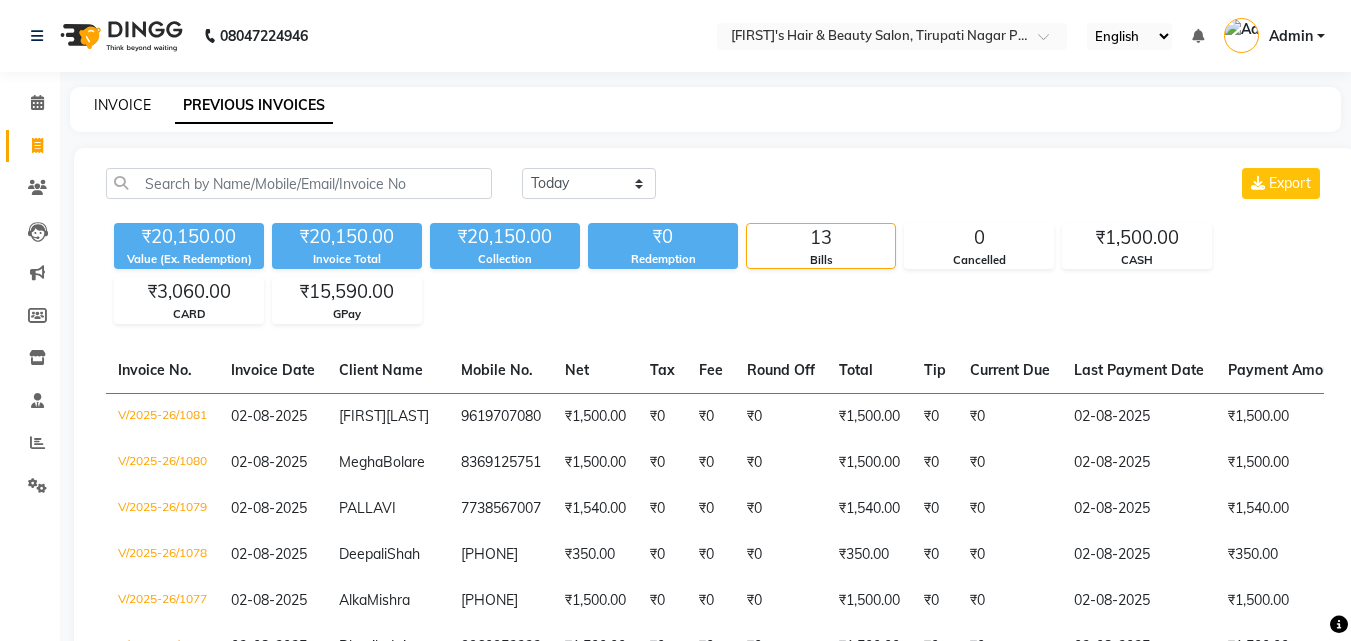 click on "INVOICE" 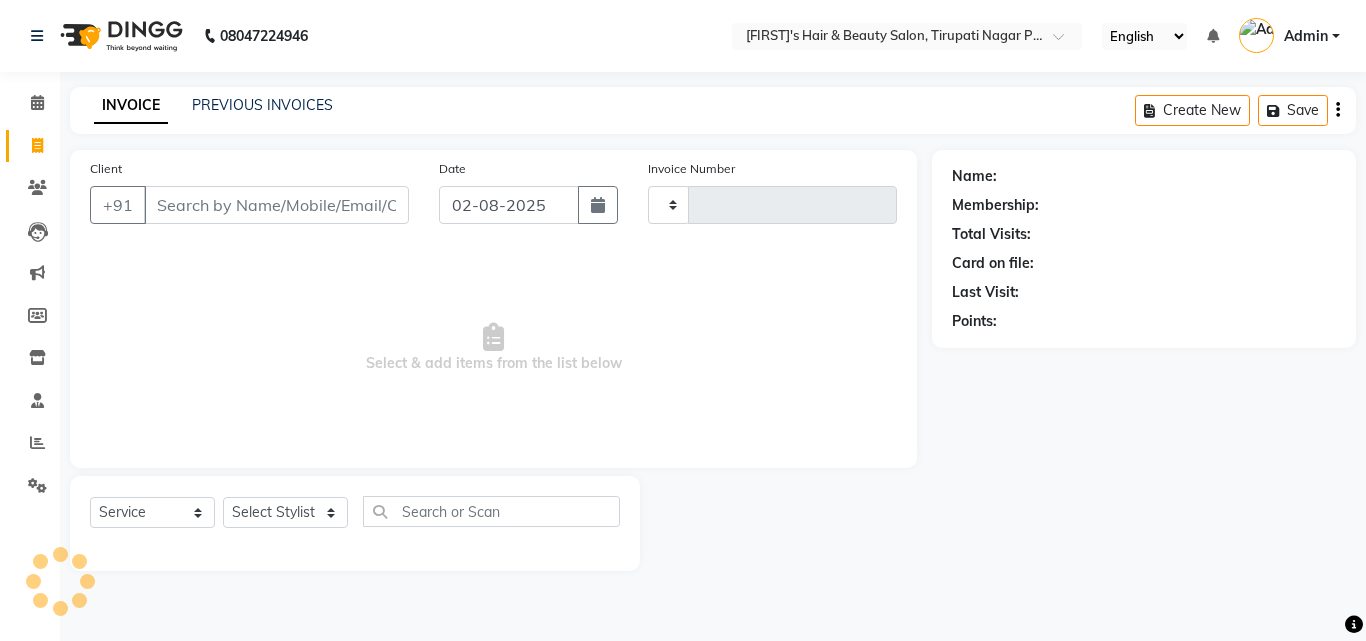 type on "1082" 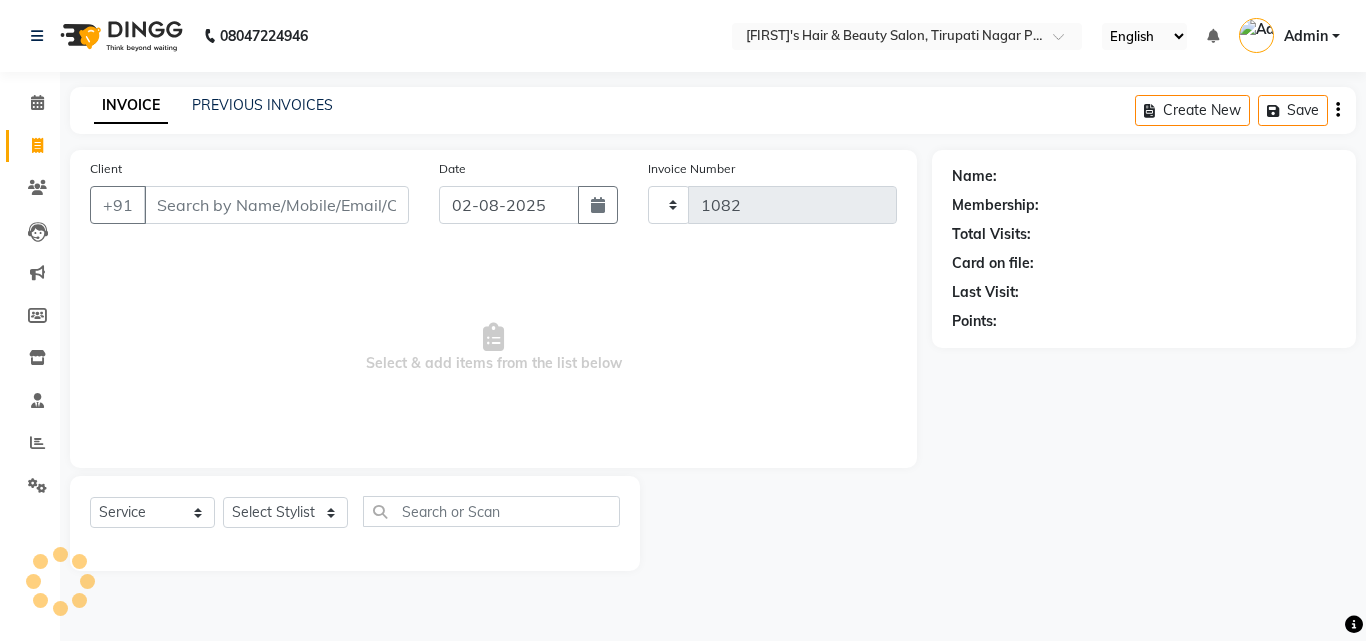 select on "5401" 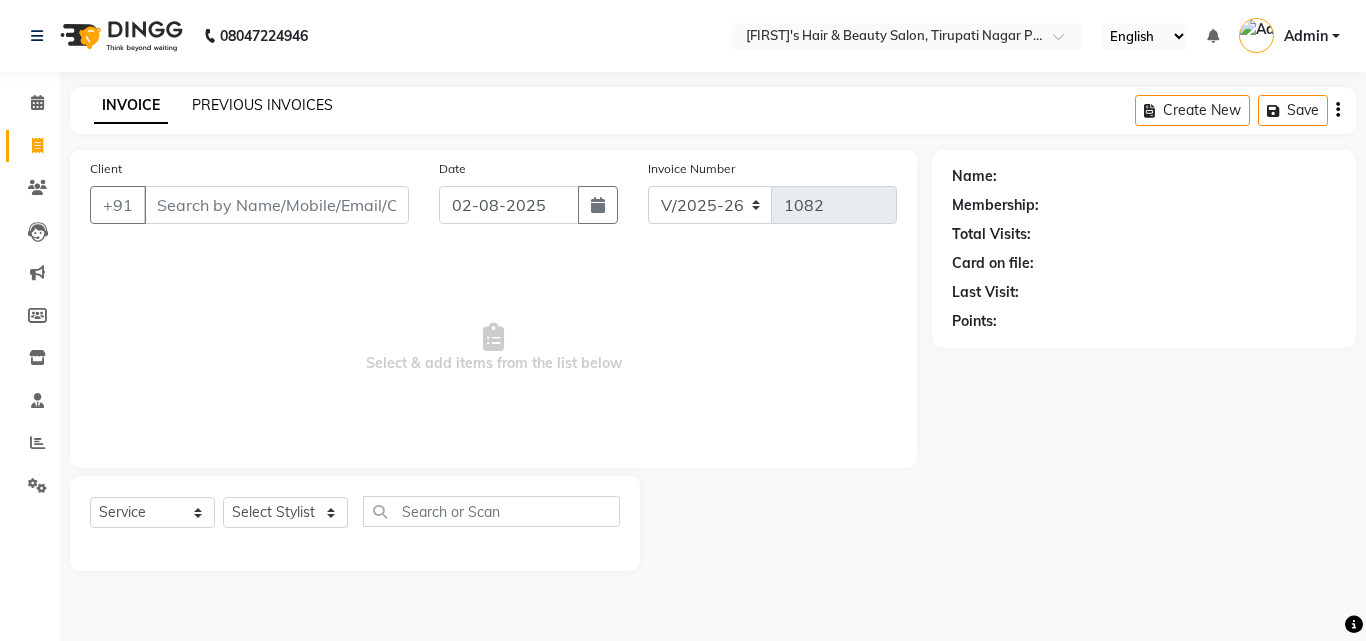click on "PREVIOUS INVOICES" 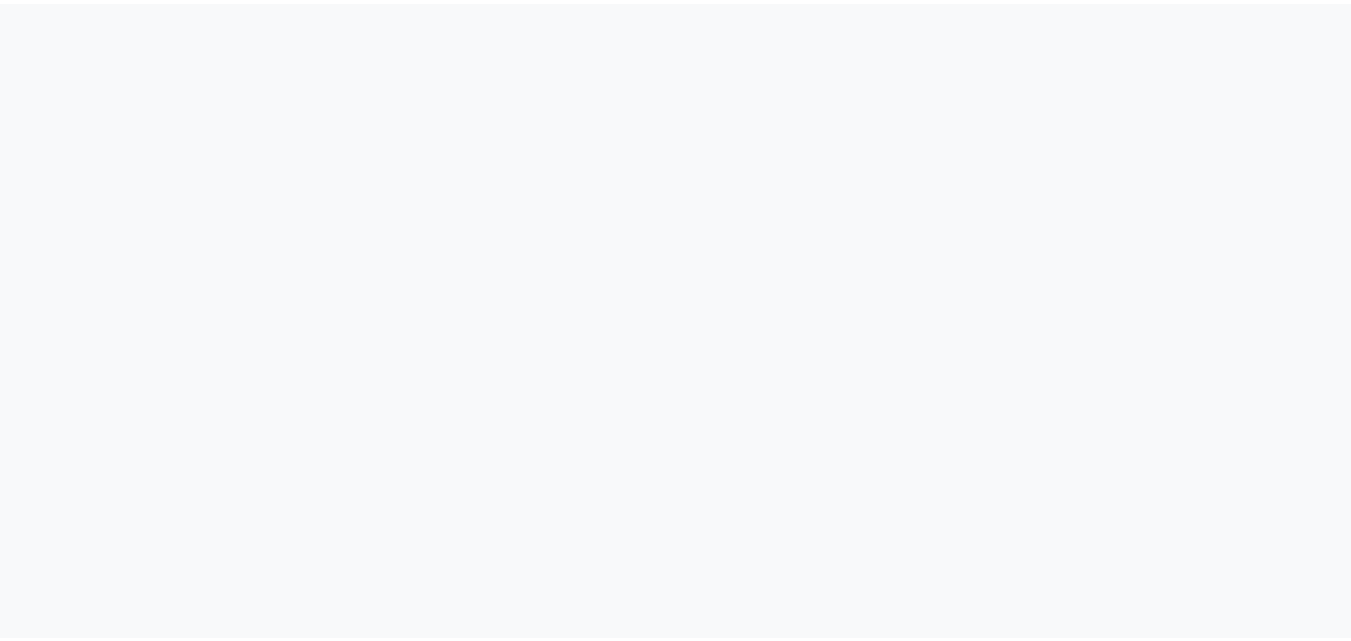 scroll, scrollTop: 0, scrollLeft: 0, axis: both 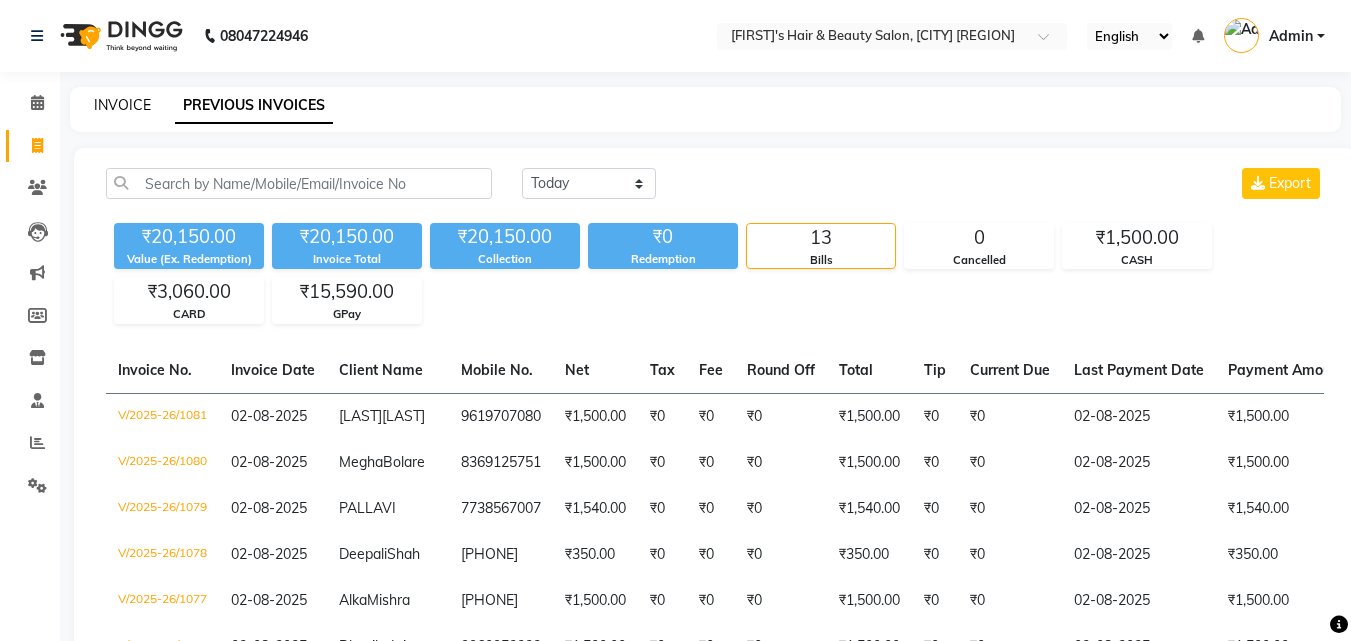 click on "INVOICE" 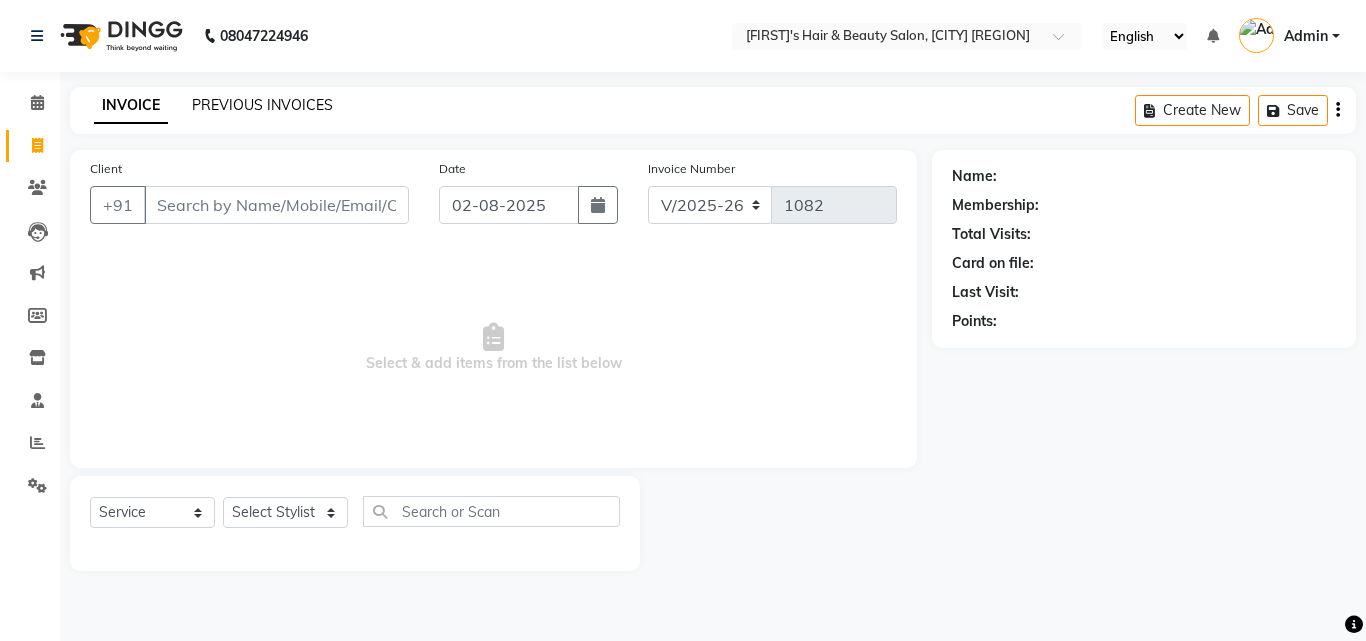 drag, startPoint x: 201, startPoint y: 16, endPoint x: 281, endPoint y: 110, distance: 123.4342 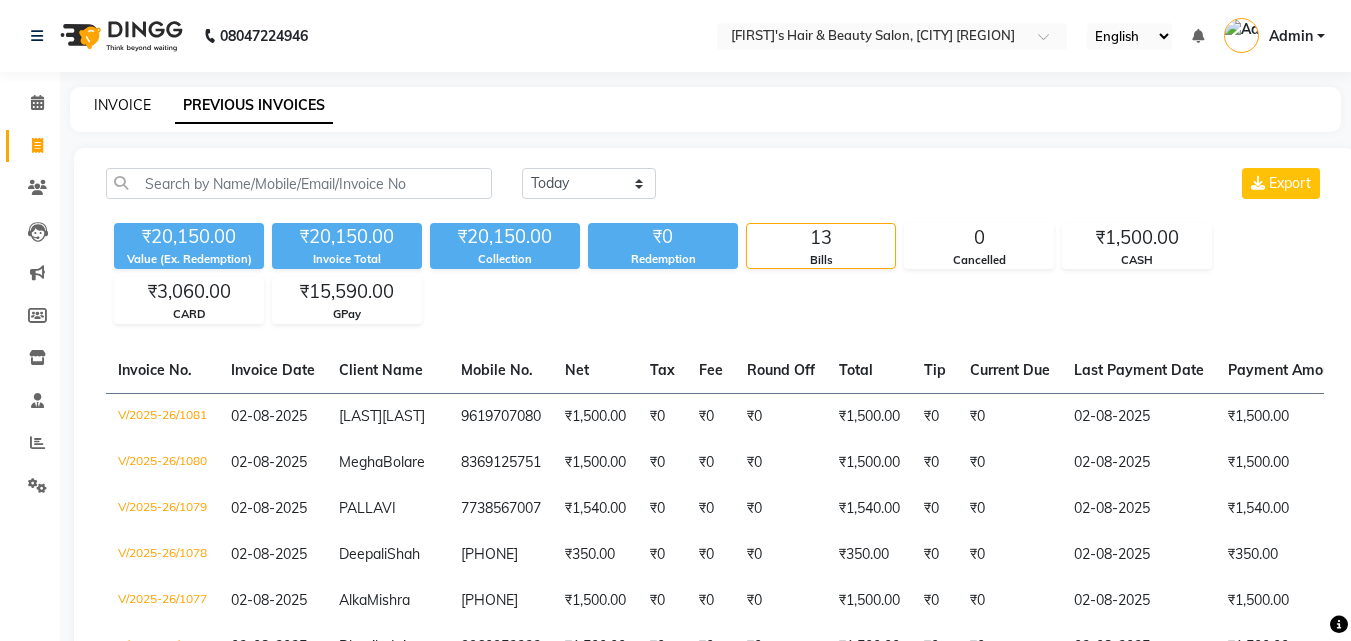 click on "INVOICE" 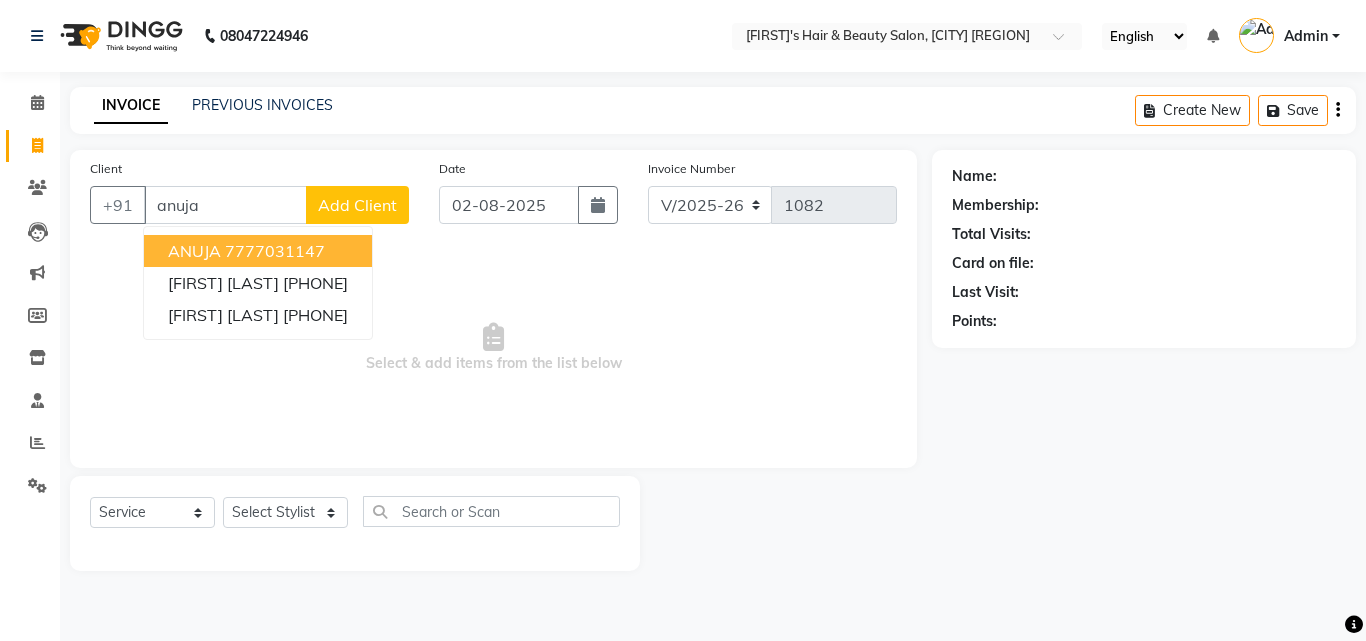 click on "[FIRST] [PHONE]" at bounding box center [258, 251] 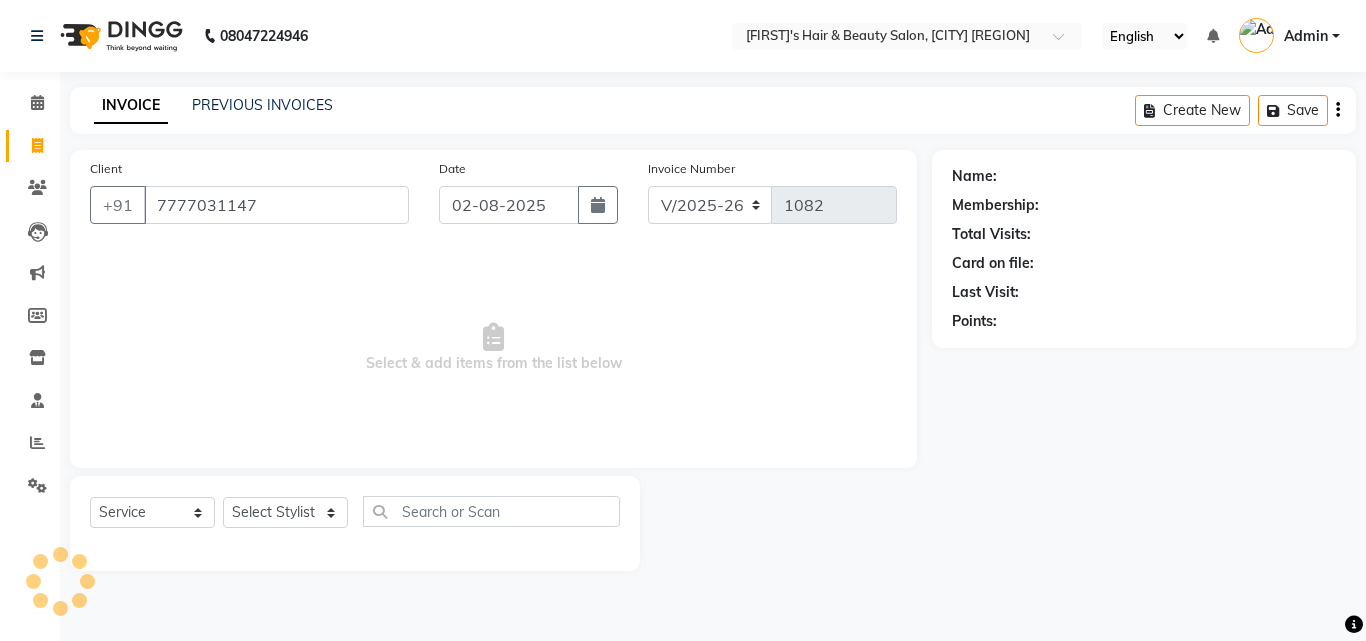 type on "7777031147" 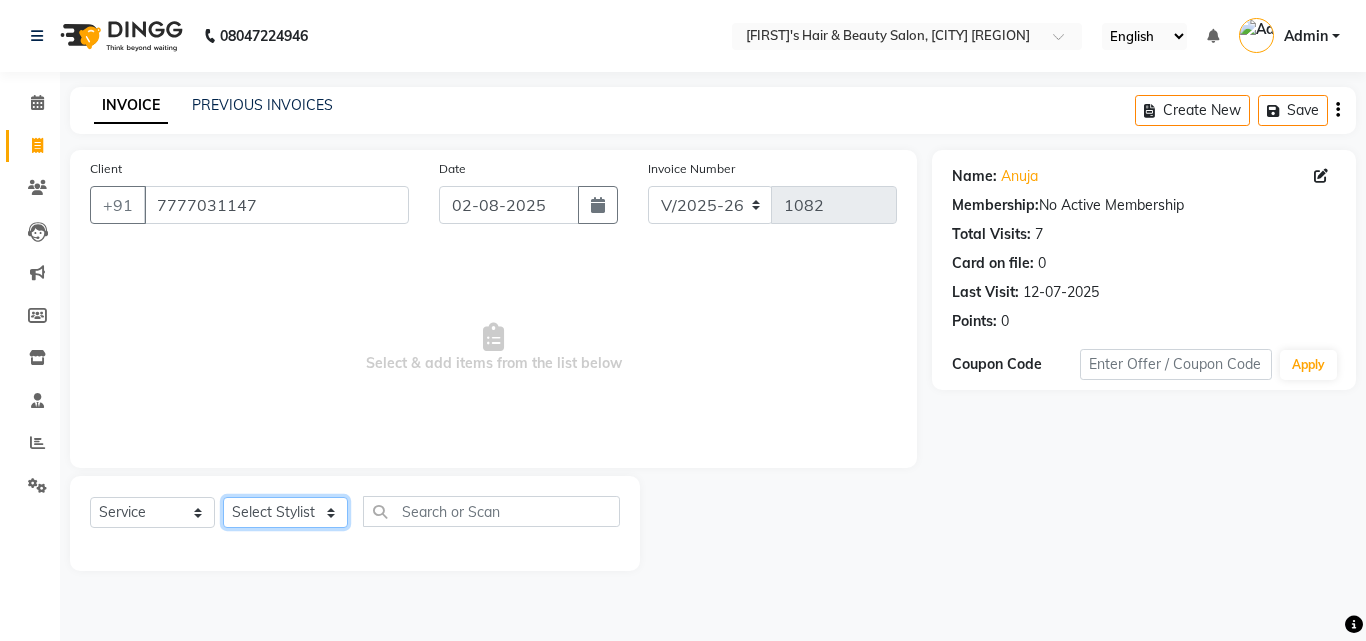 click on "Select Stylist [FIRST] [LAST] [FIRST] [LAST] [FIRST] [LAST] [FIRST] [LAST] [FIRST] [LAST] [FIRST] [LAST] [FIRST] [LAST] [FIRST] [LAST]" 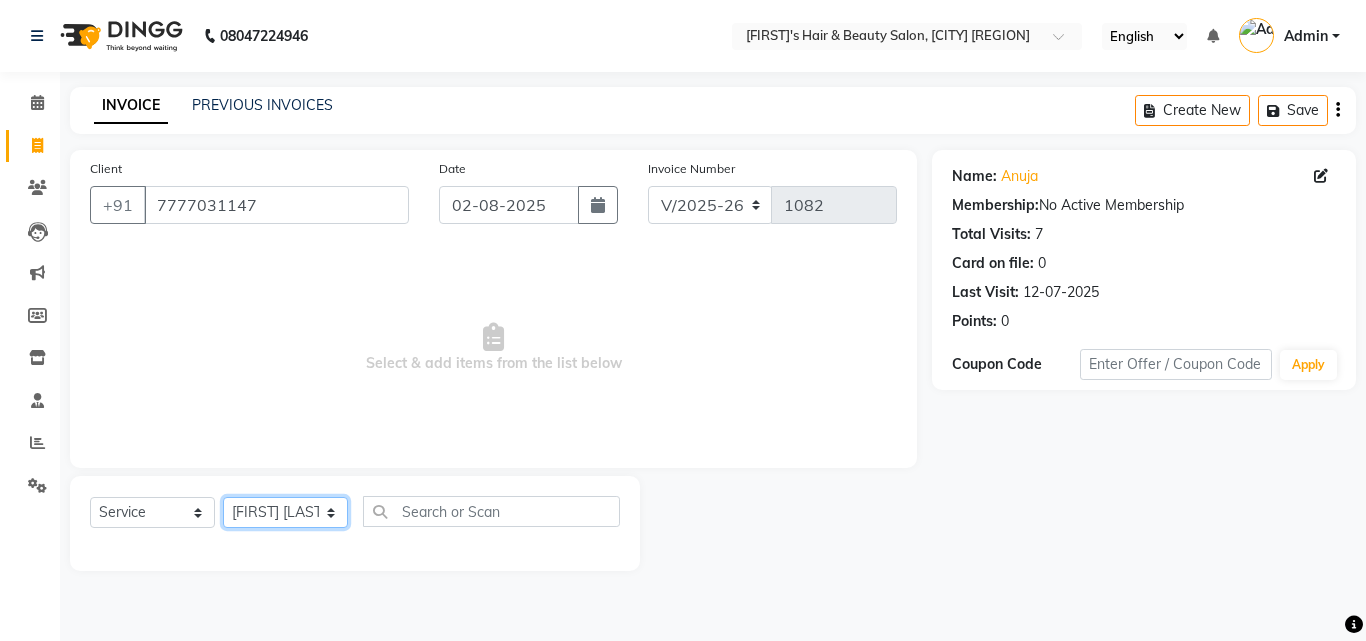 click on "Select Stylist [FIRST] [LAST] [FIRST] [LAST] [FIRST] [LAST] [FIRST] [LAST] [FIRST] [LAST] [FIRST] [LAST] [FIRST] [LAST] [FIRST] [LAST]" 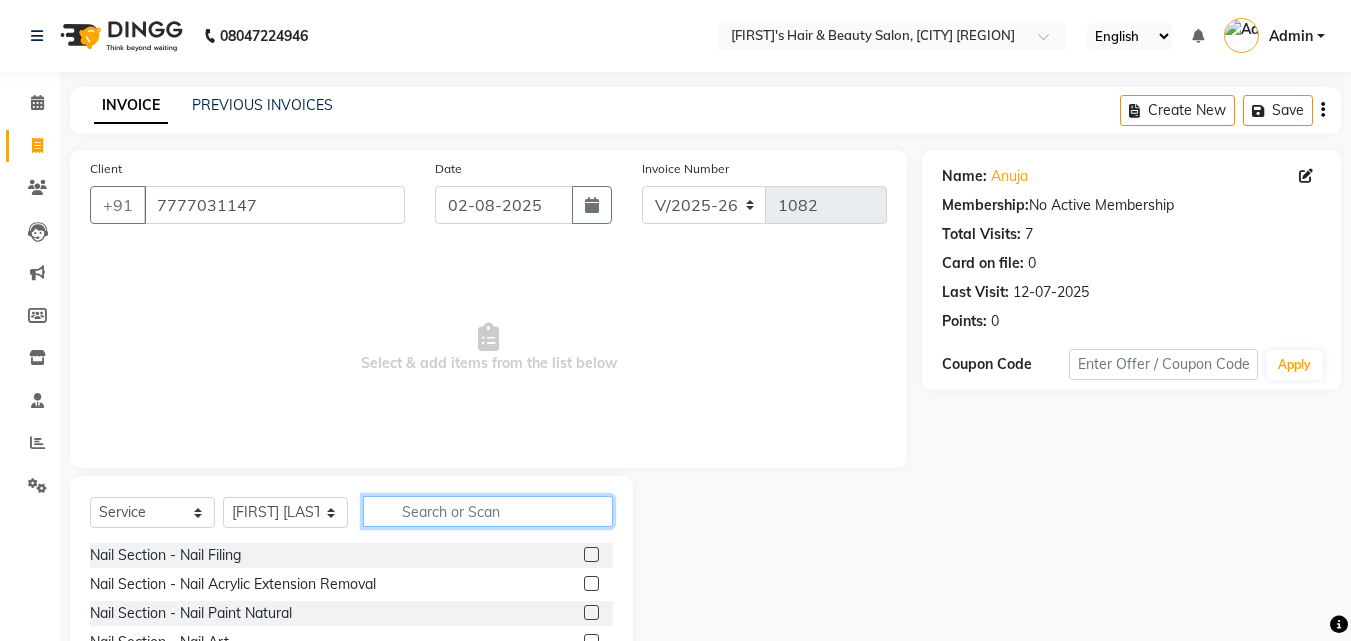 click 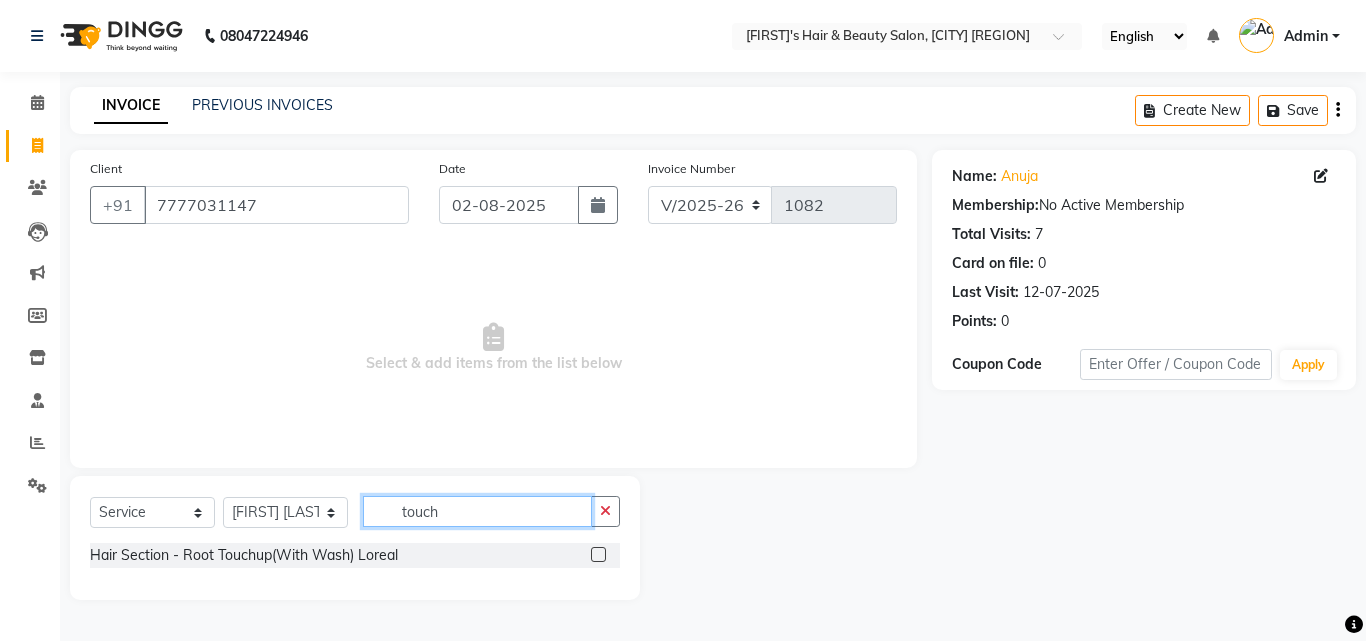 type on "touch" 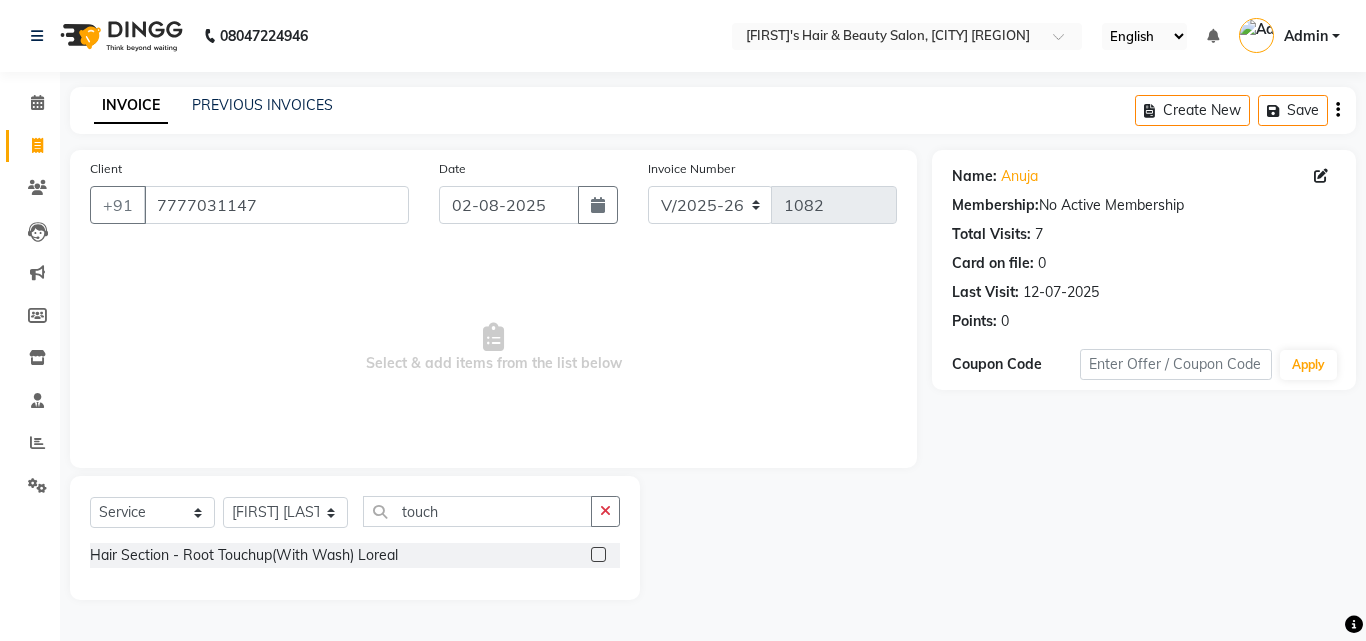 click 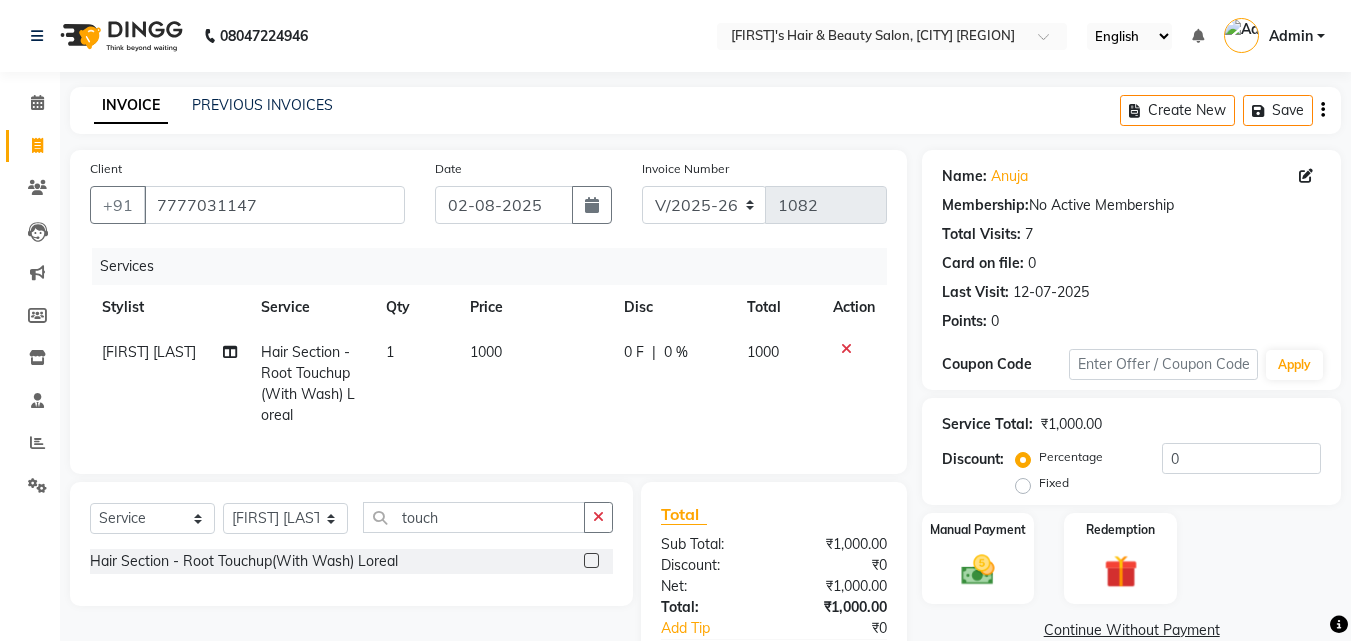 click 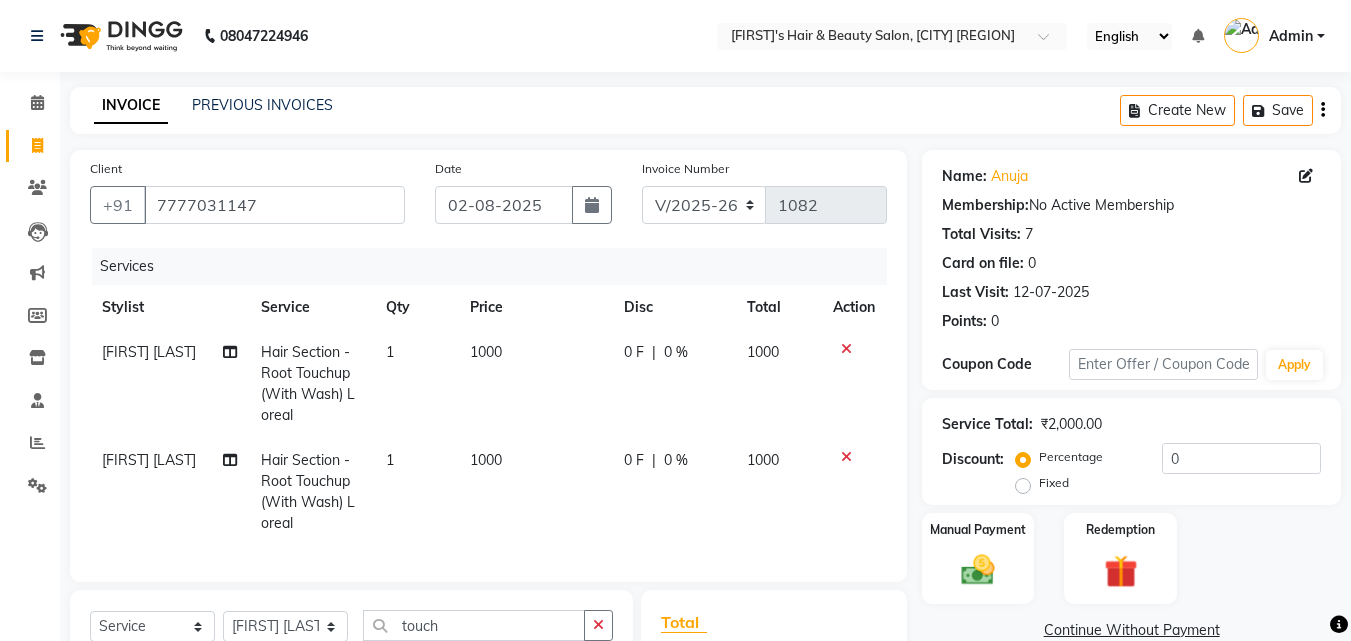 checkbox on "false" 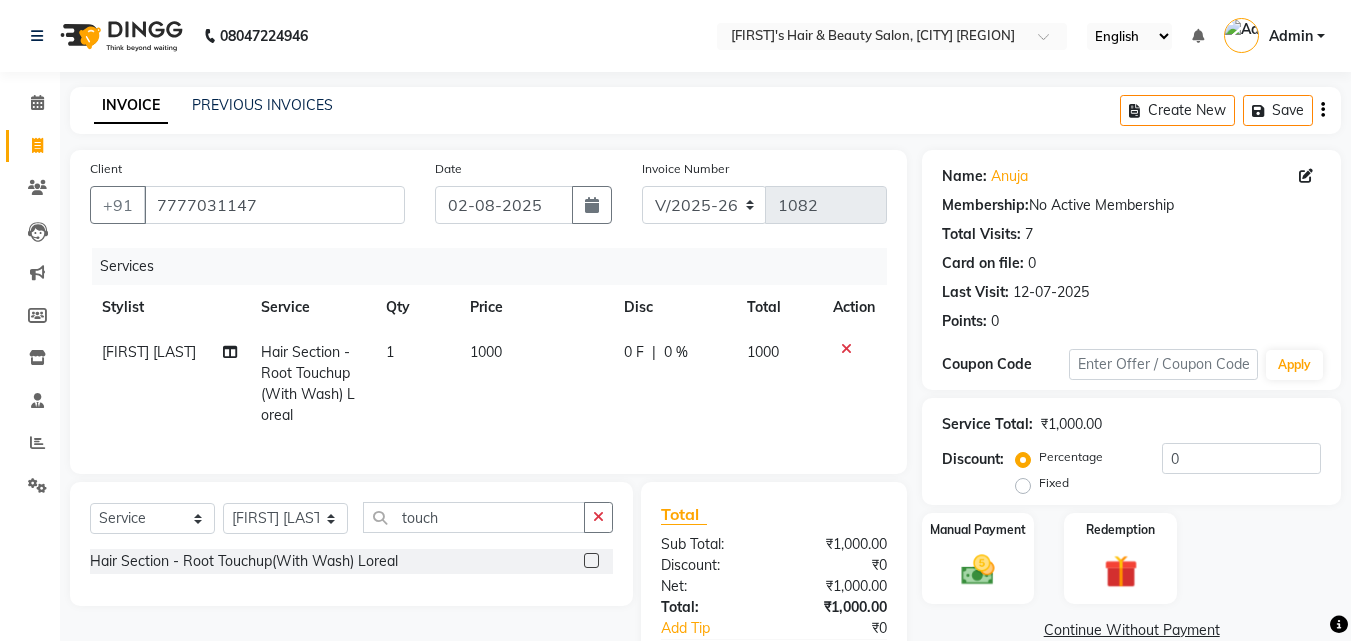 scroll, scrollTop: 138, scrollLeft: 0, axis: vertical 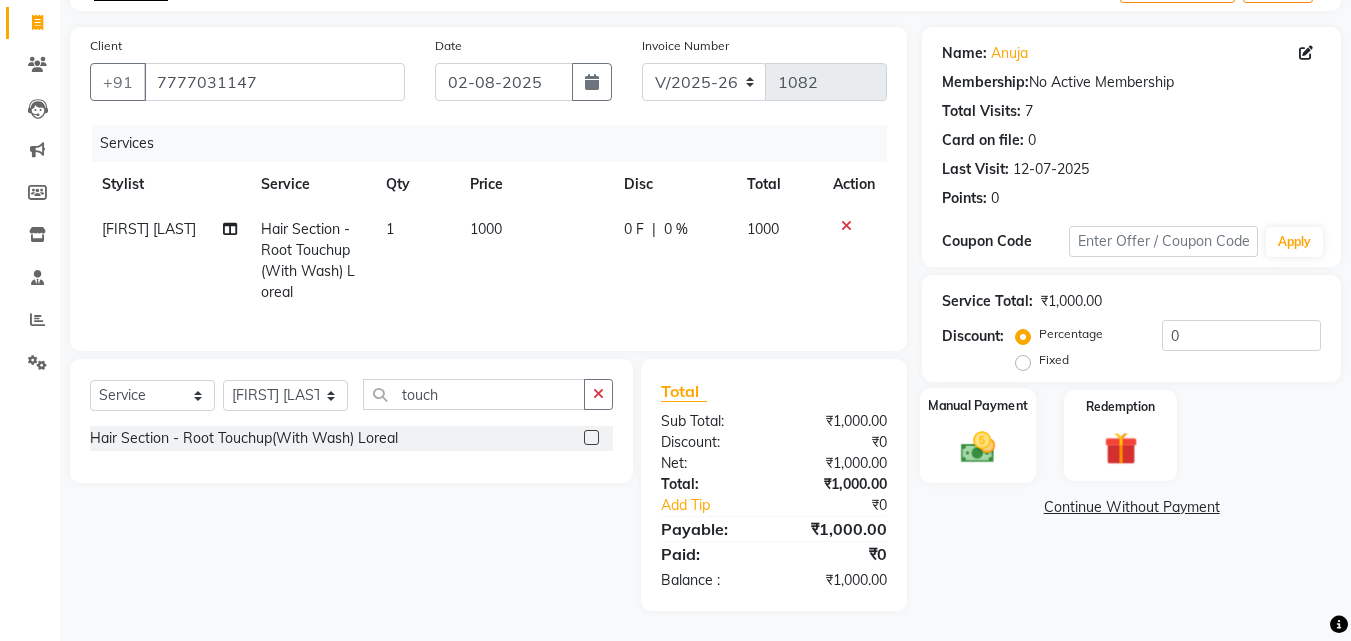 click 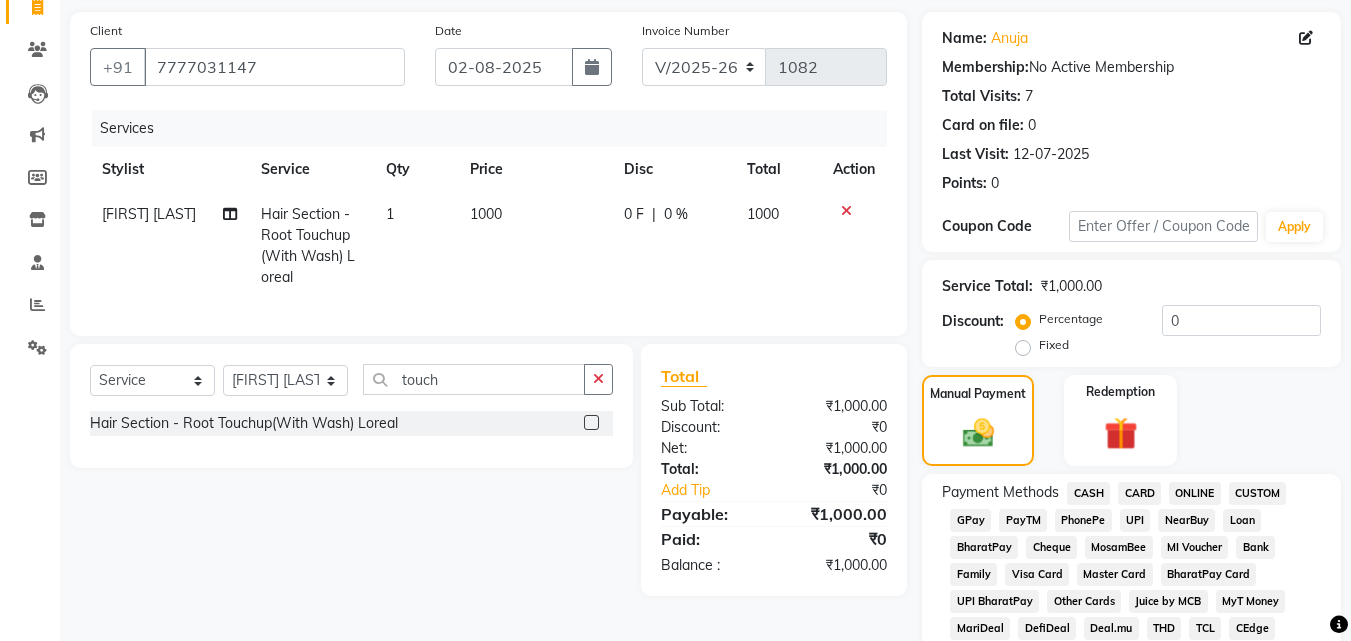 click on "GPay" 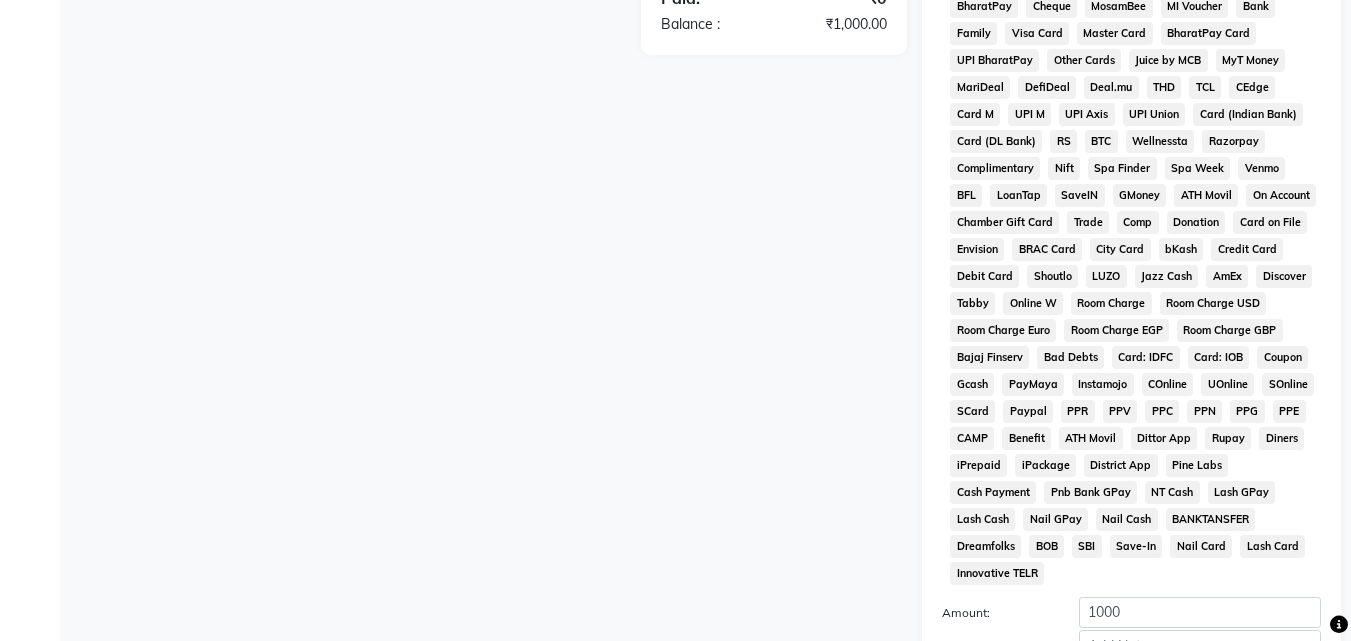 scroll, scrollTop: 796, scrollLeft: 0, axis: vertical 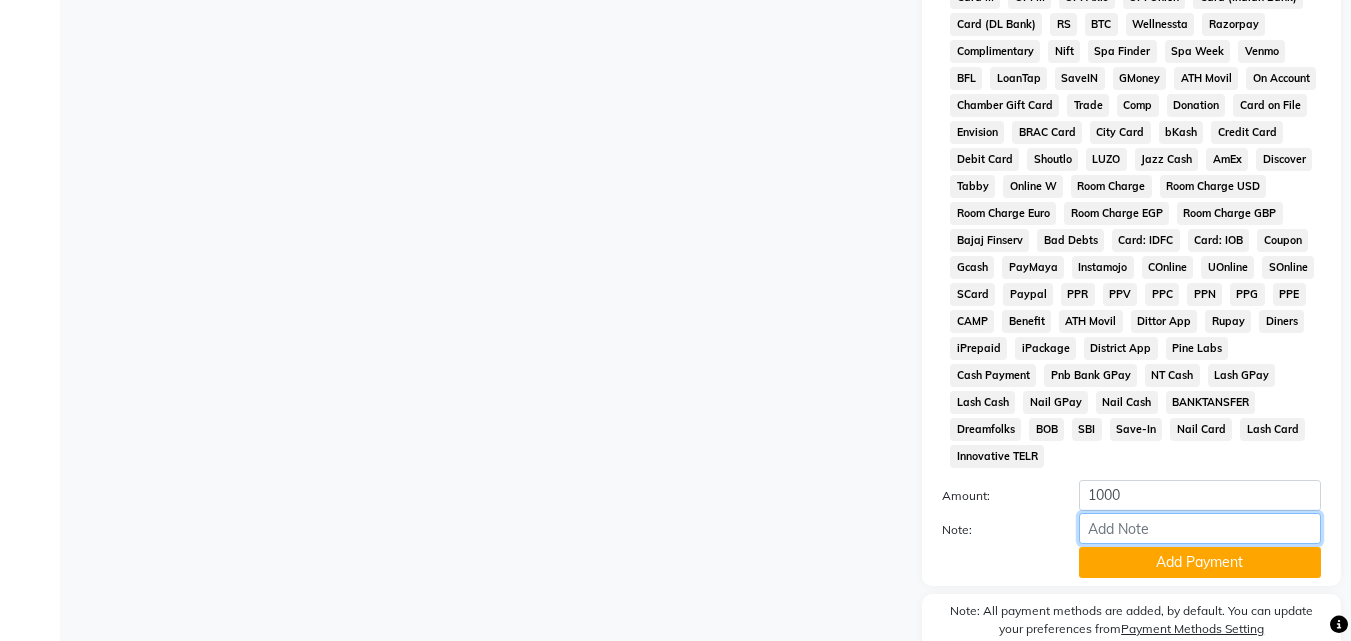 click on "Note:" at bounding box center (1200, 528) 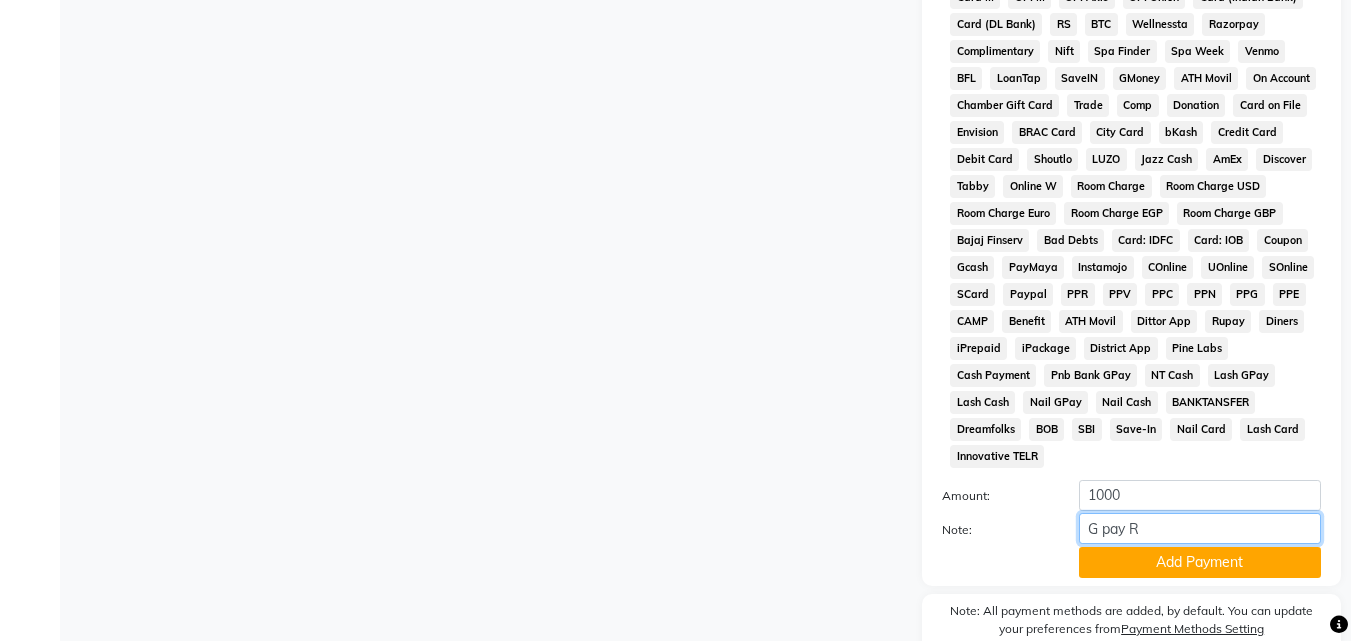 type on "G pay RR" 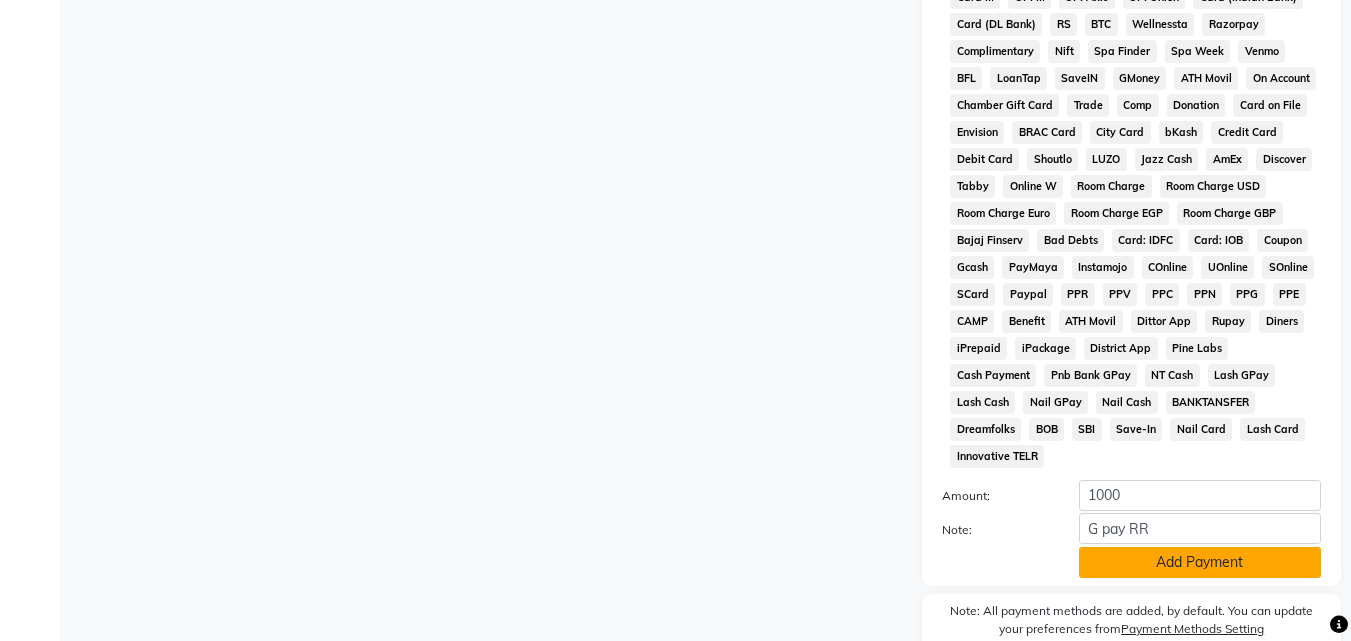 click on "Add Payment" 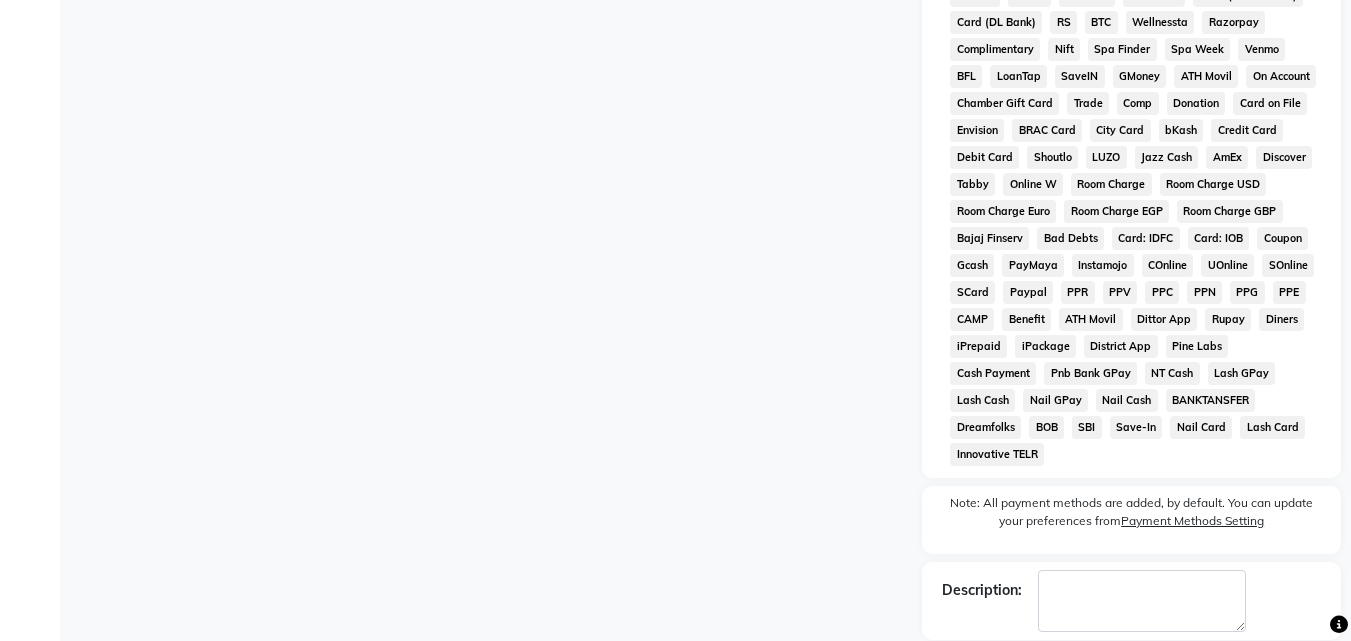scroll, scrollTop: 868, scrollLeft: 0, axis: vertical 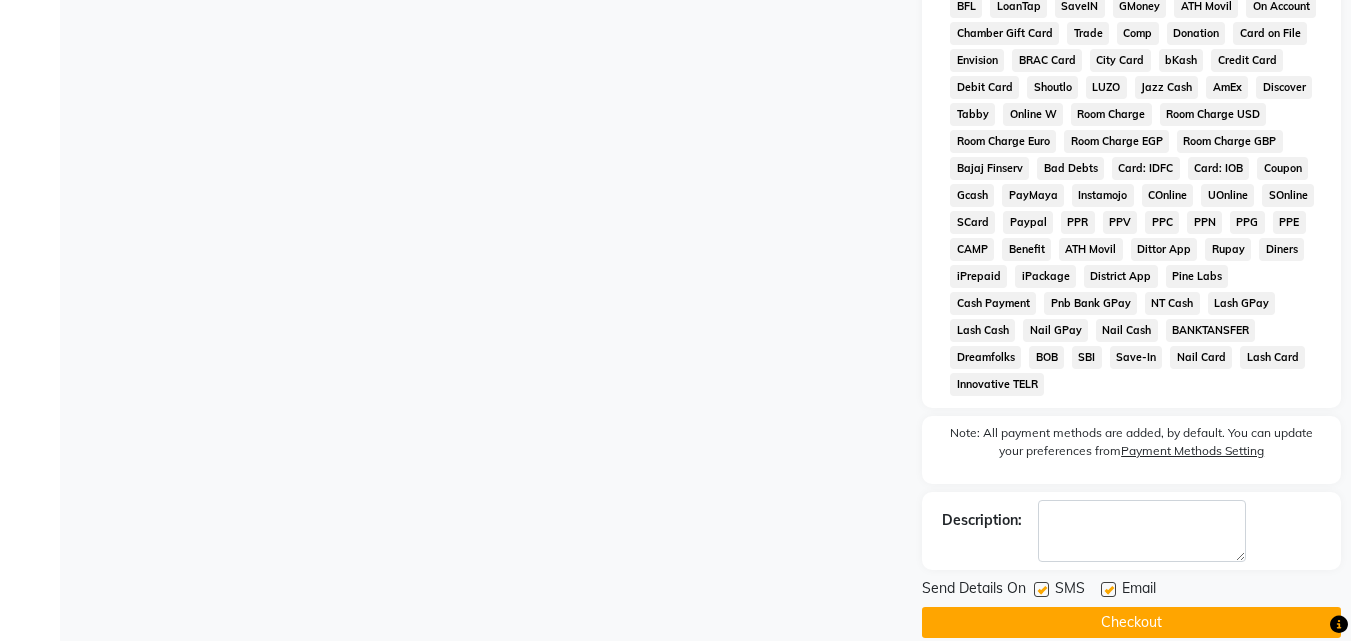 click on "Checkout" 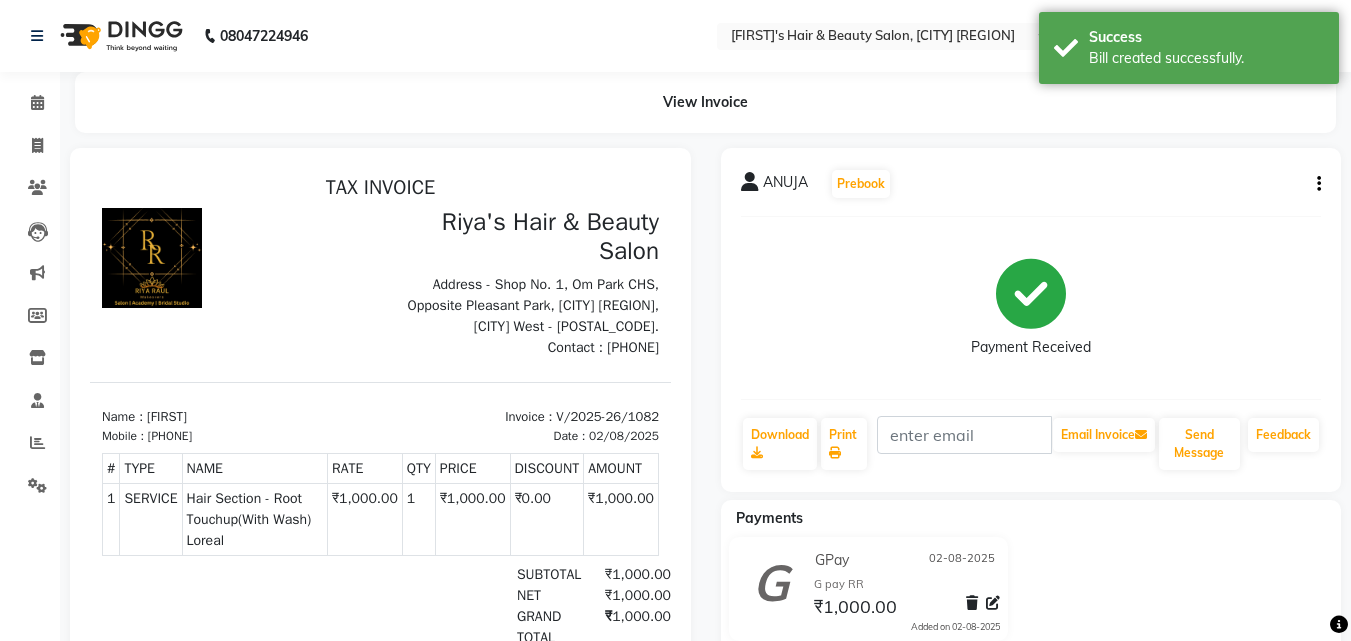 scroll, scrollTop: 0, scrollLeft: 0, axis: both 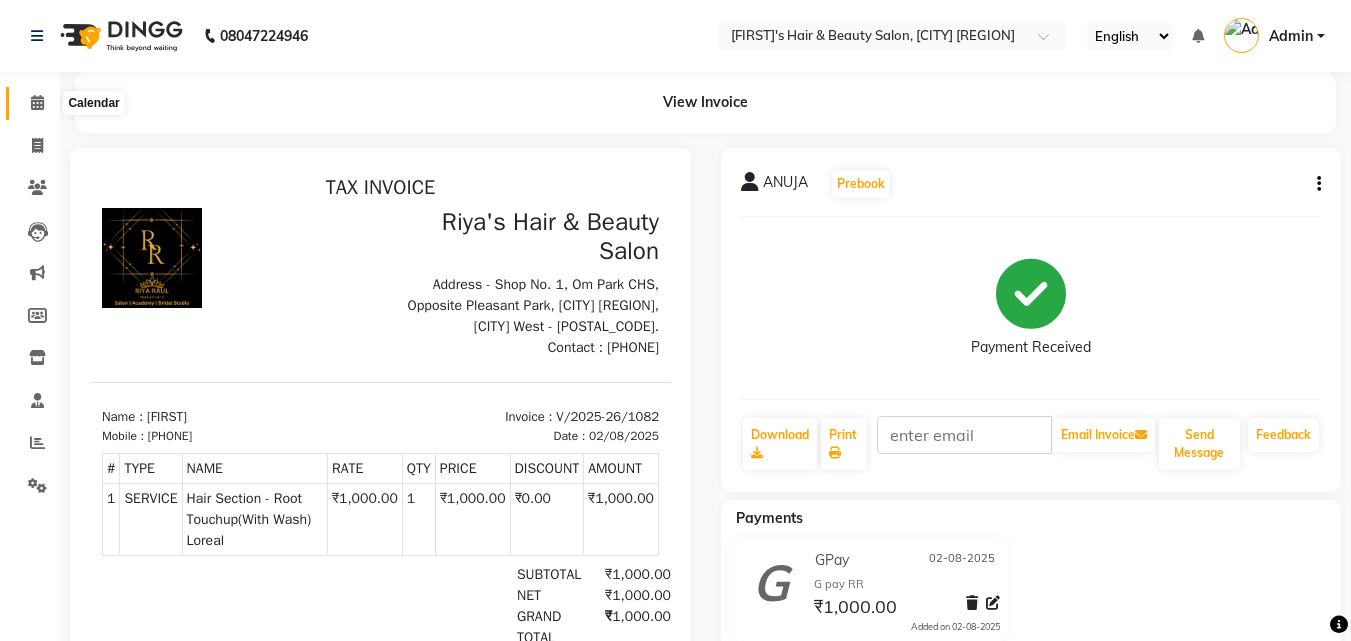 click 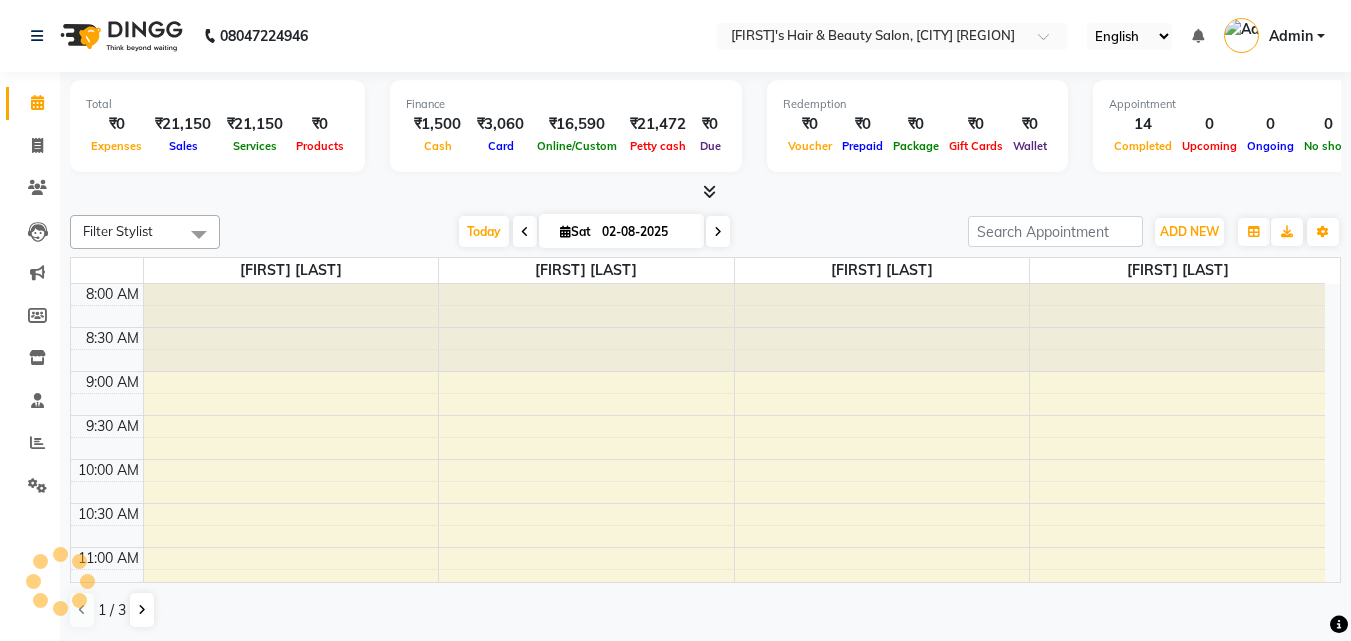 scroll, scrollTop: 1057, scrollLeft: 0, axis: vertical 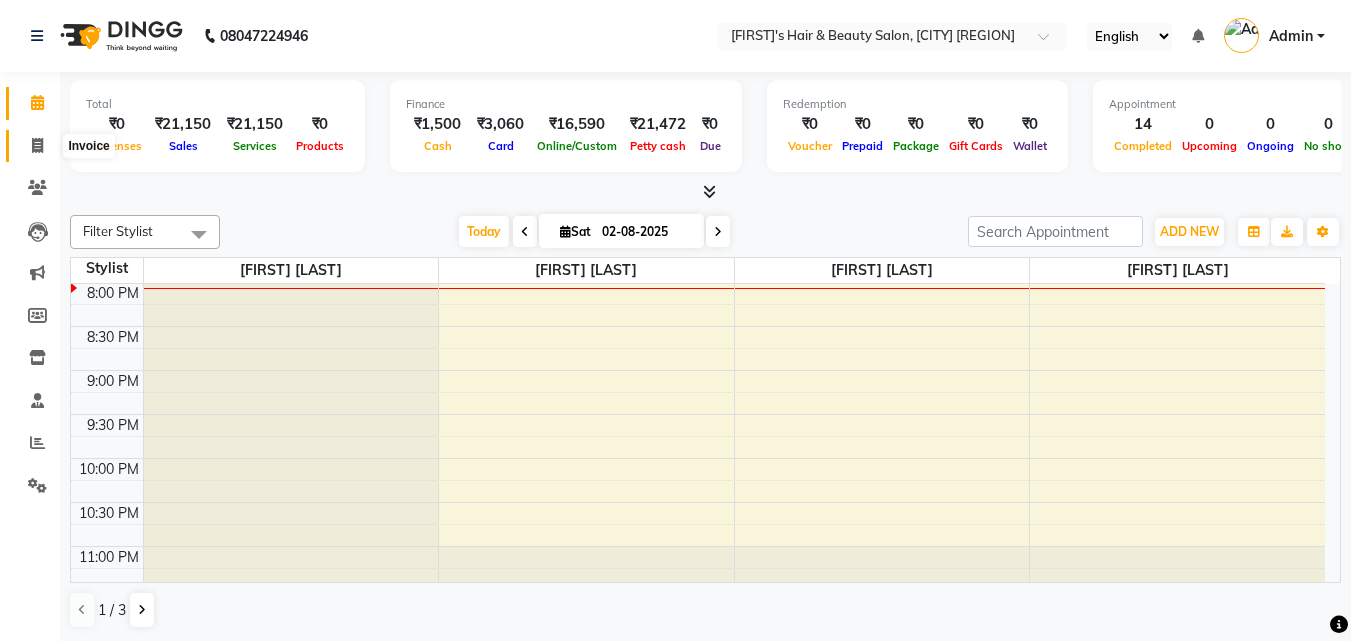 click 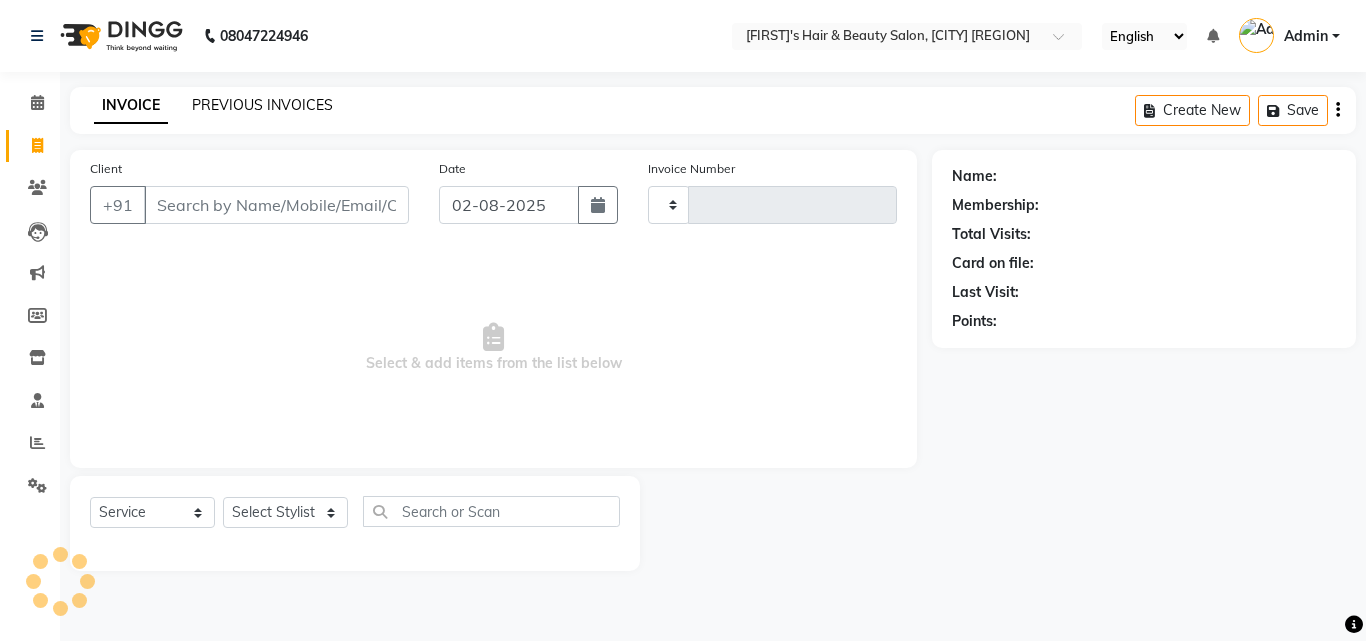 type on "1083" 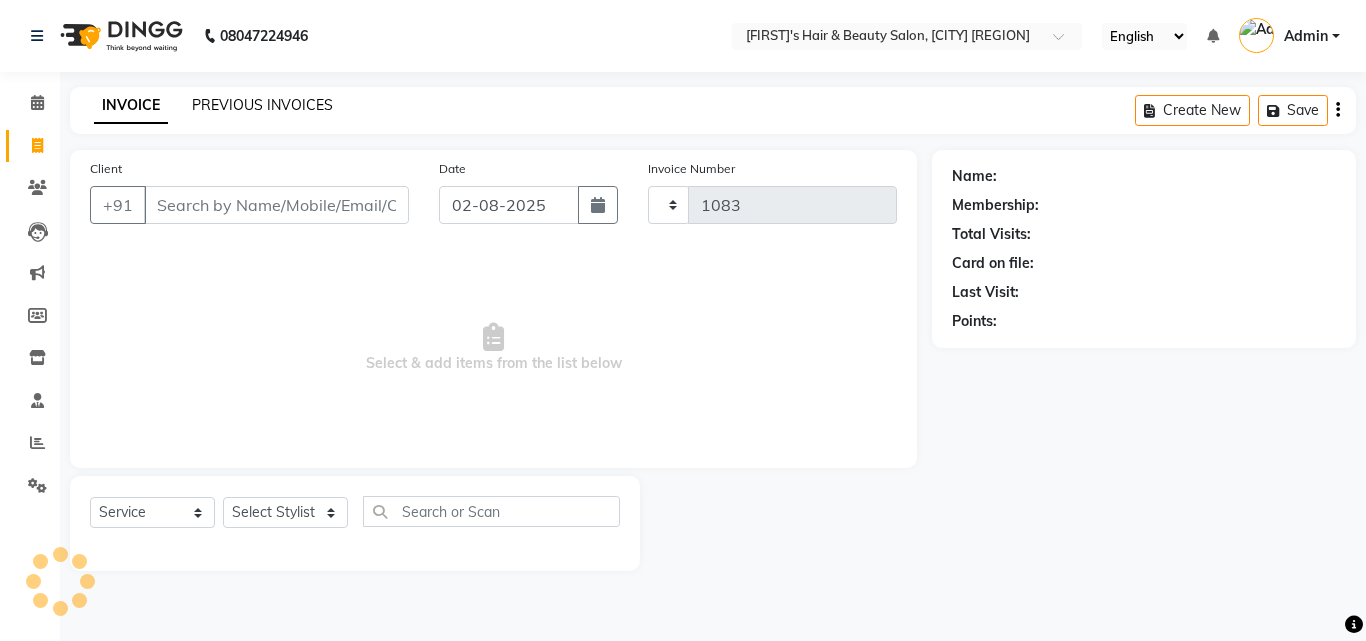 select on "5401" 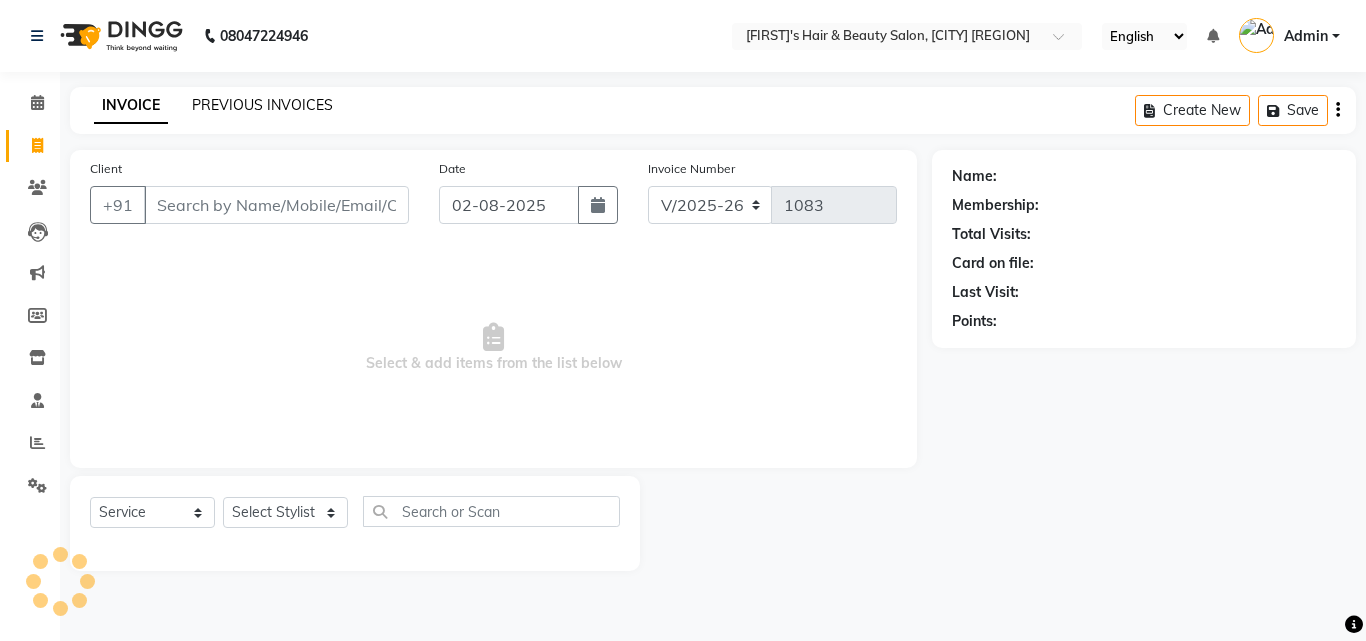 click on "PREVIOUS INVOICES" 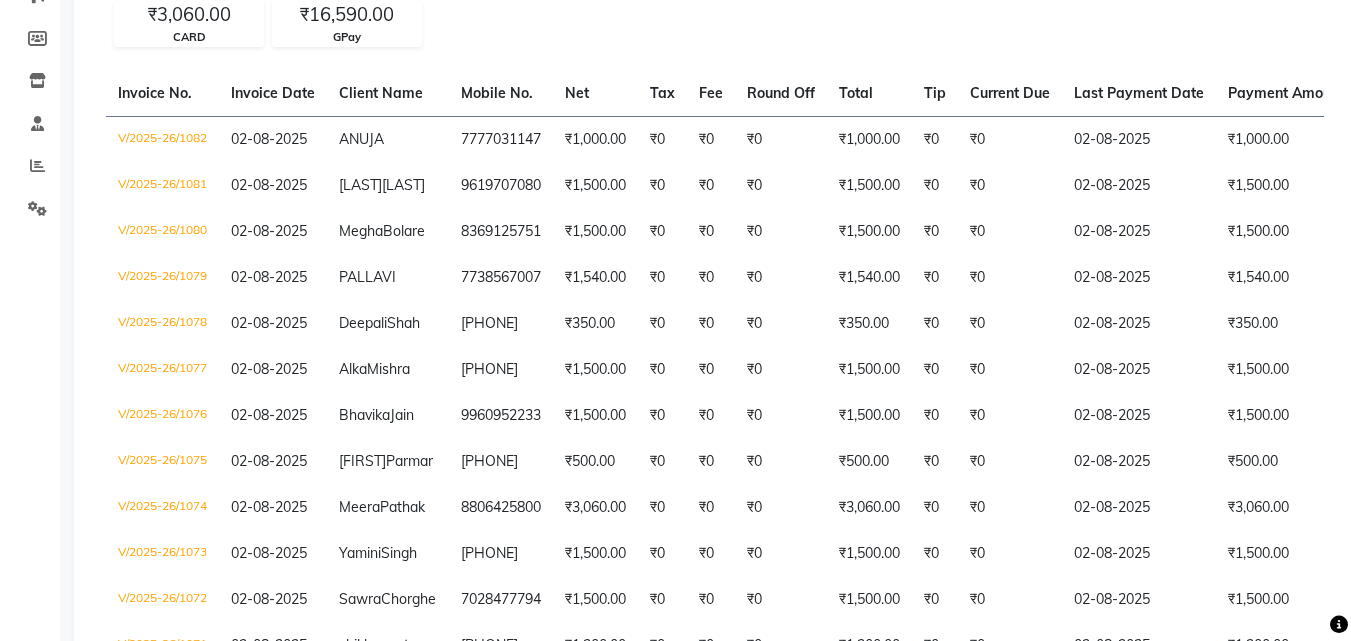 scroll, scrollTop: 286, scrollLeft: 0, axis: vertical 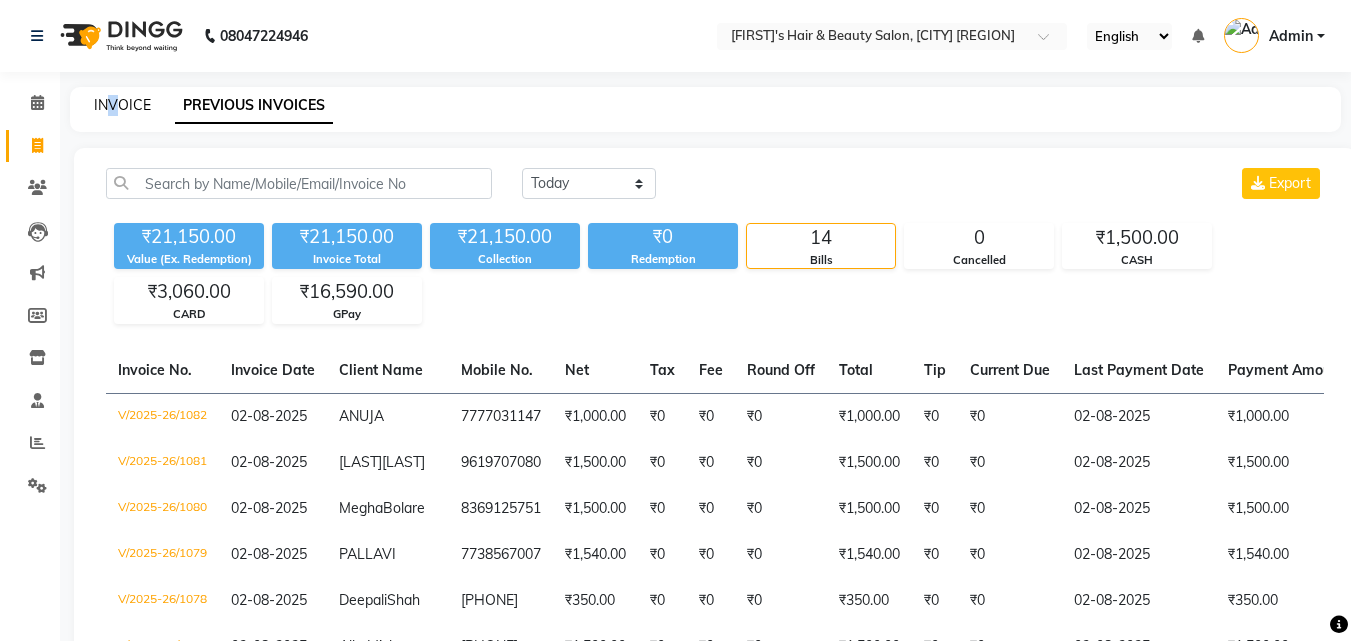 click on "INVOICE PREVIOUS INVOICES" 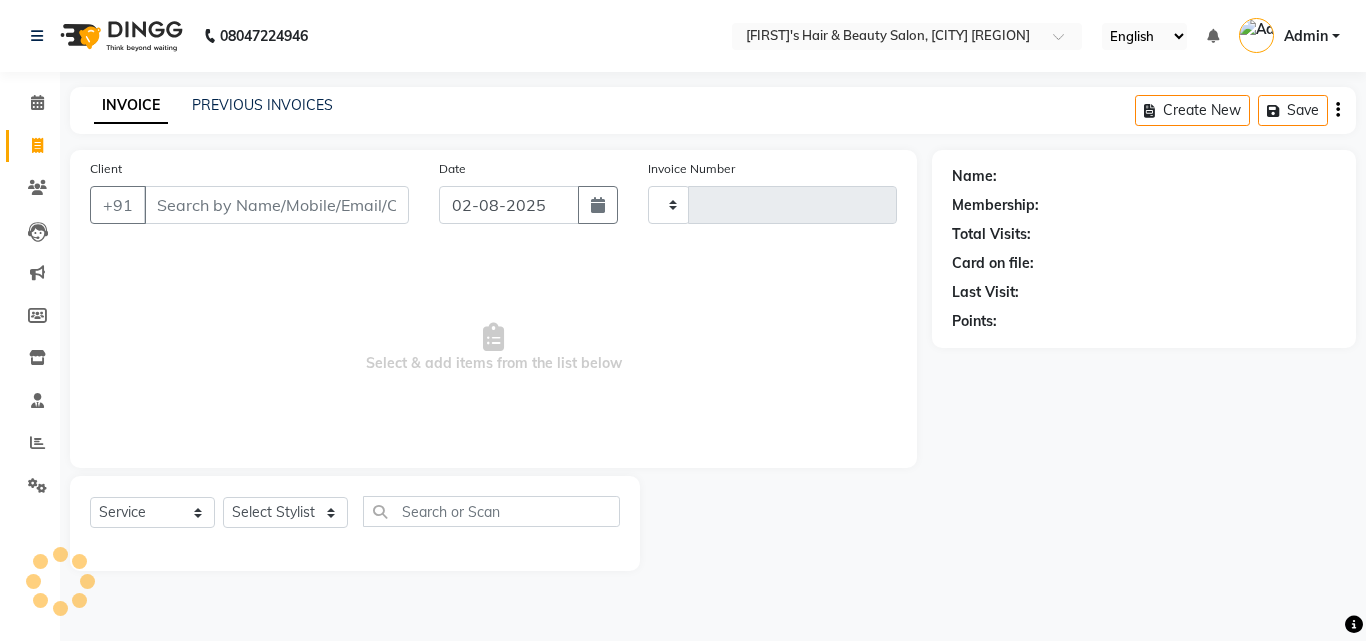 type on "1083" 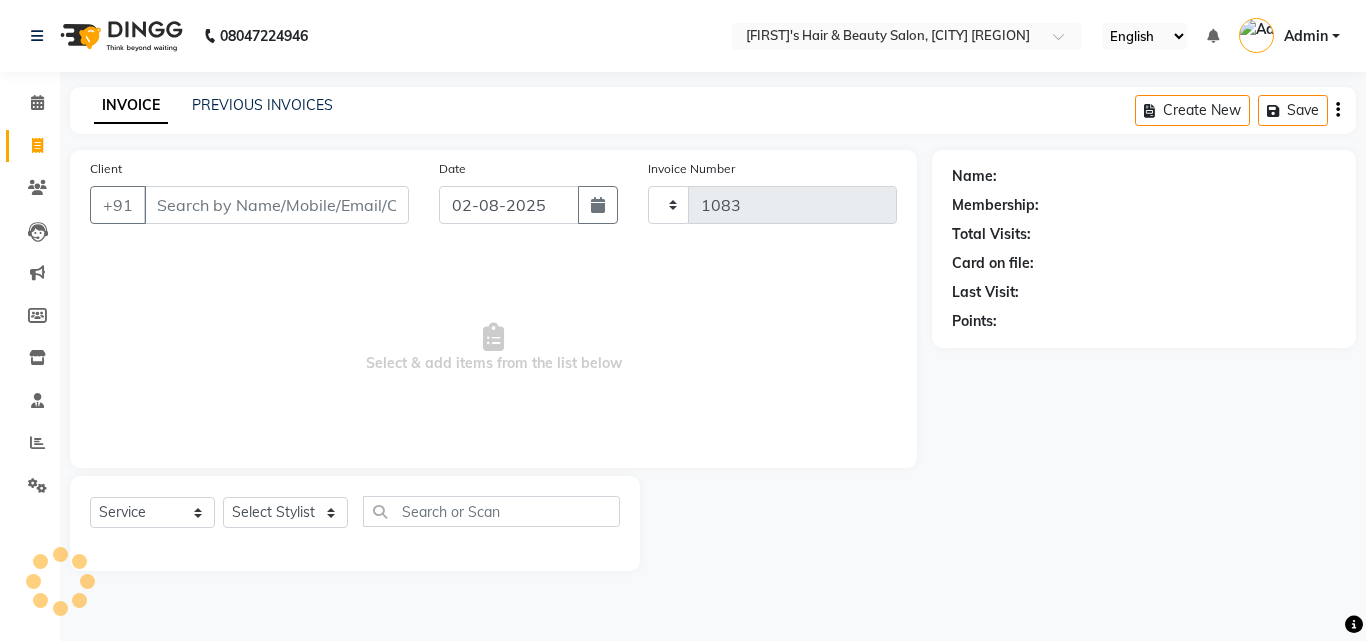 select on "5401" 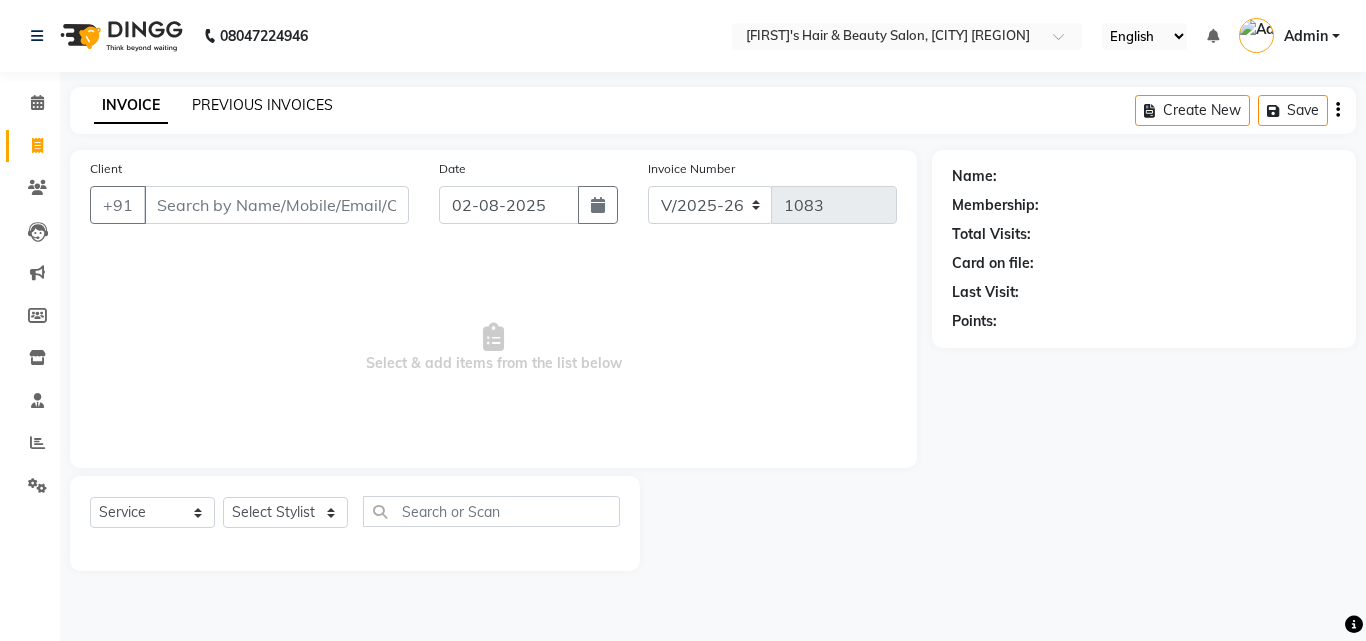 click on "PREVIOUS INVOICES" 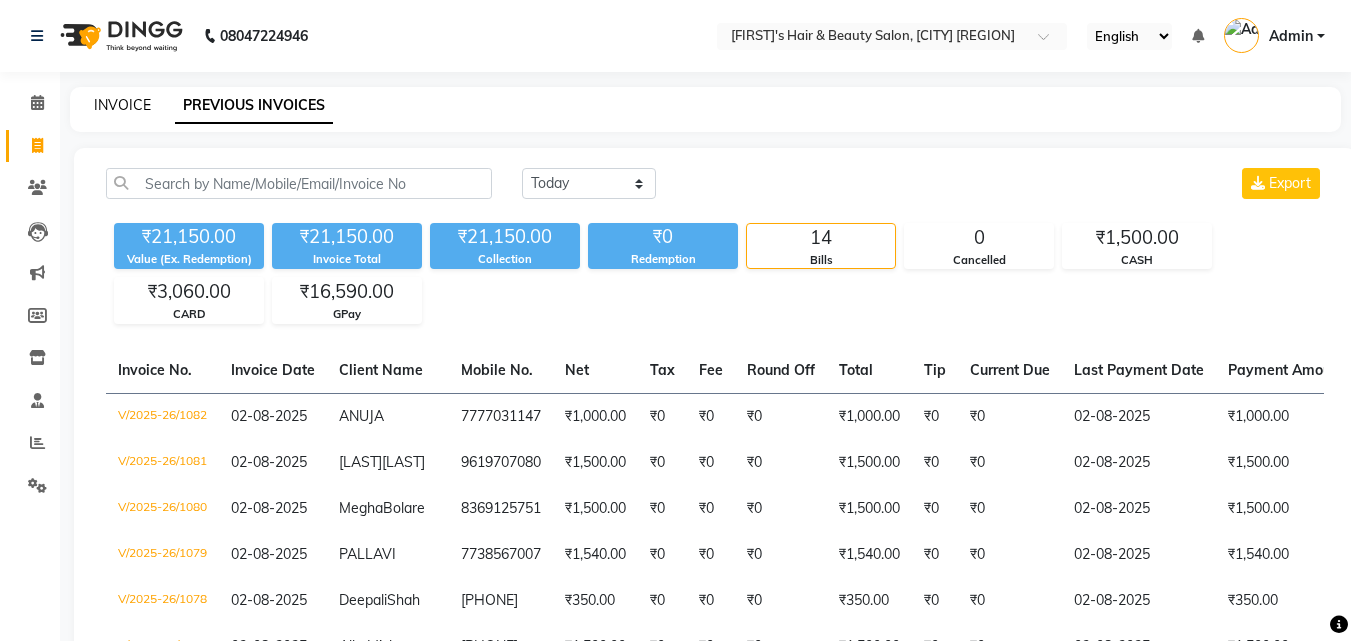 click on "INVOICE" 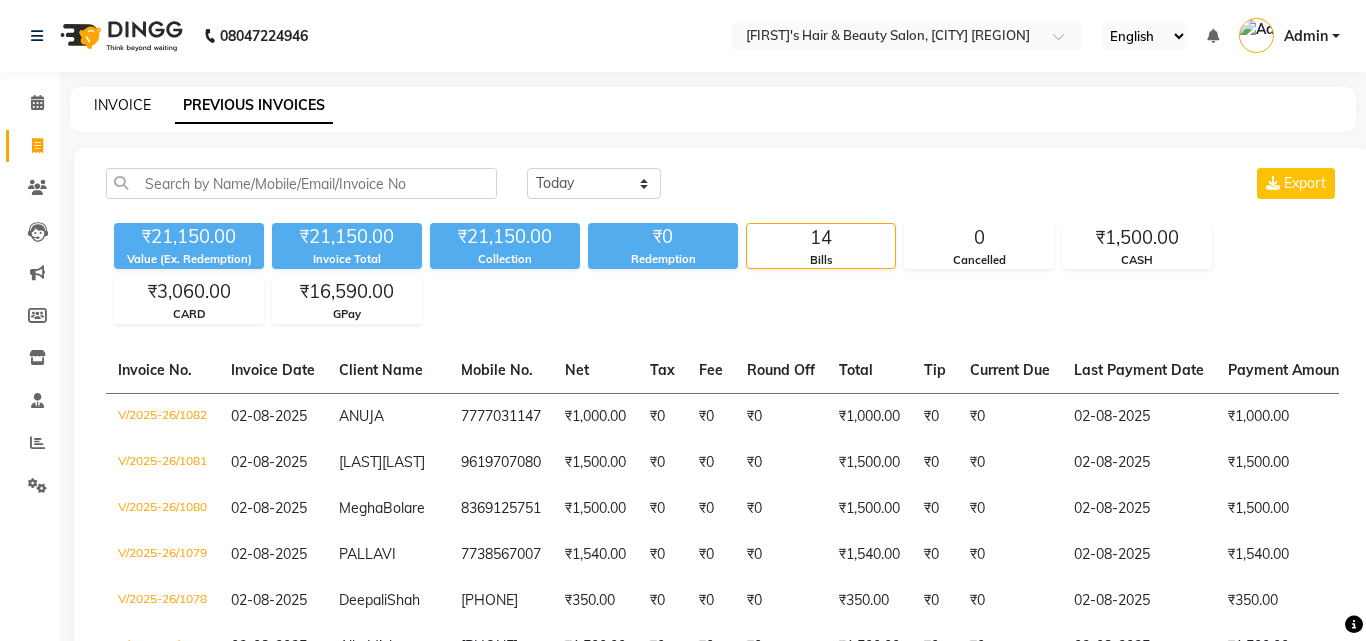 select on "service" 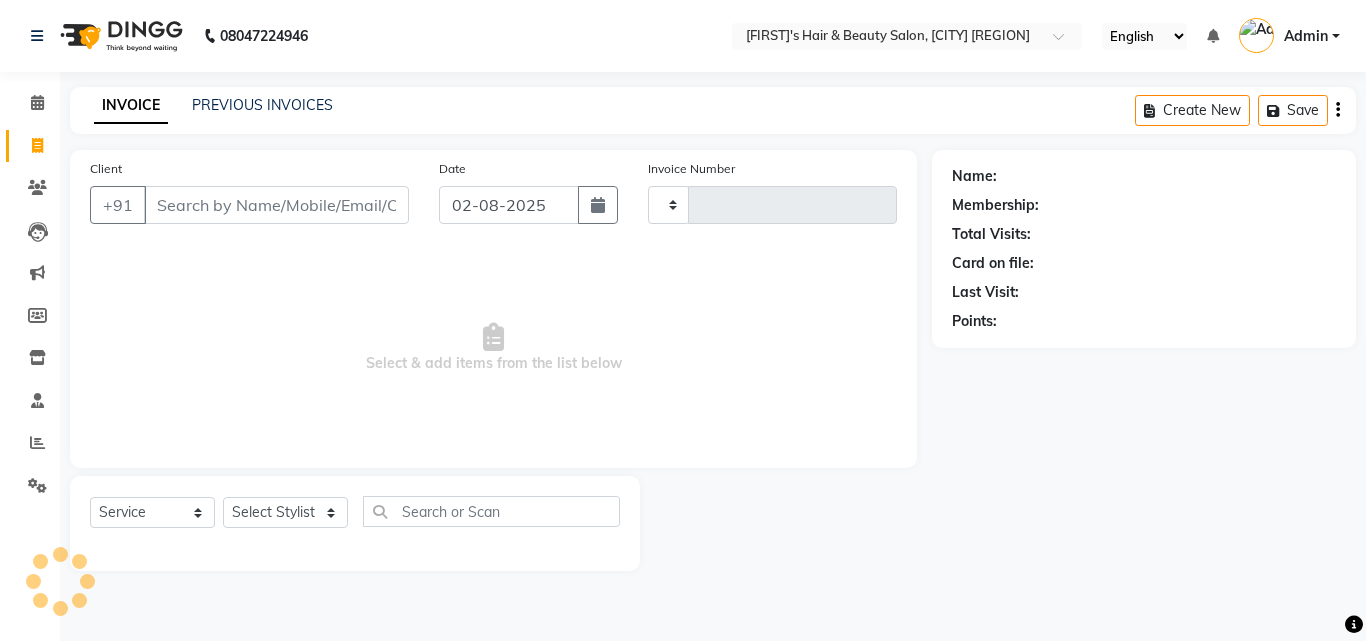 type on "1083" 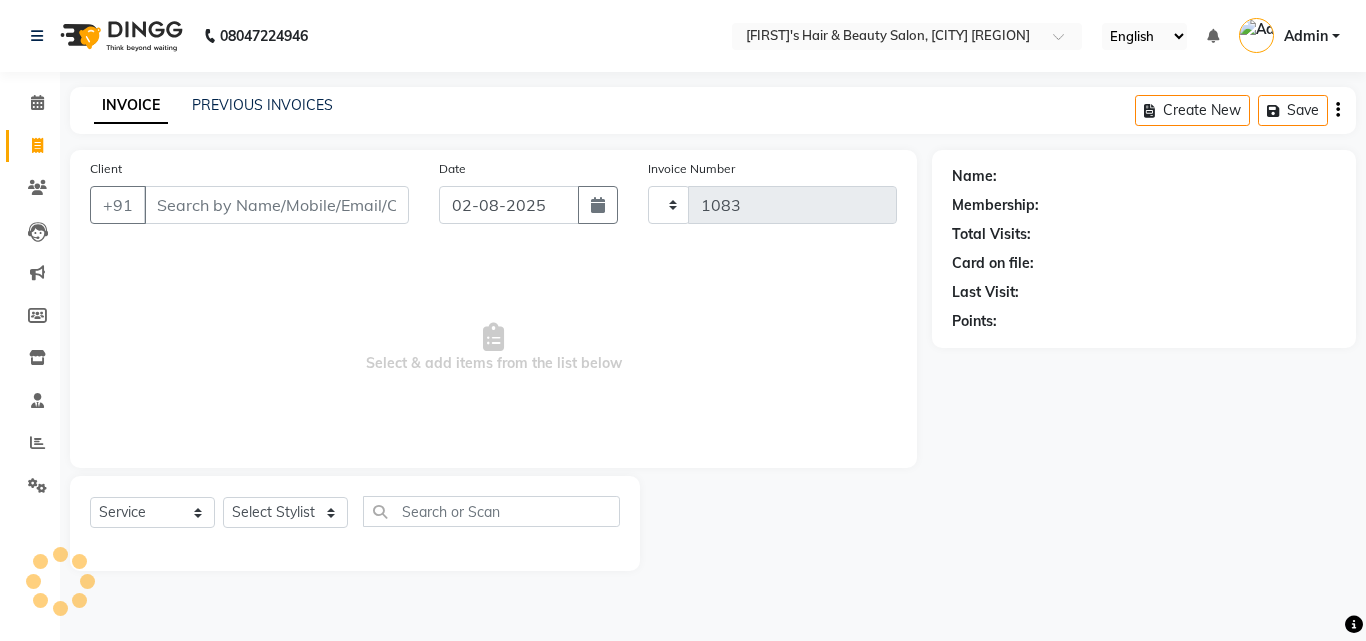 select on "5401" 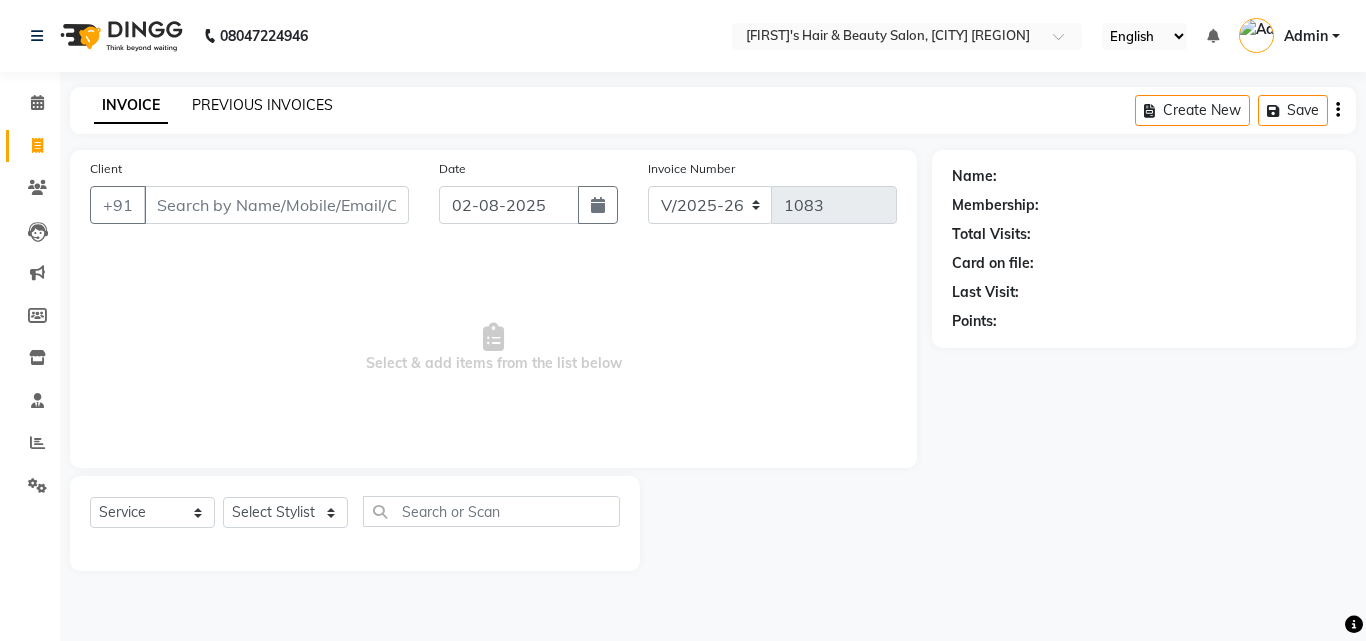 click on "PREVIOUS INVOICES" 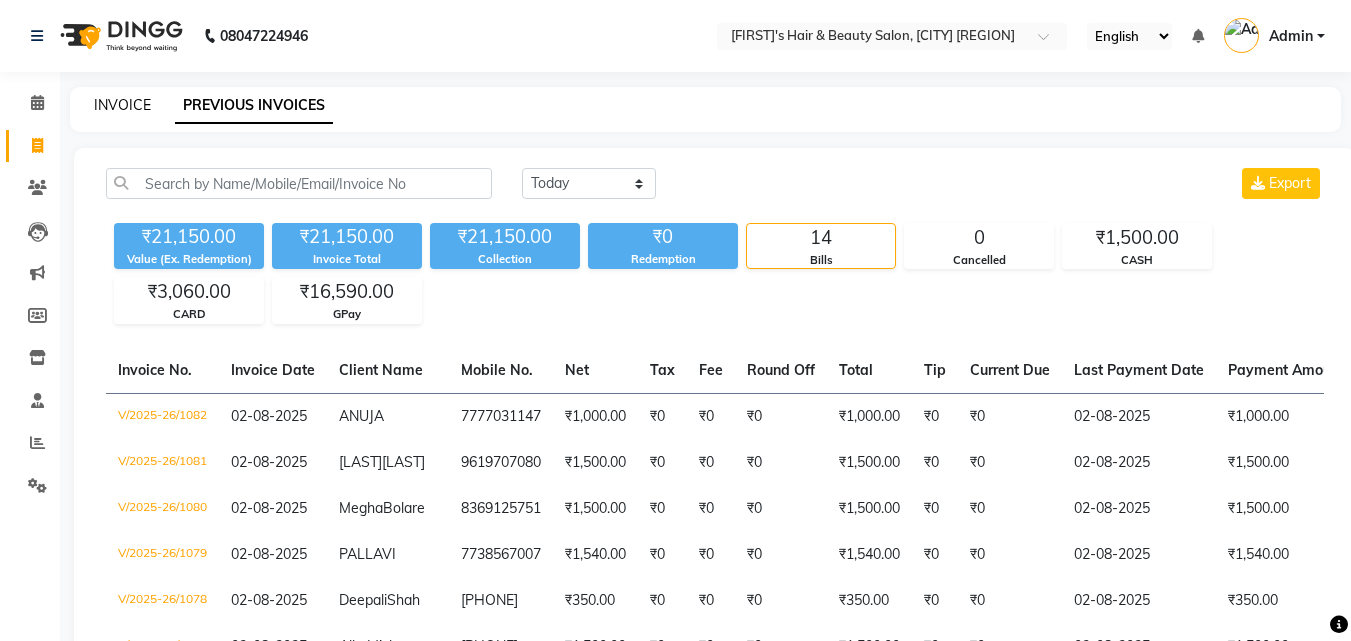 click on "INVOICE" 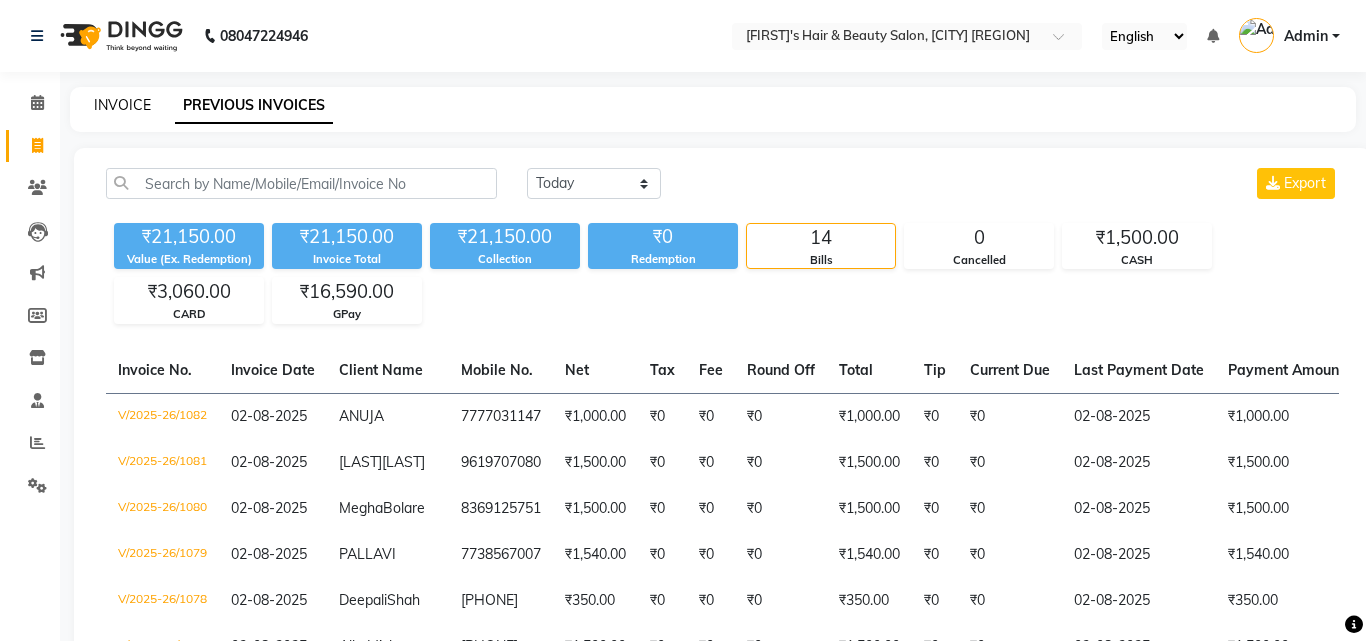 select on "5401" 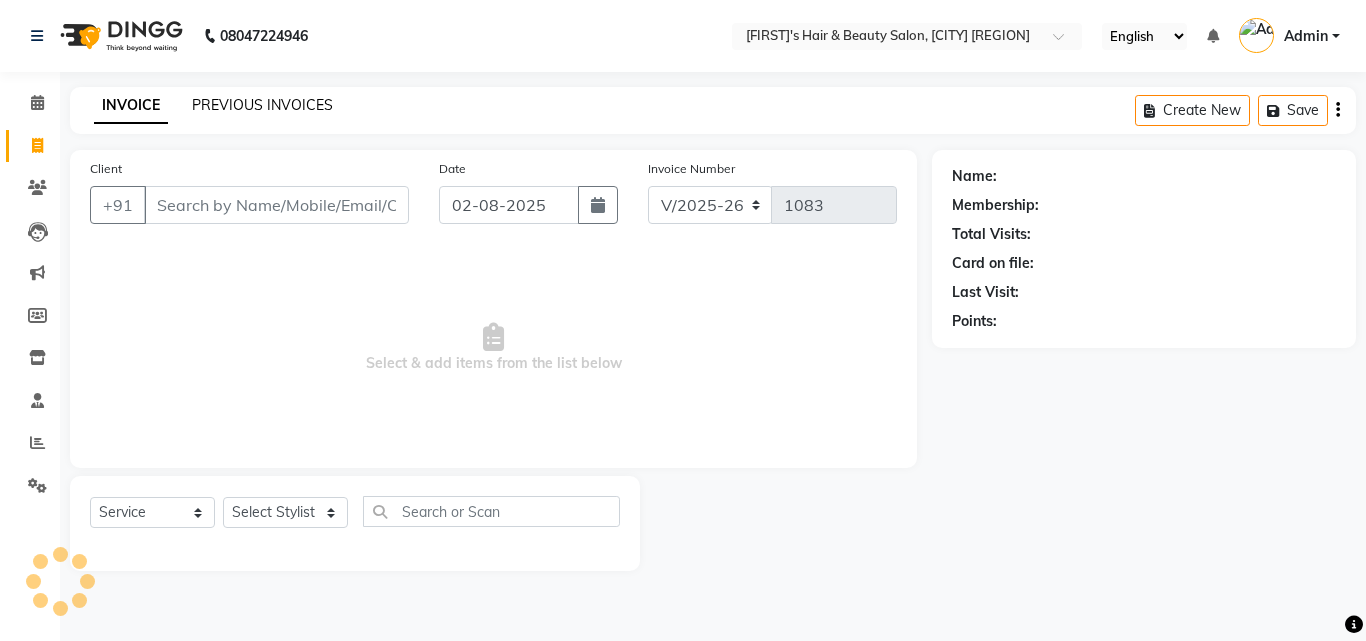 click on "PREVIOUS INVOICES" 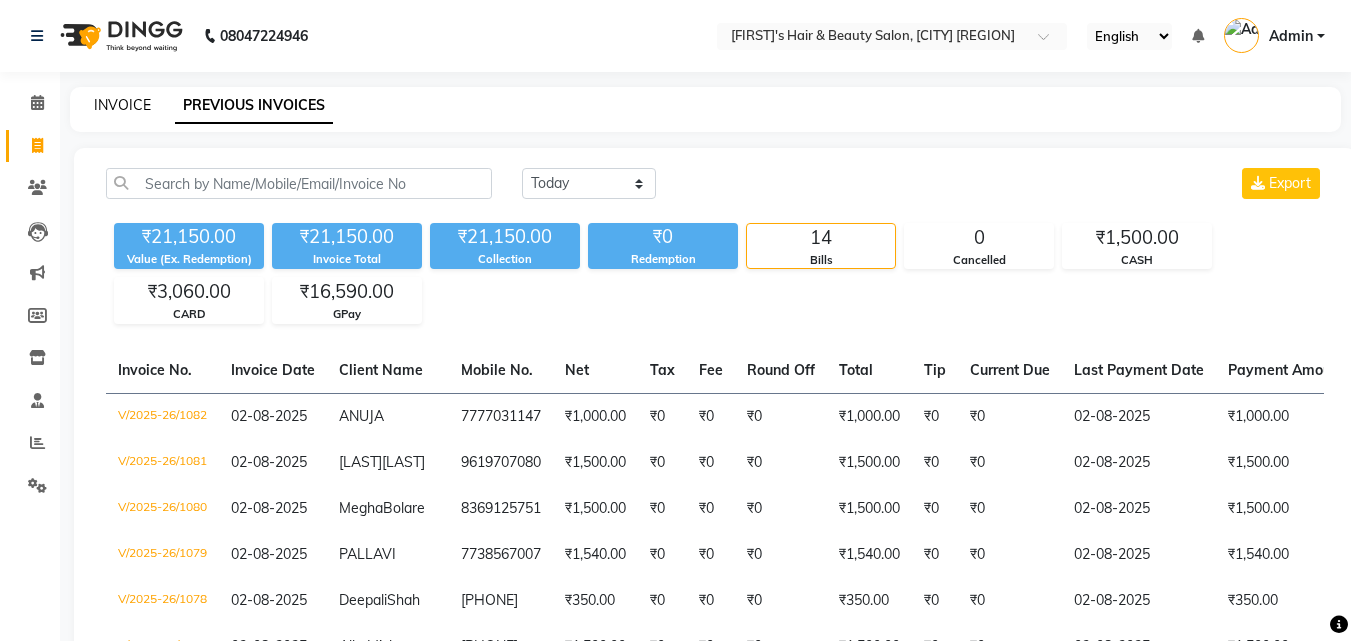 click on "INVOICE" 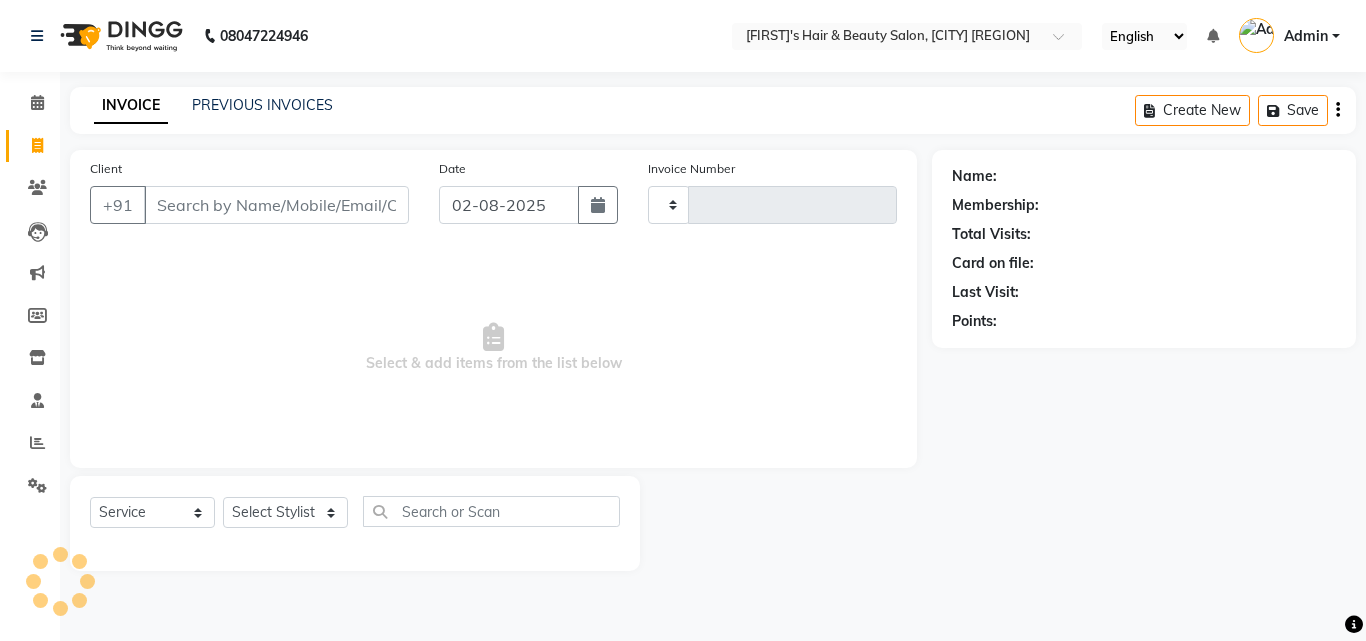 type on "1083" 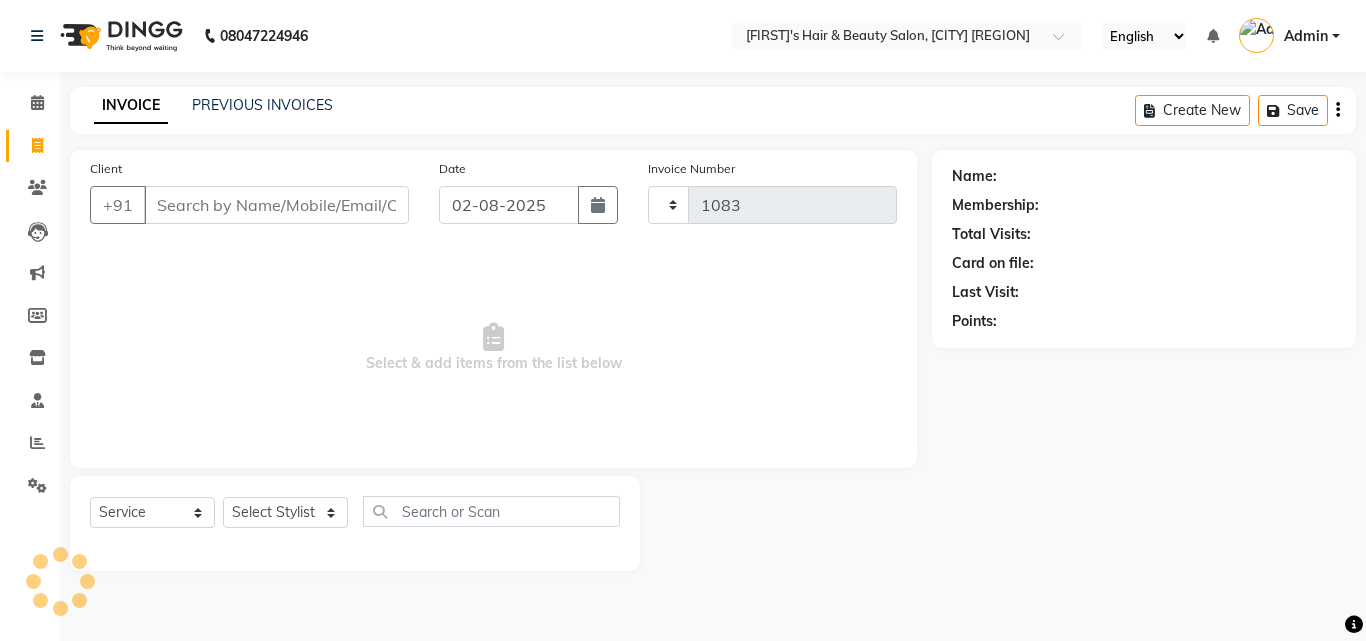 select on "5401" 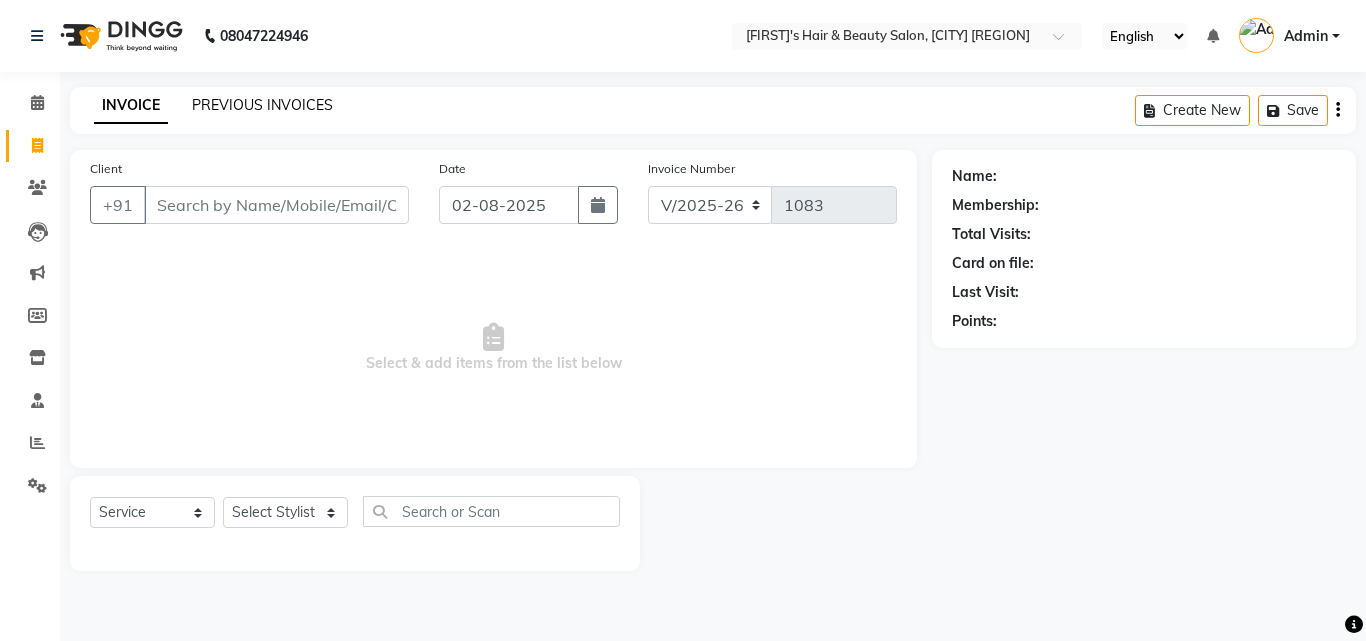 click on "PREVIOUS INVOICES" 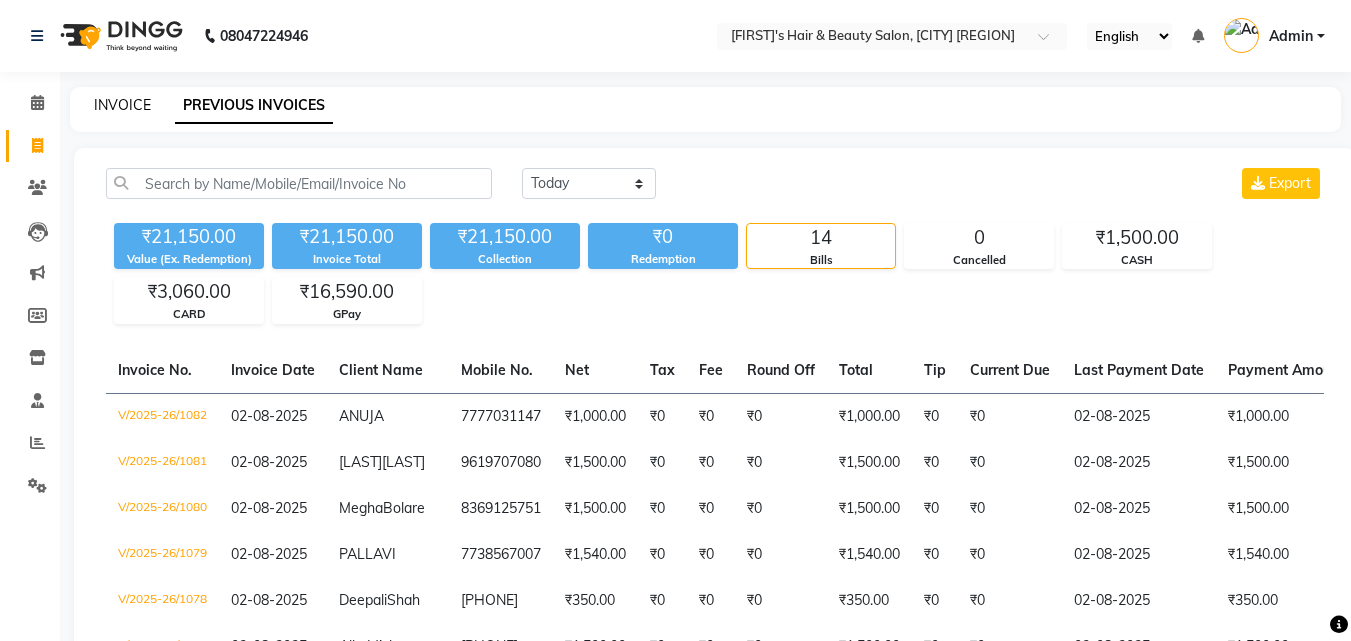 click on "INVOICE" 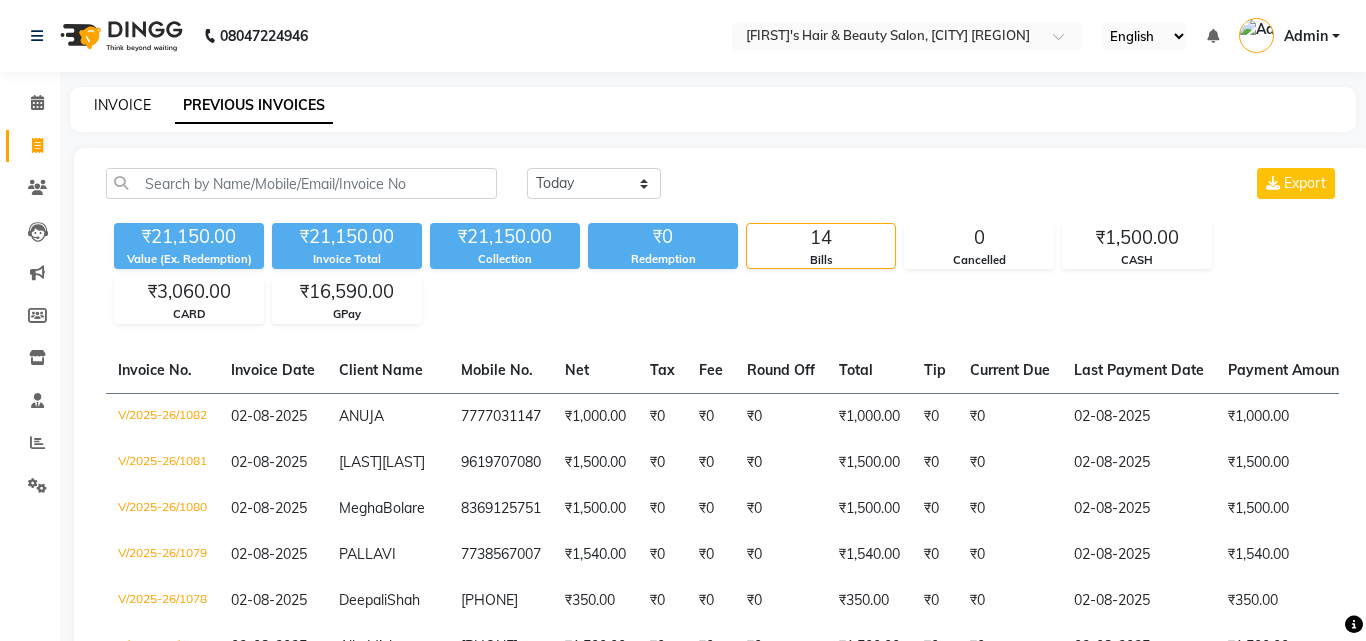 select on "service" 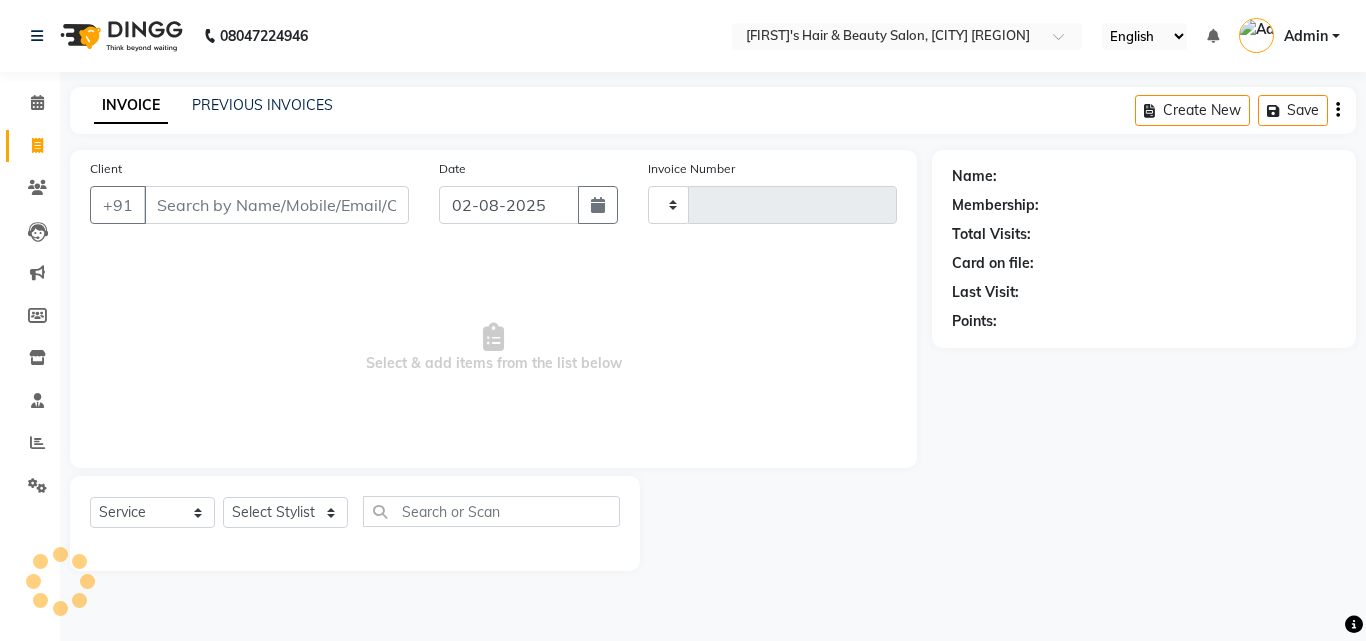 type on "1083" 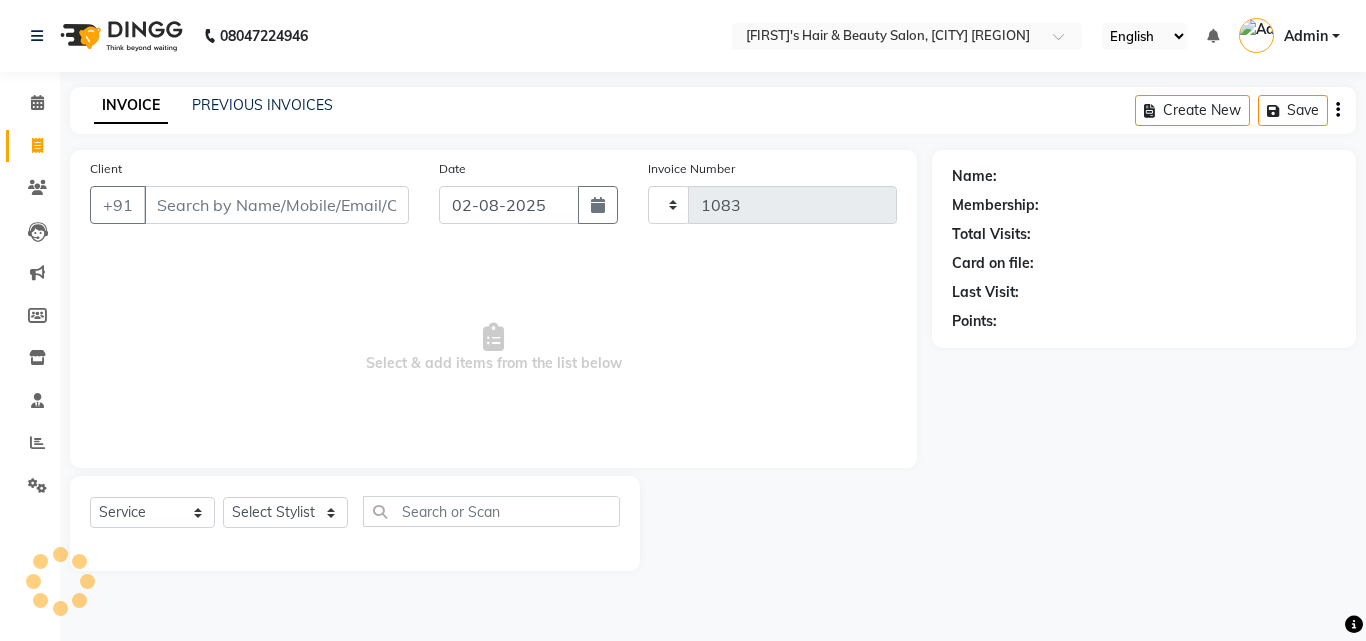 select on "5401" 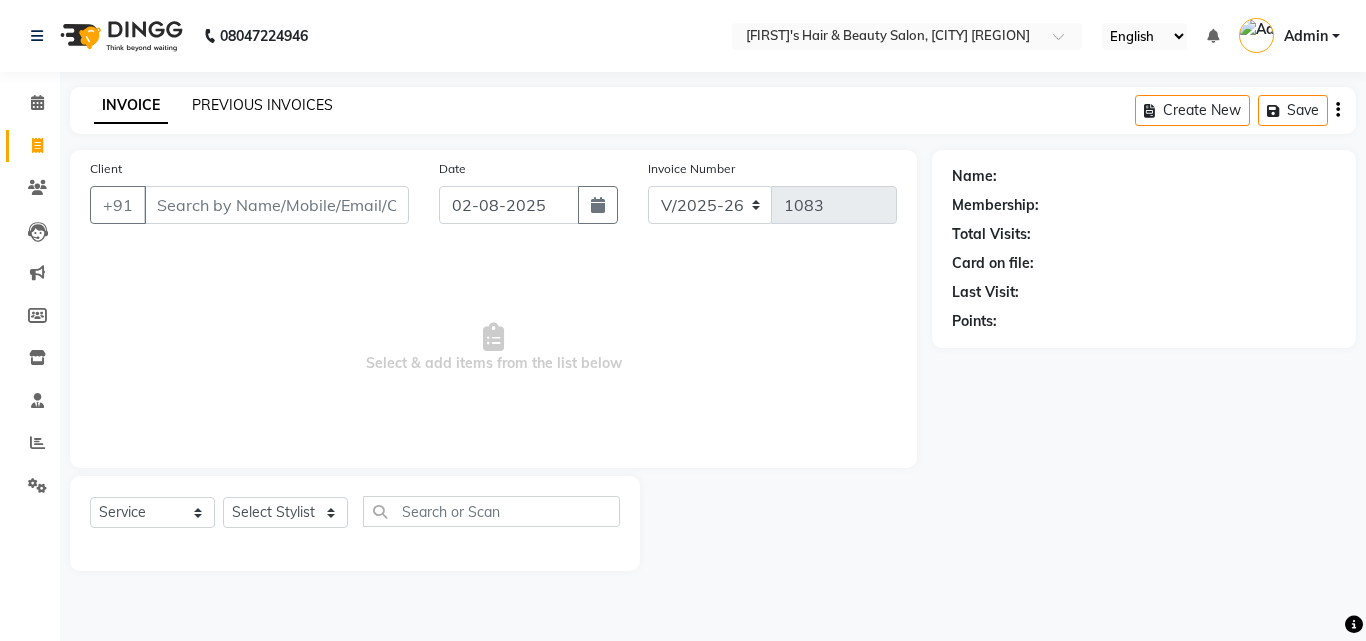 click on "PREVIOUS INVOICES" 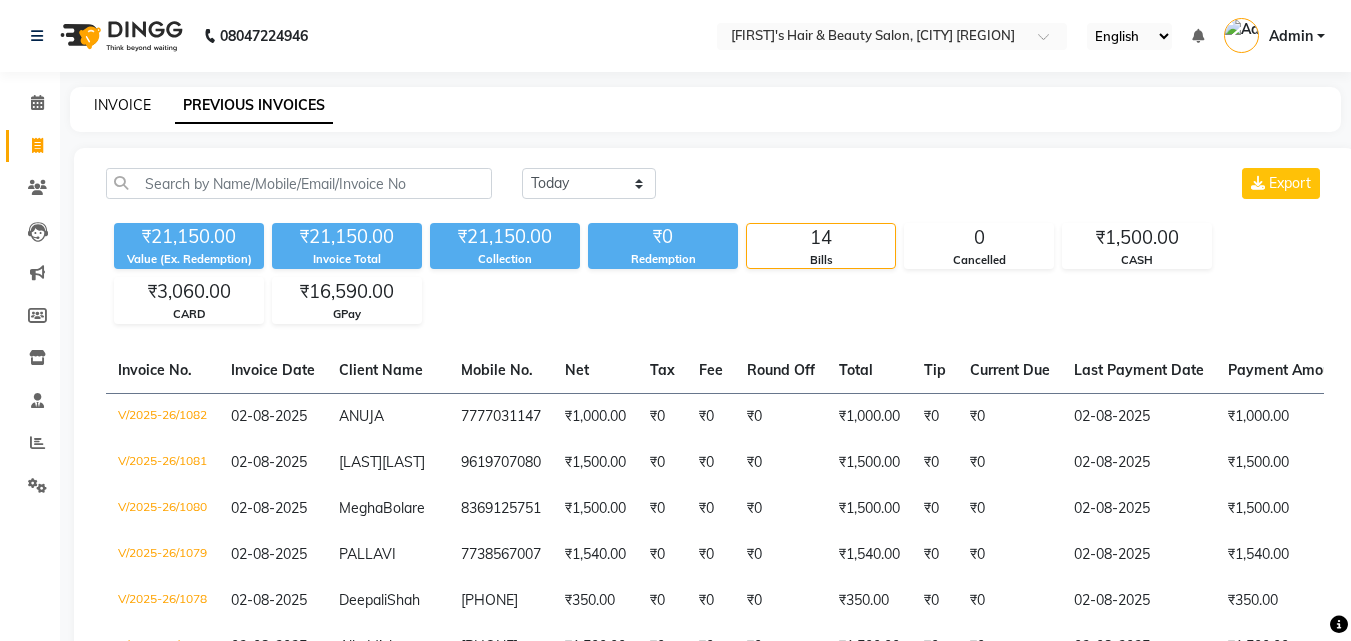 click on "INVOICE" 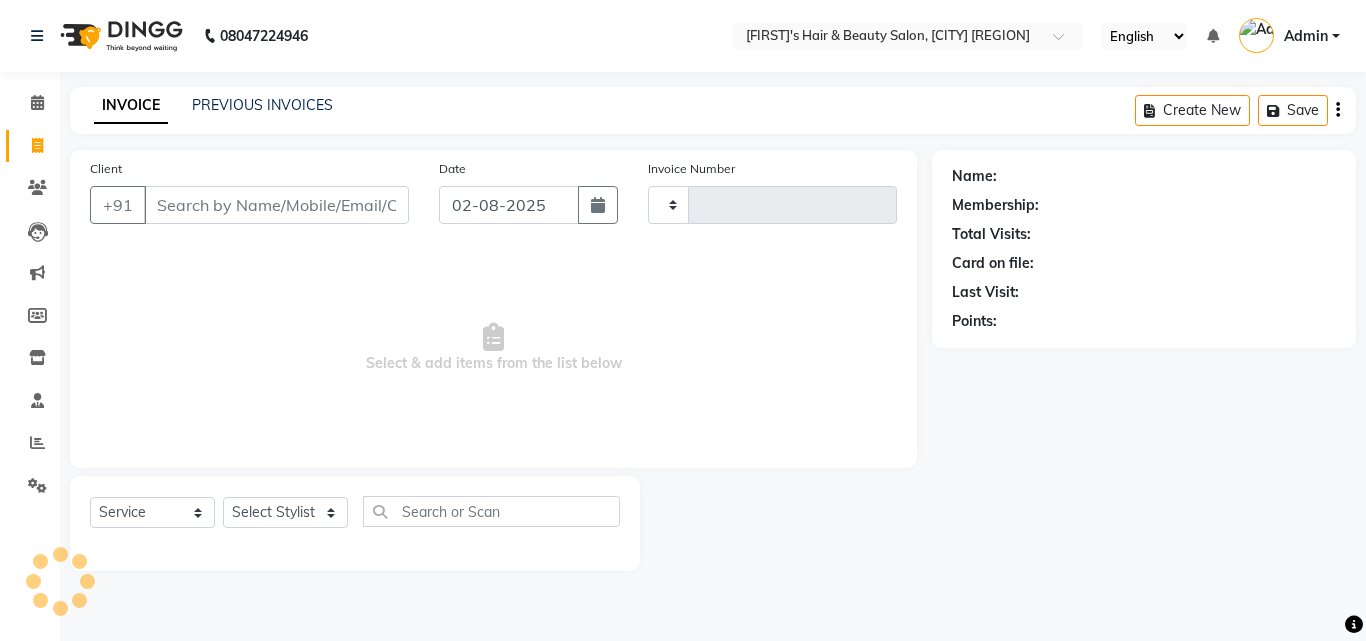type on "1083" 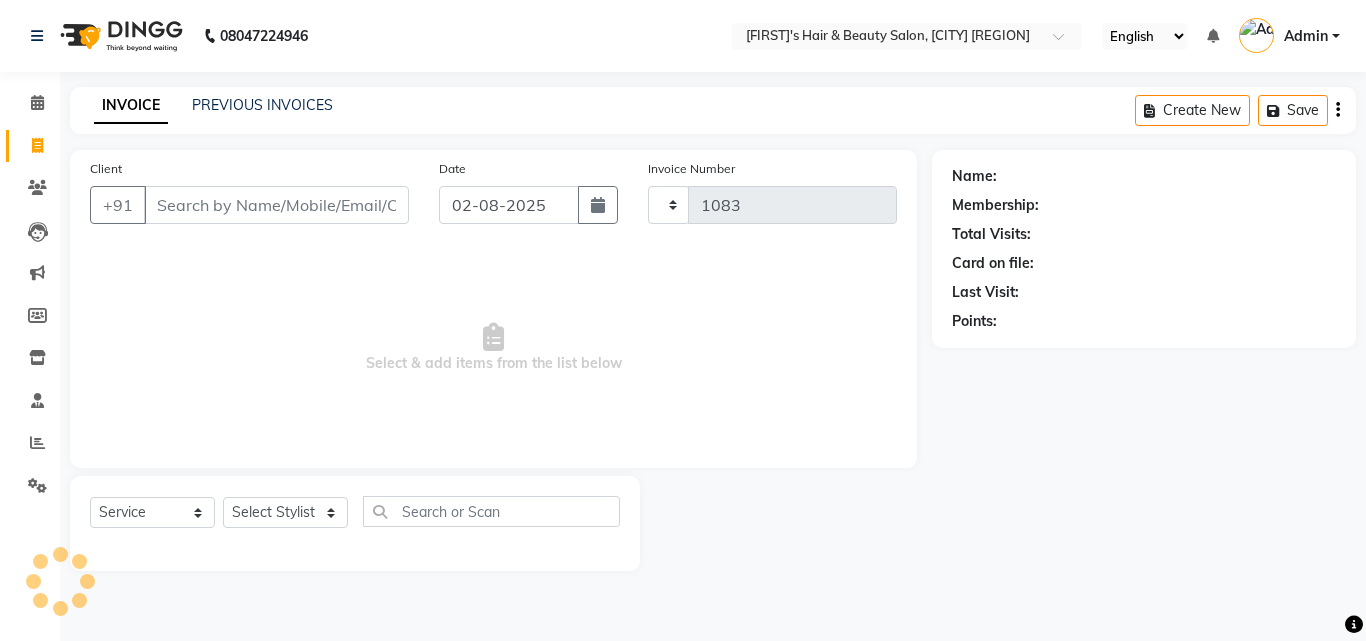 select on "5401" 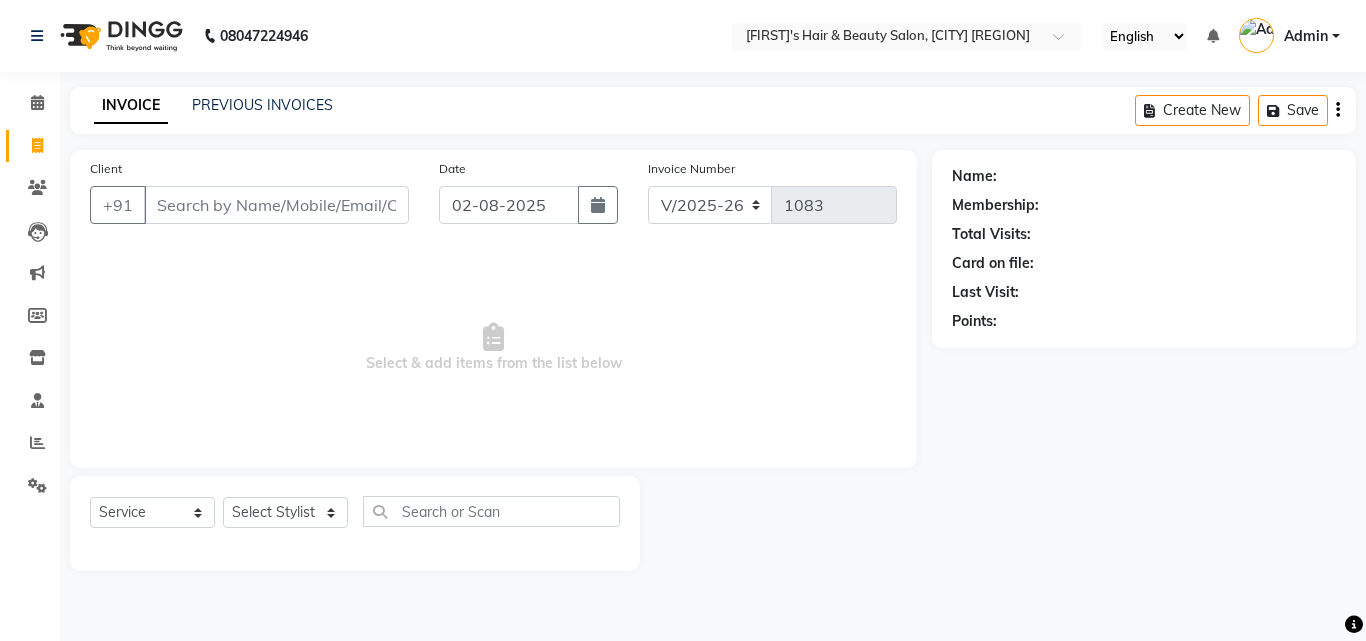 click on "PREVIOUS INVOICES" 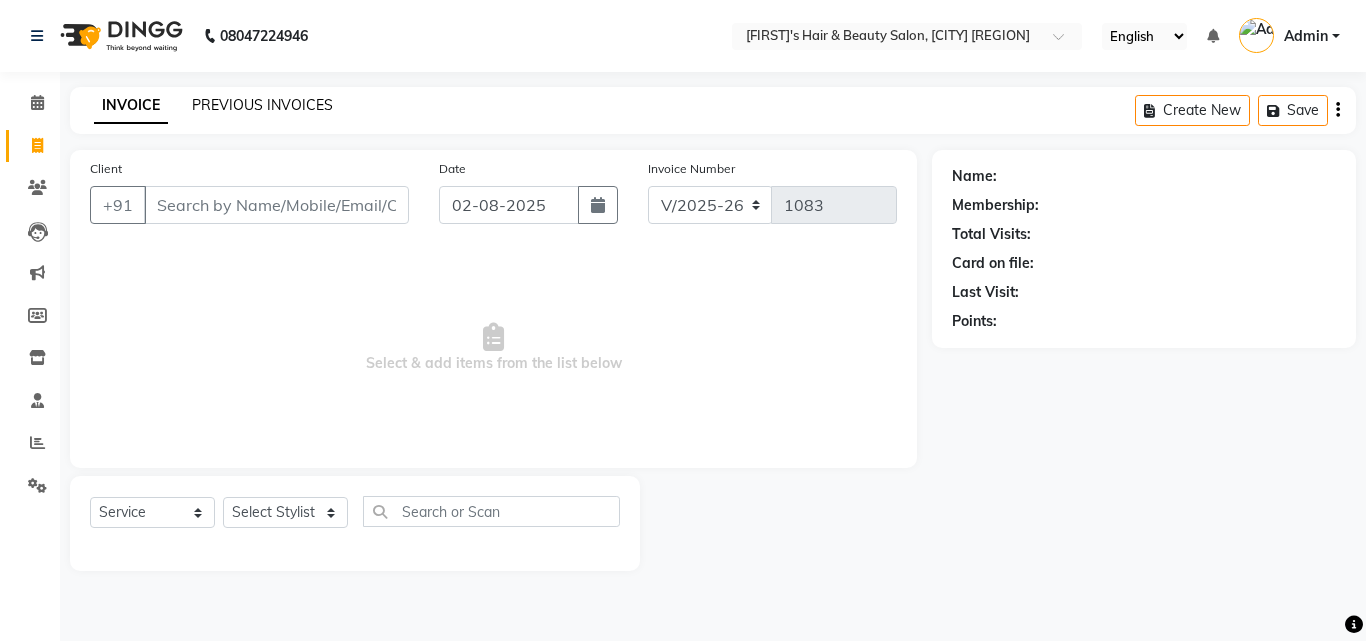 click on "PREVIOUS INVOICES" 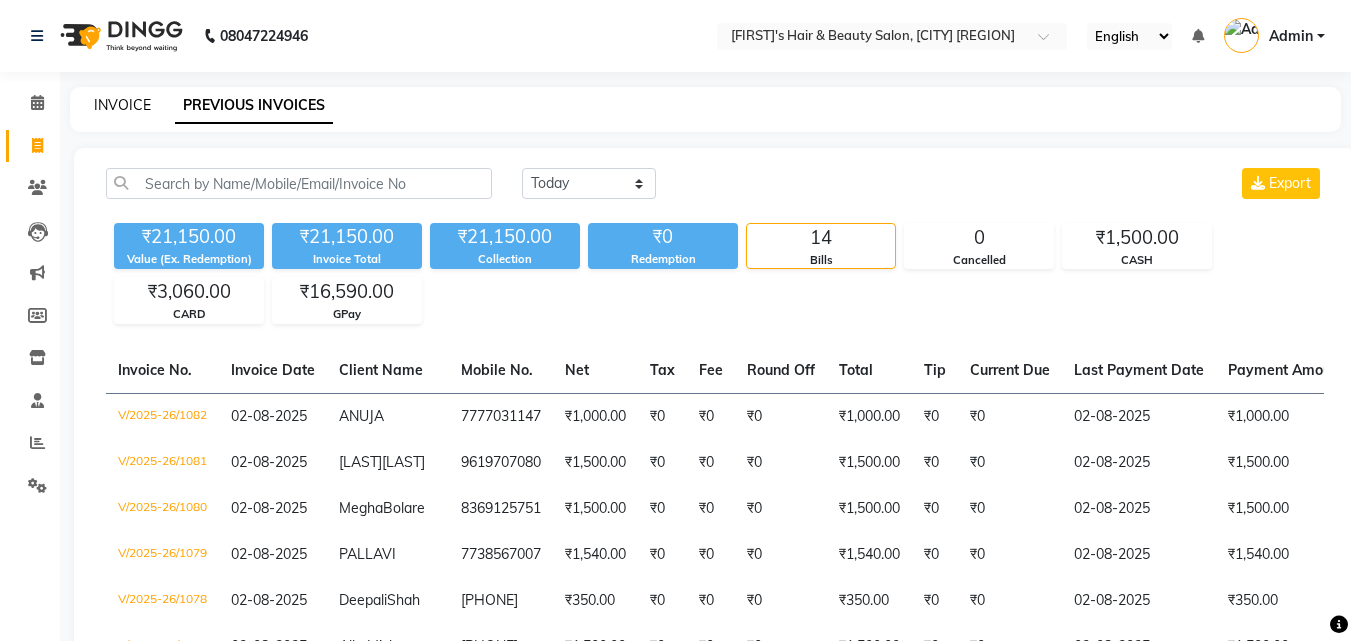 click on "INVOICE" 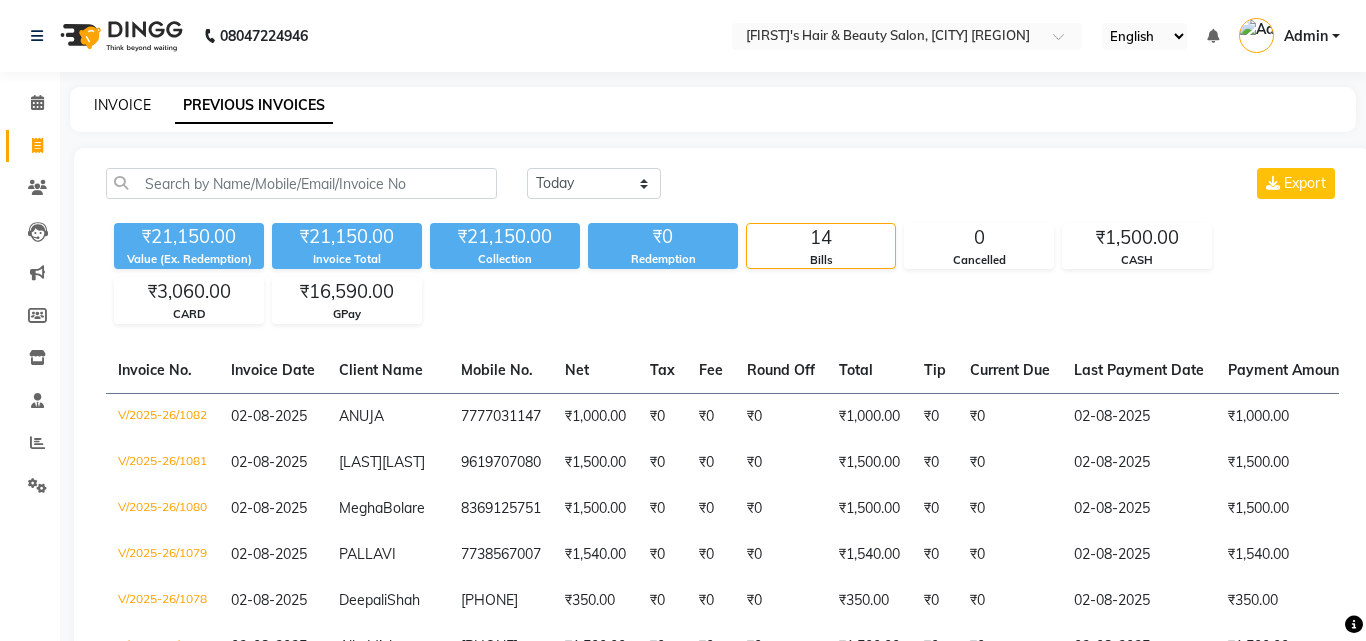 select on "5401" 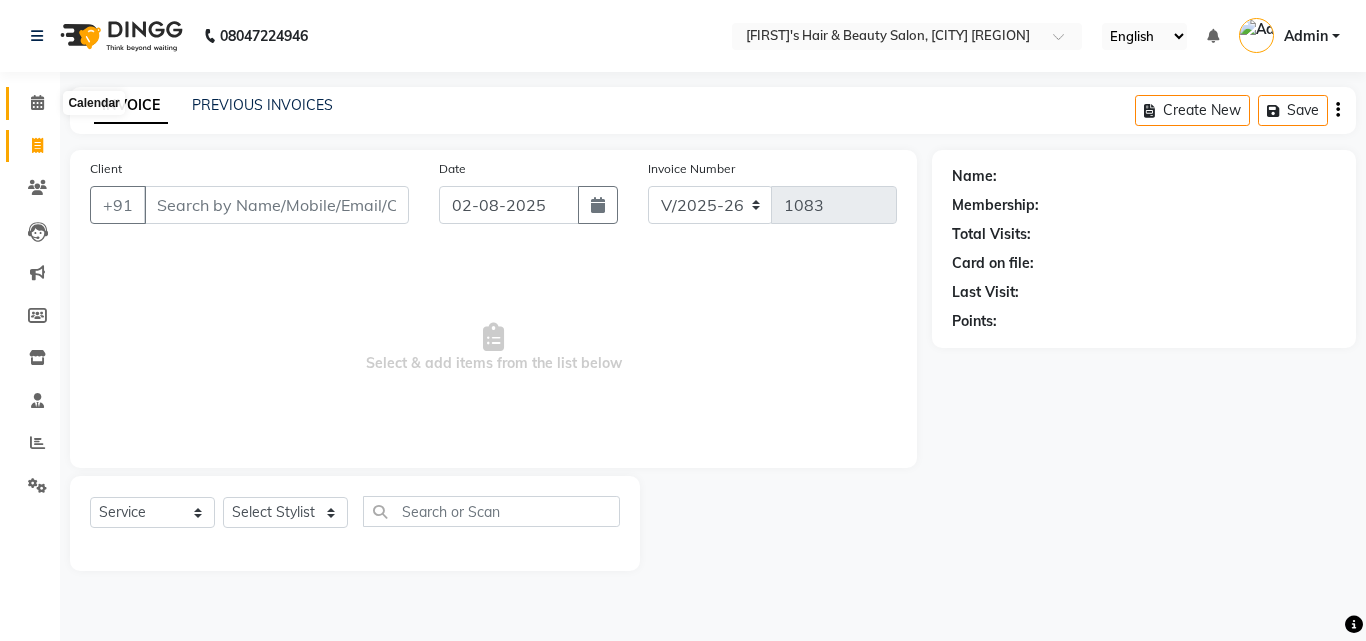 click 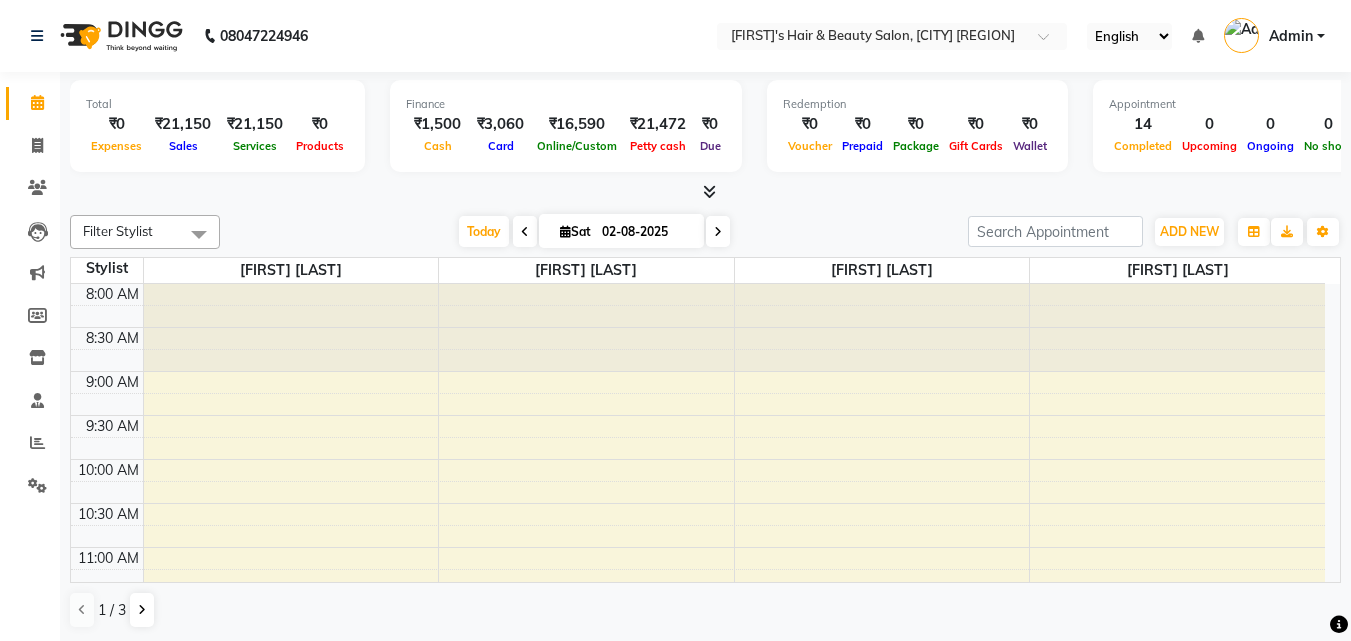 click at bounding box center [709, 191] 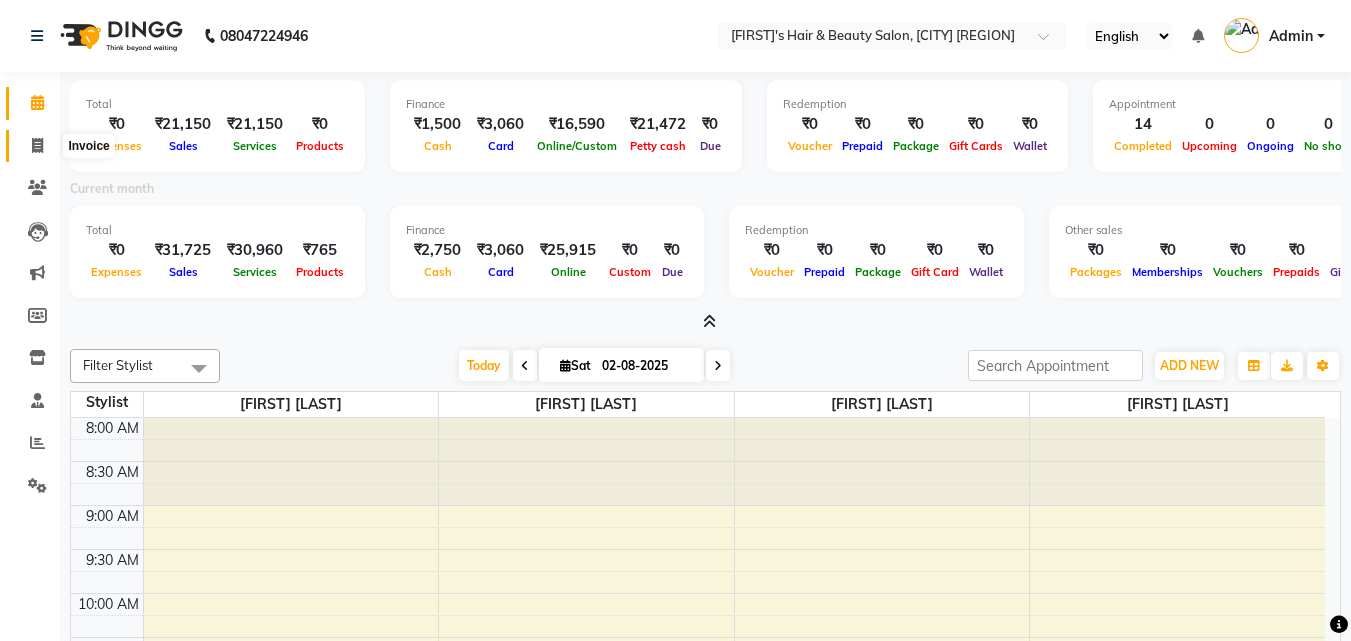 click 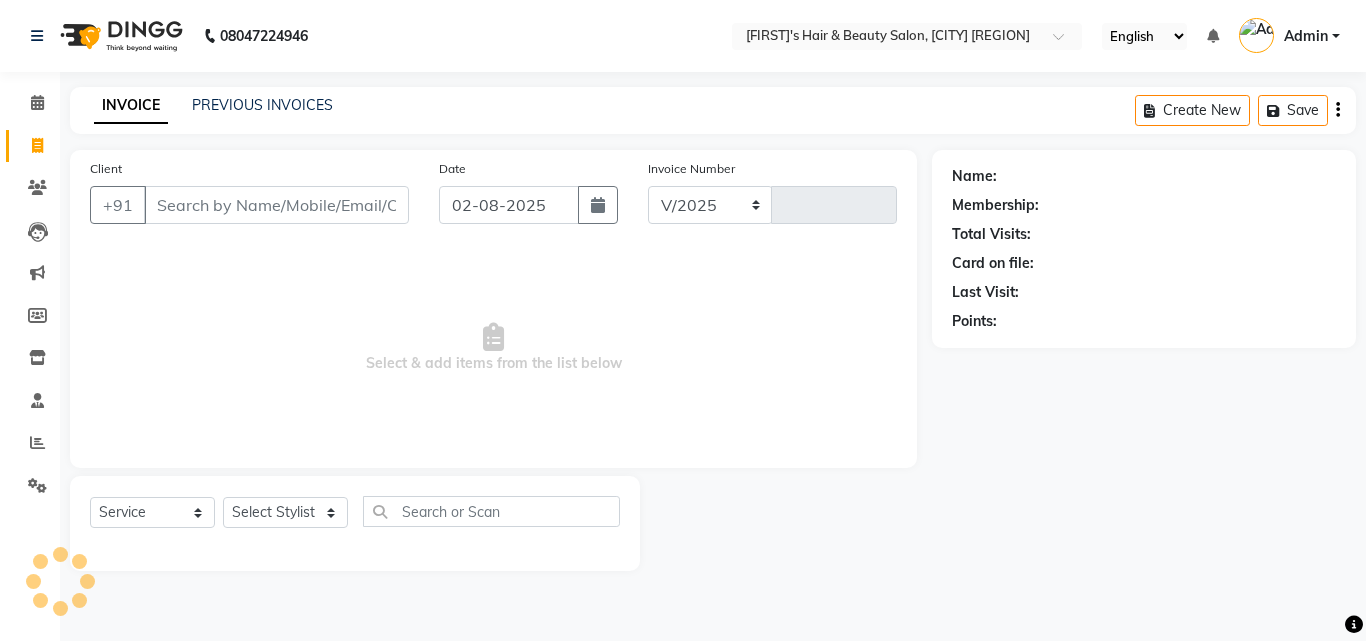 select on "5401" 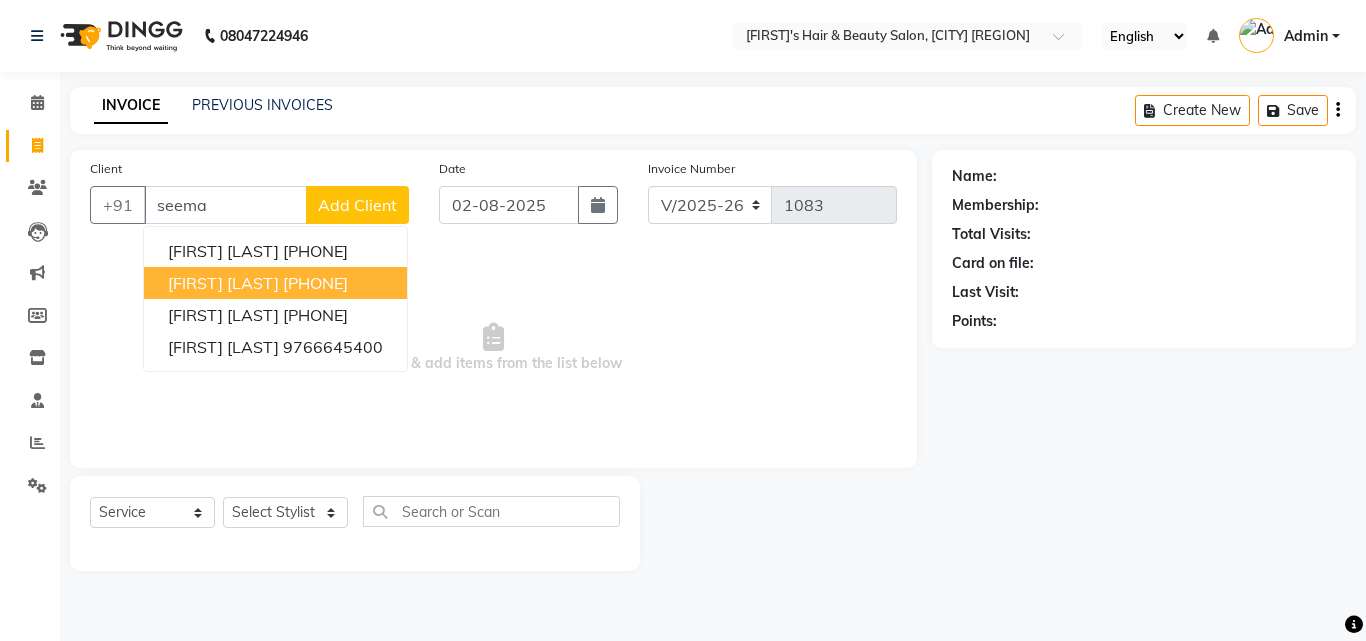 click on "[FIRST] [LAST]" at bounding box center (223, 283) 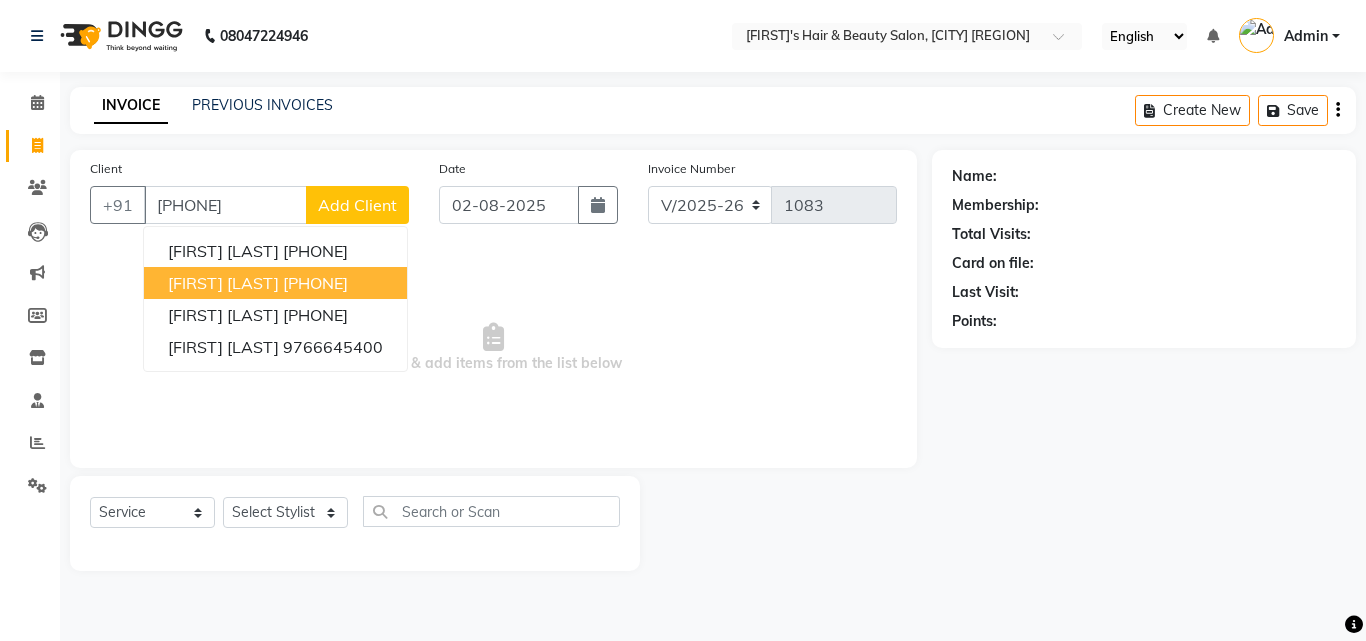 type on "[PHONE]" 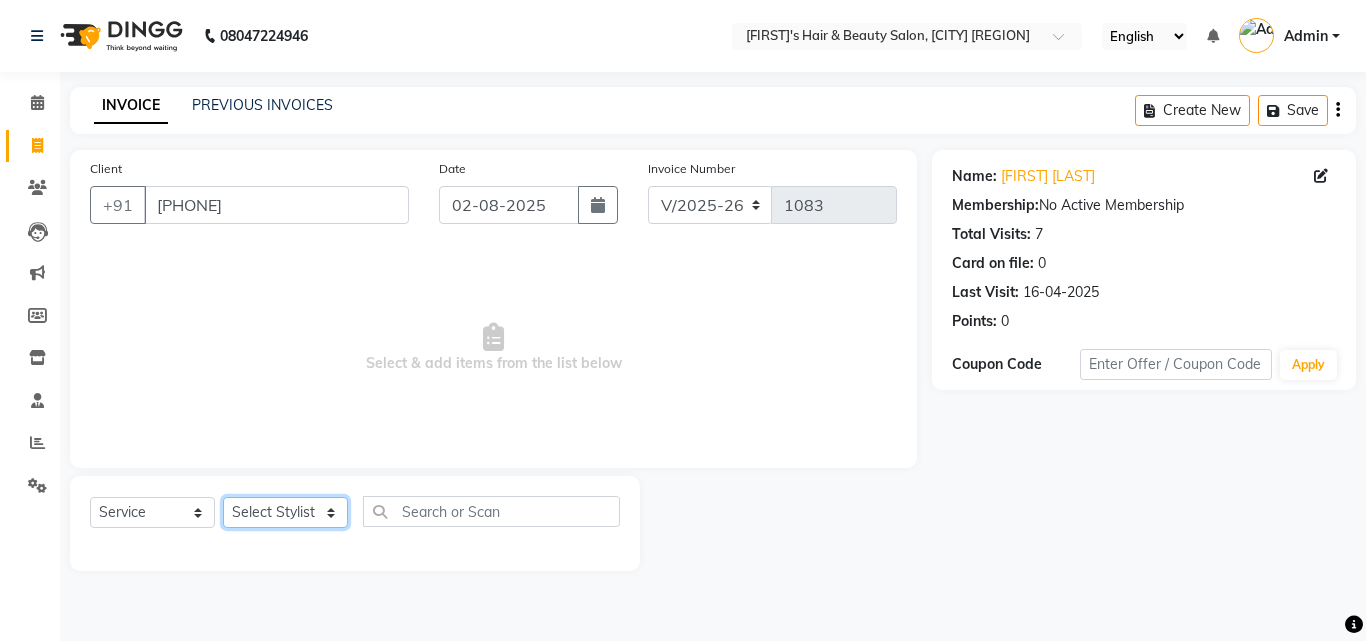click on "Select Stylist [FIRST] [LAST] [FIRST] [LAST] [FIRST] [LAST] [FIRST] [LAST] [FIRST] [LAST] [FIRST] [LAST] [FIRST] [LAST] [FIRST] [LAST]" 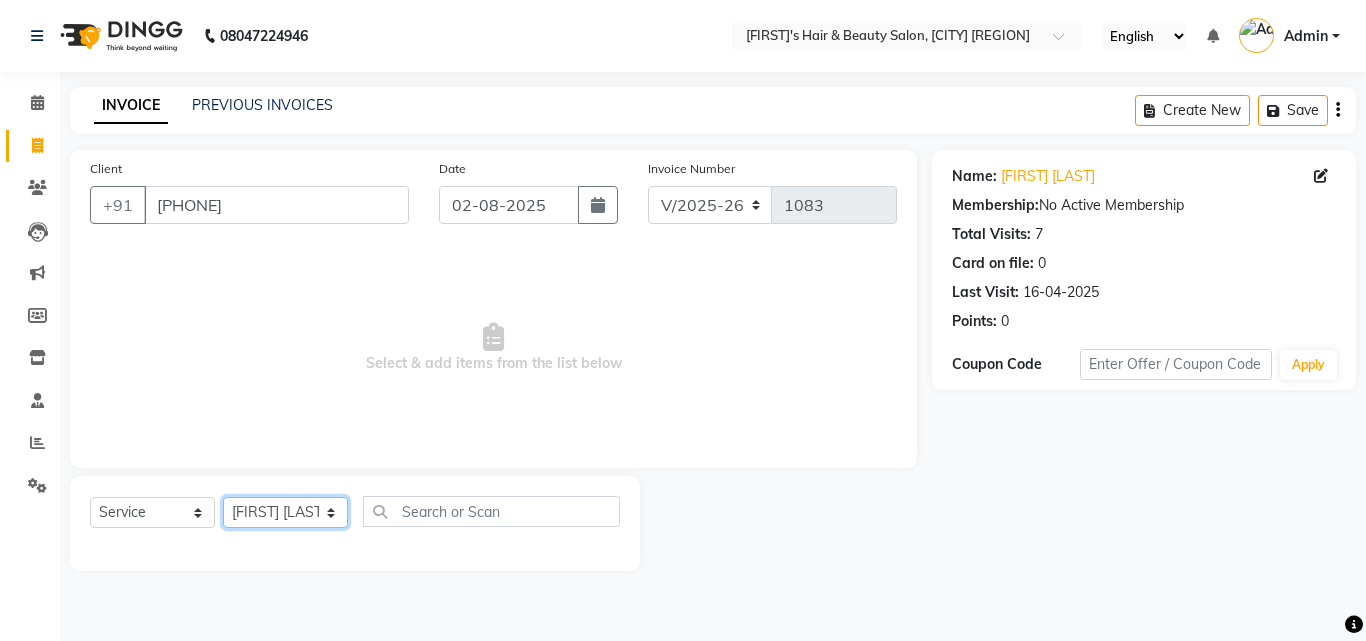 click on "Select Stylist [FIRST] [LAST] [FIRST] [LAST] [FIRST] [LAST] [FIRST] [LAST] [FIRST] [LAST] [FIRST] [LAST] [FIRST] [LAST] [FIRST] [LAST]" 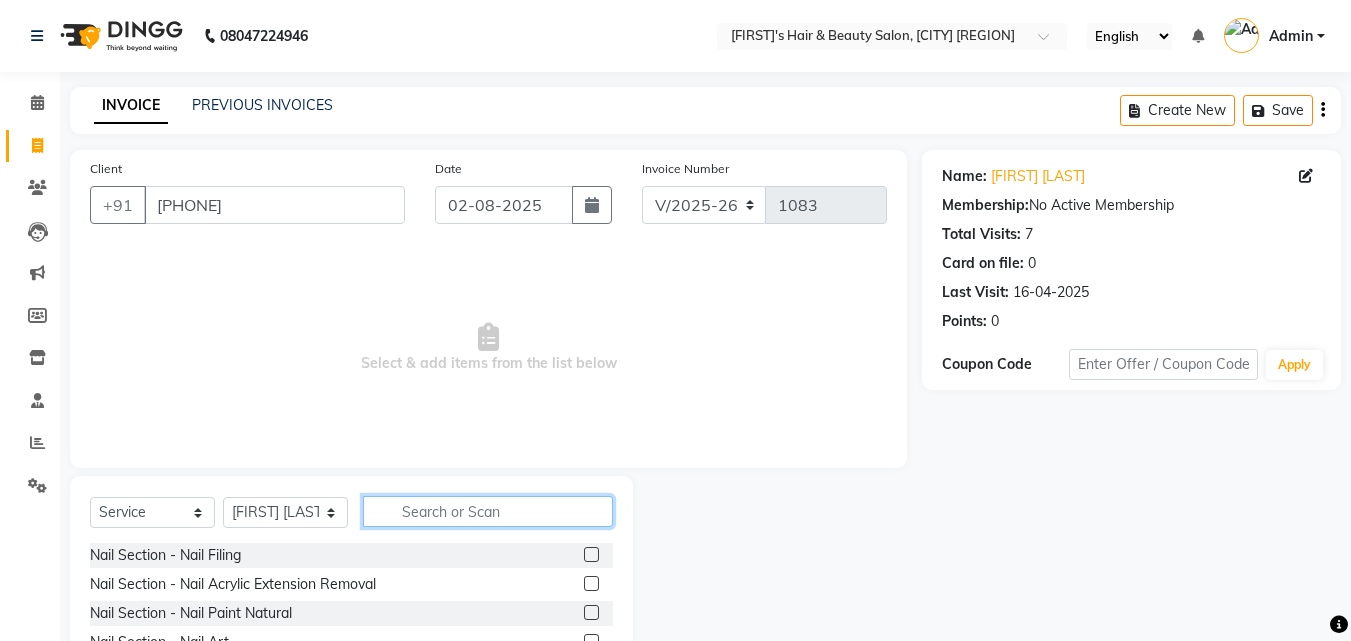 click 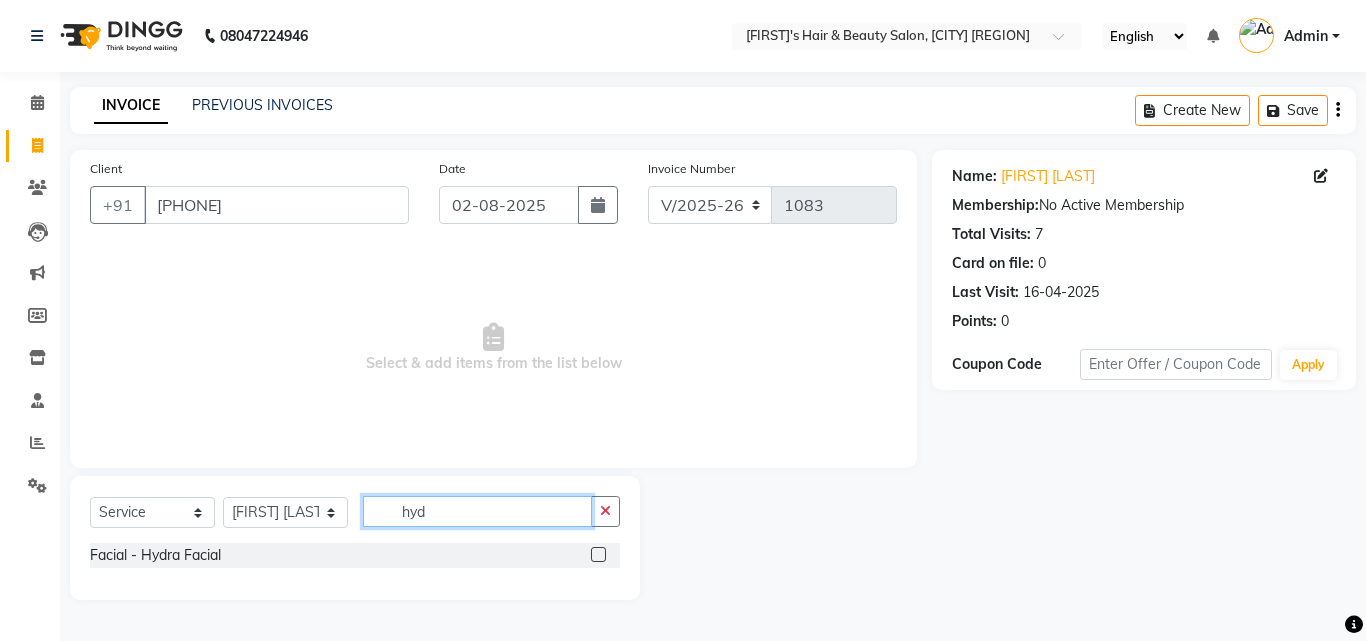 type on "hyd" 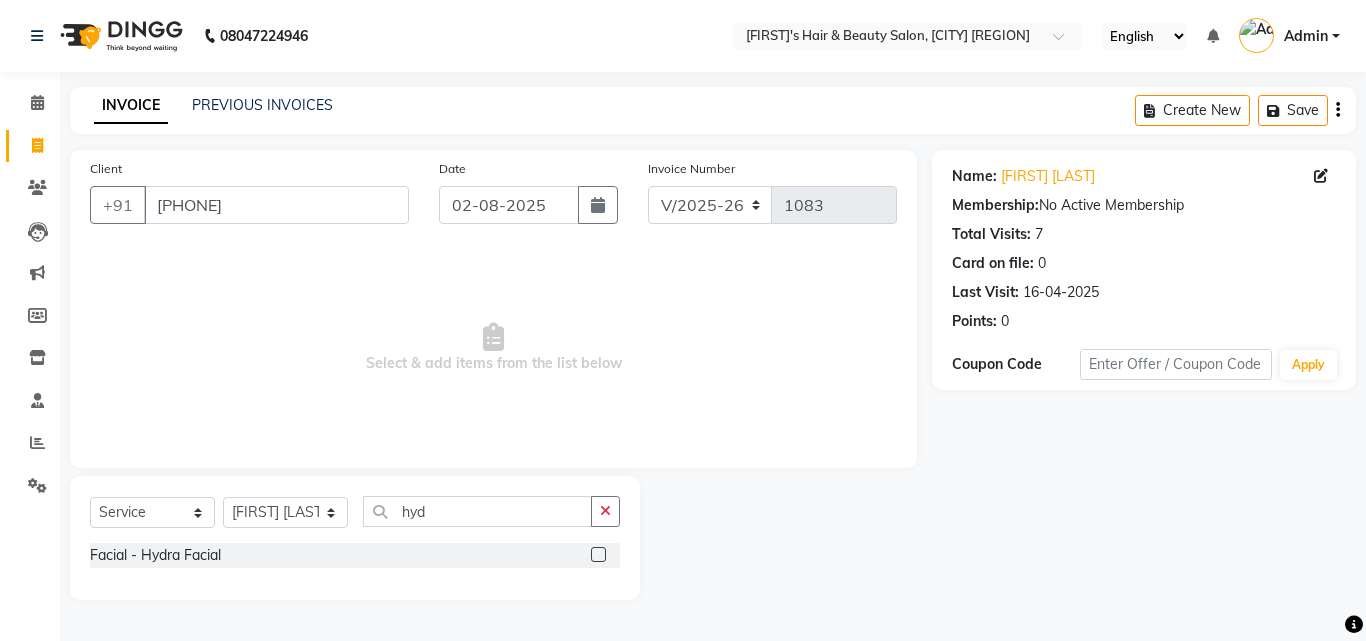 click 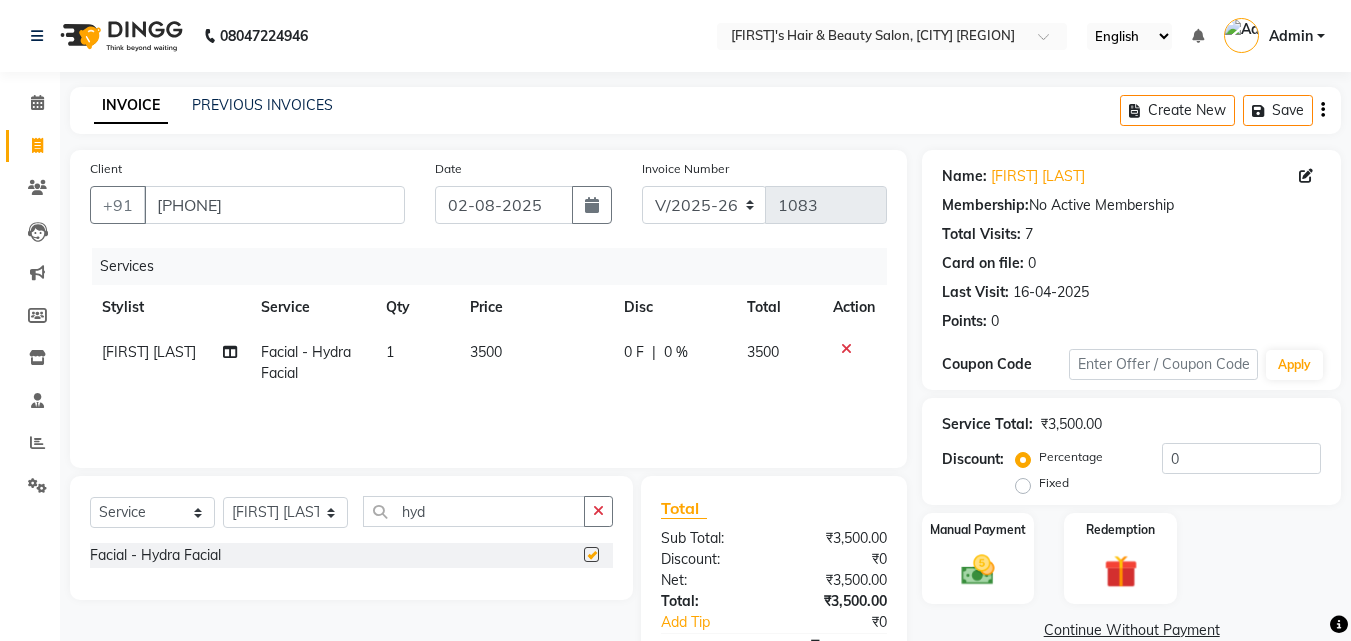 checkbox on "false" 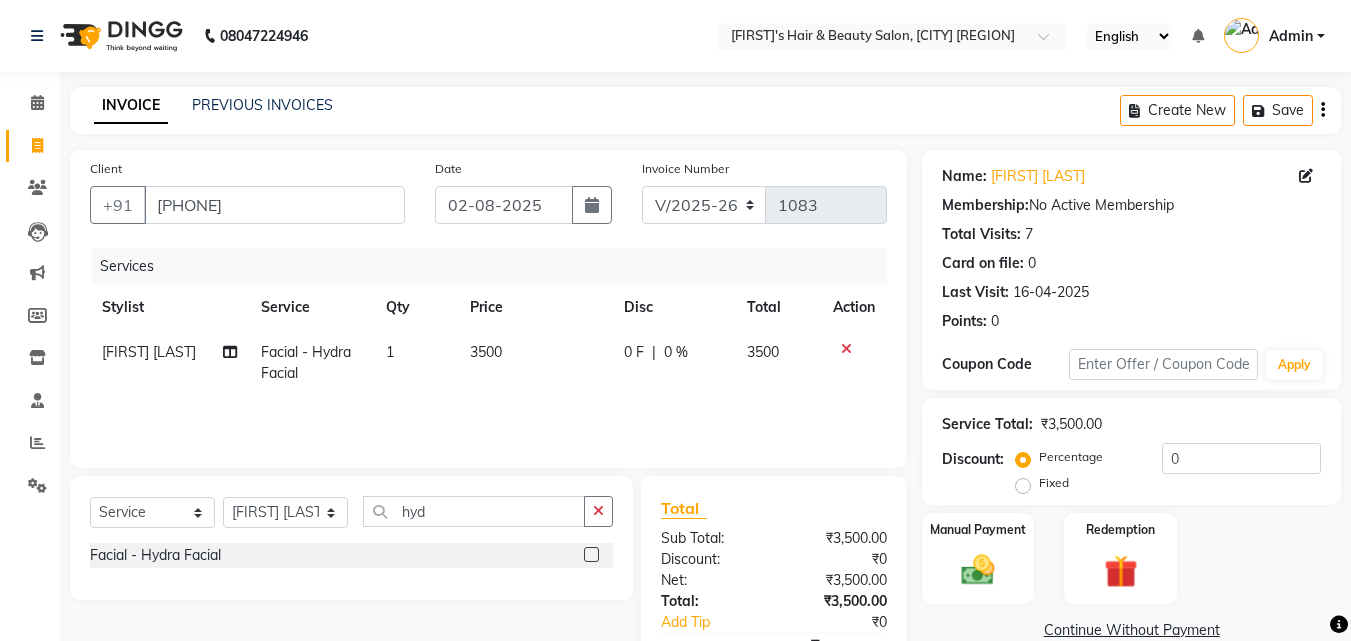 click on "1" 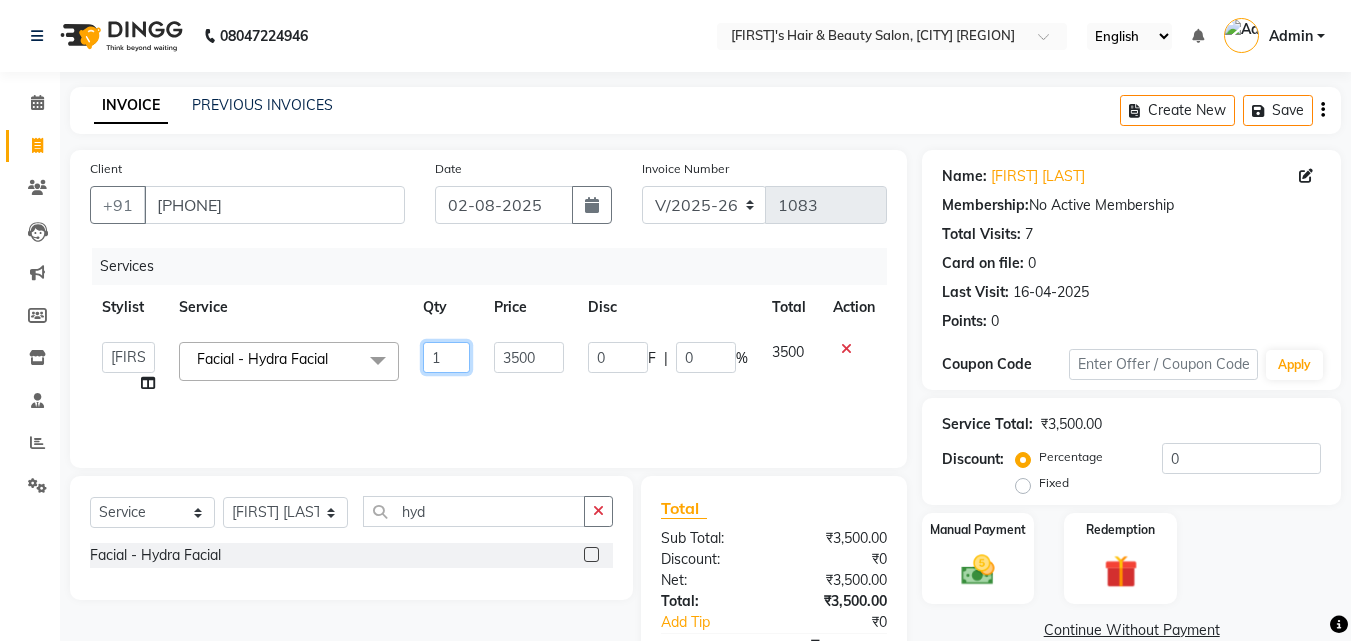 click on "1" 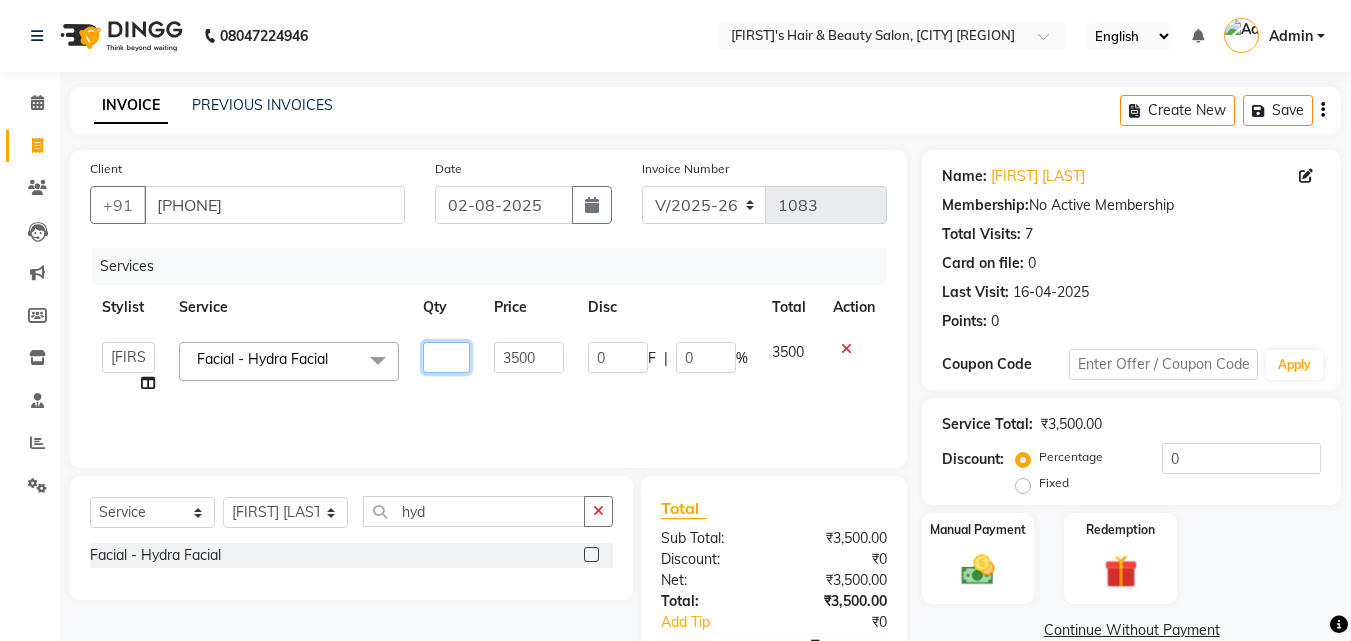 type on "2" 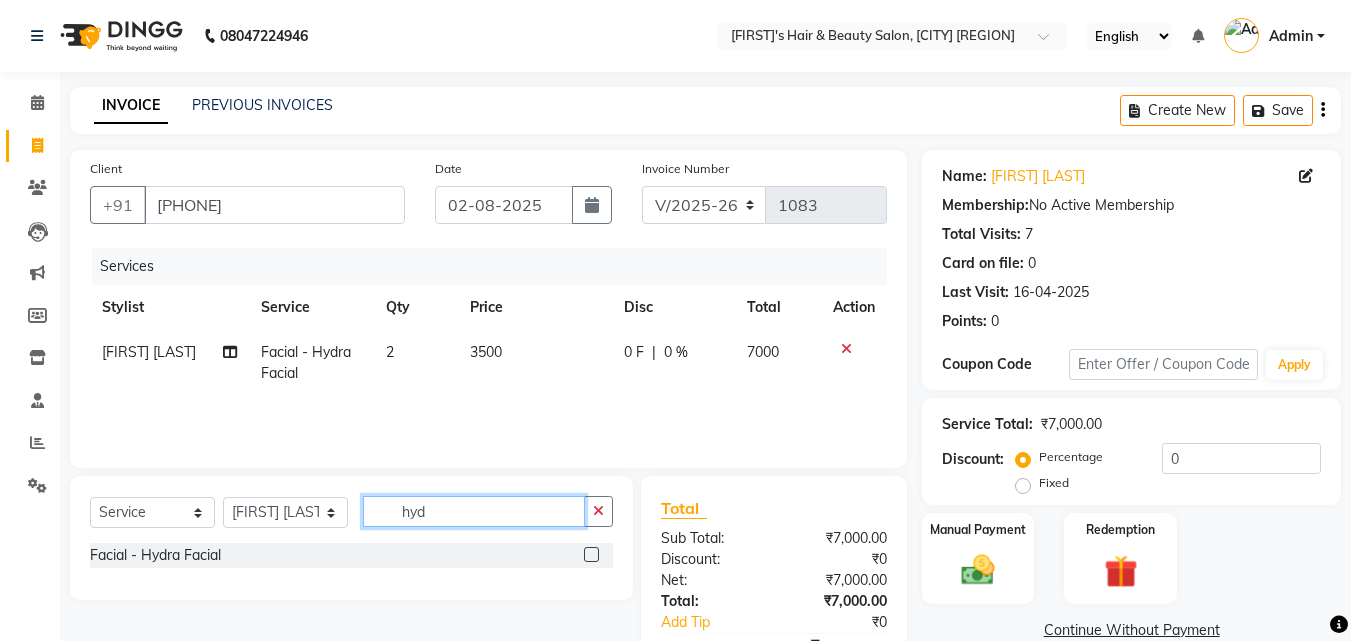 click on "hyd" 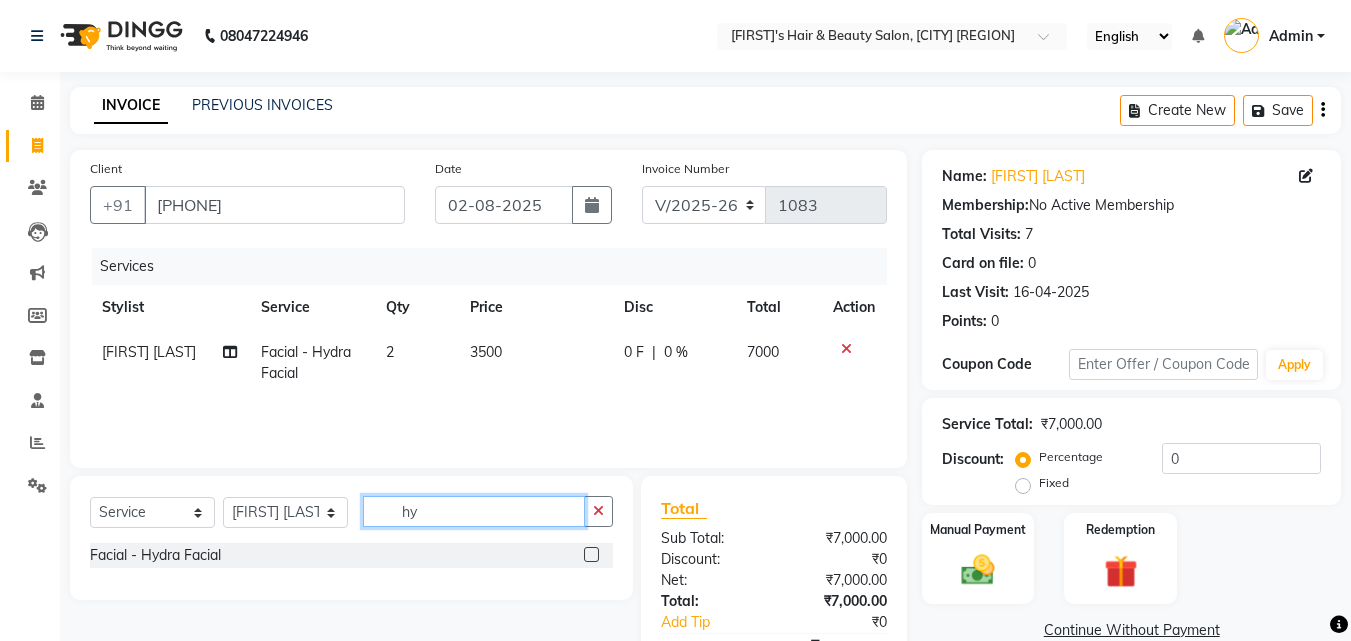 type on "h" 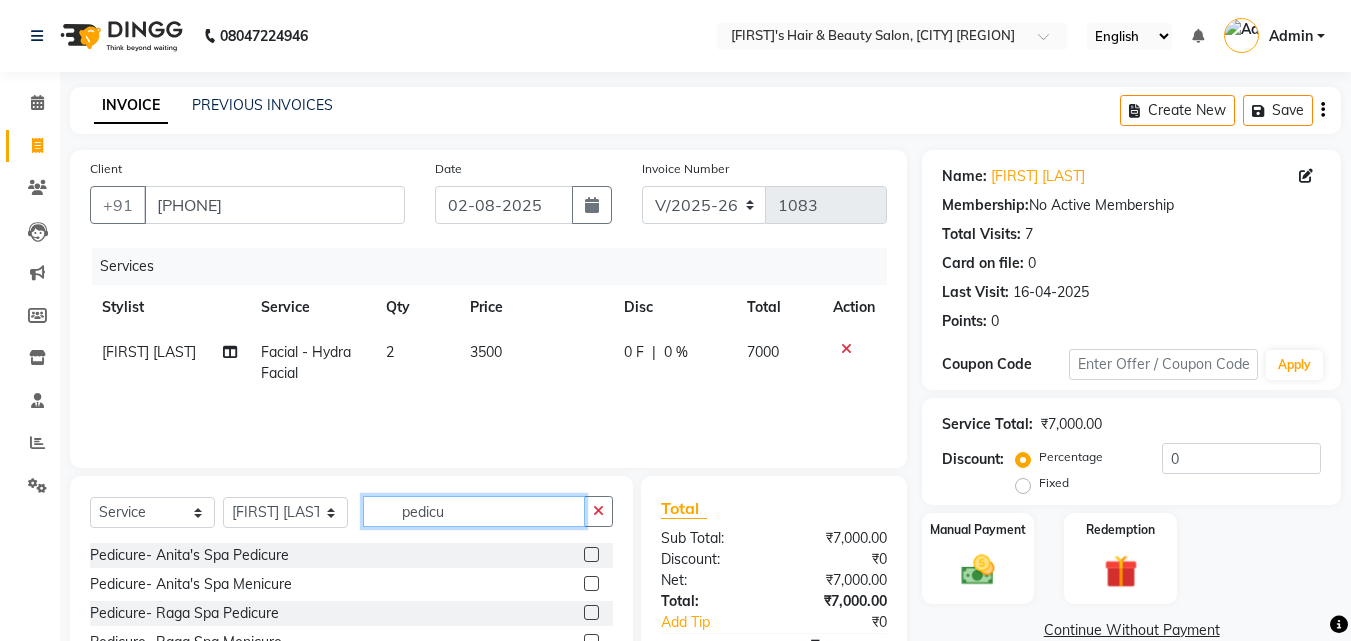 type on "pedicu" 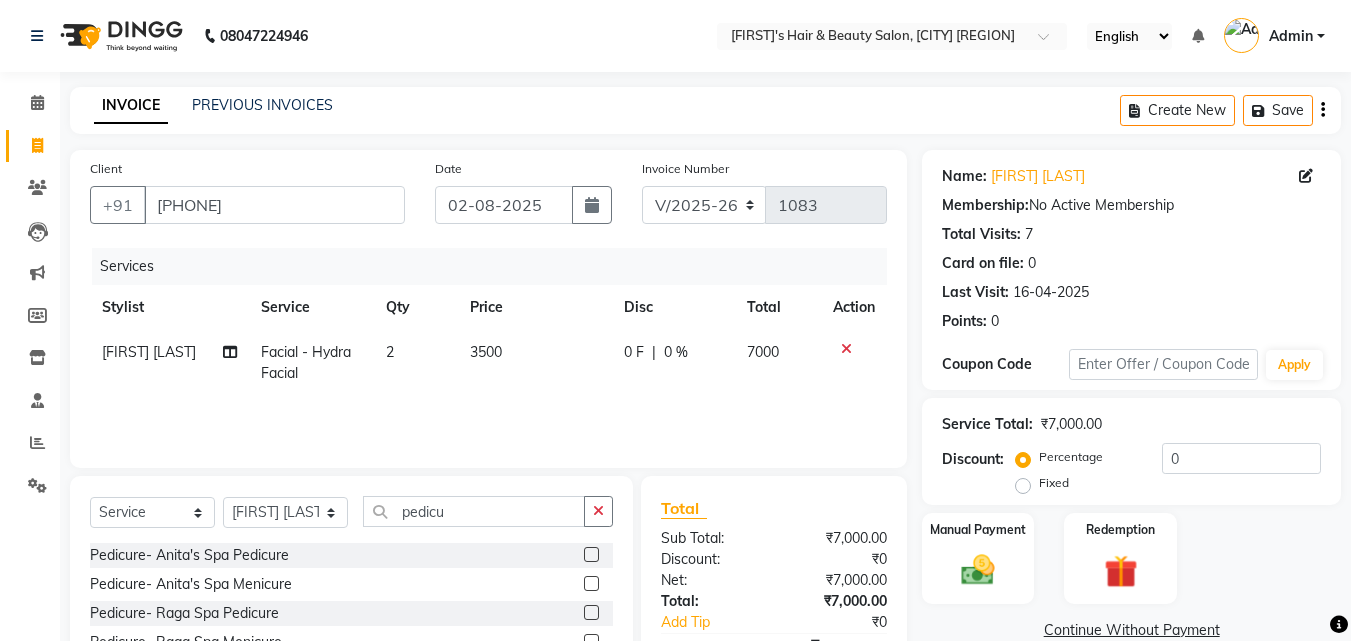 click 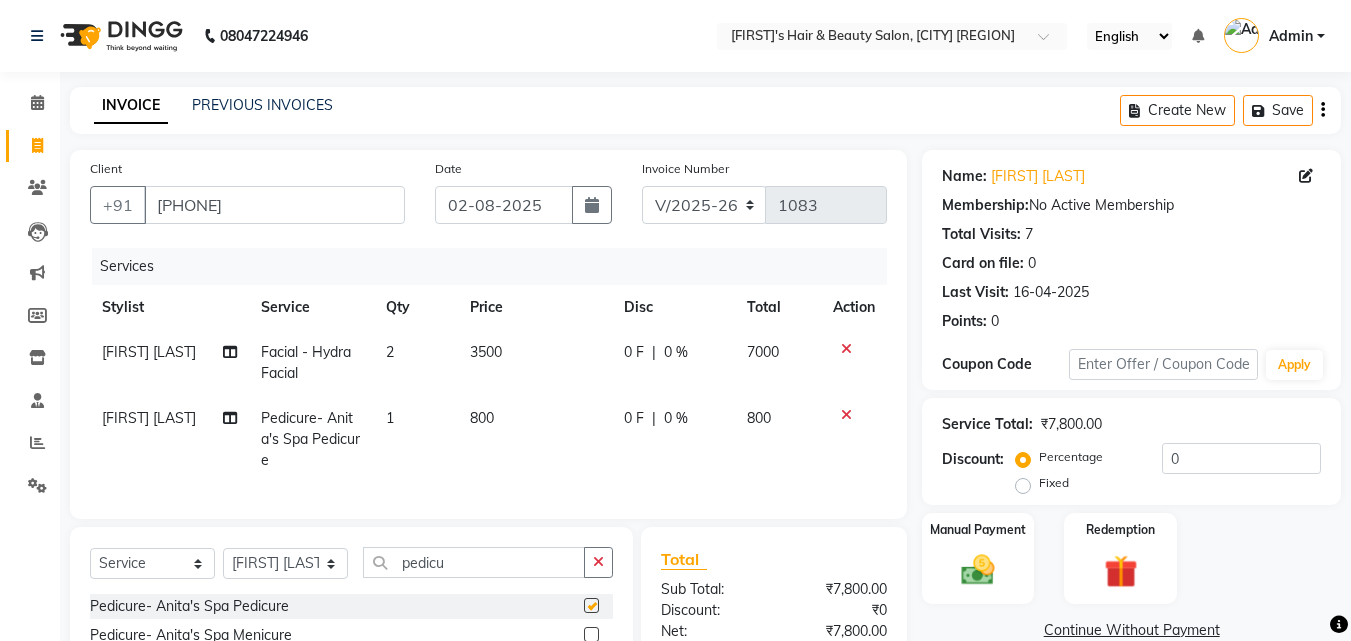 checkbox on "false" 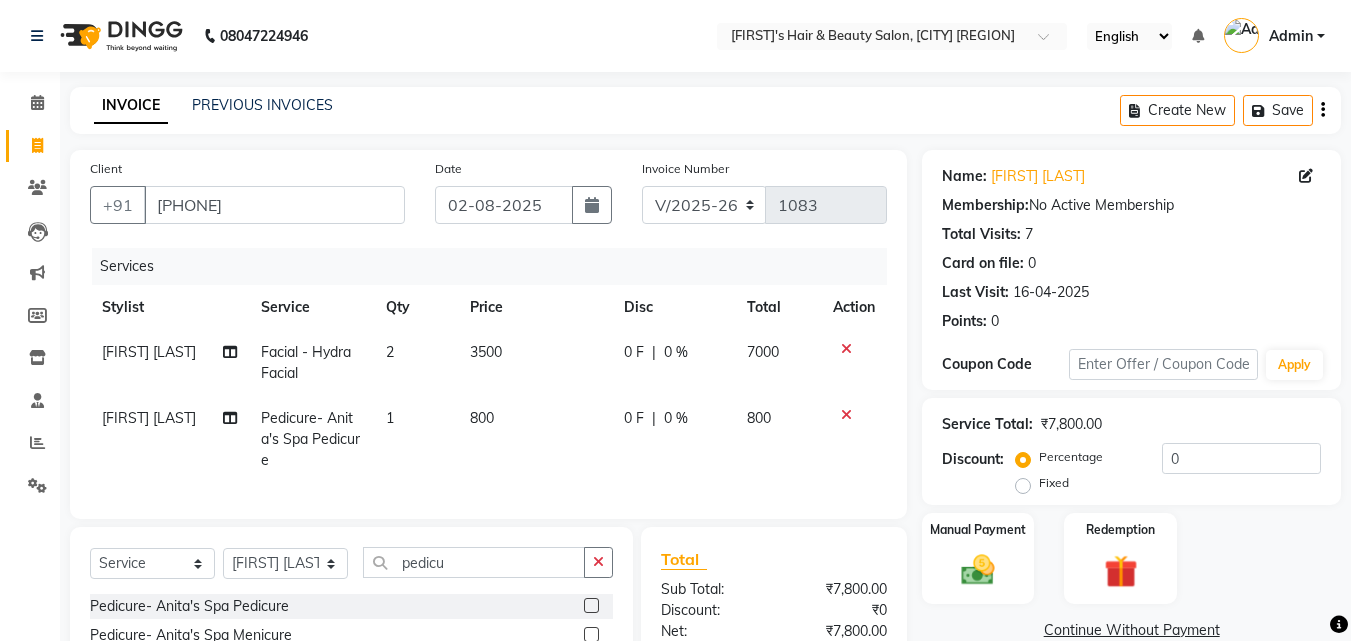 click on "1" 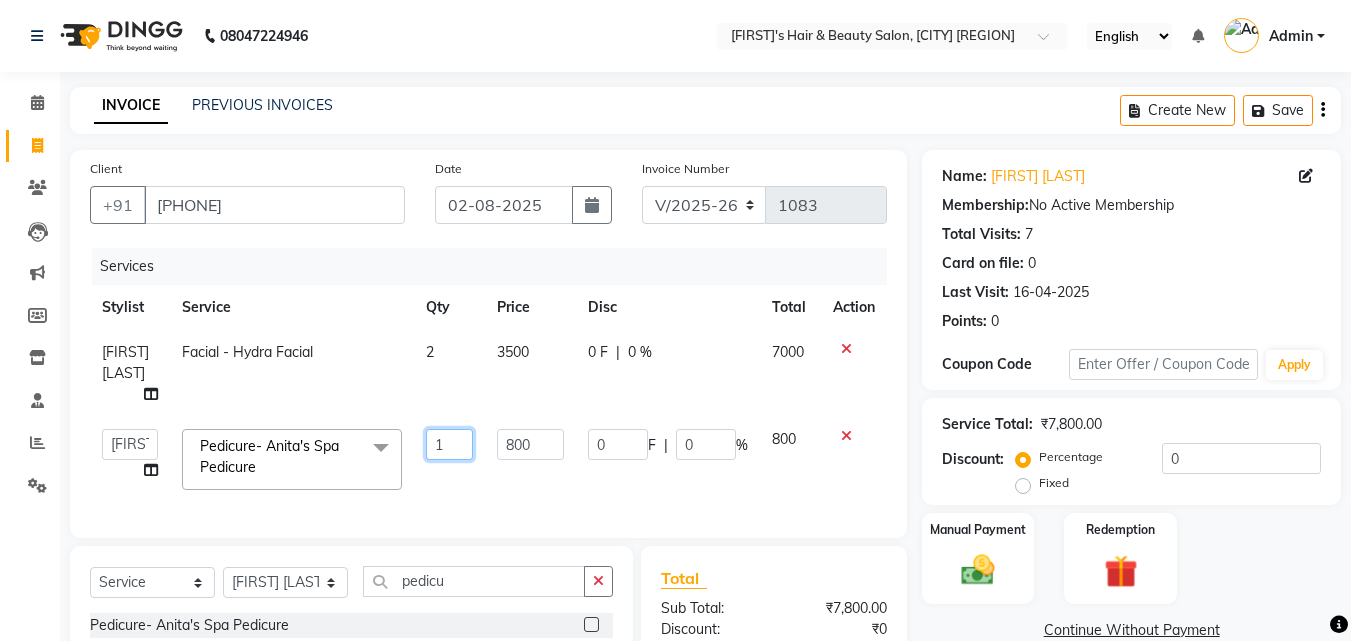 click on "1" 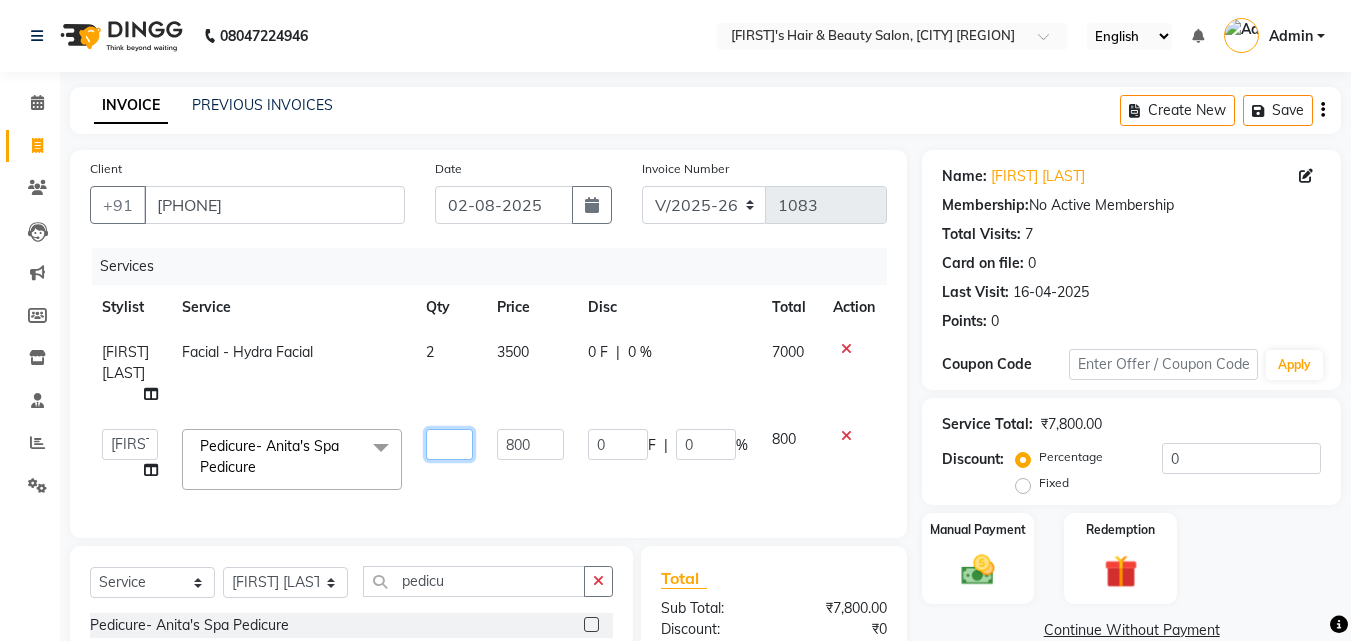 type on "2" 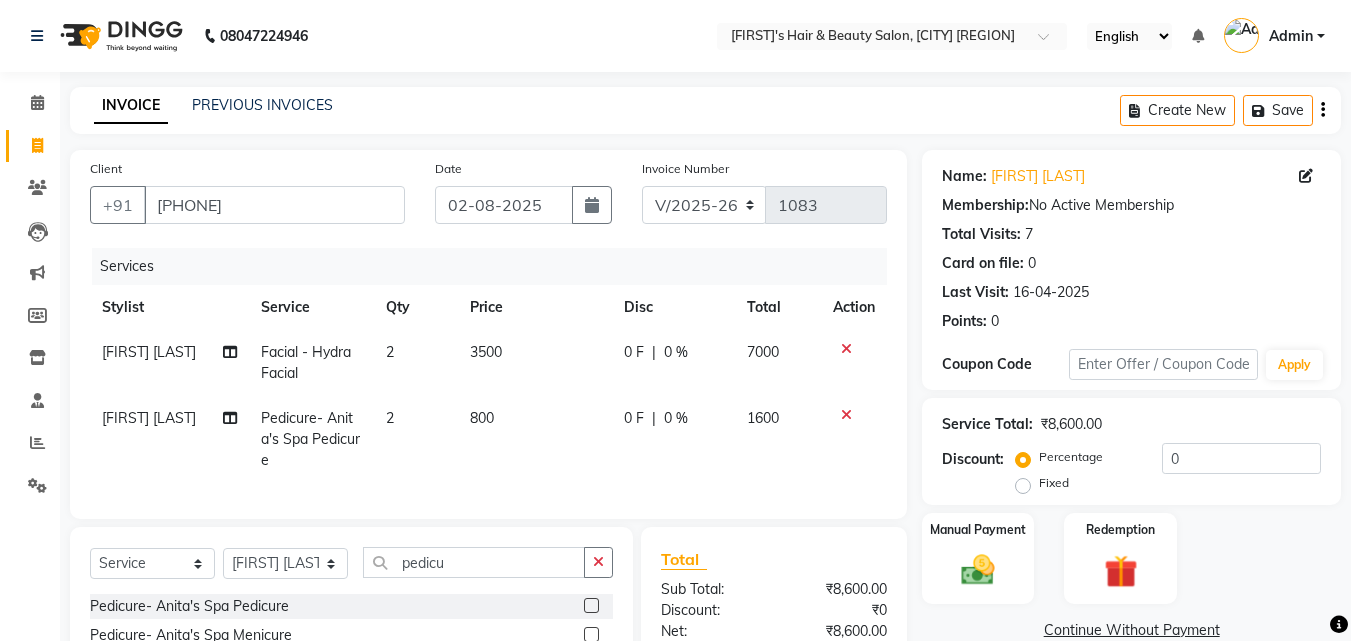 click on "0 %" 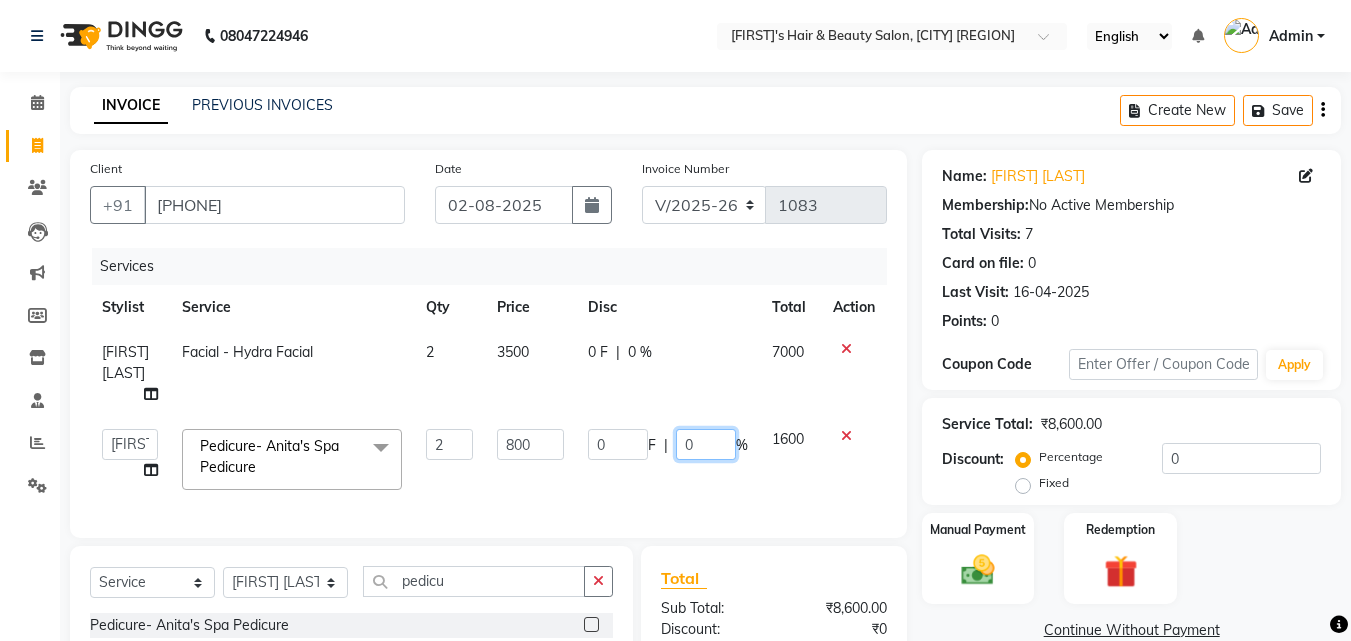 click on "0" 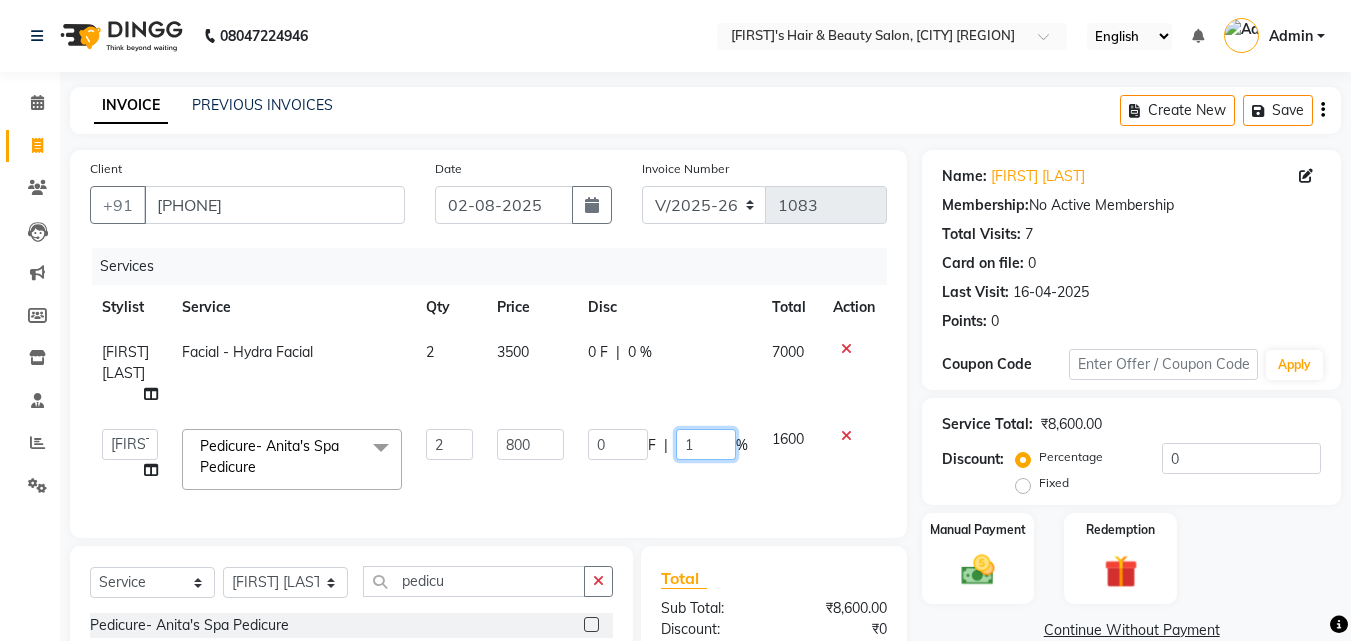 type on "10" 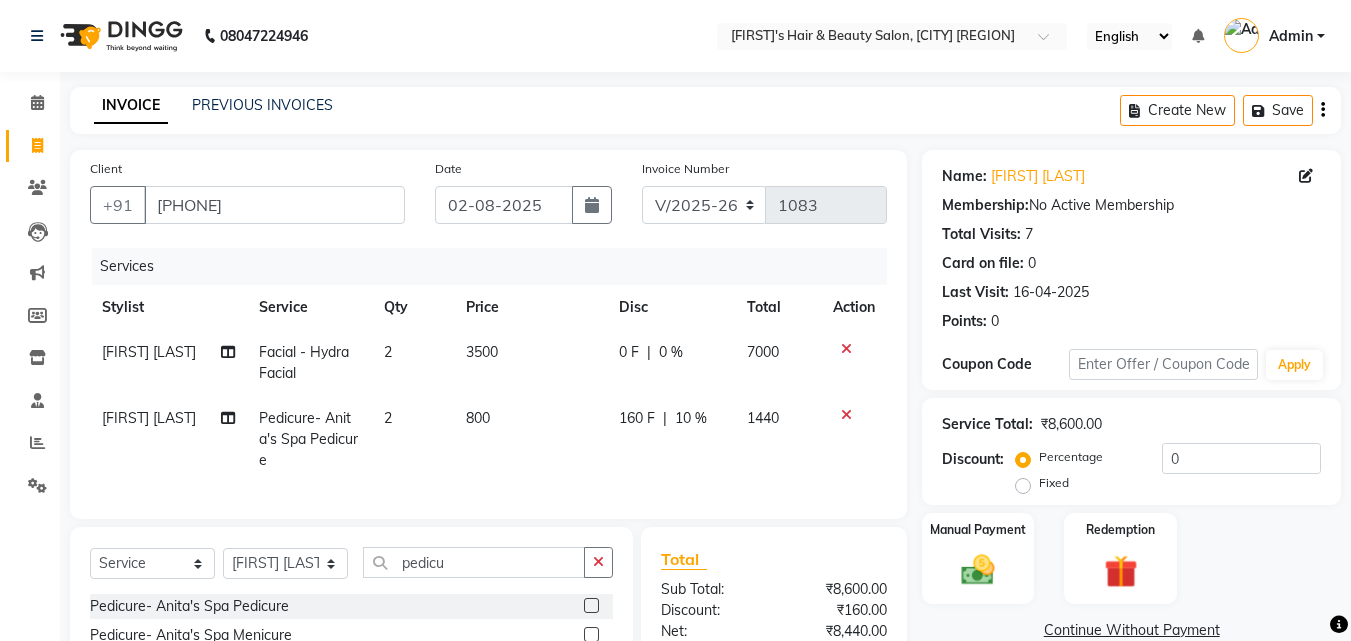 click on "0 F | 0 %" 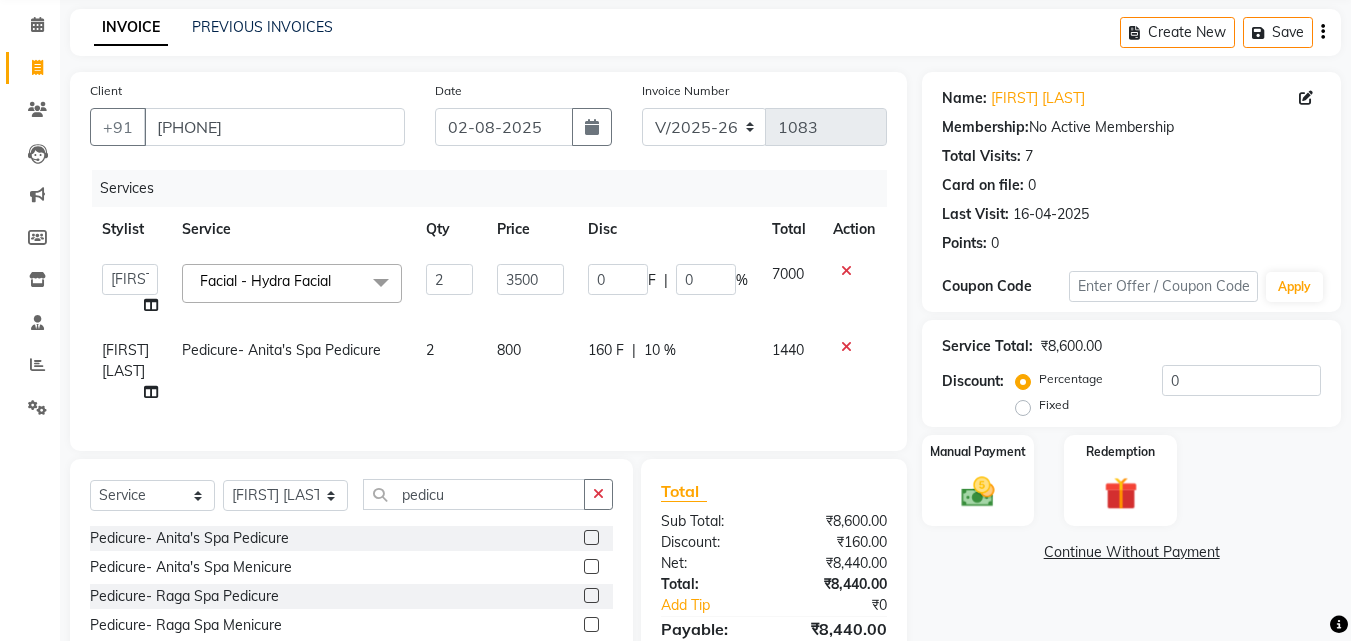 scroll, scrollTop: 56, scrollLeft: 0, axis: vertical 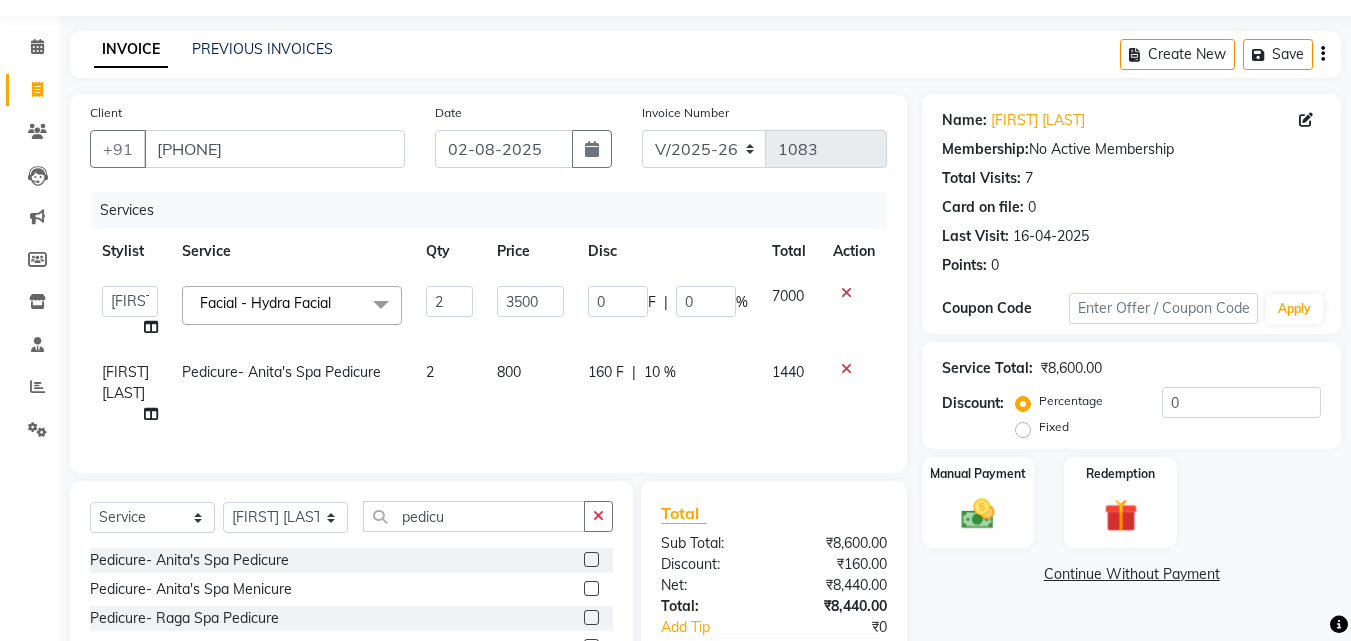 click on "3500" 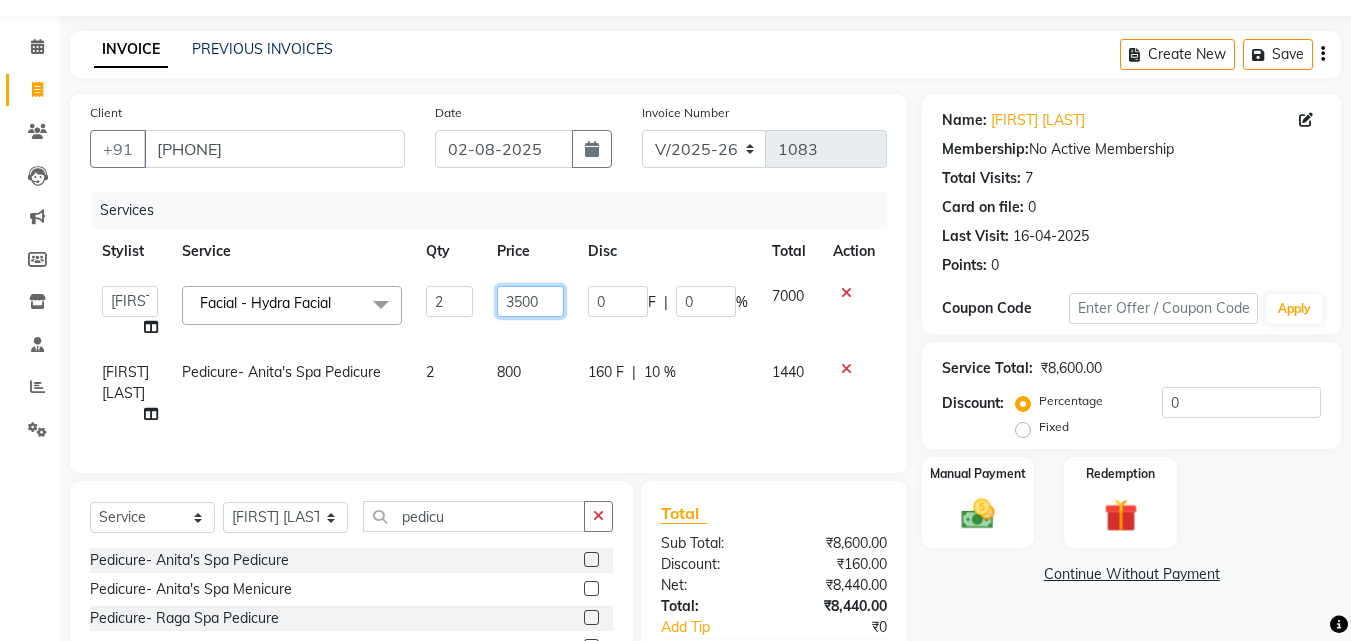 click on "3500" 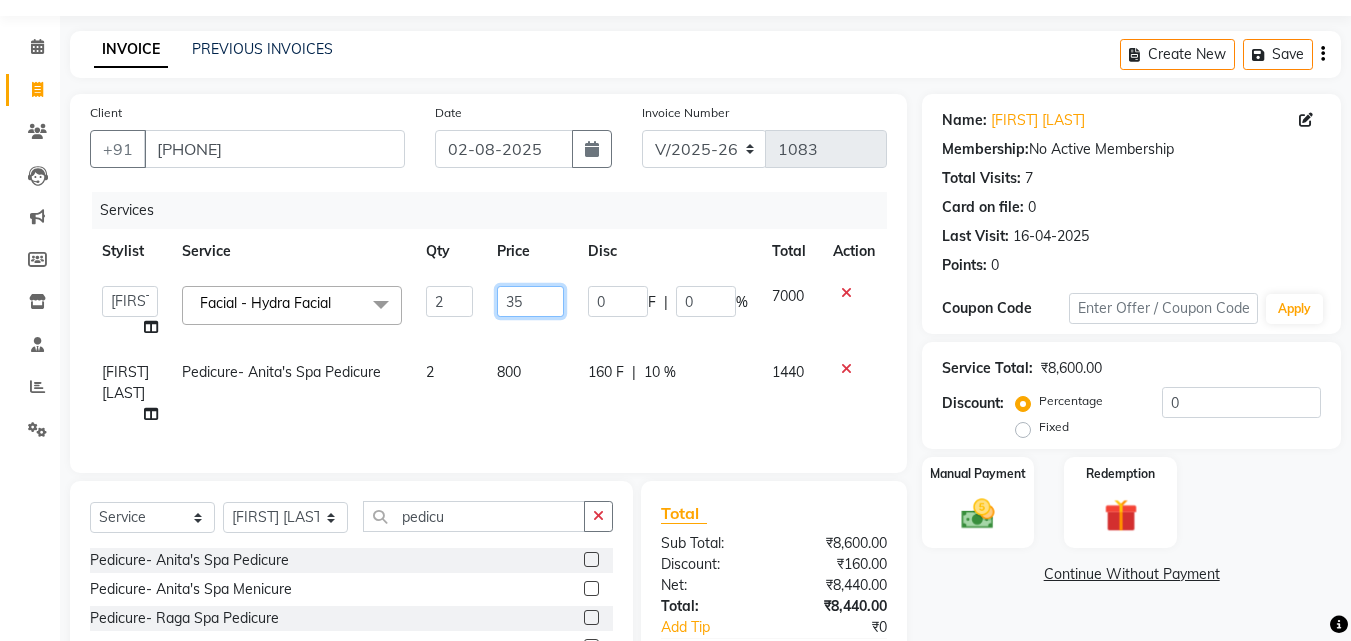 type on "3" 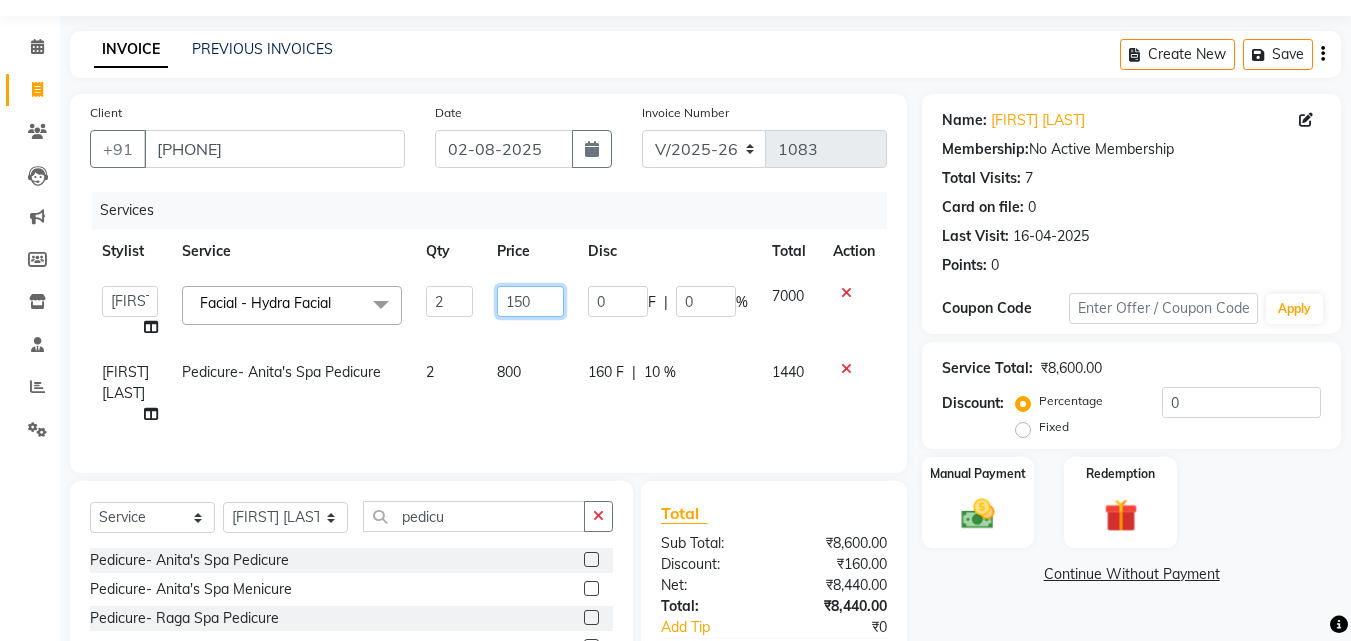 type on "1500" 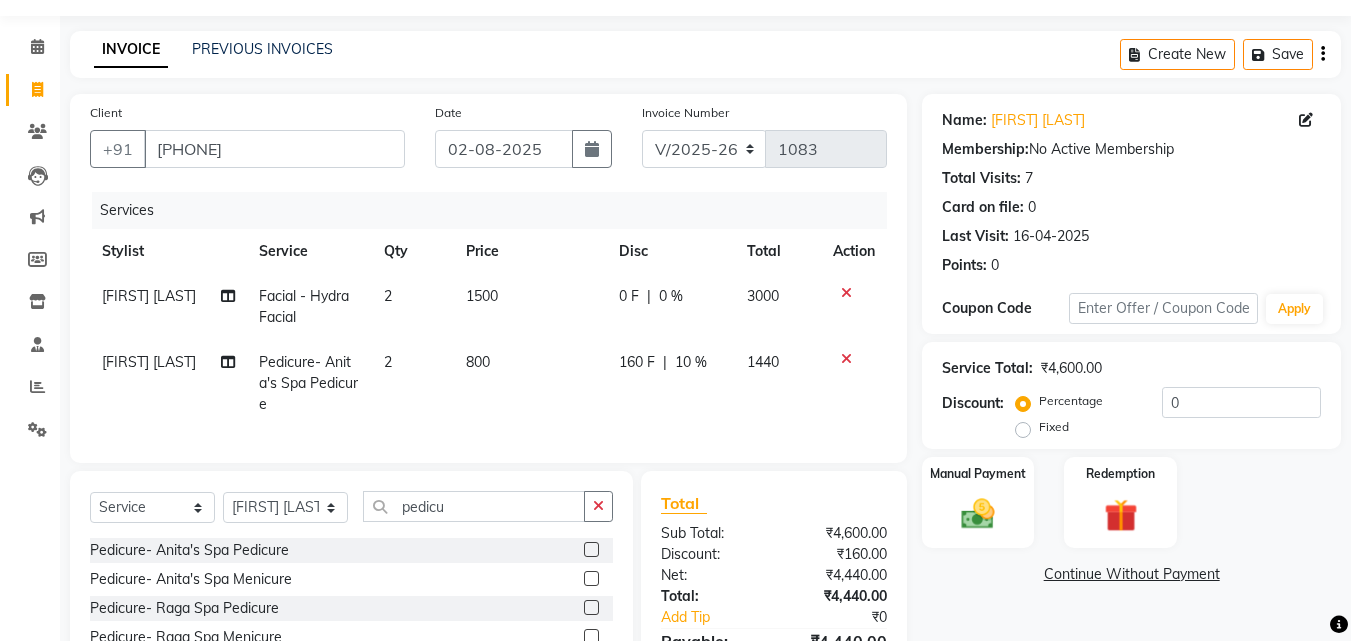 click on "800" 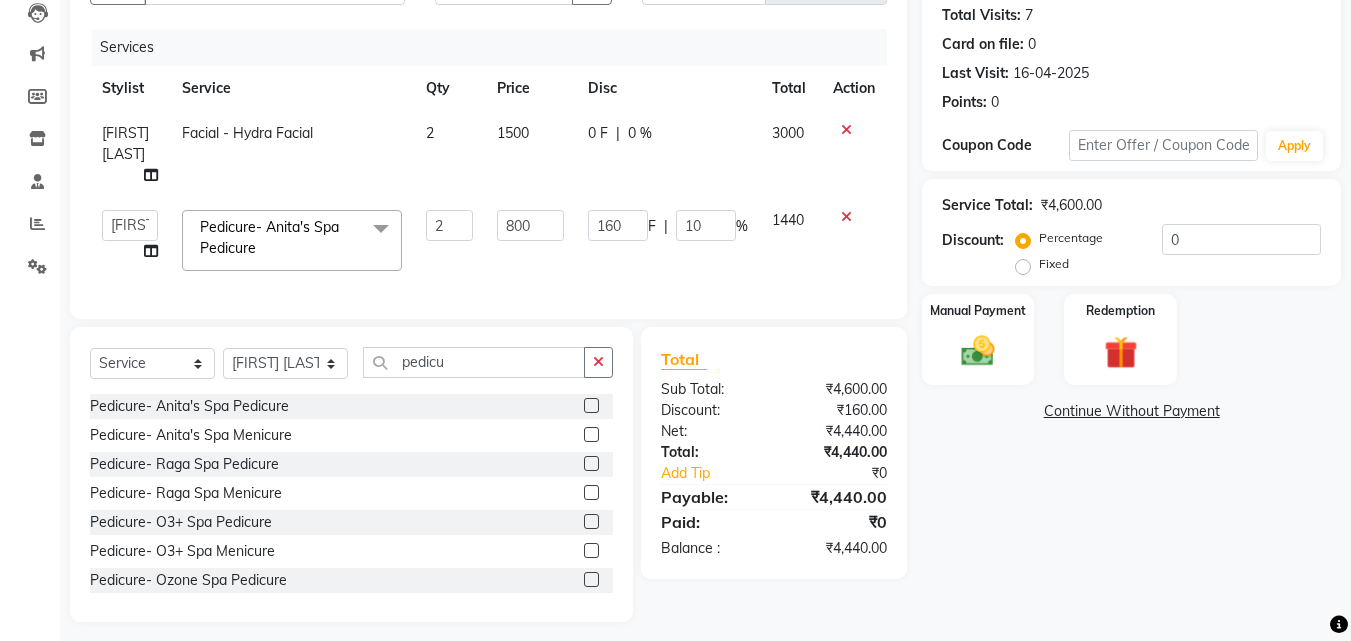 scroll, scrollTop: 245, scrollLeft: 0, axis: vertical 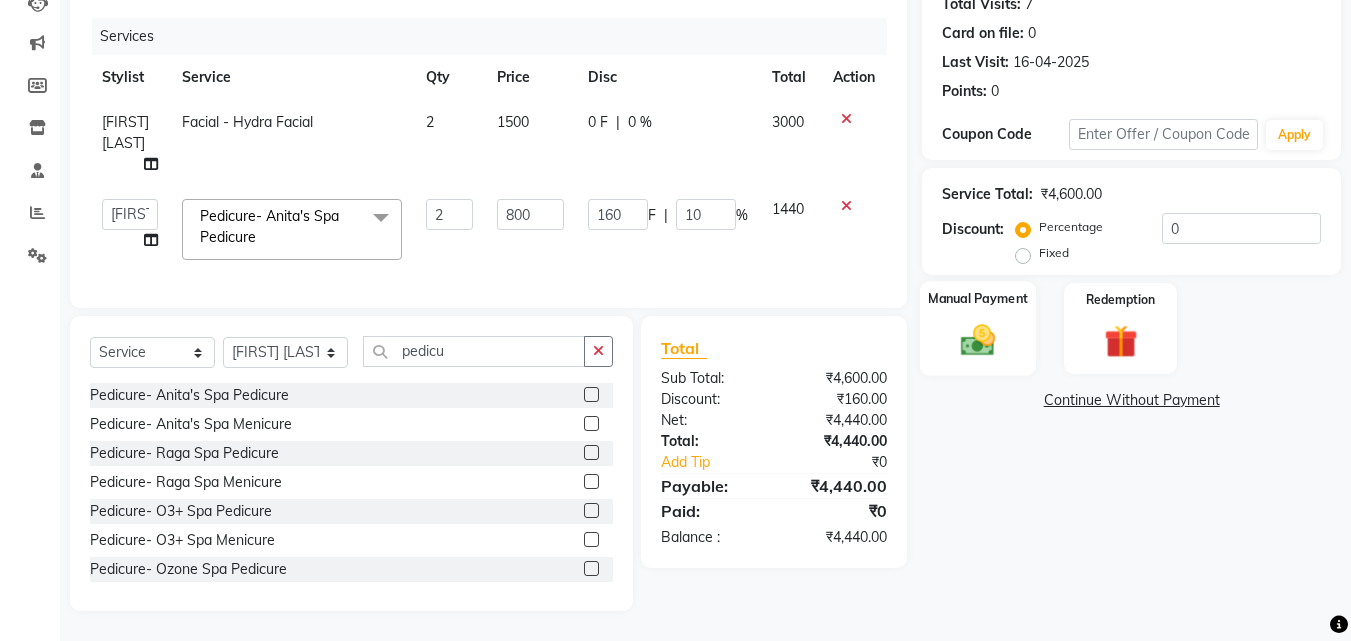 click 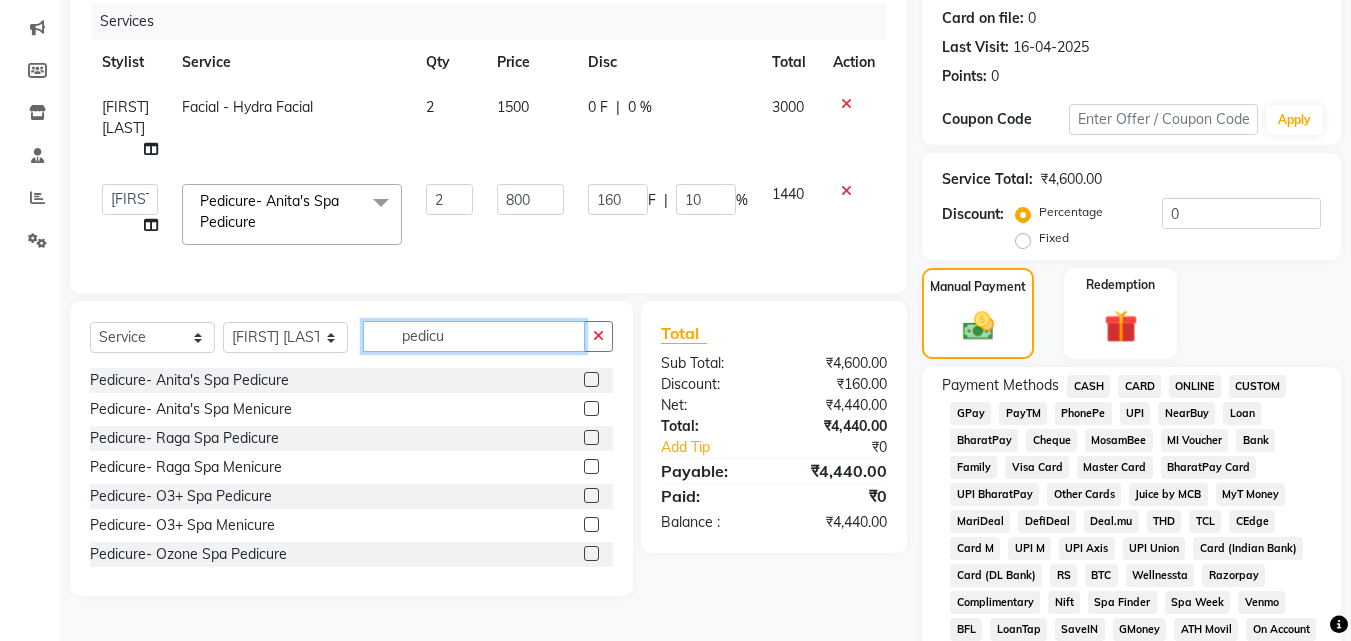click on "pedicu" 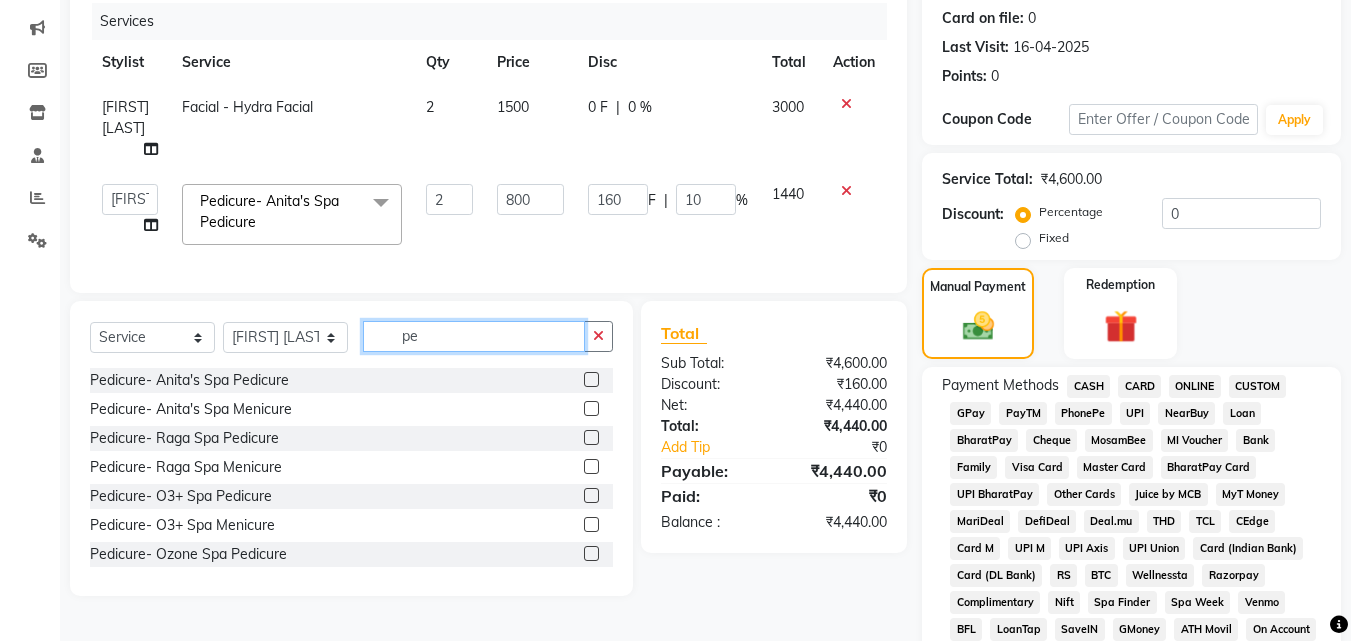 type on "p" 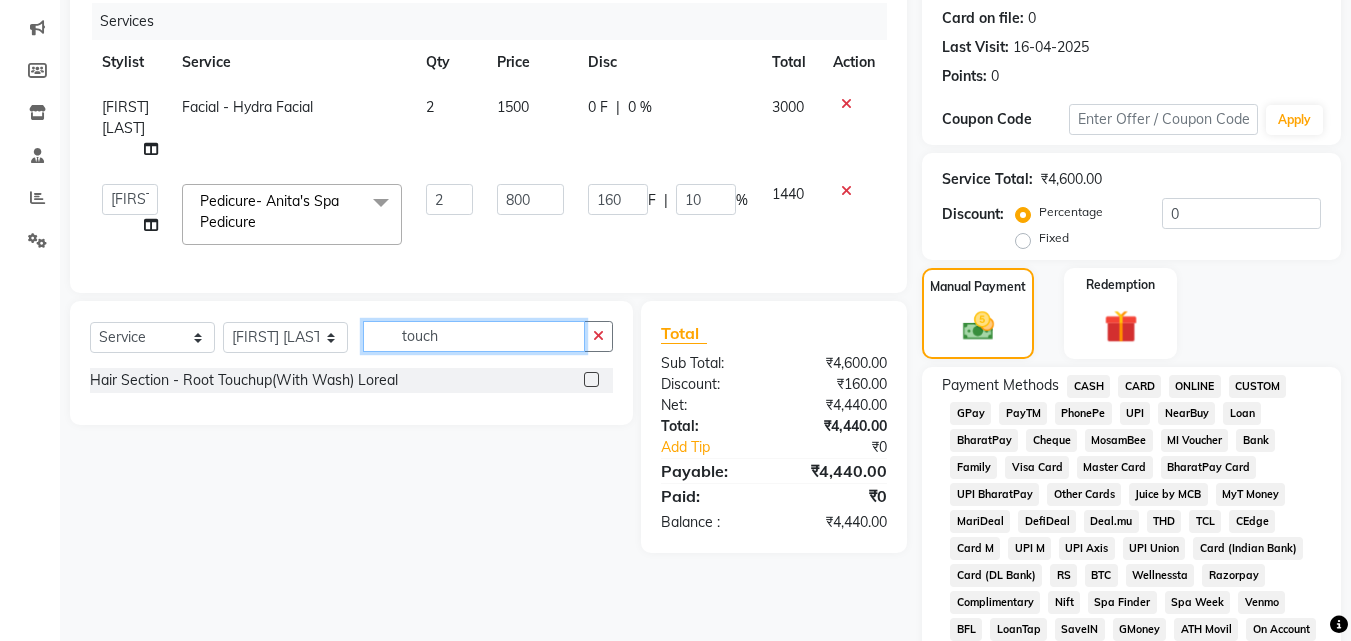 type on "touch" 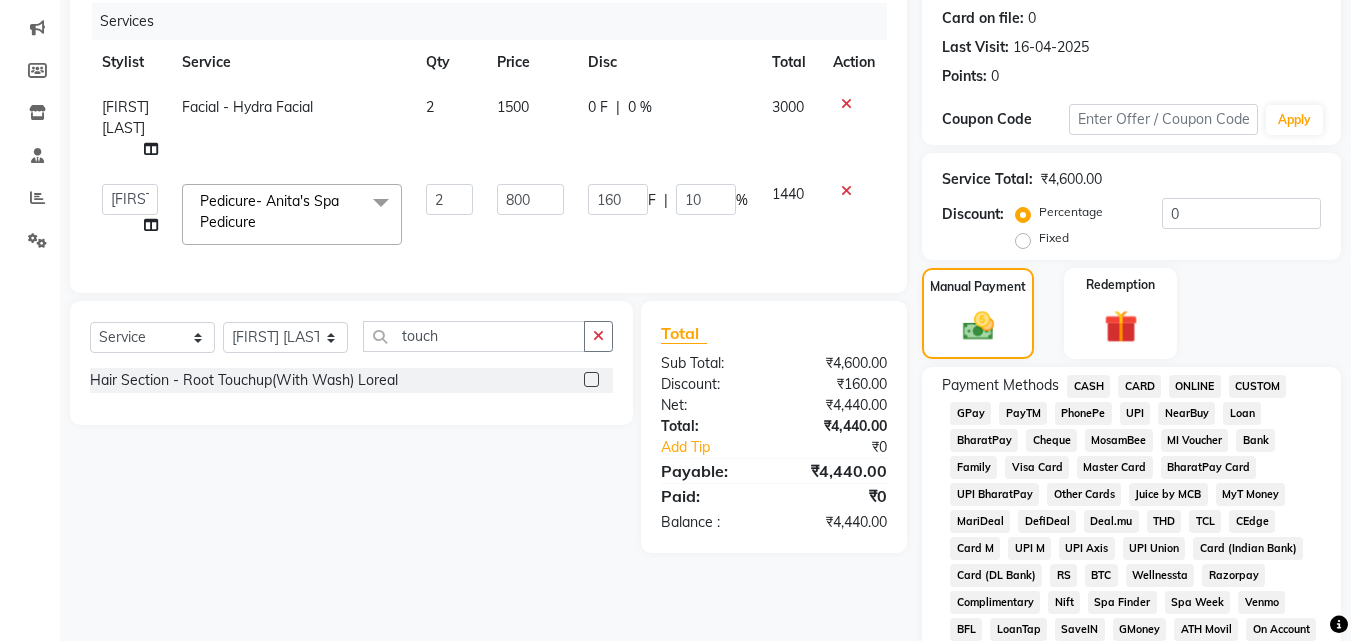 click 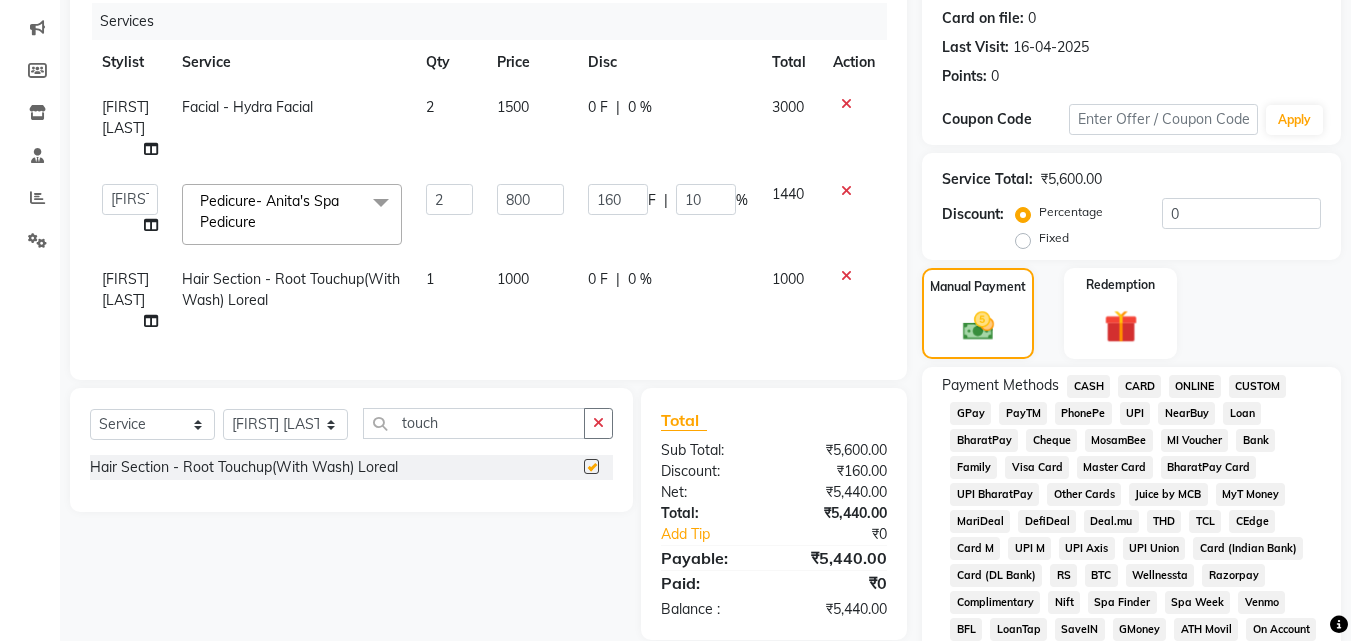 checkbox on "false" 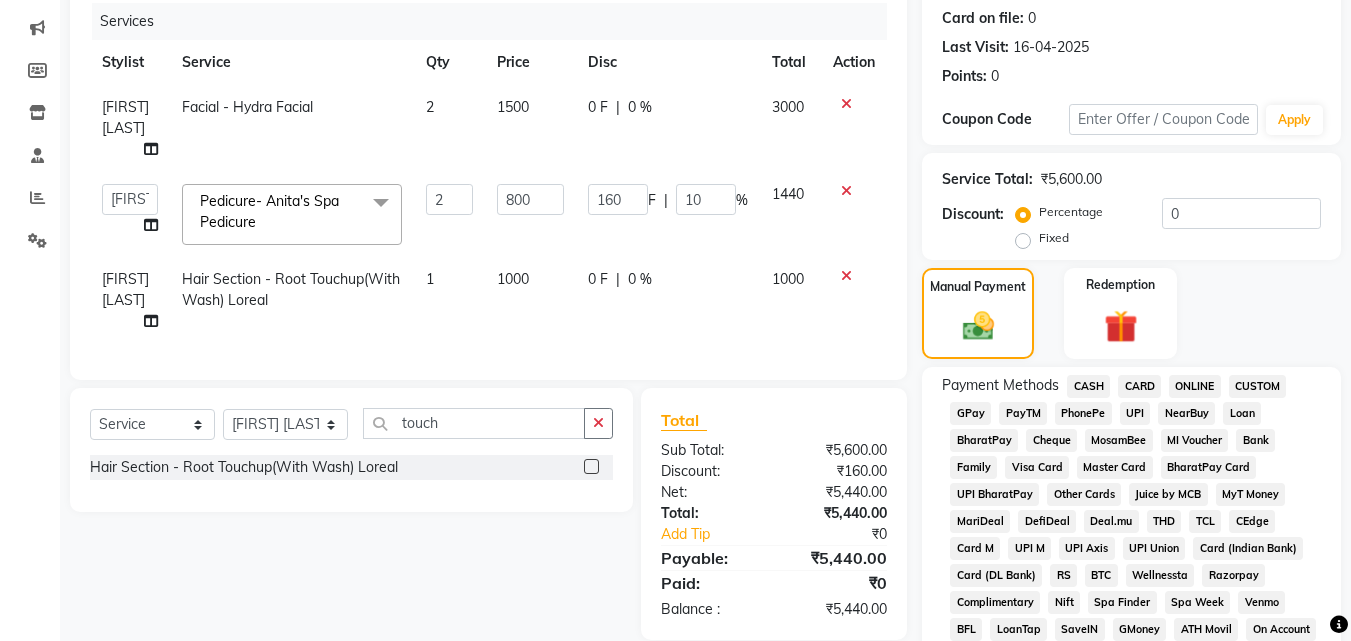 click on "0 %" 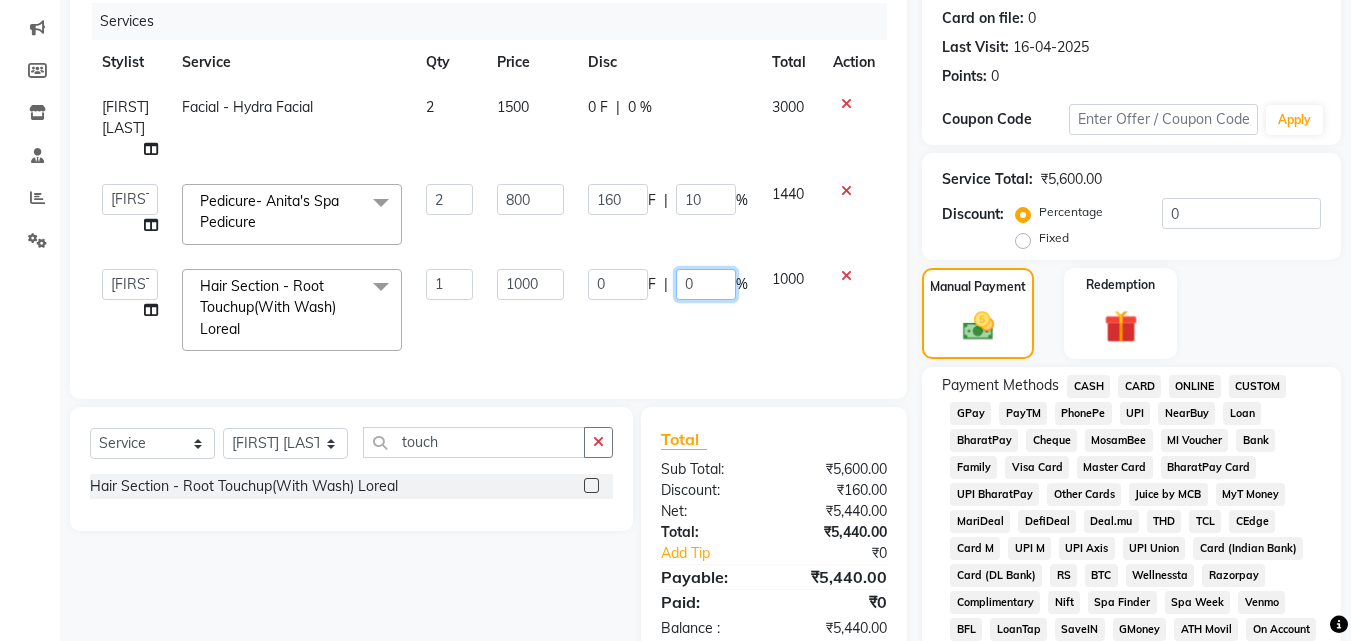 click on "0" 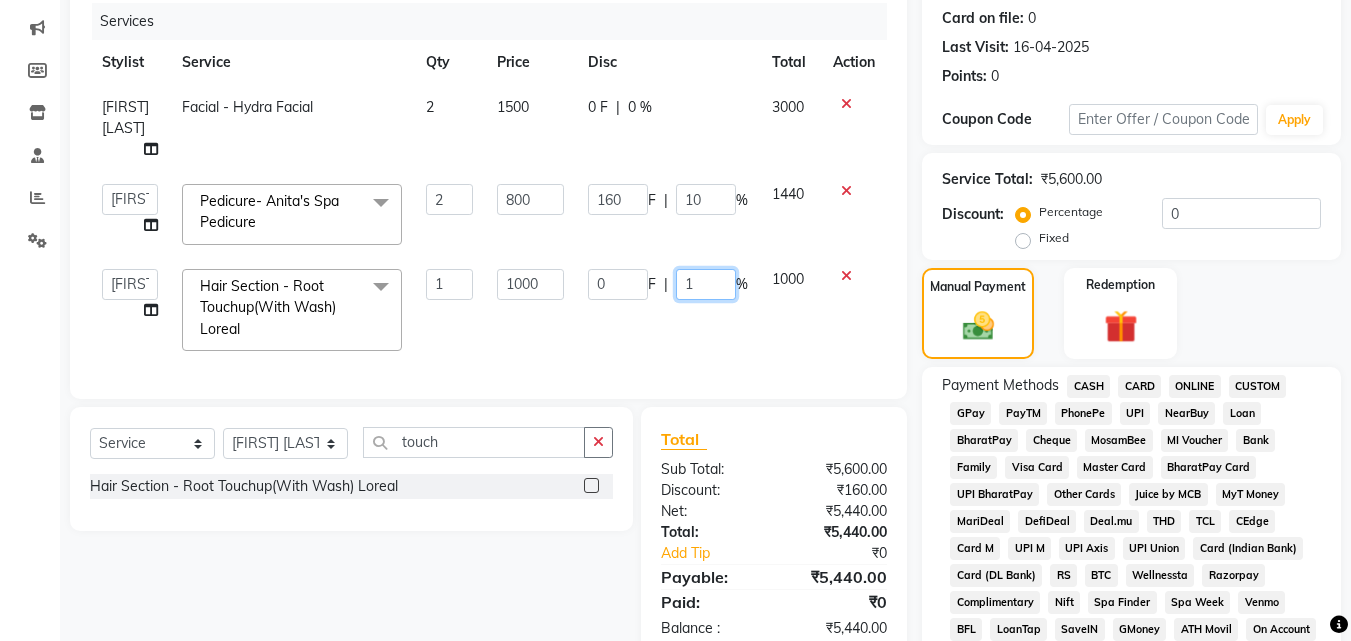 type on "10" 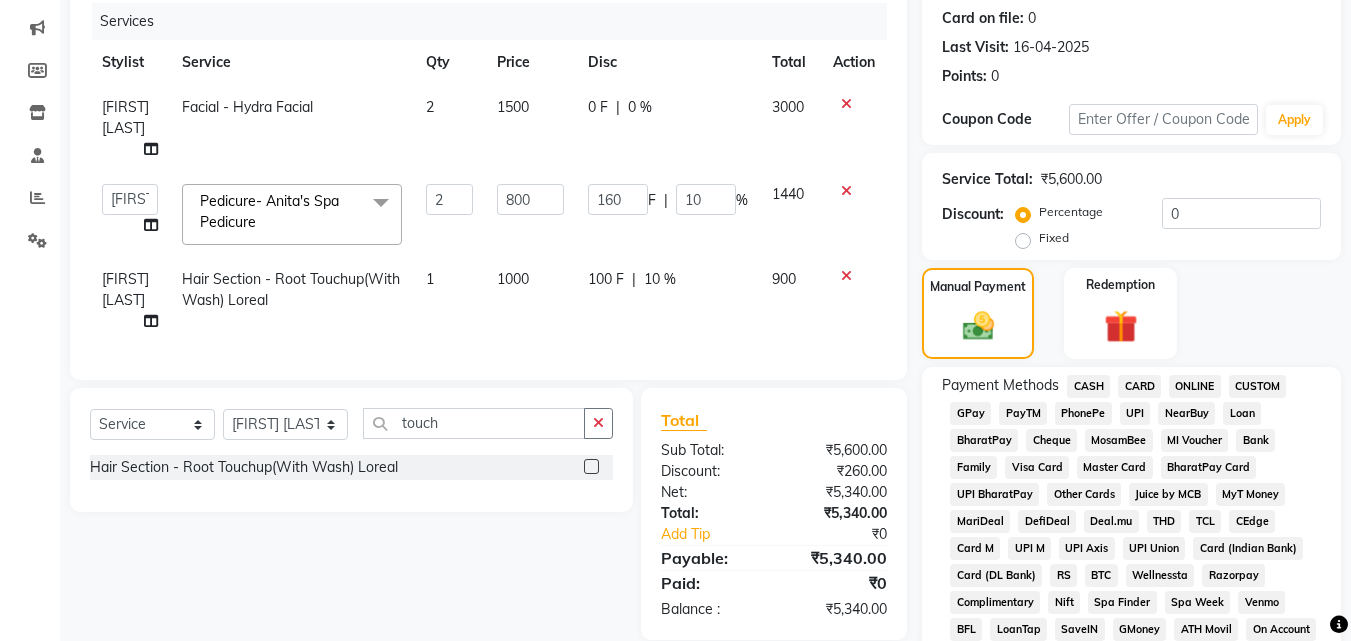 click on "900" 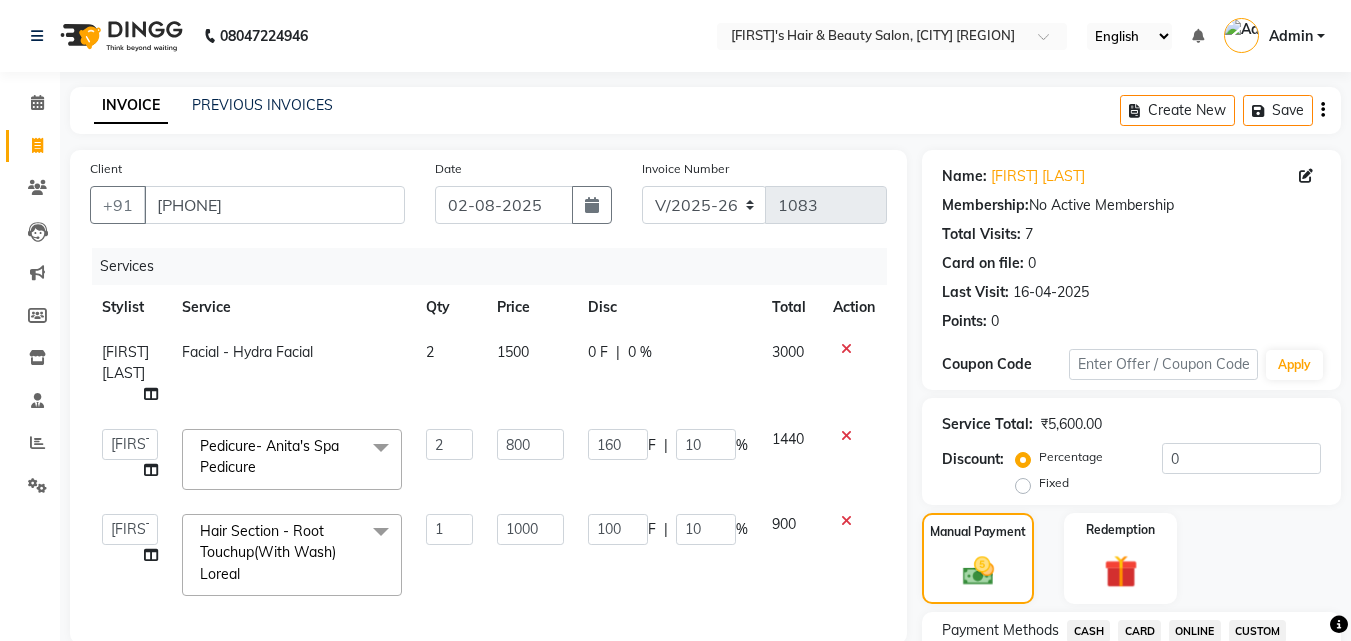 scroll, scrollTop: 560, scrollLeft: 0, axis: vertical 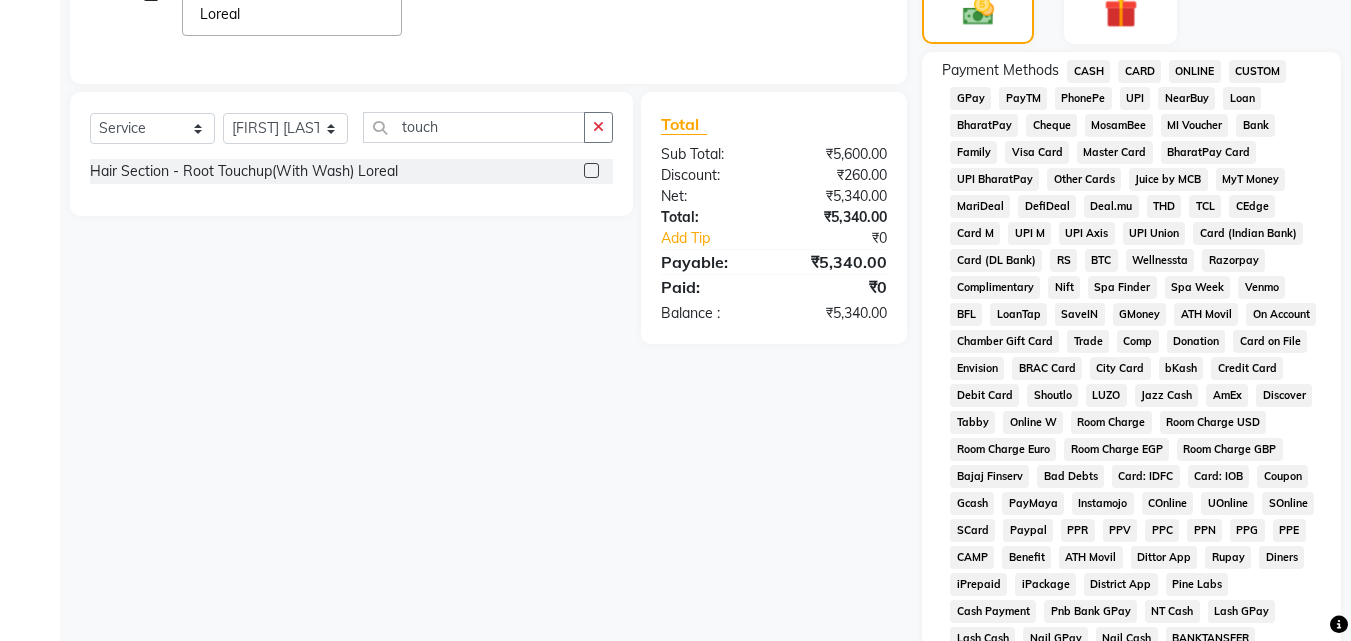 click on "GPay" 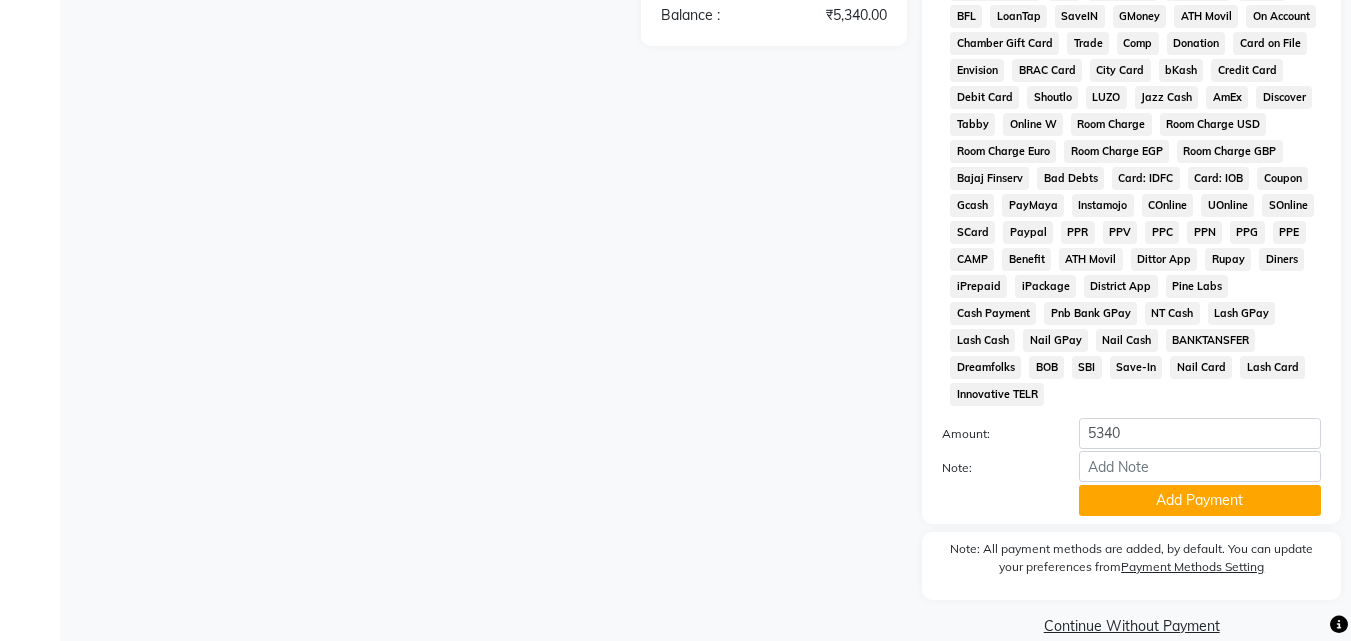 scroll, scrollTop: 861, scrollLeft: 0, axis: vertical 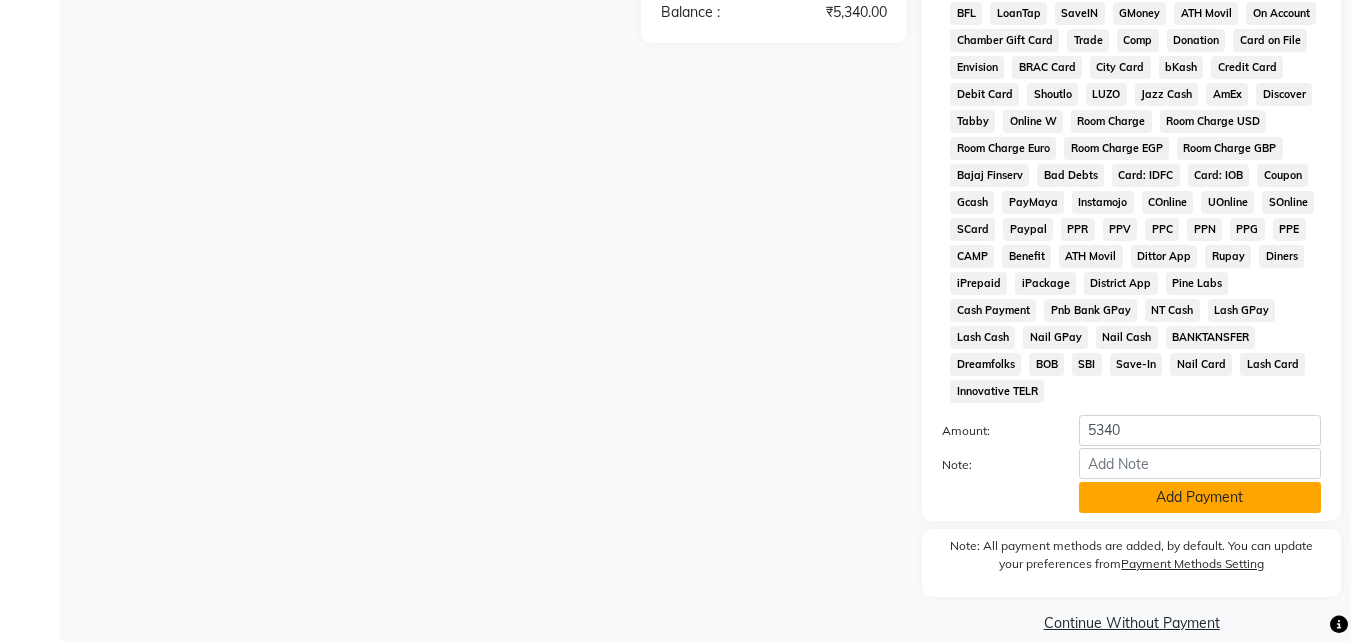 click on "Add Payment" 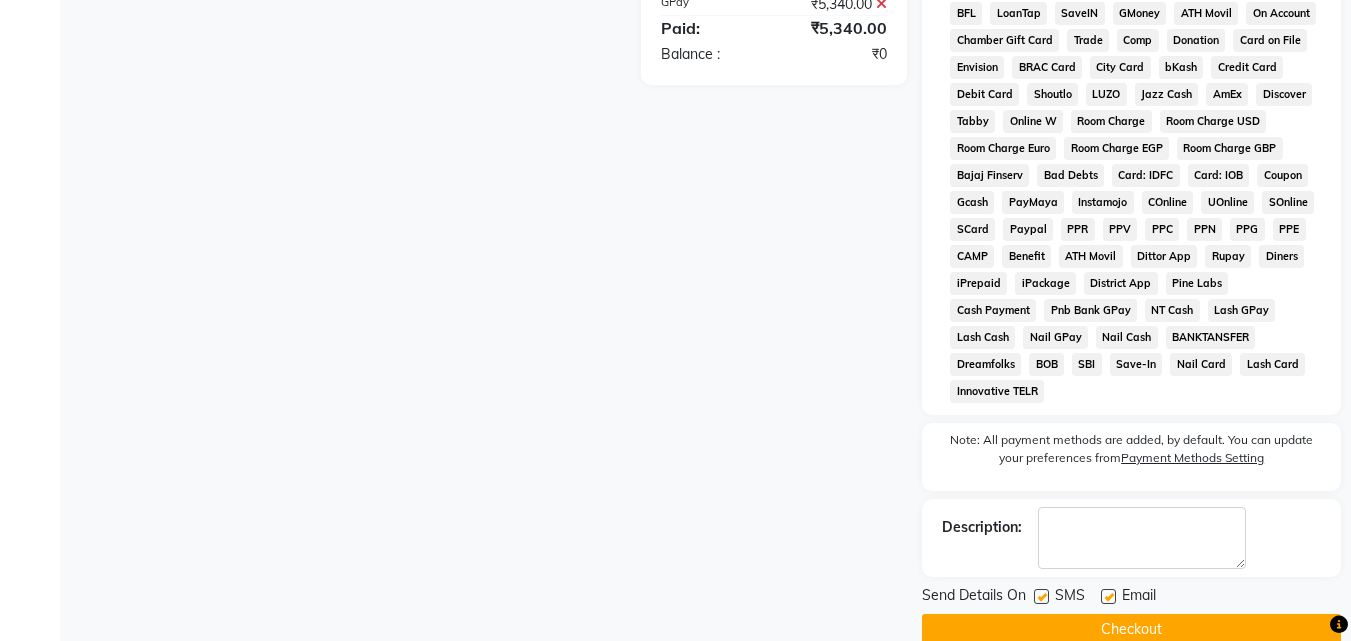click on "Checkout" 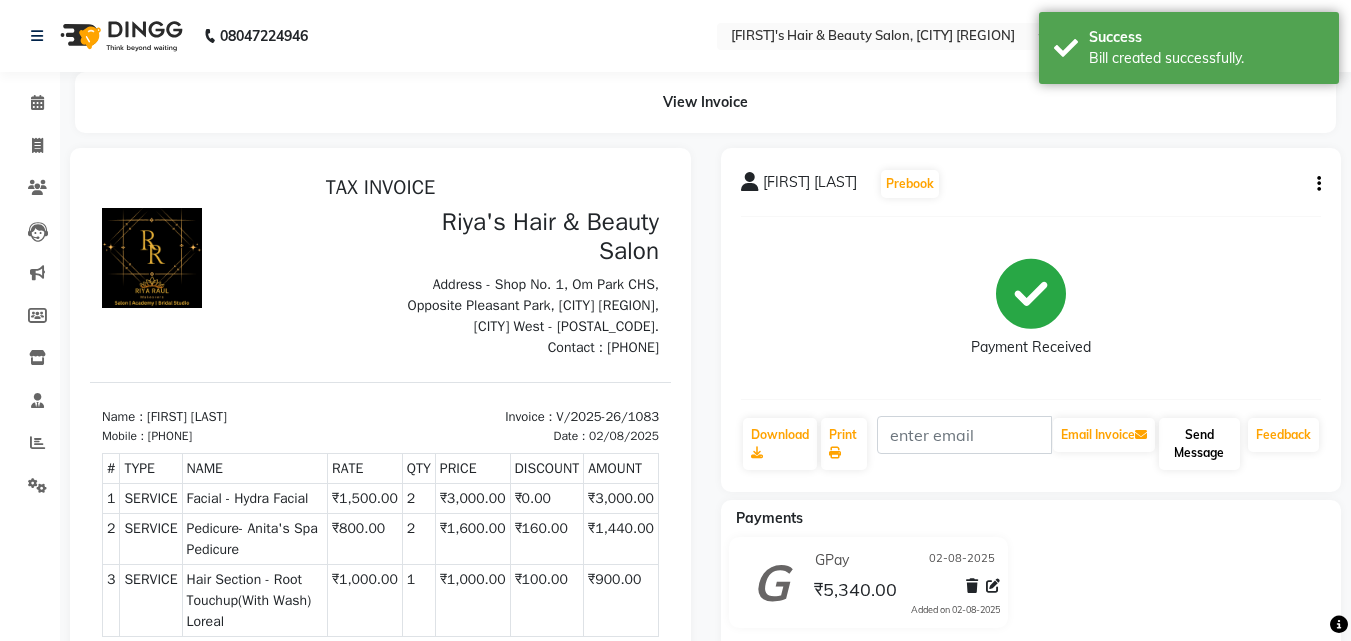 scroll, scrollTop: 0, scrollLeft: 0, axis: both 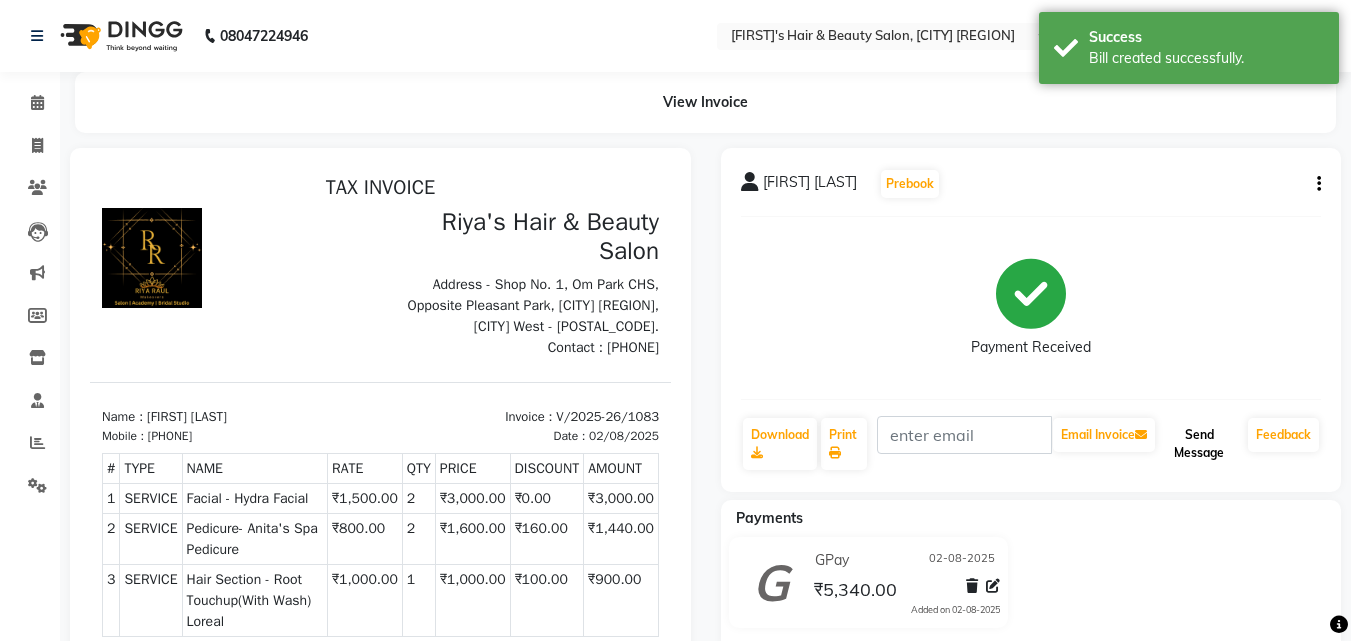 click on "Send Message" 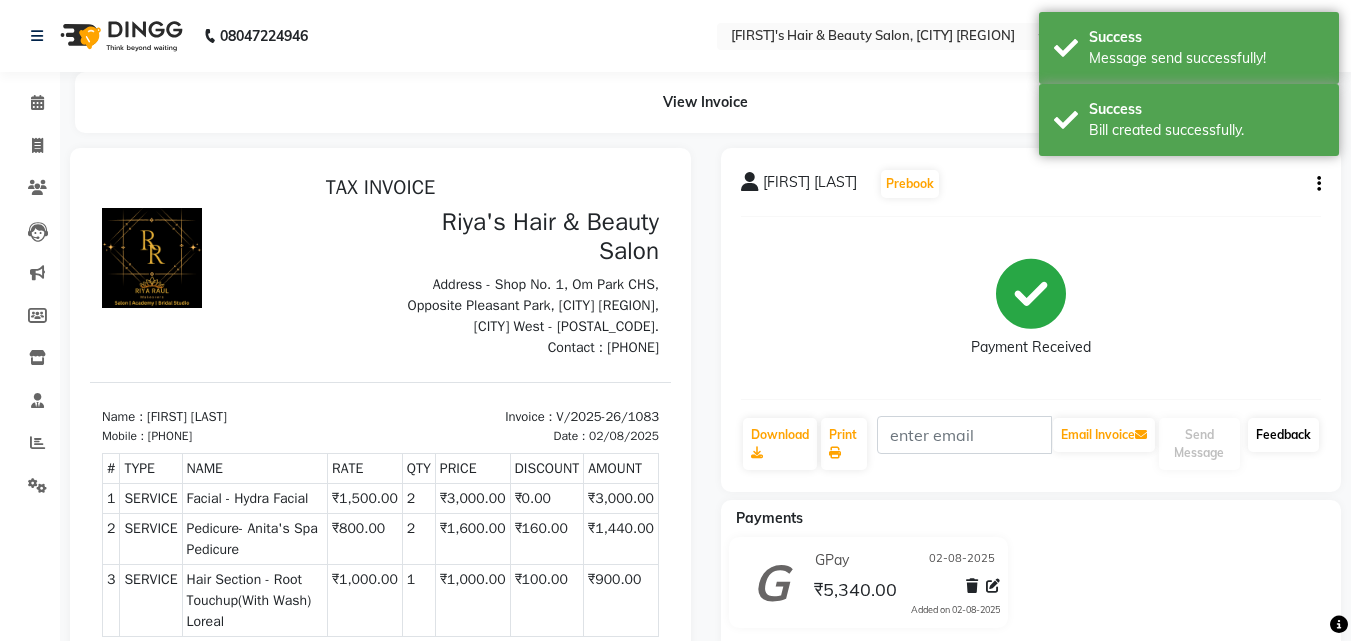 click on "Feedback" 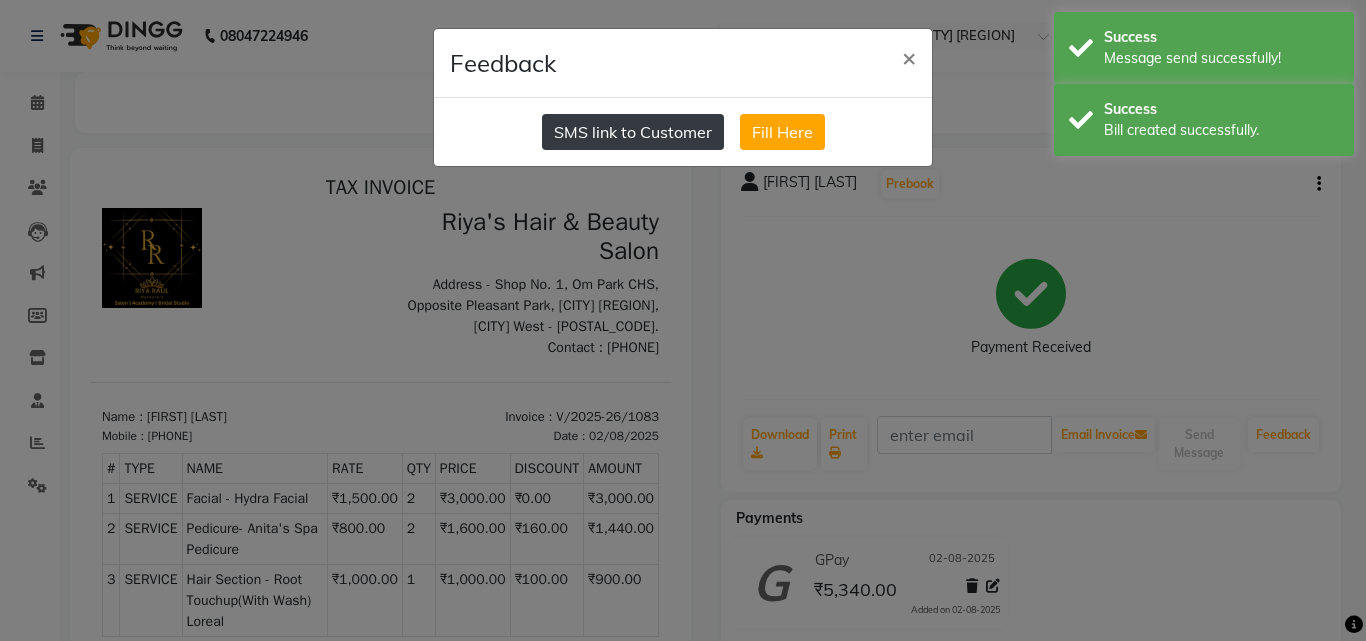 click on "SMS link to Customer" 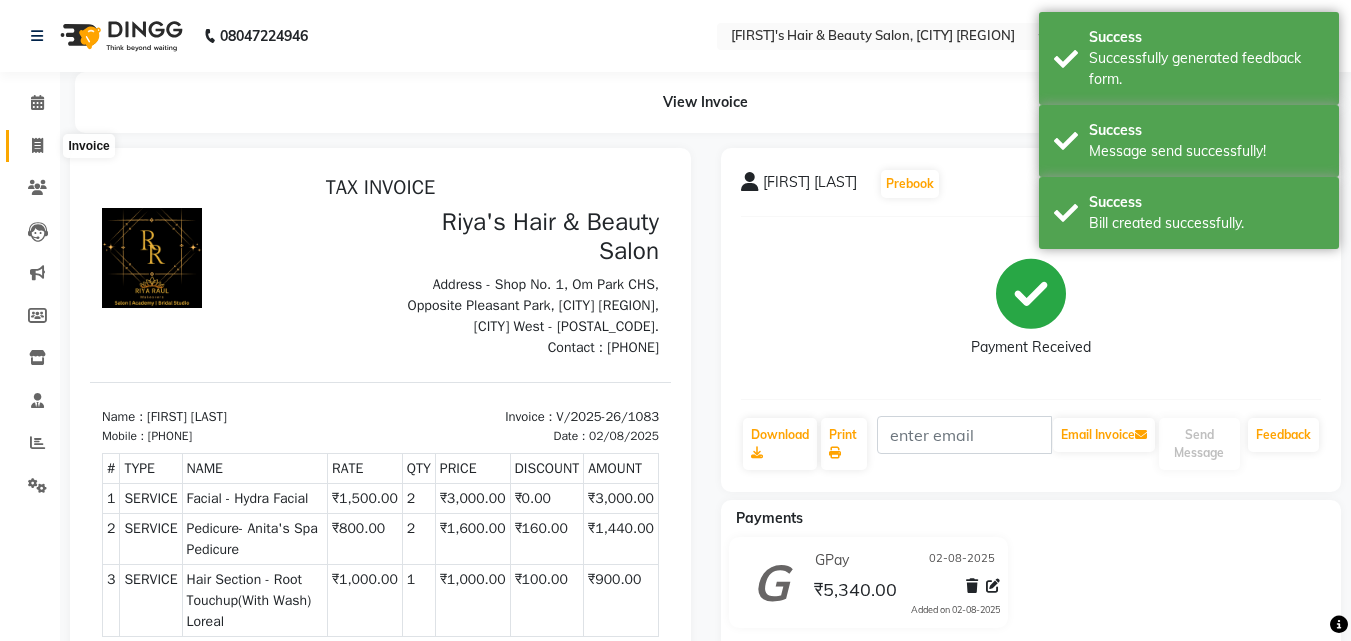 click 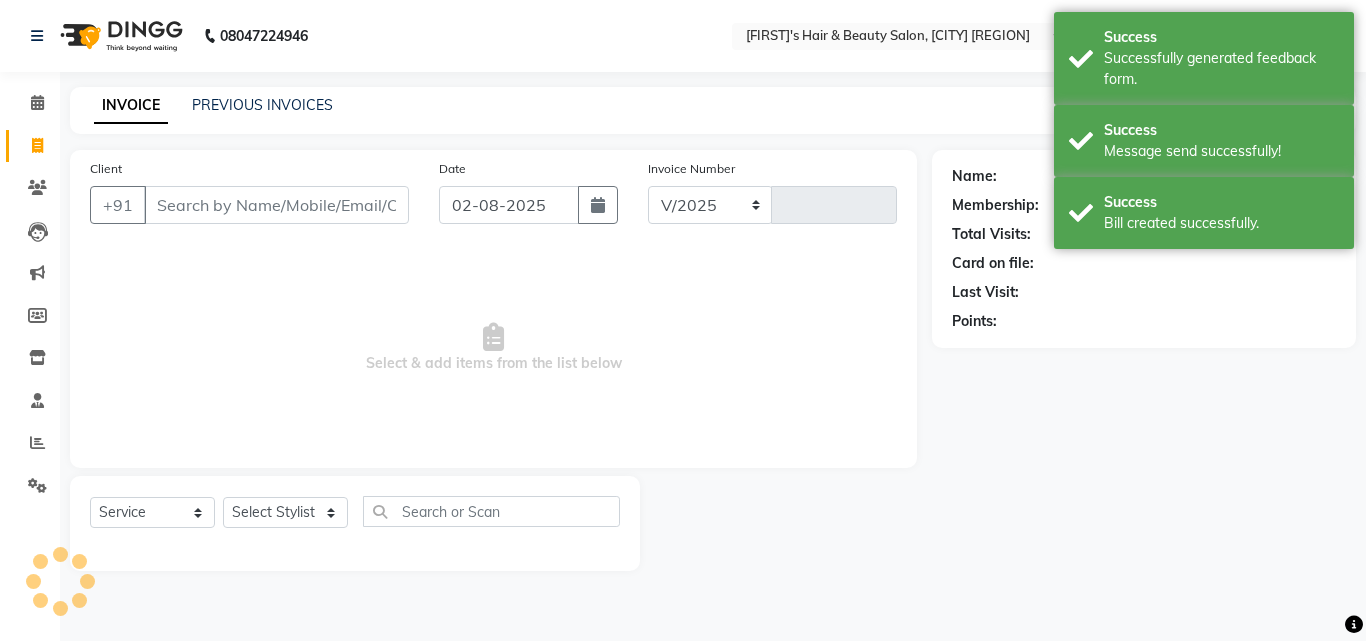 select on "5401" 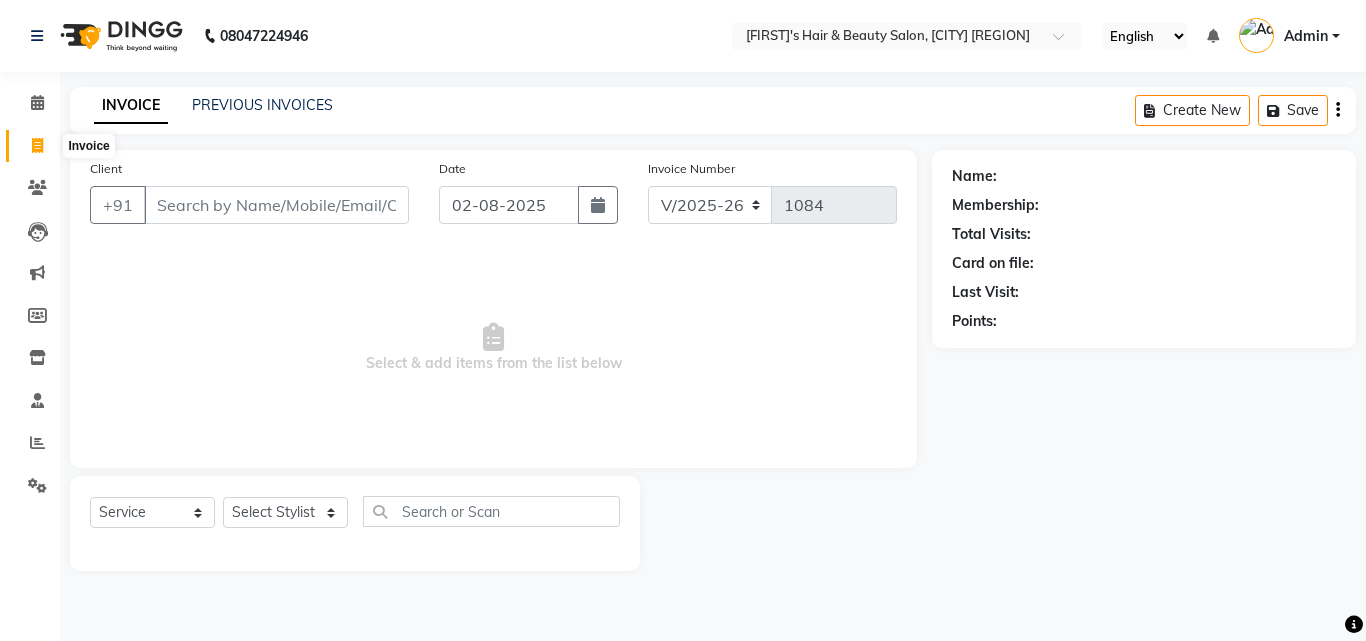 click 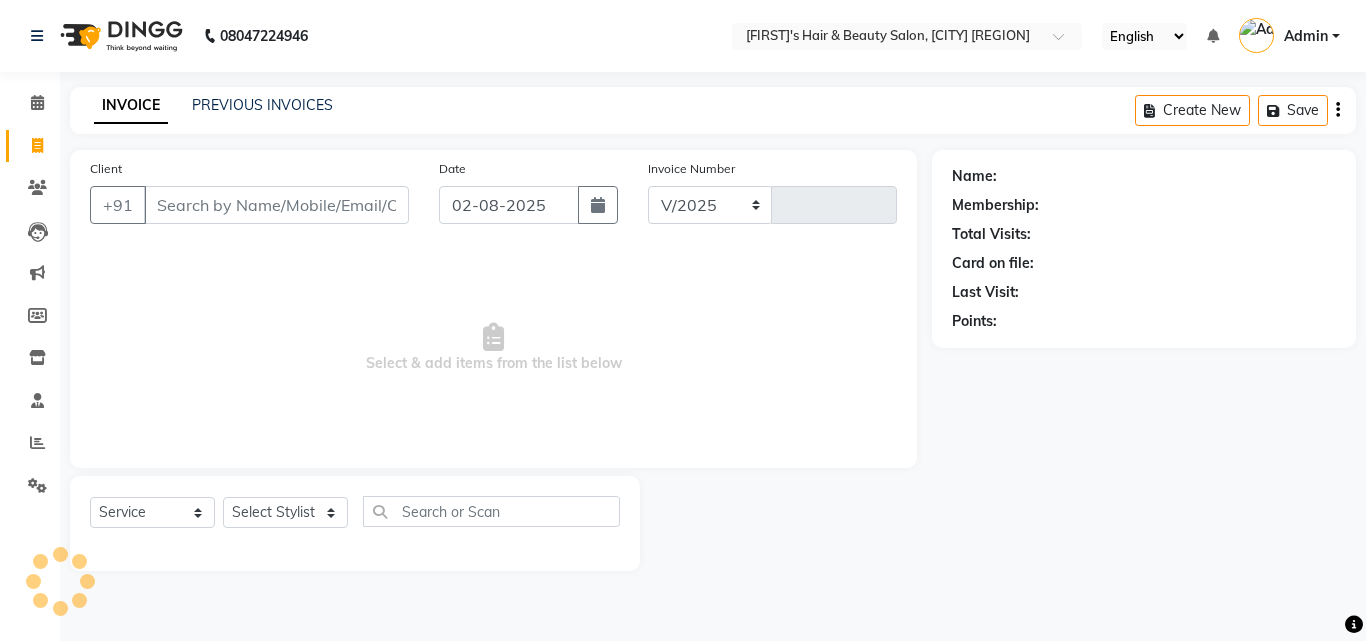 select on "5401" 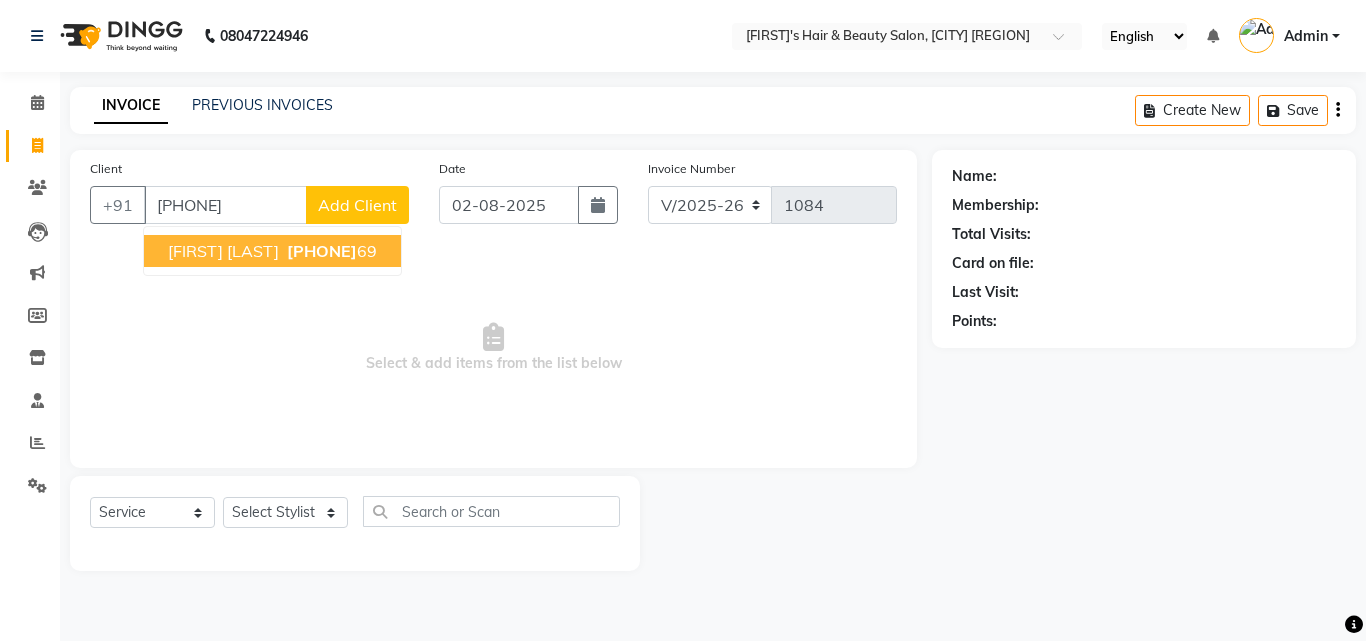 click on "[PHONE]" at bounding box center (322, 251) 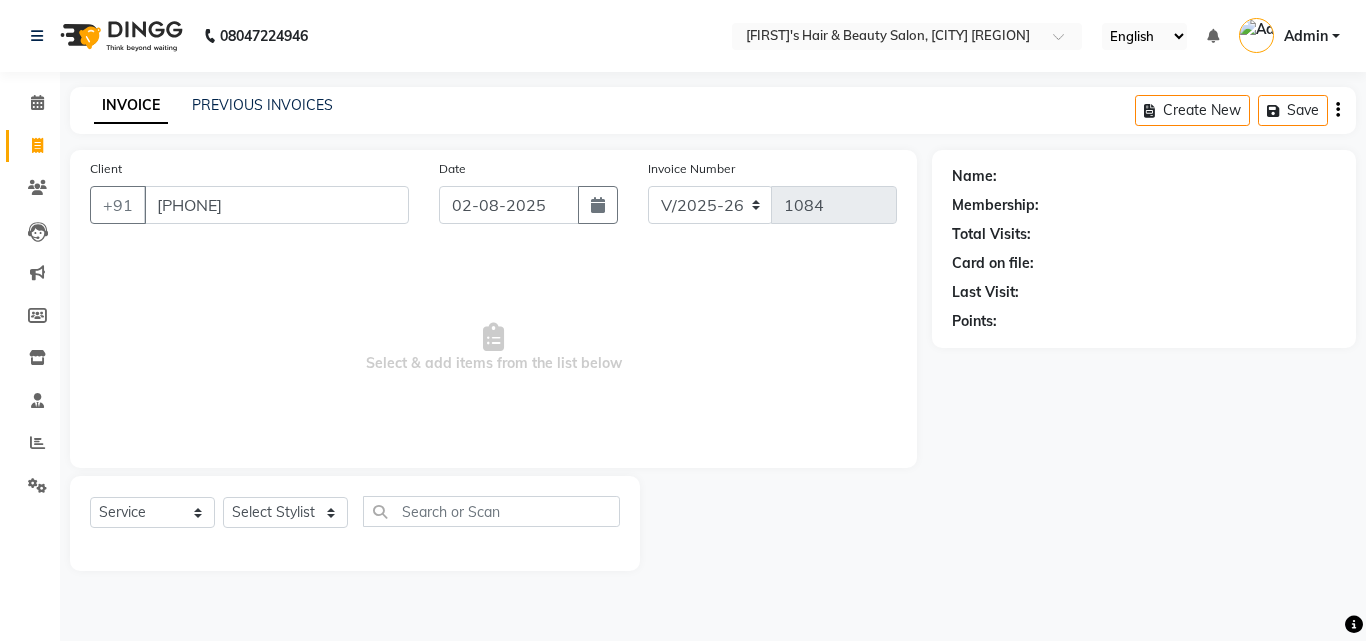 type on "[PHONE]" 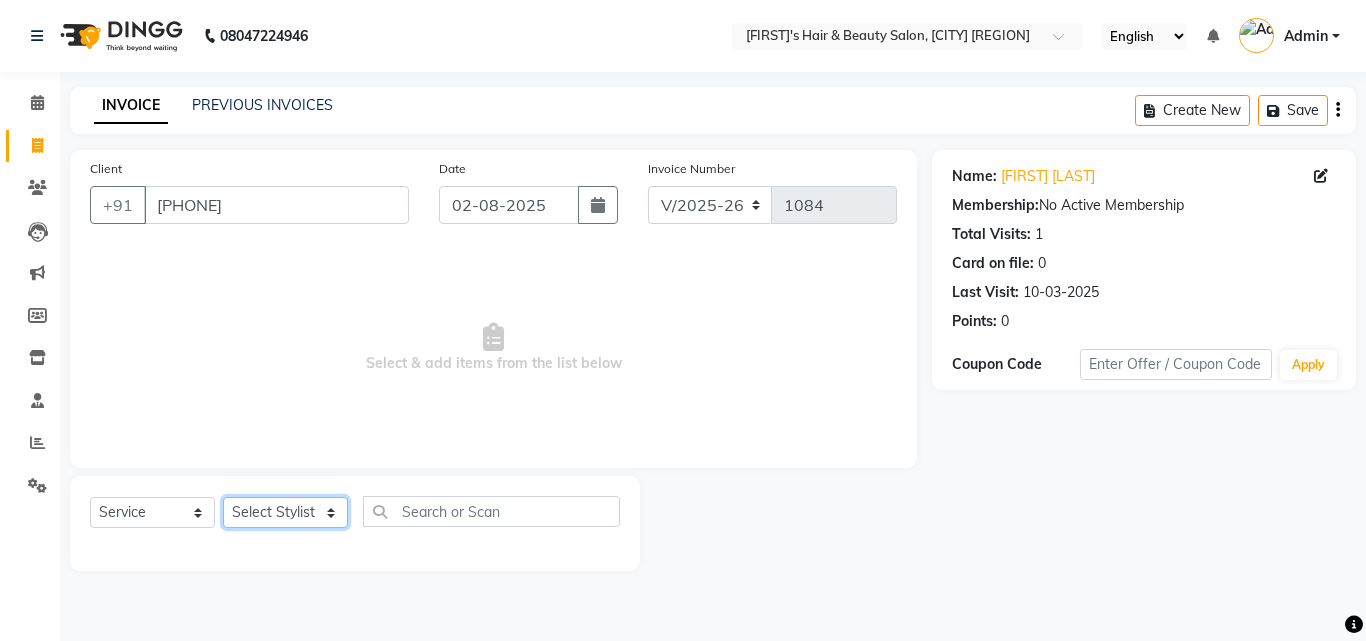 click on "Select Stylist [FIRST] [LAST] [FIRST] [LAST] [FIRST] [LAST] [FIRST] [LAST] [FIRST] [LAST] [FIRST] [LAST] [FIRST] [LAST] [FIRST] [LAST]" 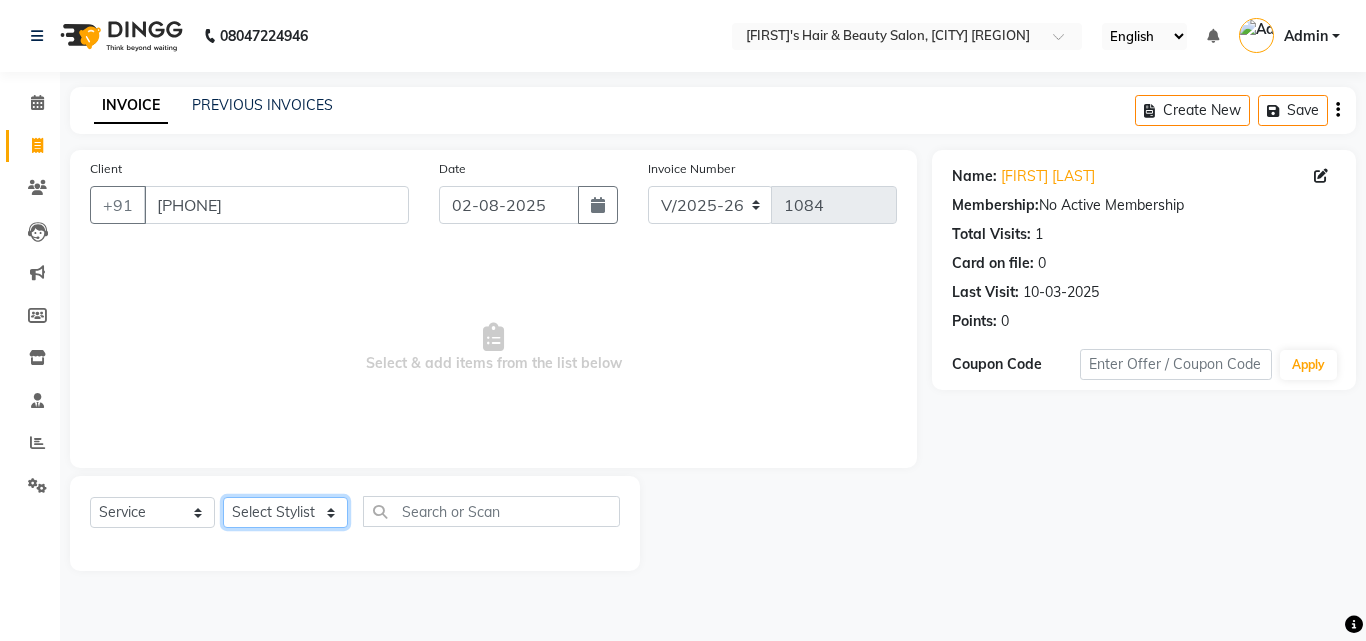select on "36412" 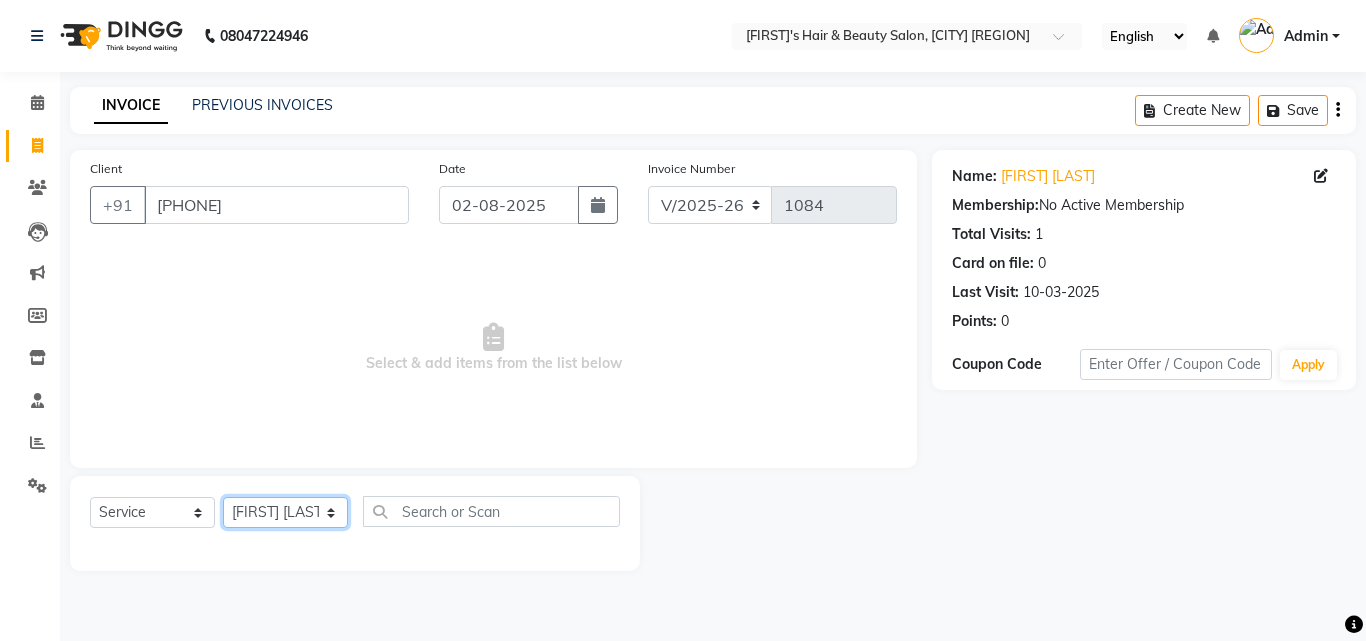 click on "Select Stylist [FIRST] [LAST] [FIRST] [LAST] [FIRST] [LAST] [FIRST] [LAST] [FIRST] [LAST] [FIRST] [LAST] [FIRST] [LAST] [FIRST] [LAST]" 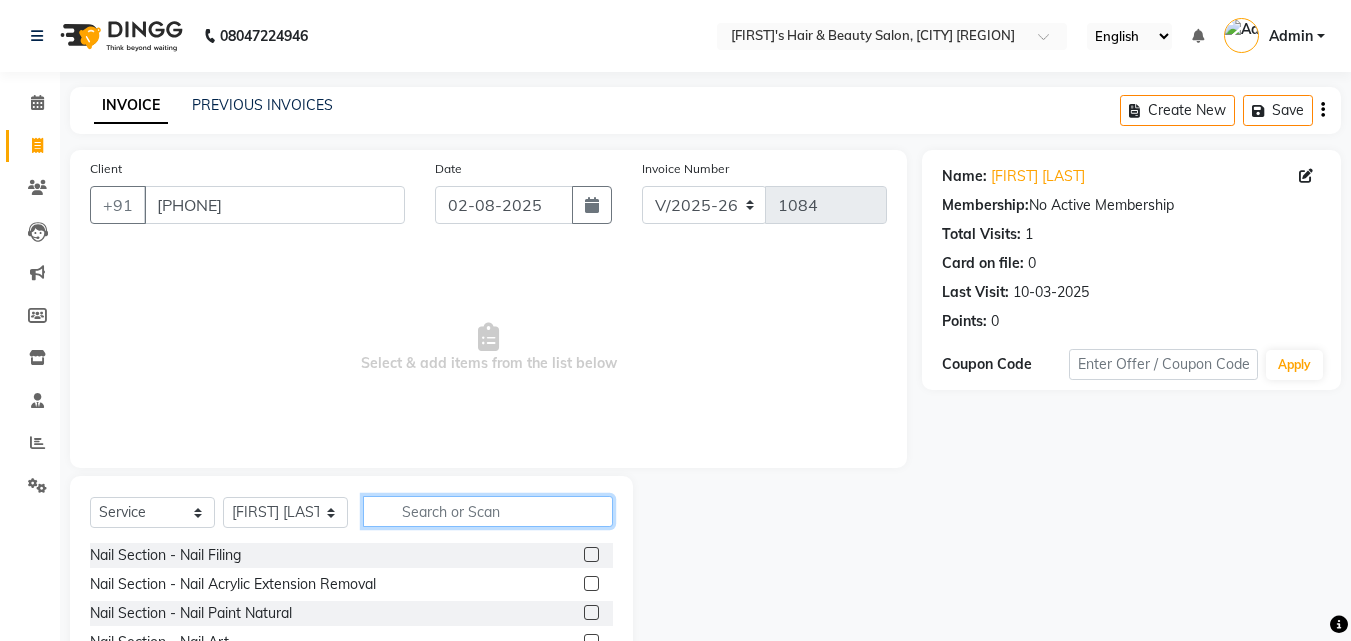 click 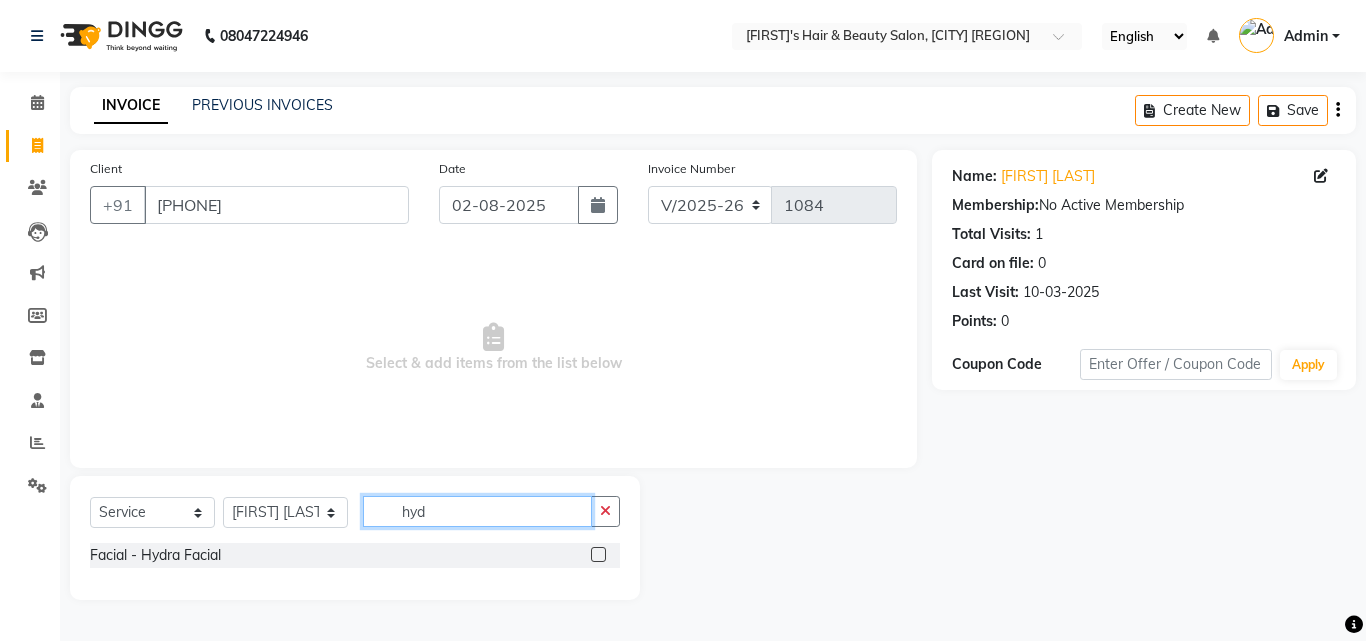 type on "hyd" 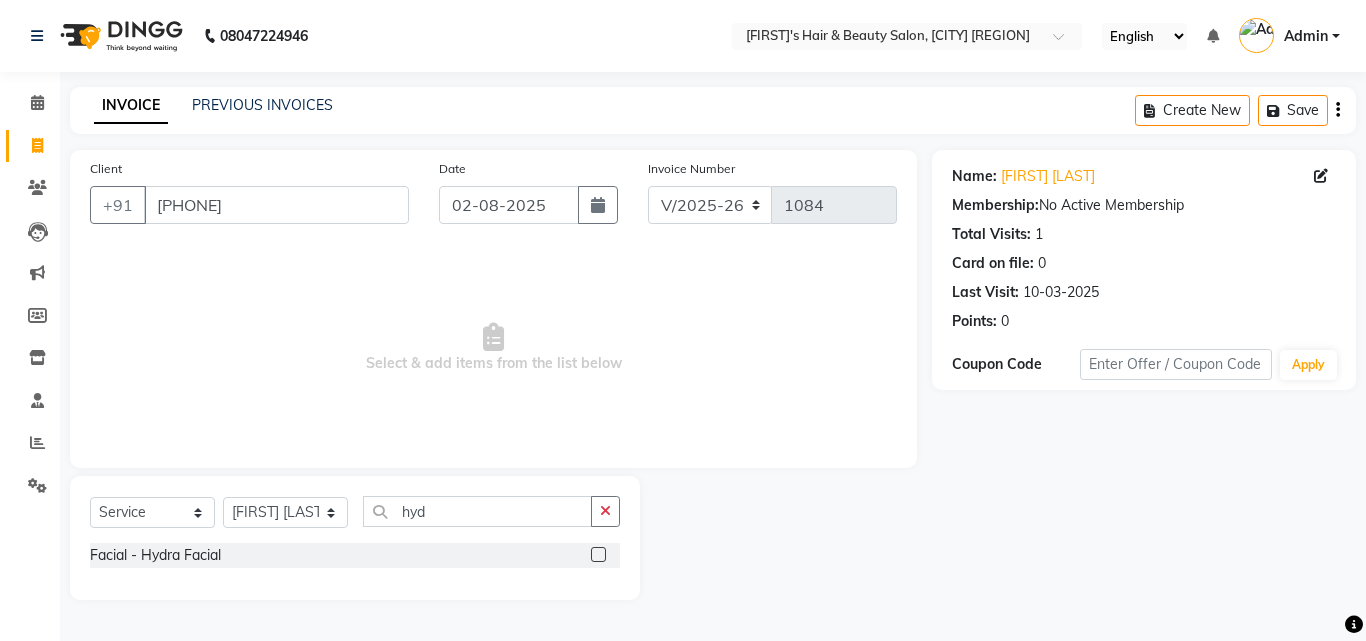 click 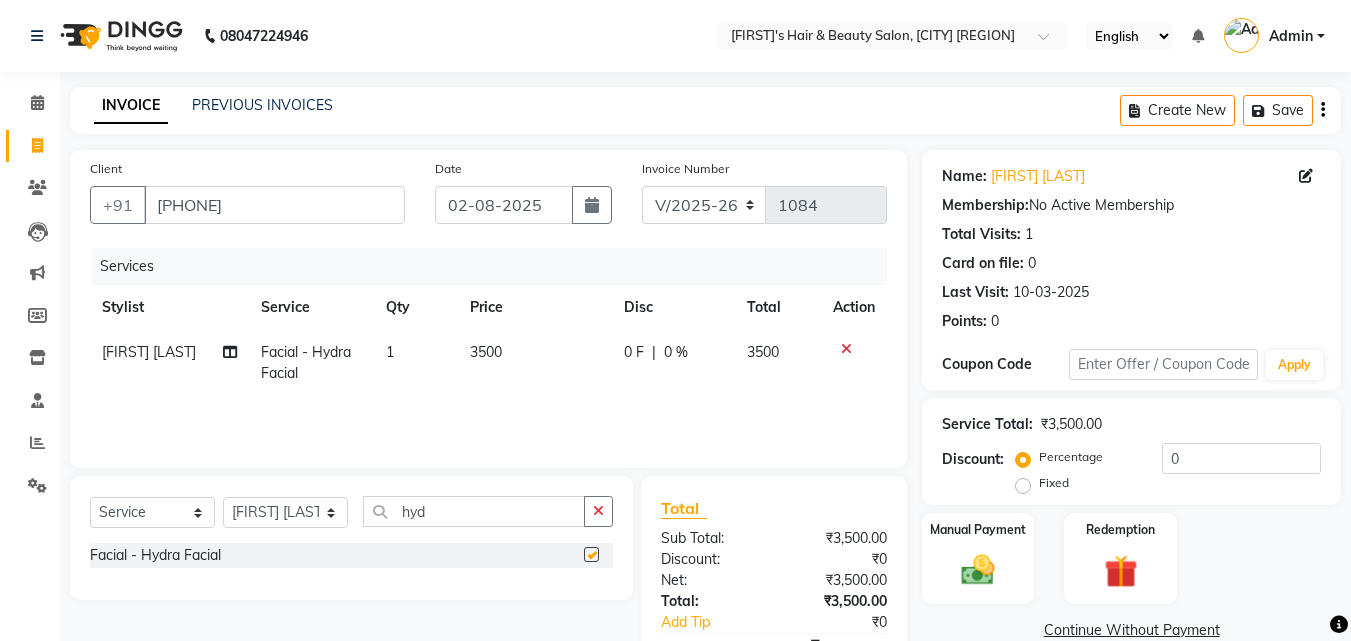 checkbox on "false" 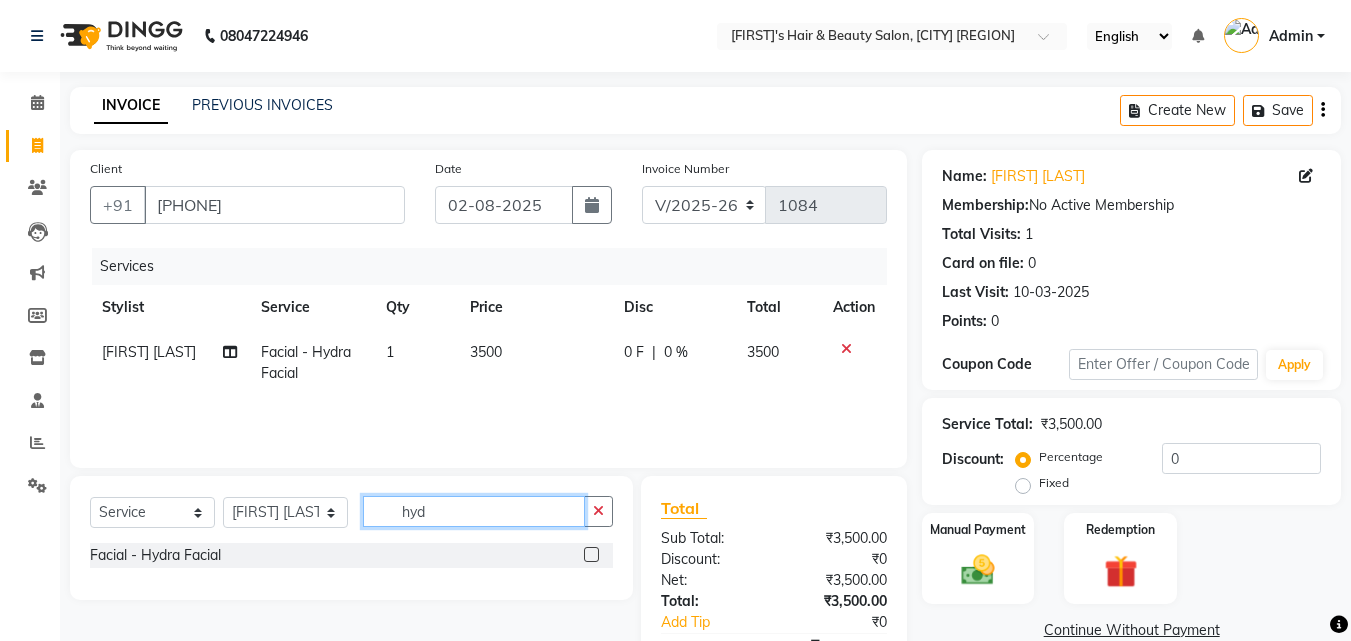 click on "hyd" 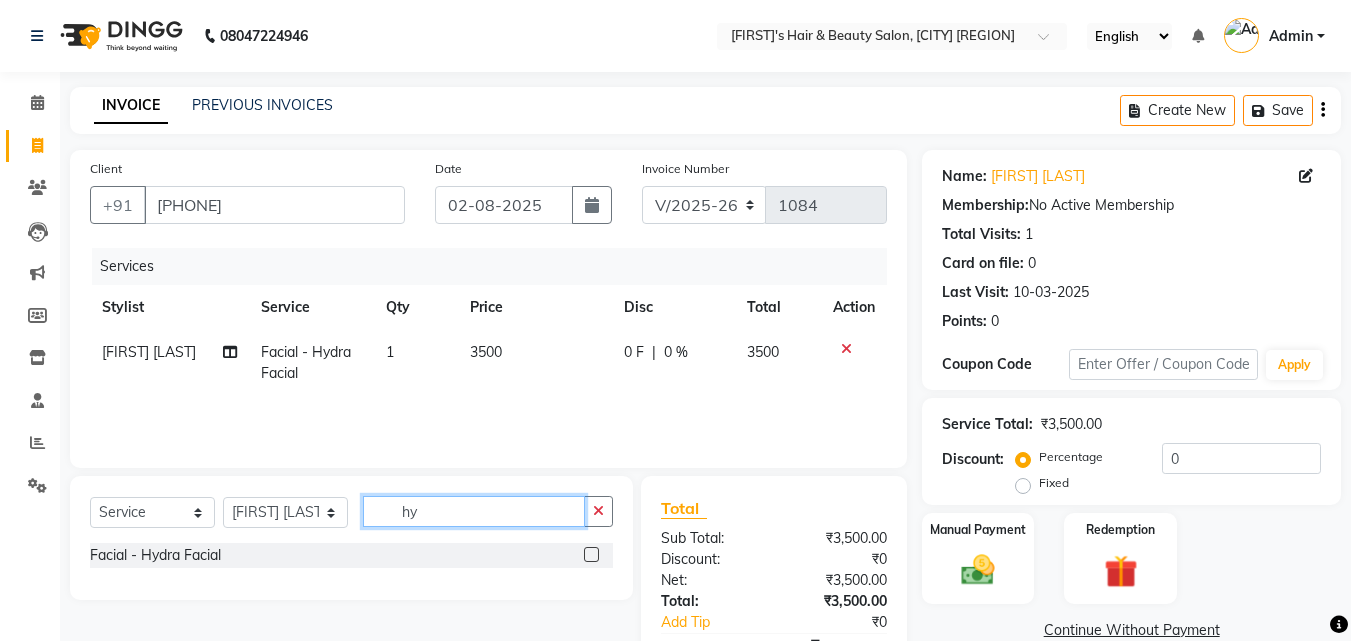 type on "h" 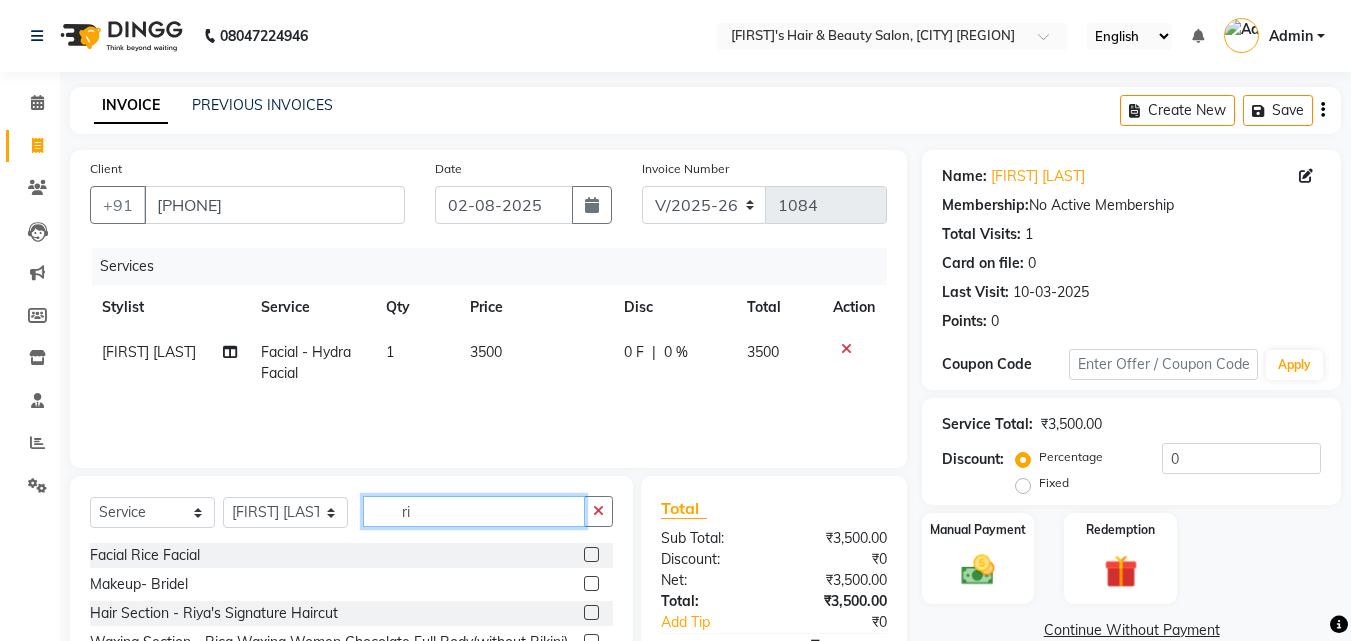 type on "r" 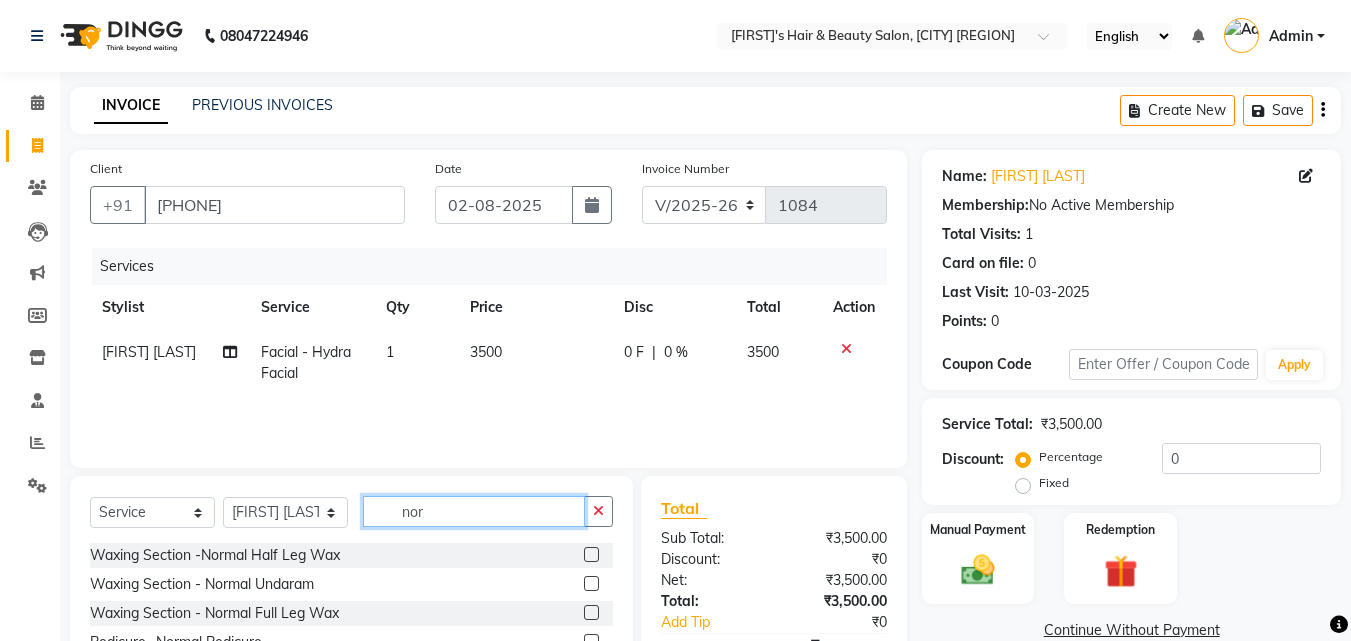 type on "nor" 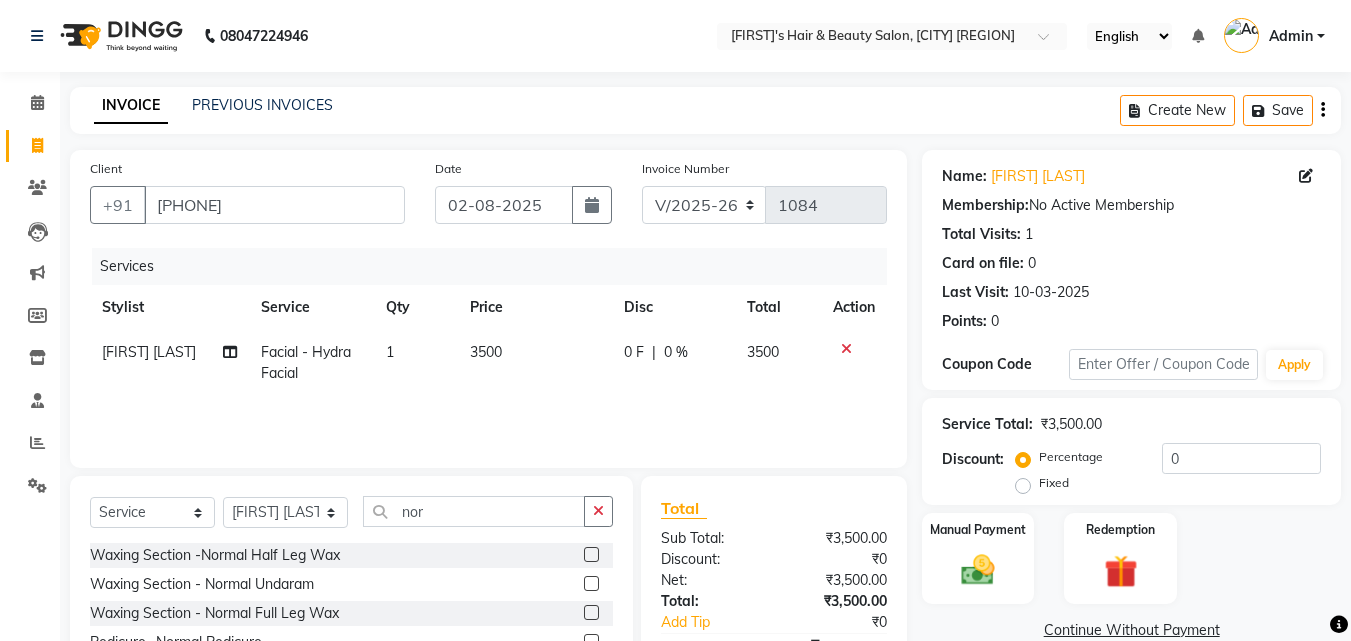 click 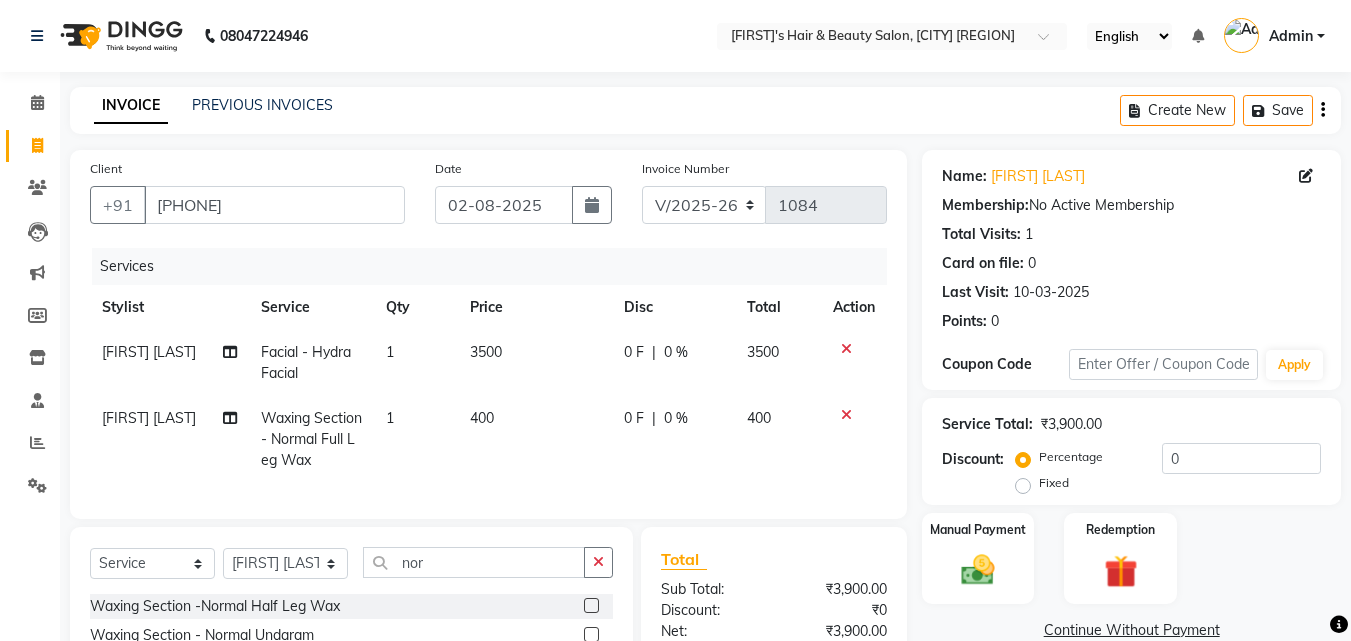 checkbox on "false" 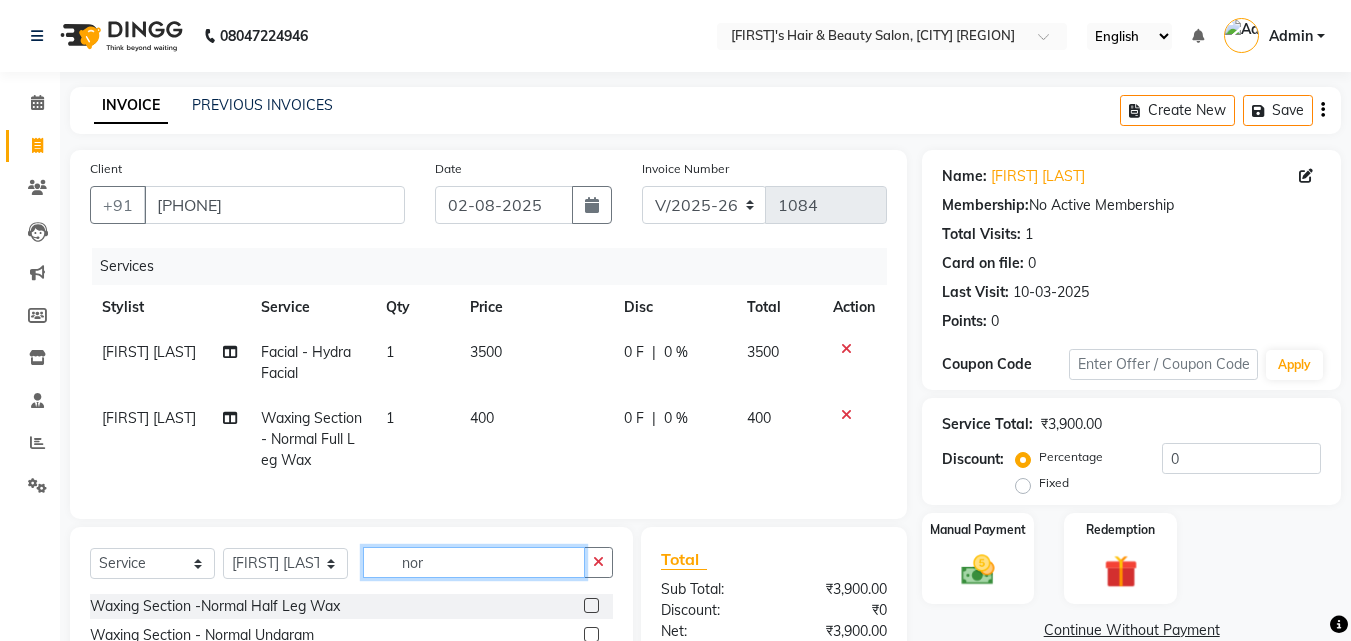 click on "nor" 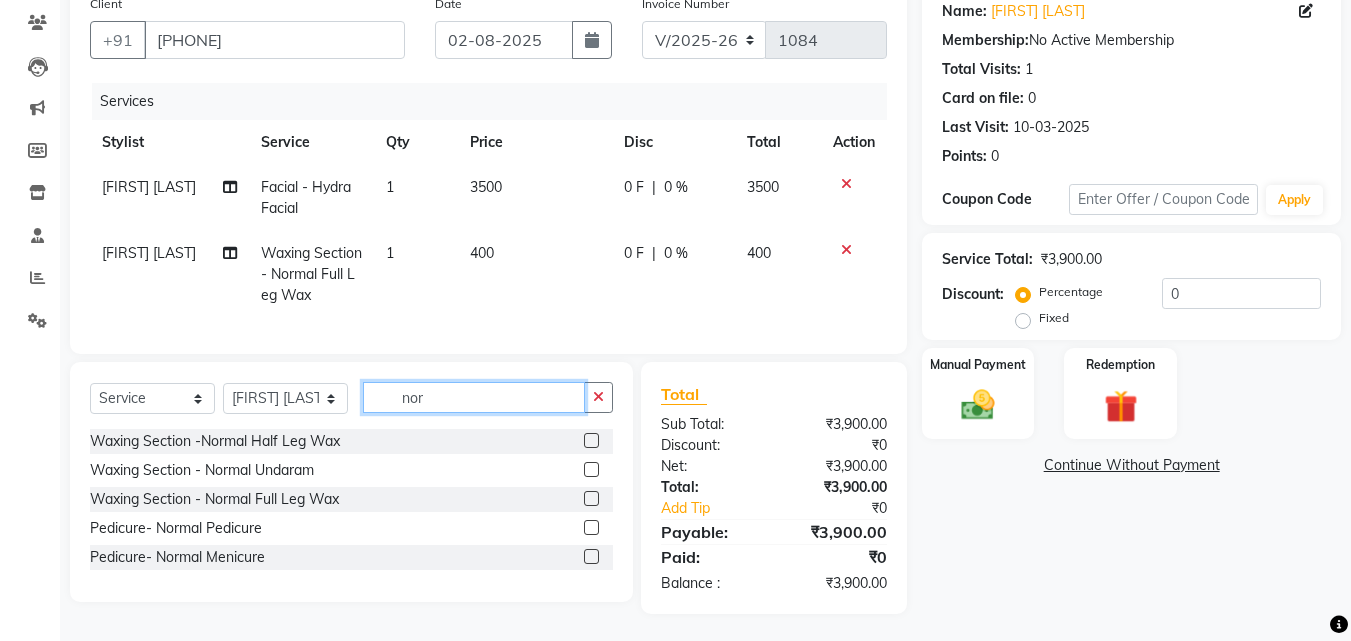 scroll, scrollTop: 183, scrollLeft: 0, axis: vertical 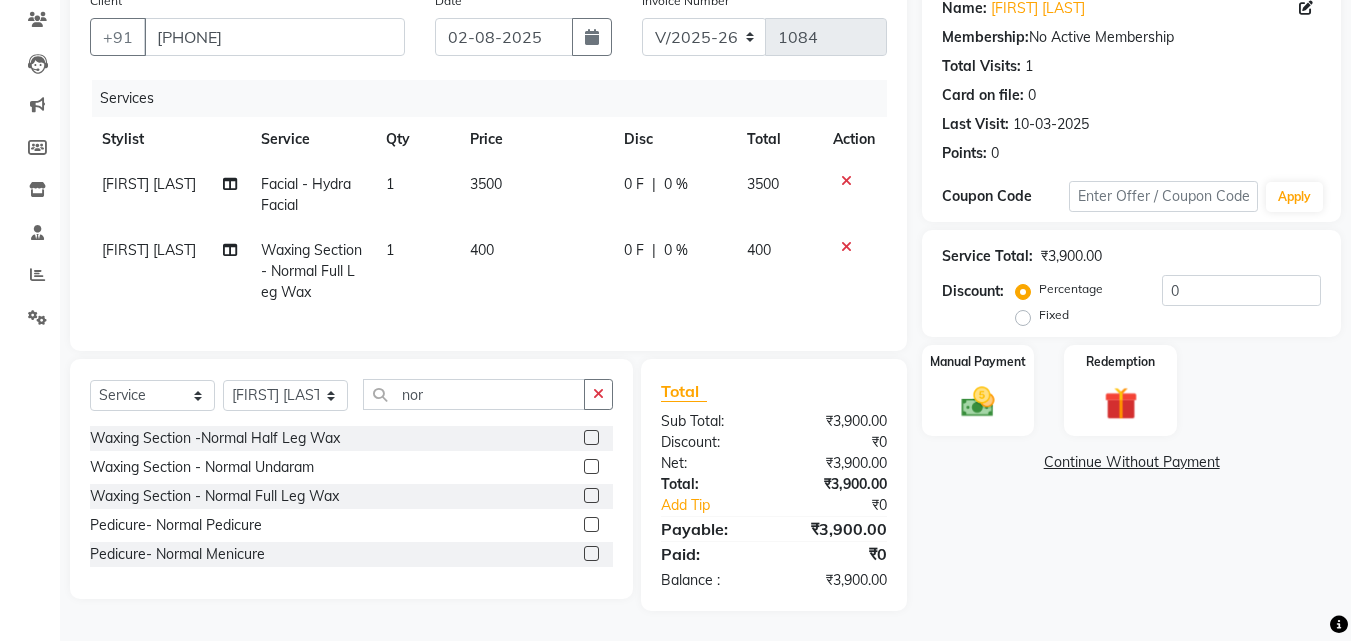 click 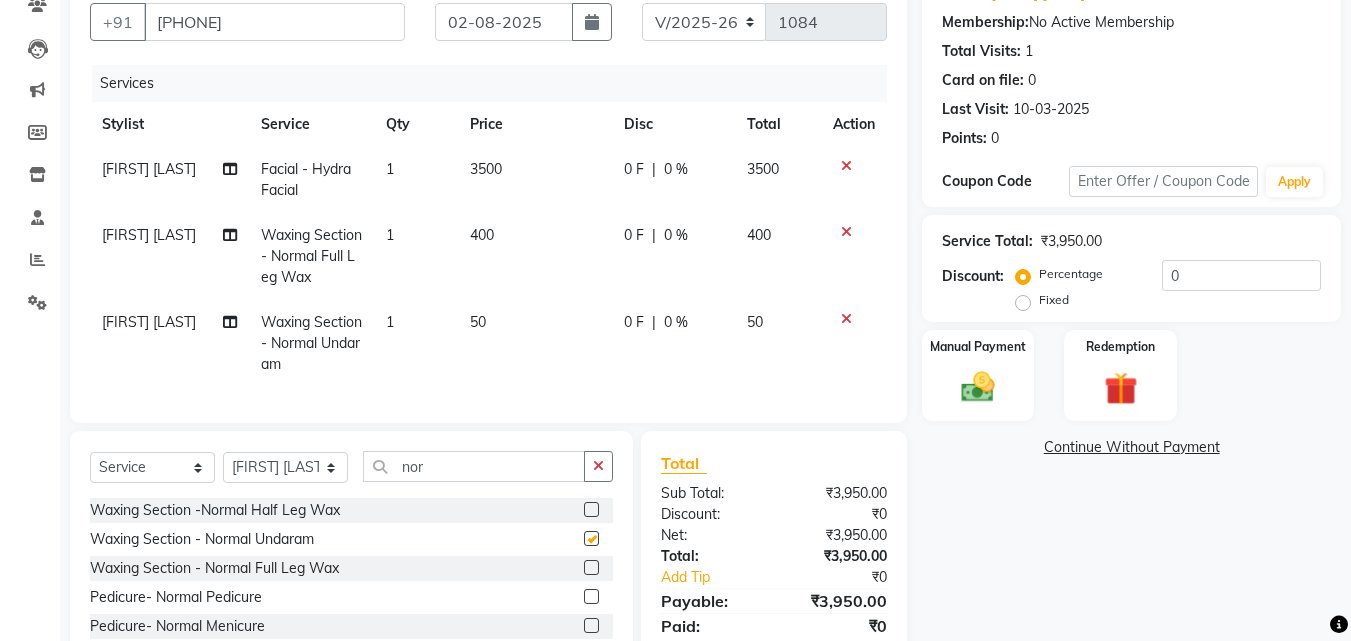checkbox on "false" 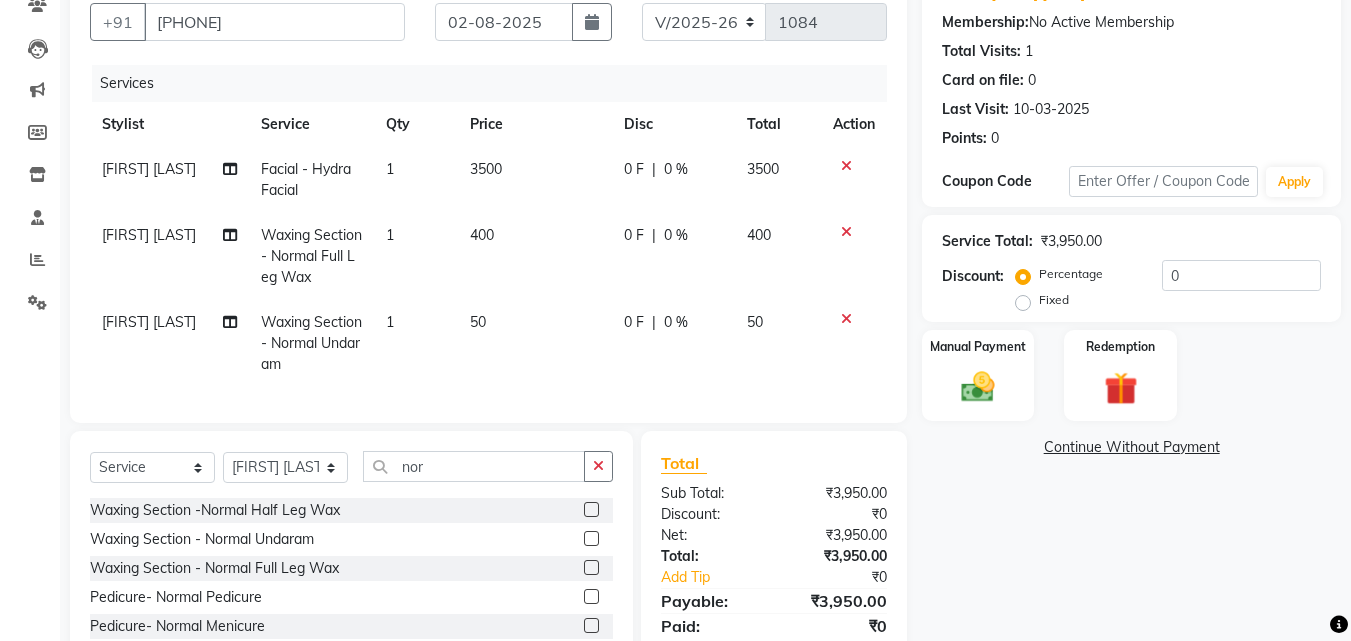 click on "50" 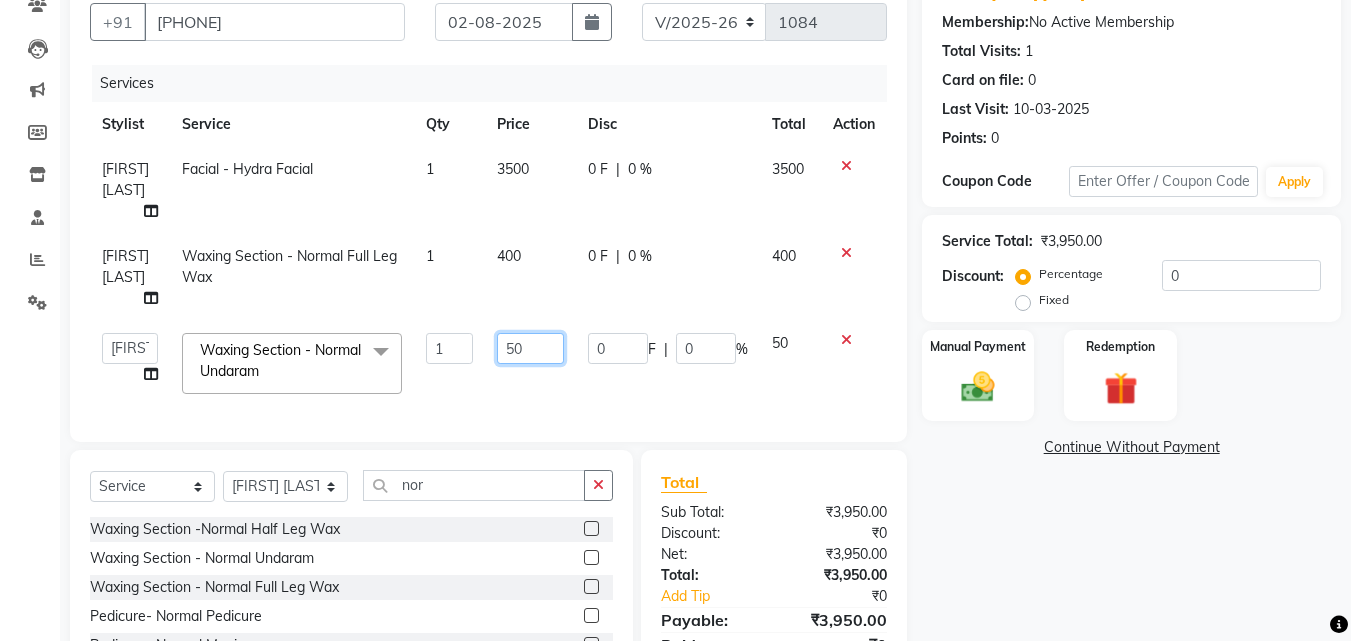 click on "50" 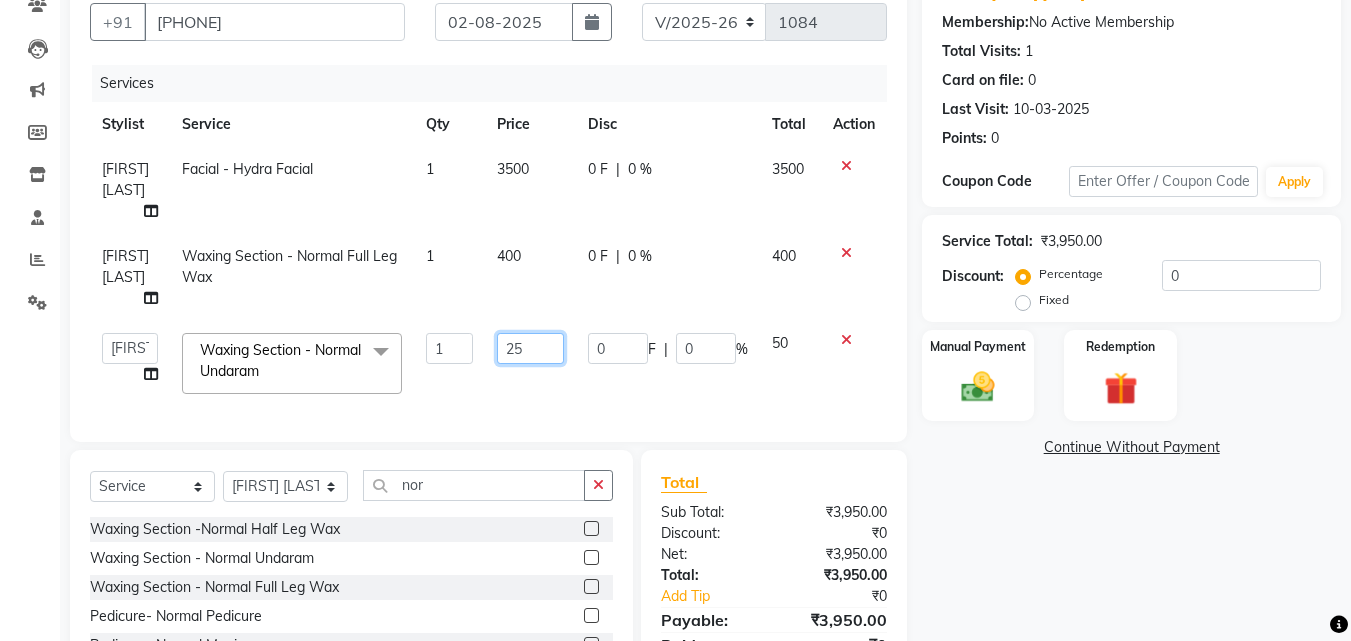 type on "250" 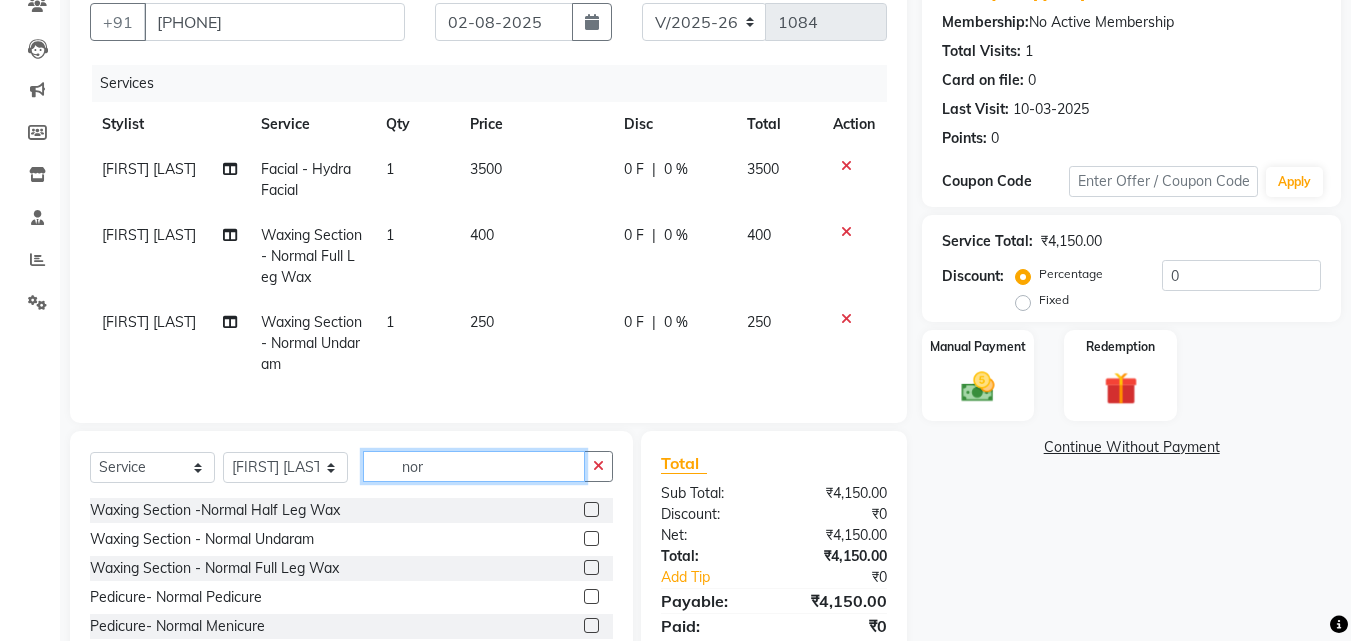 click on "Select  Service  Product  Membership  Package Voucher Prepaid Gift Card  Select Stylist [FIRST] [LAST] [FIRST] [LAST] [FIRST] [LAST] [FIRST] [LAST] [FIRST] [LAST] [FIRST] [LAST] [FIRST] [LAST] [FIRST] [LAST] nor Waxing Section -Normal Half Leg Wax  Waxing Section - Normal Undaram  Waxing Section - Normal Full Leg Wax  Pedicure- Normal Pedicure  Pedicure- Normal Menicure" 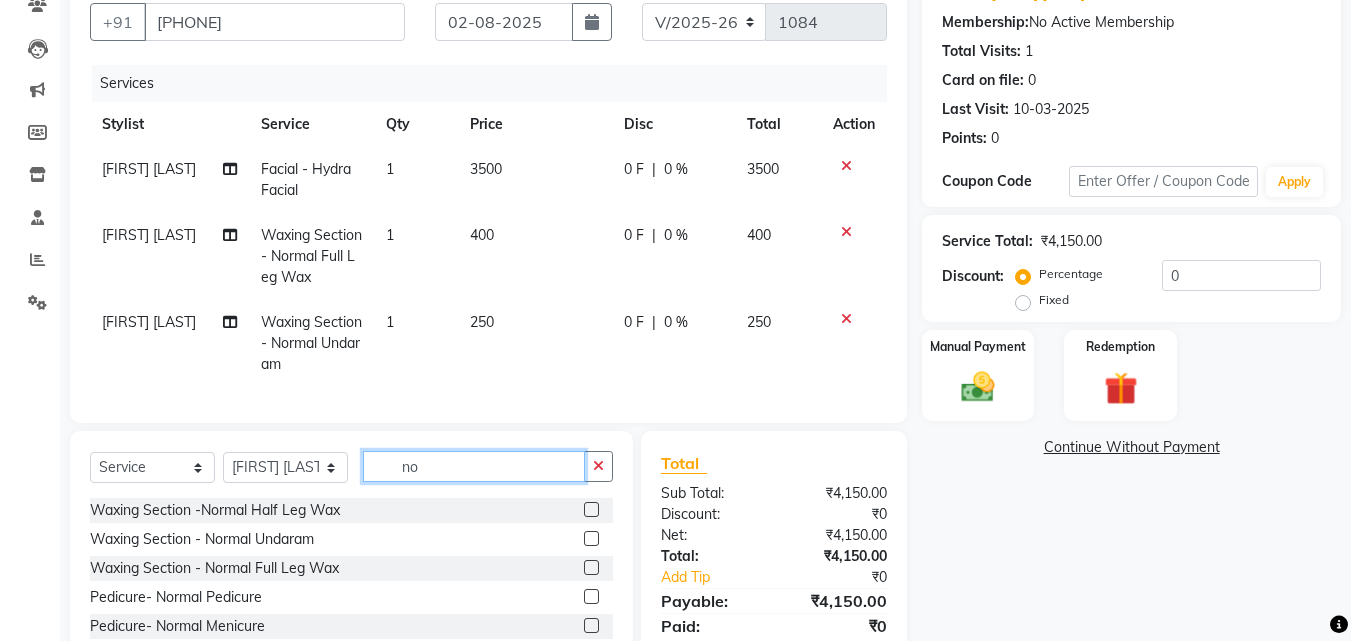 type on "n" 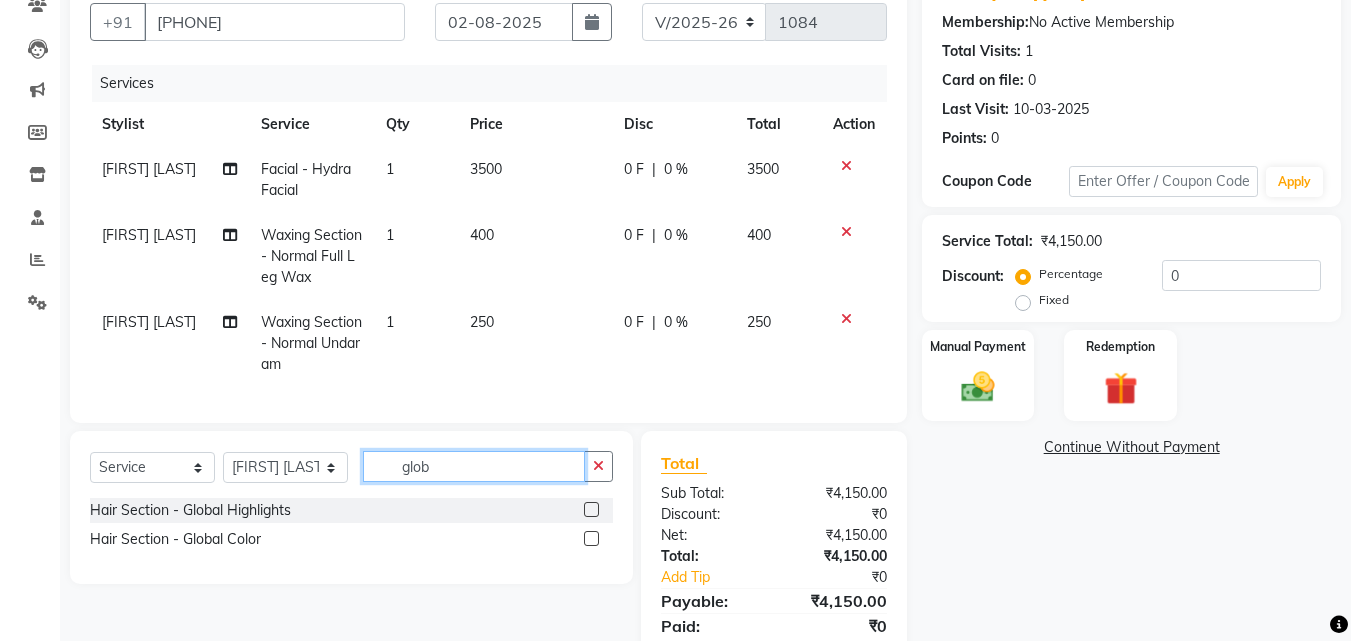 type on "glob" 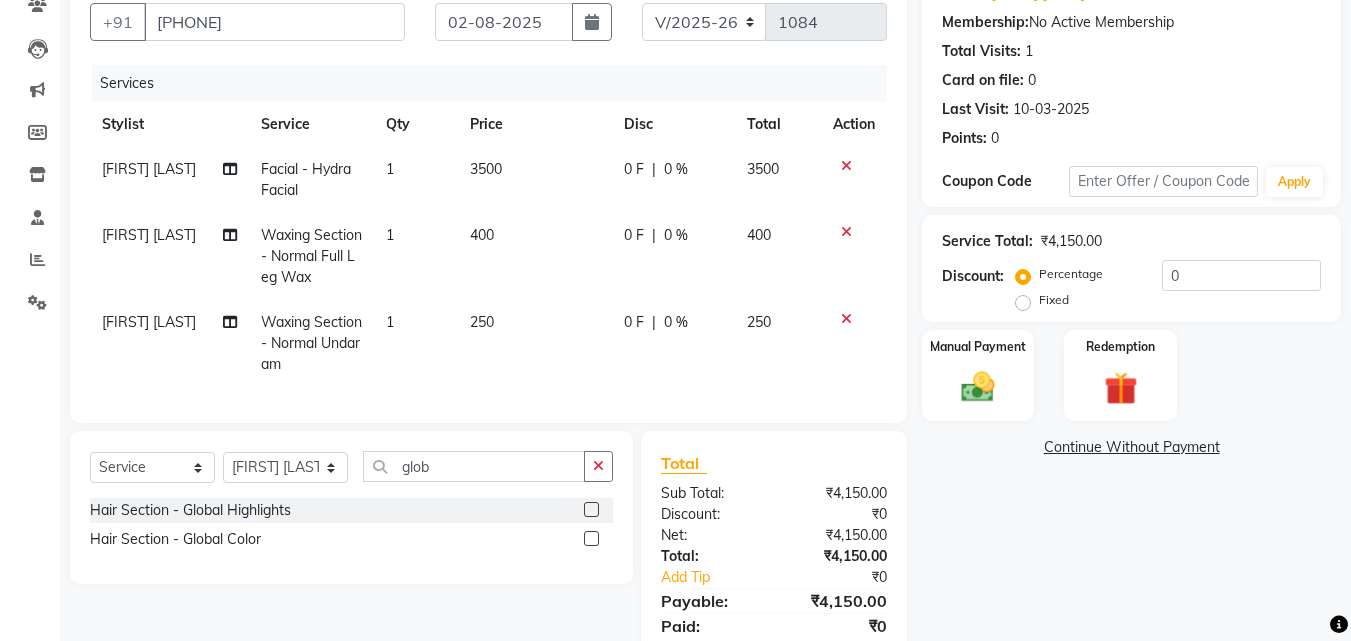 click 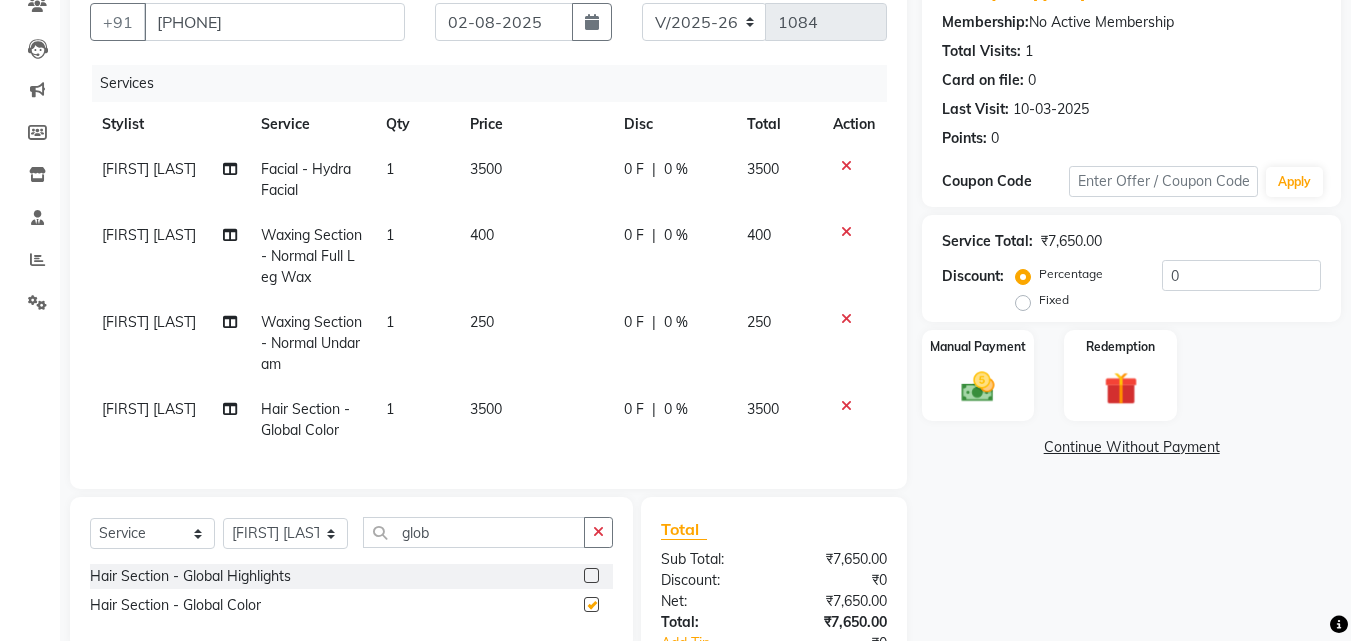 checkbox on "false" 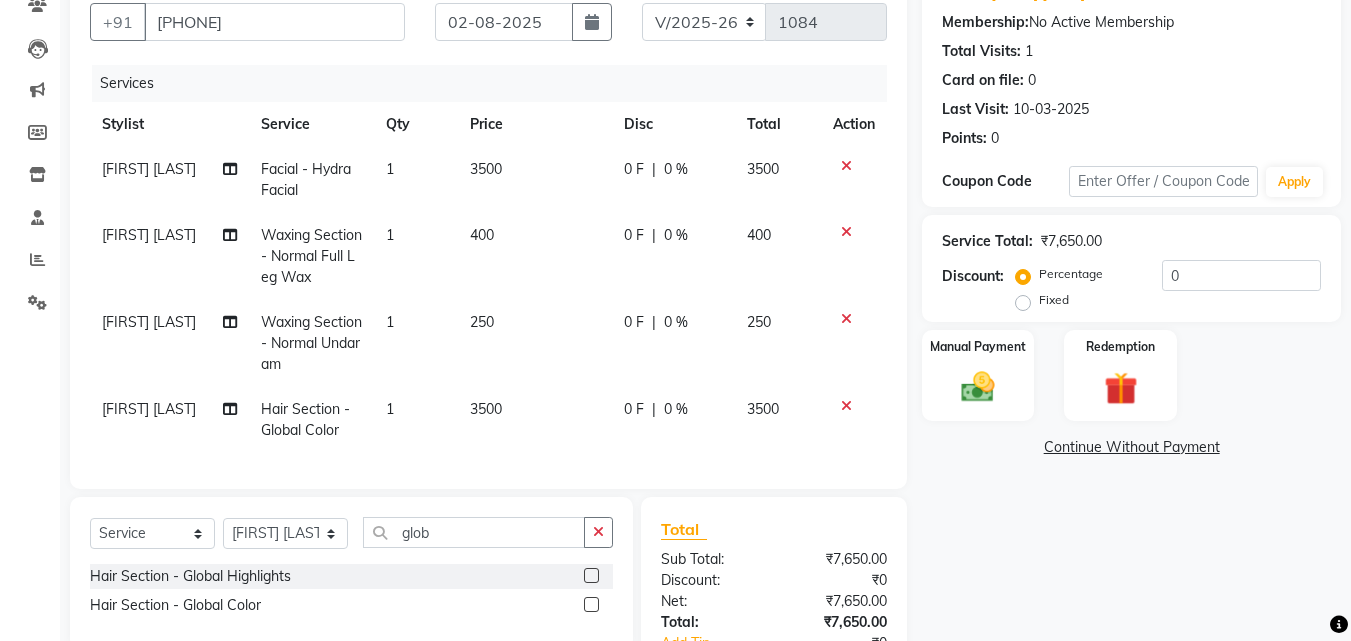 click on "3500" 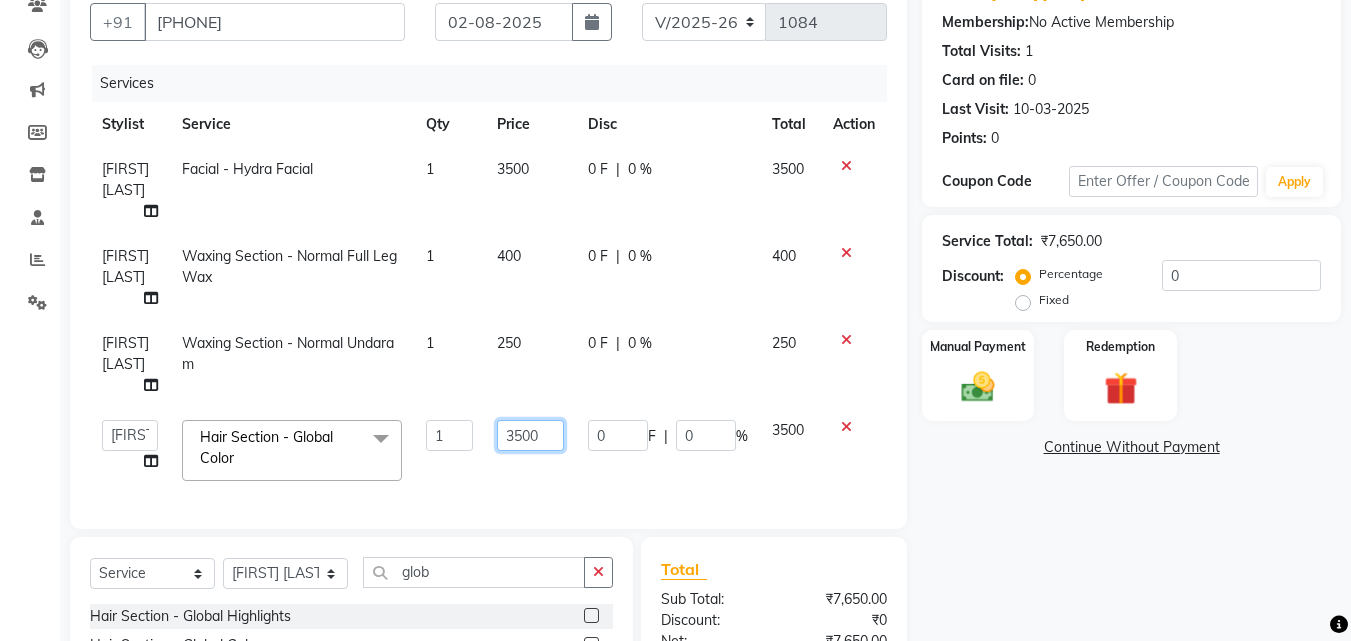 click on "3500" 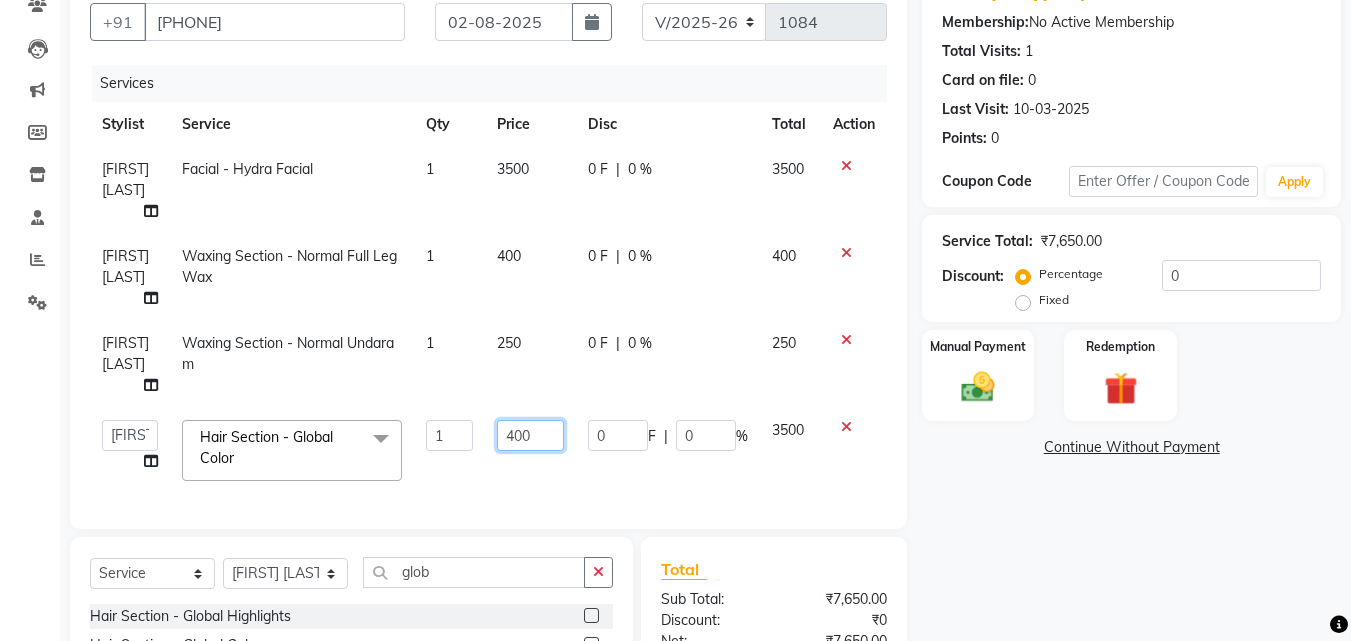 type on "4500" 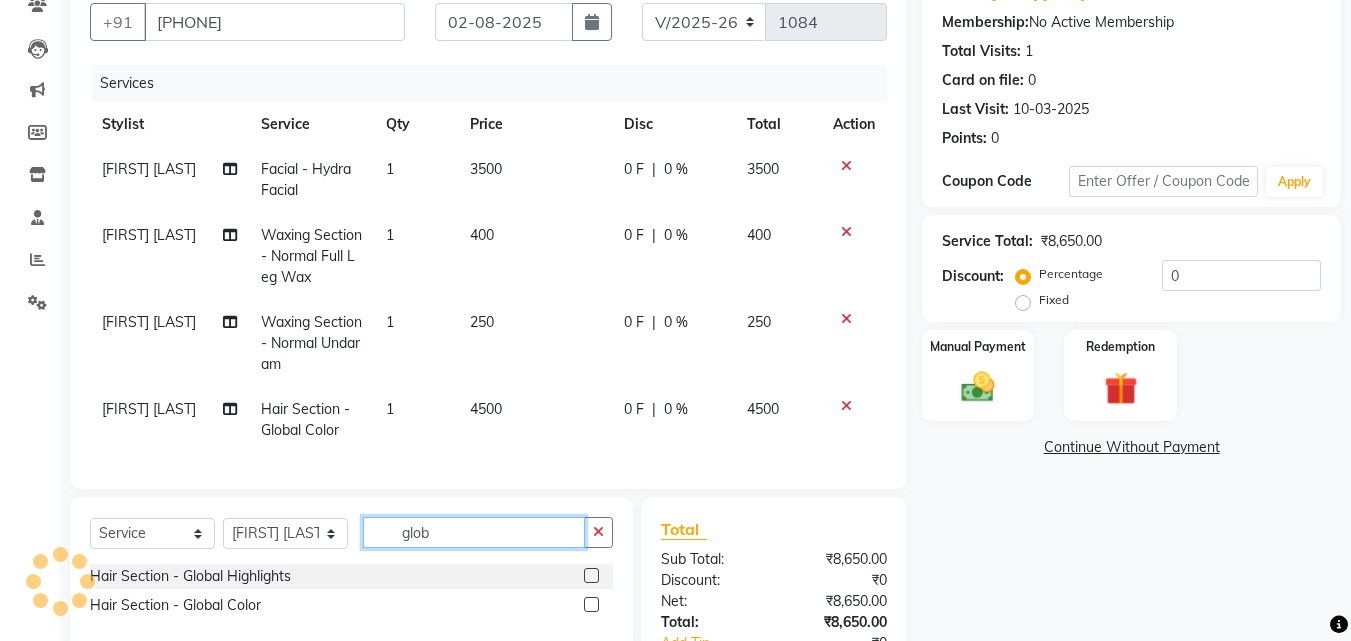 click on "glob" 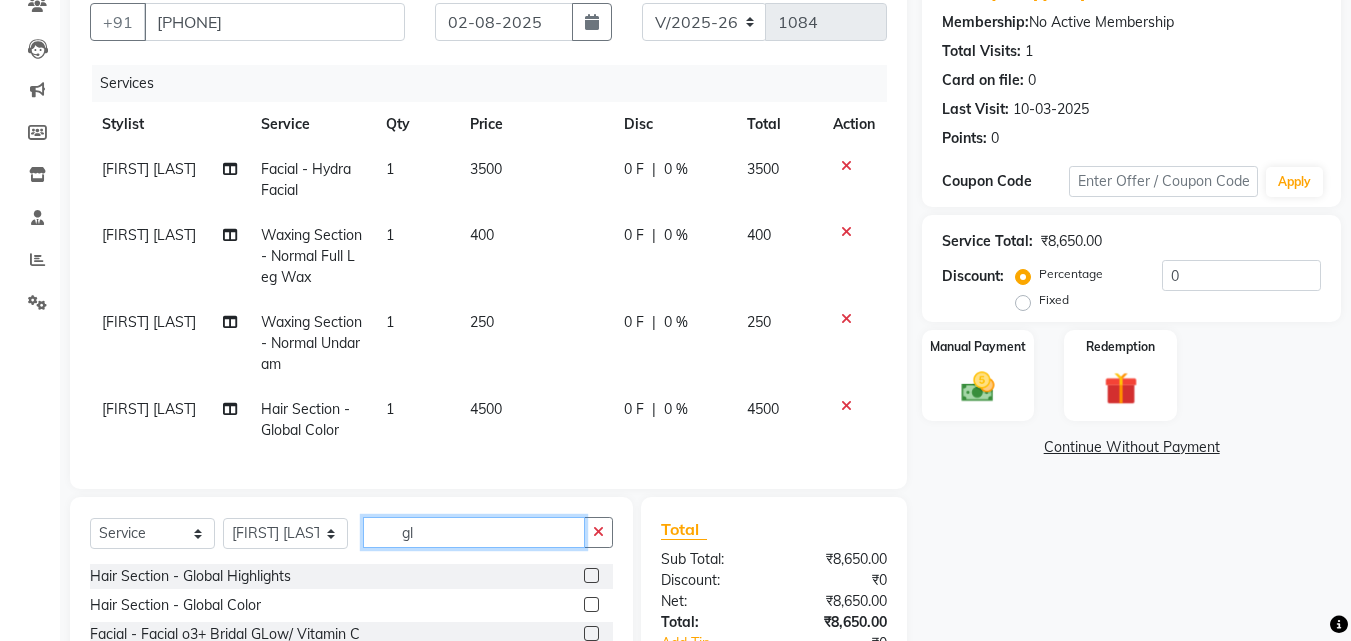 type on "g" 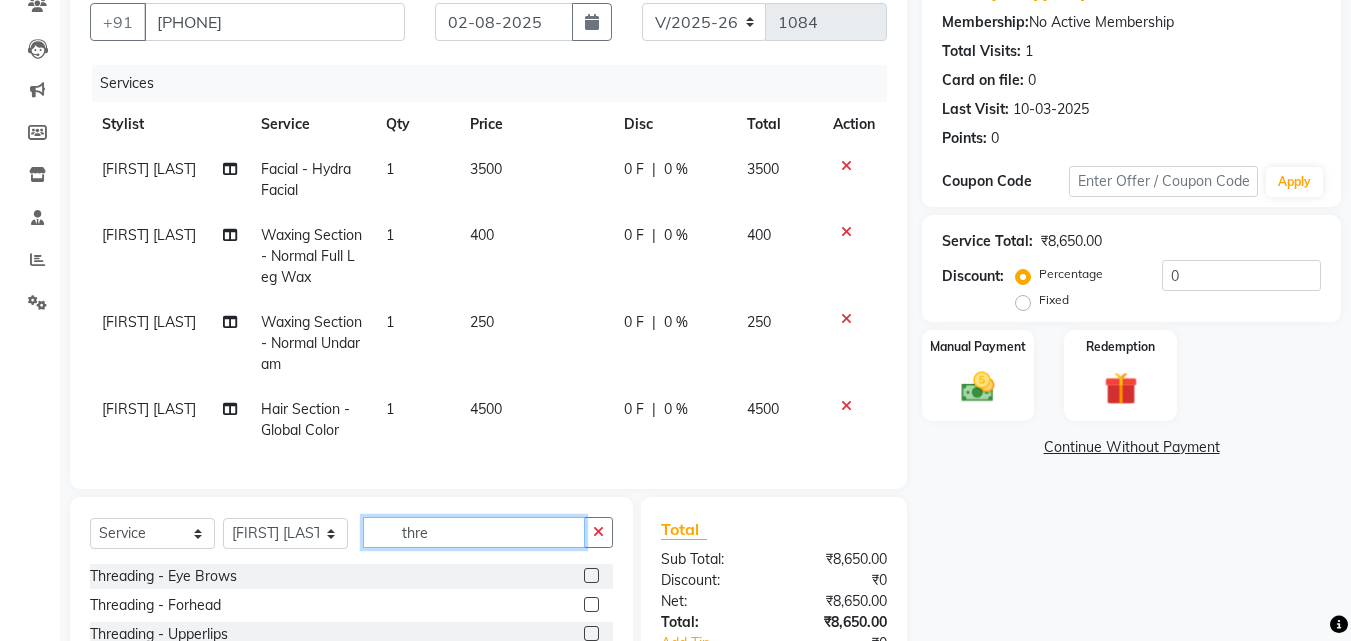 type on "thre" 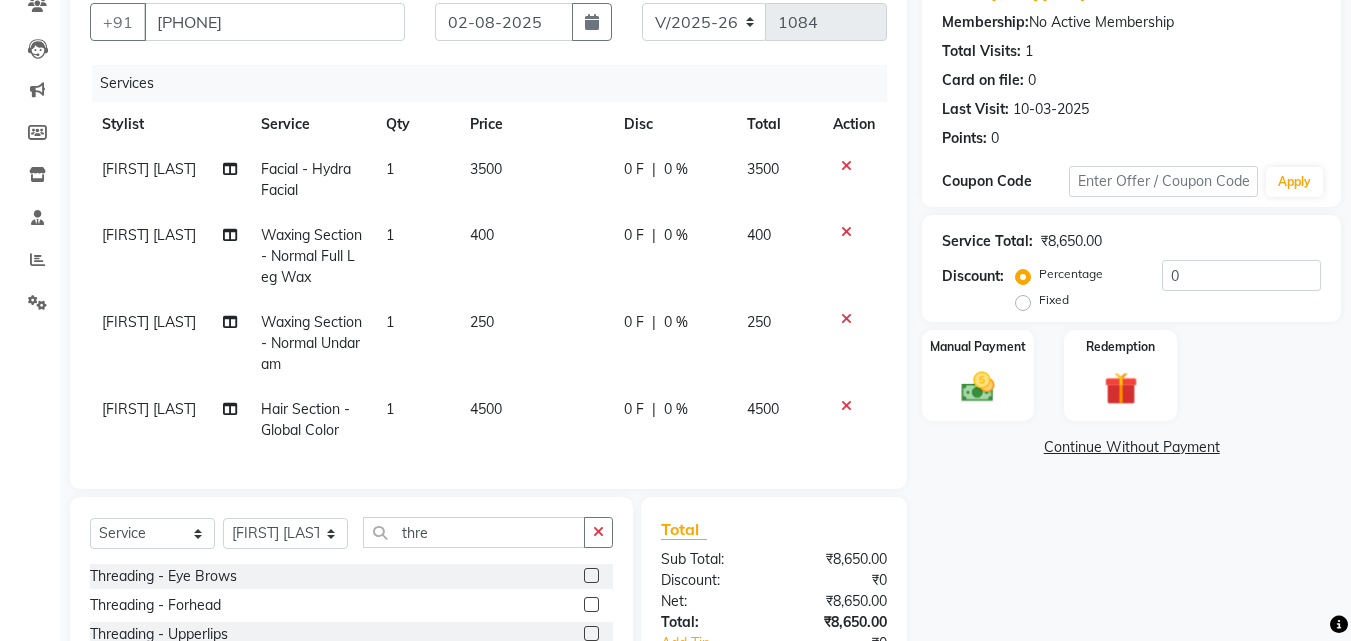 click 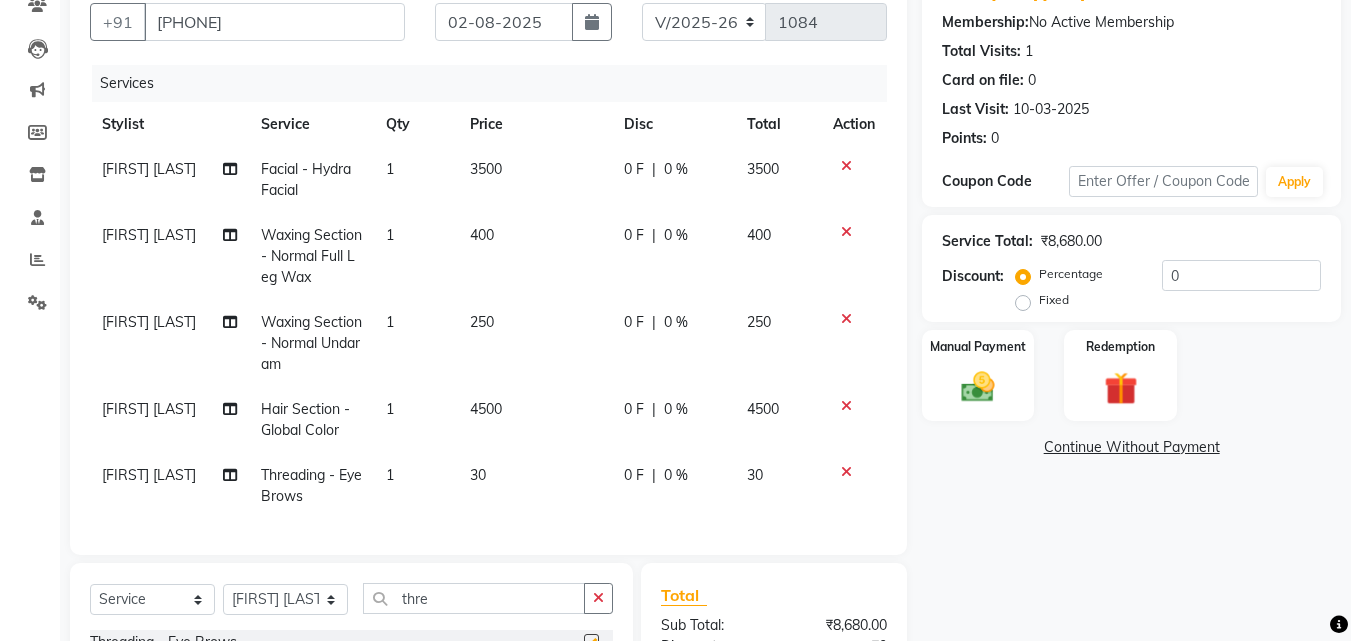 checkbox on "false" 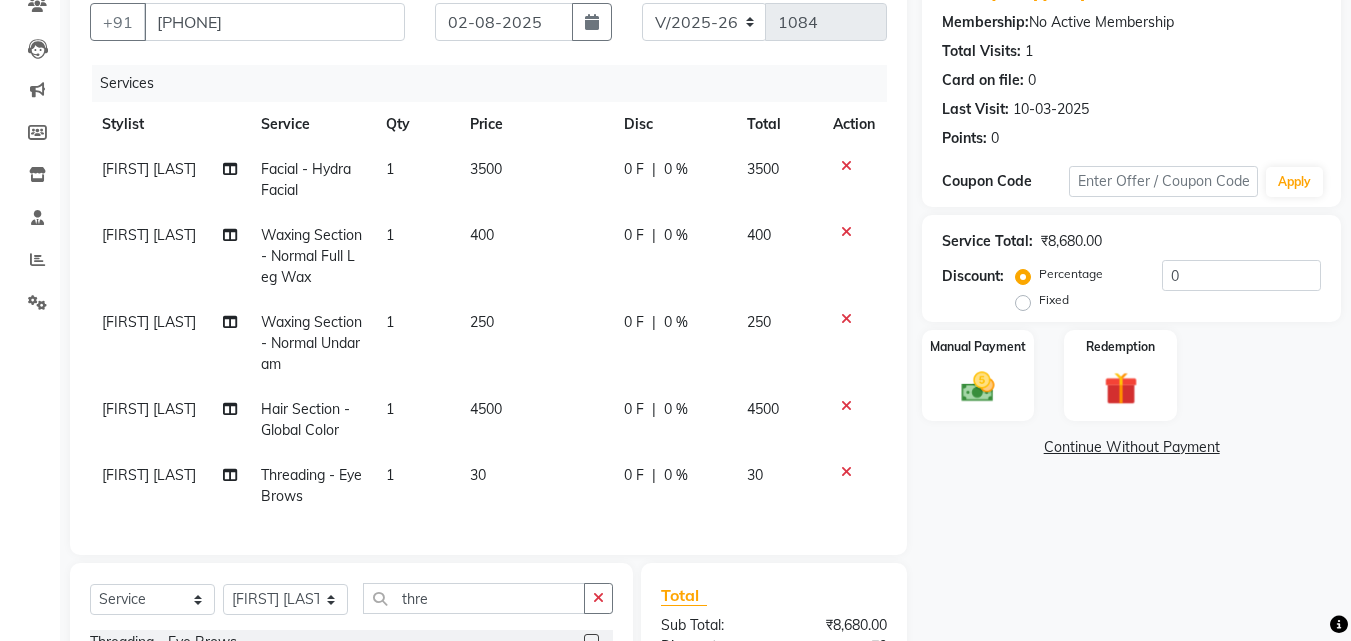 click on "30" 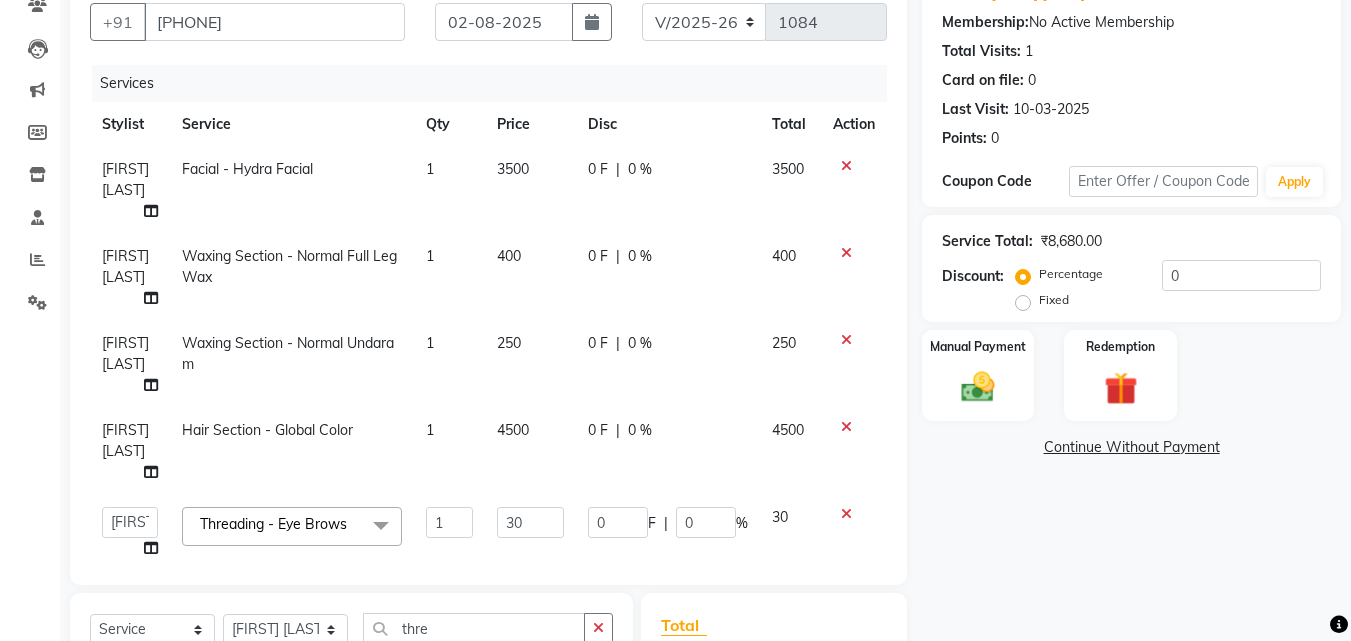 click on "30" 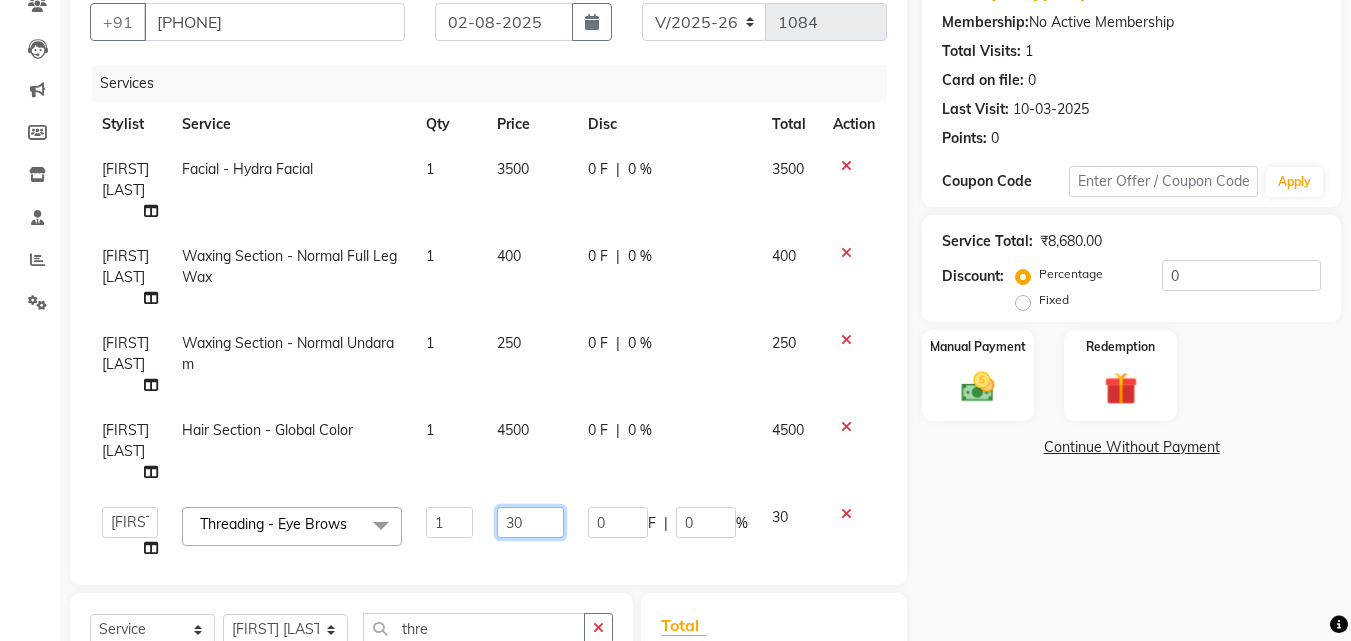 click on "30" 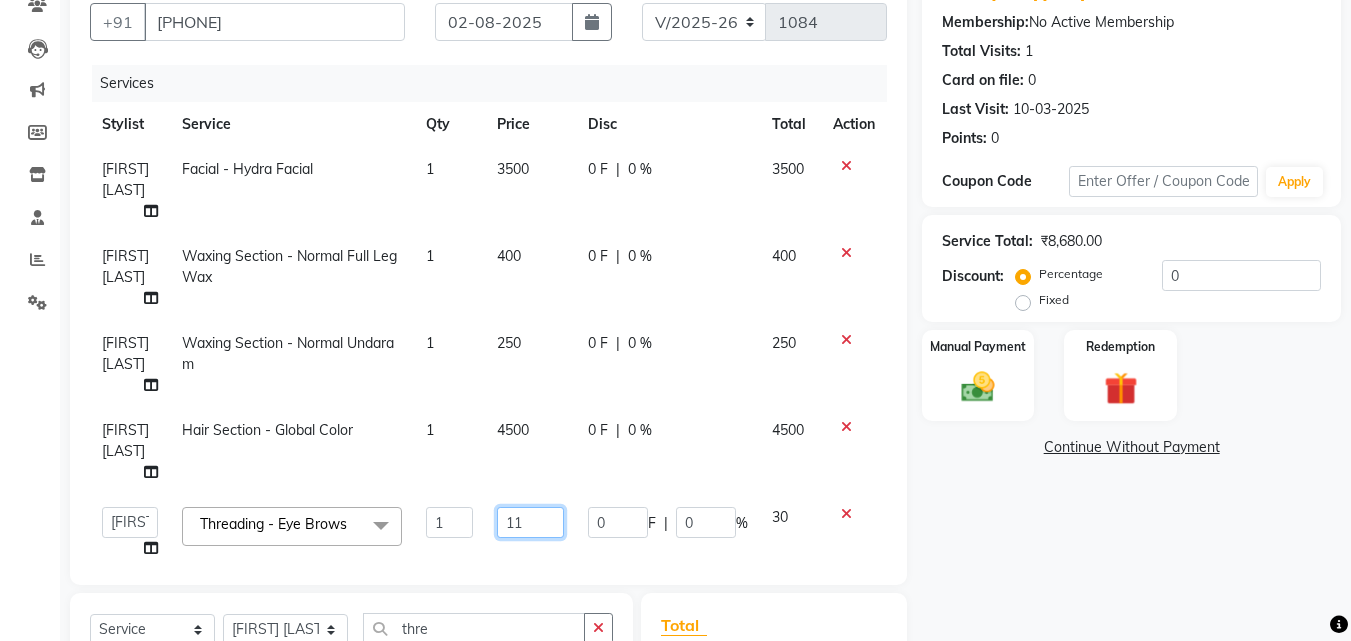 type on "110" 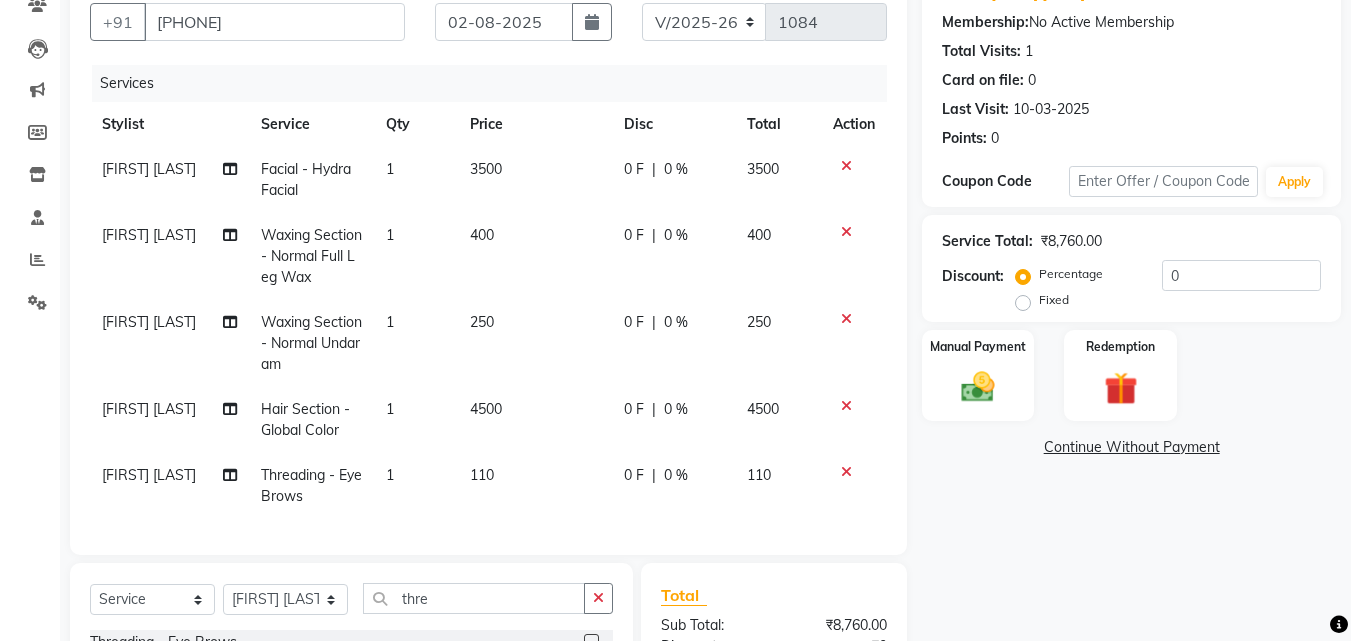 click on "Name: [FIRST] [LAST] Membership:  No Active Membership  Total Visits:  1 Card on file:  0 Last Visit:   10-03-2025 Points:   0  Coupon Code Apply Service Total:  ₹8,760.00  Discount:  Percentage   Fixed  0 Manual Payment Redemption  Continue Without Payment" 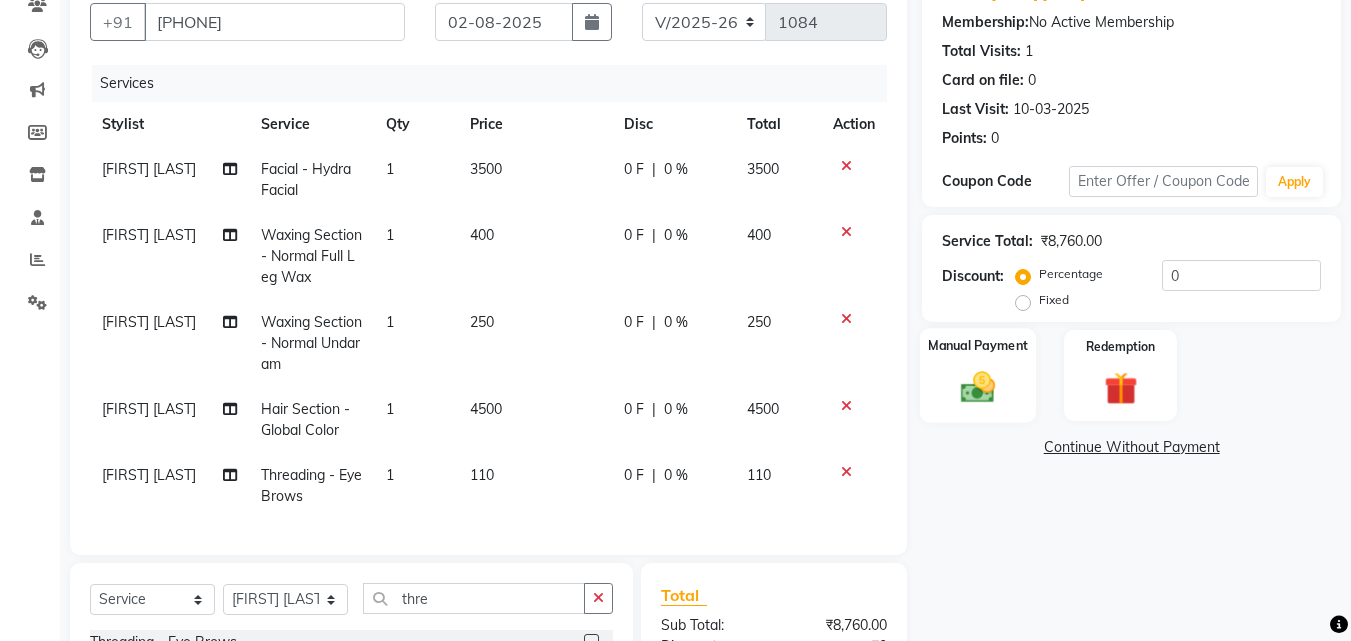 click 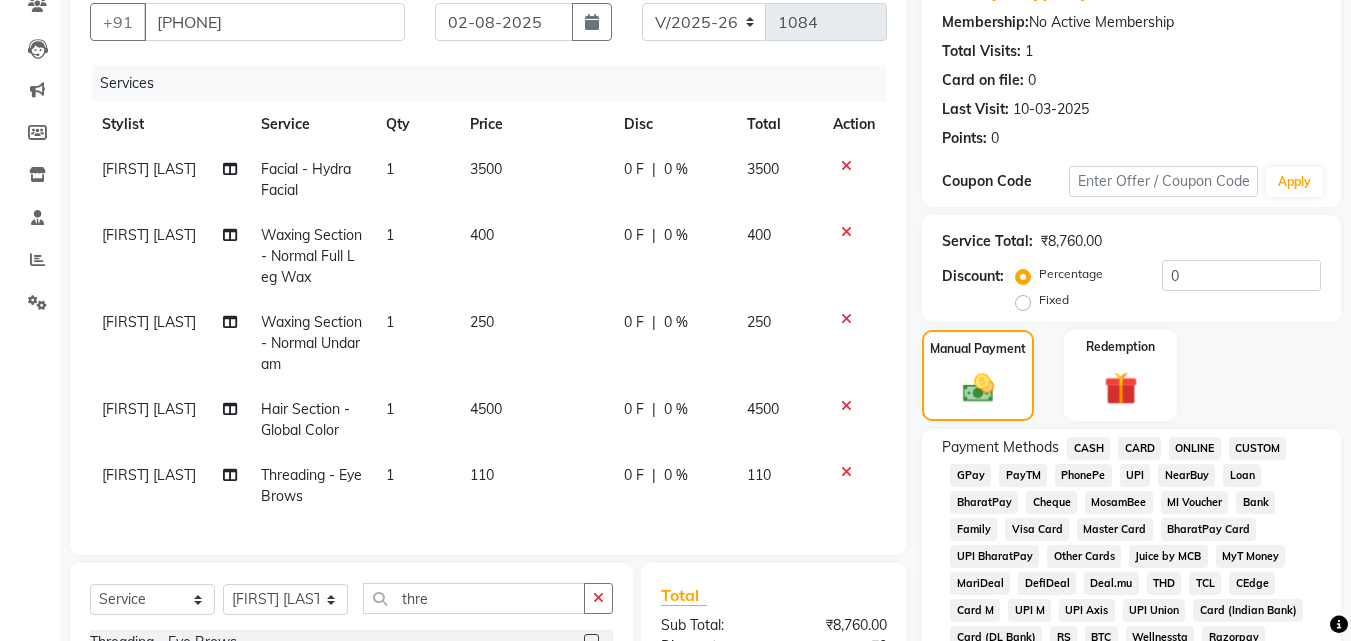 click on "GPay" 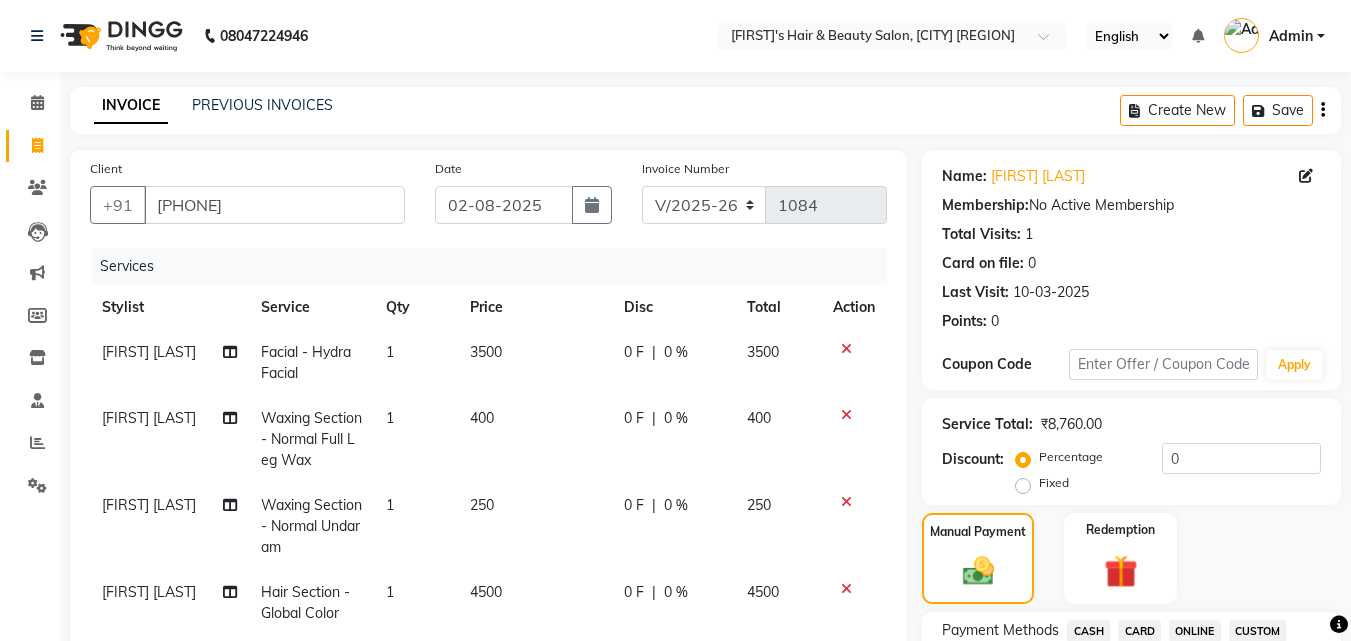scroll, scrollTop: 560, scrollLeft: 0, axis: vertical 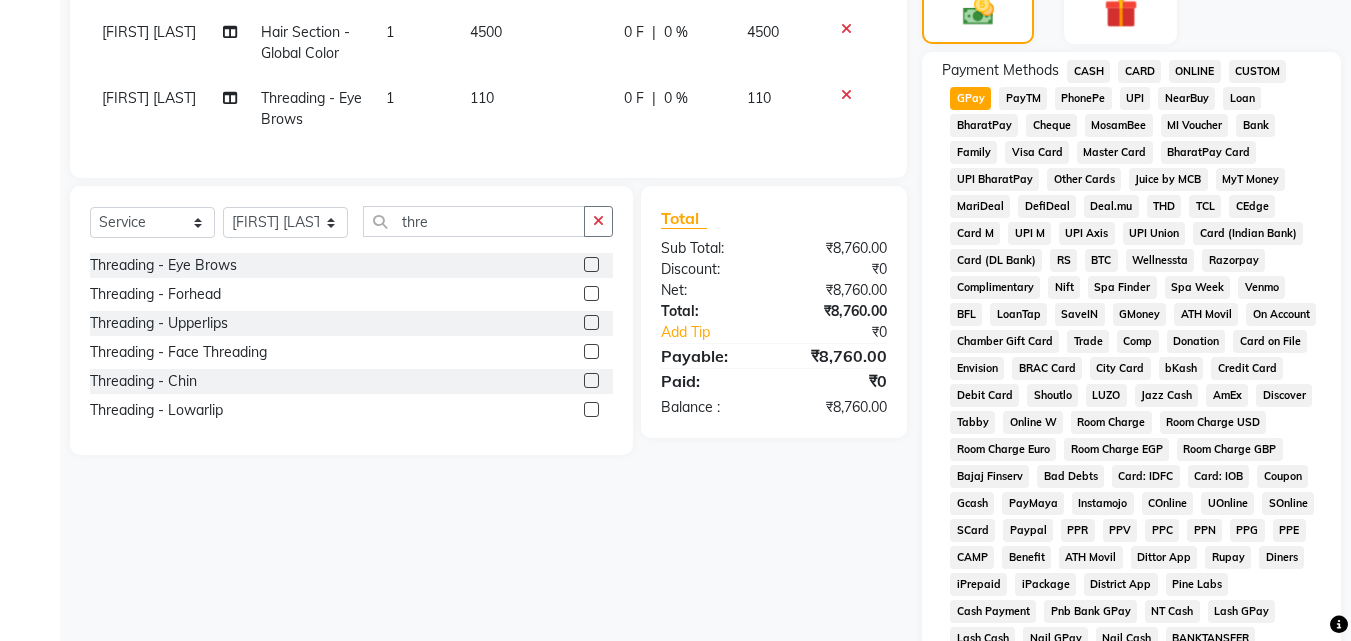 click on "CARD" 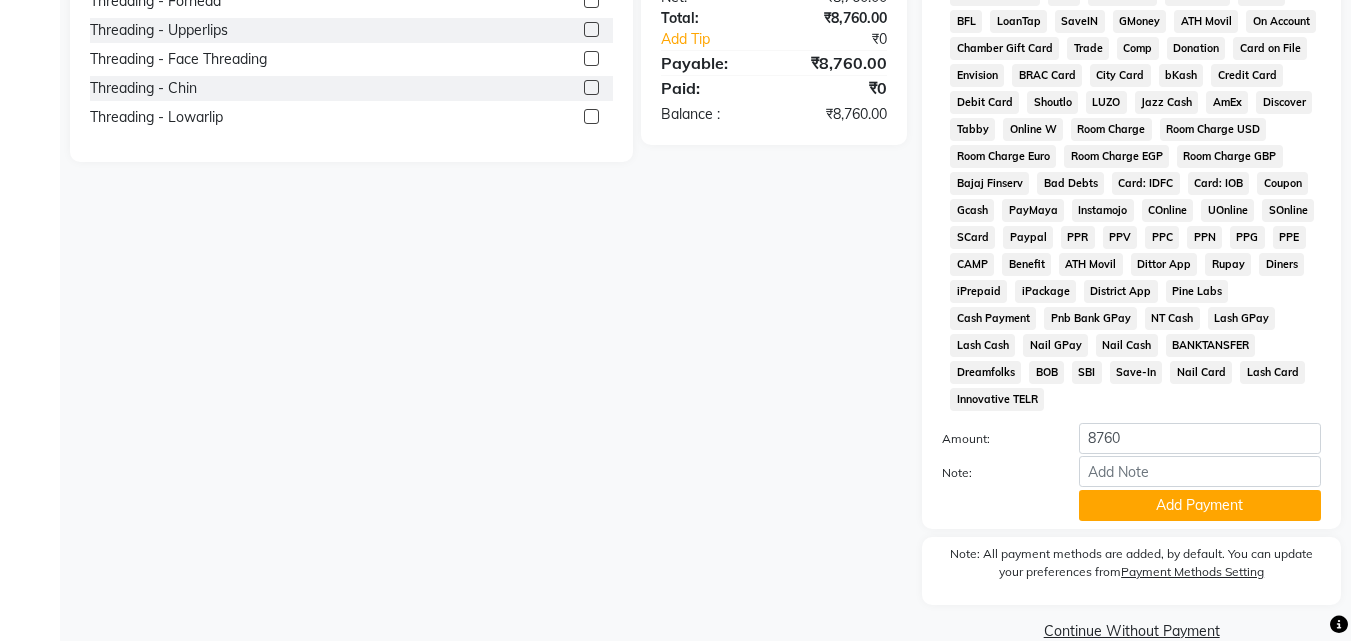 scroll, scrollTop: 861, scrollLeft: 0, axis: vertical 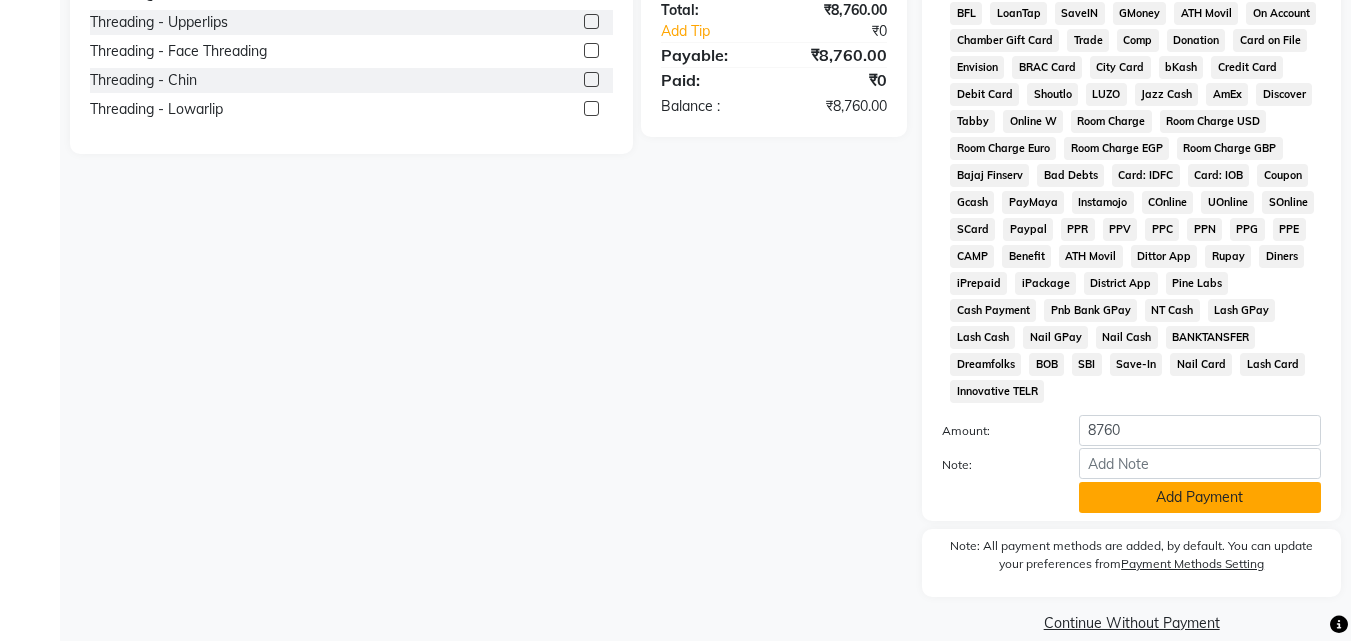 click on "Add Payment" 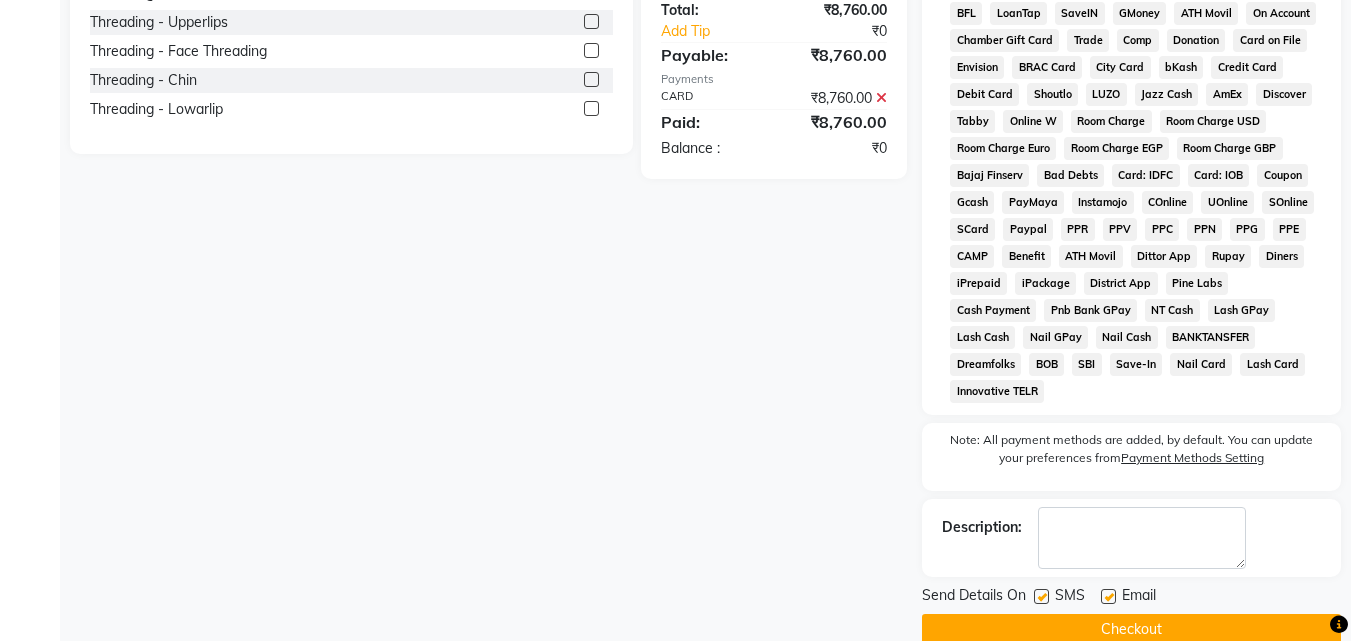 click on "Checkout" 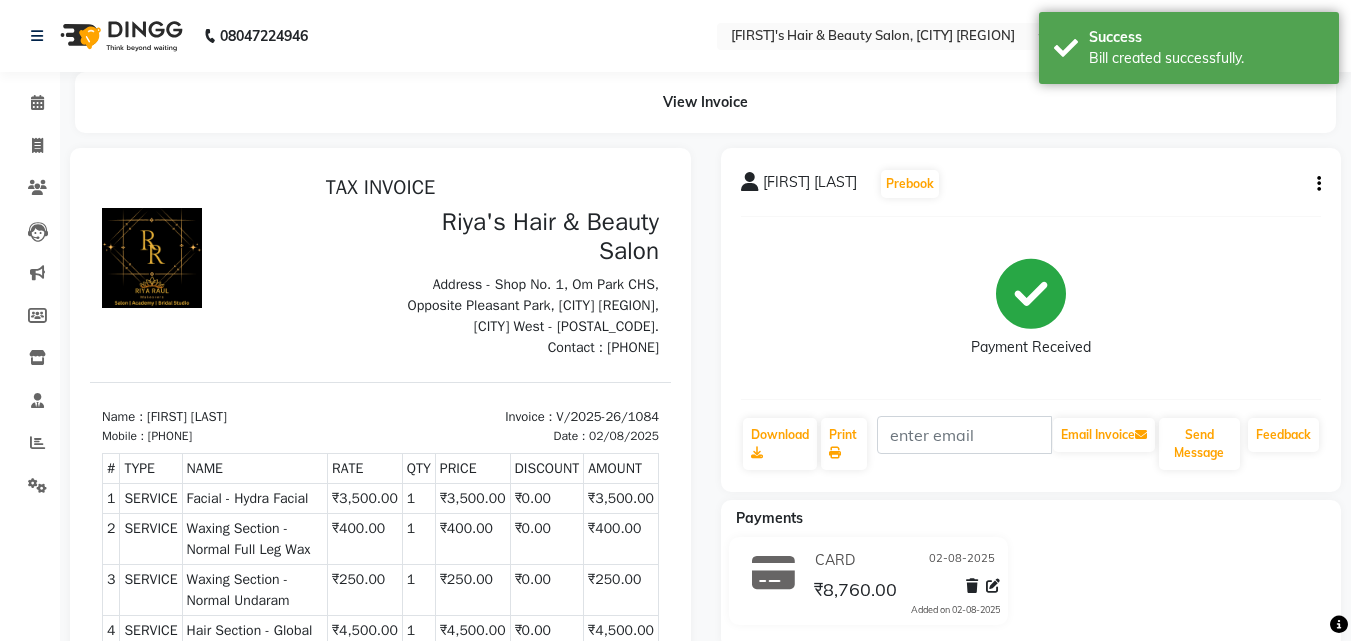 scroll, scrollTop: 0, scrollLeft: 0, axis: both 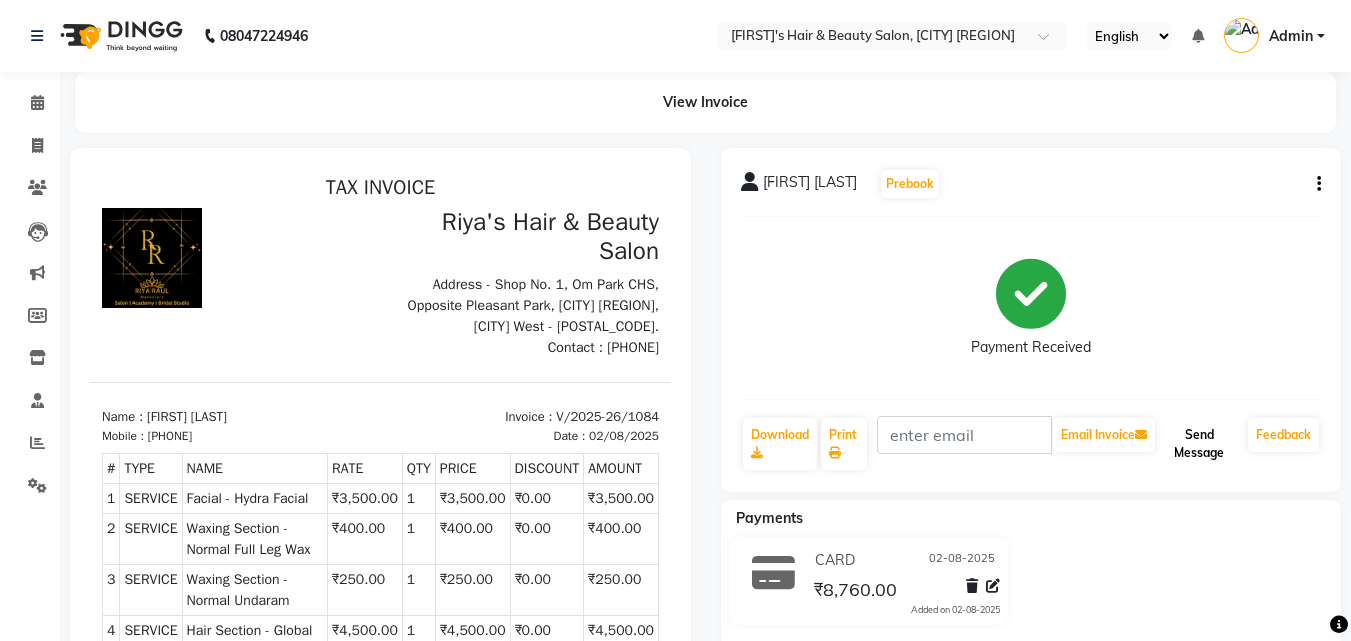 click on "Send Message" 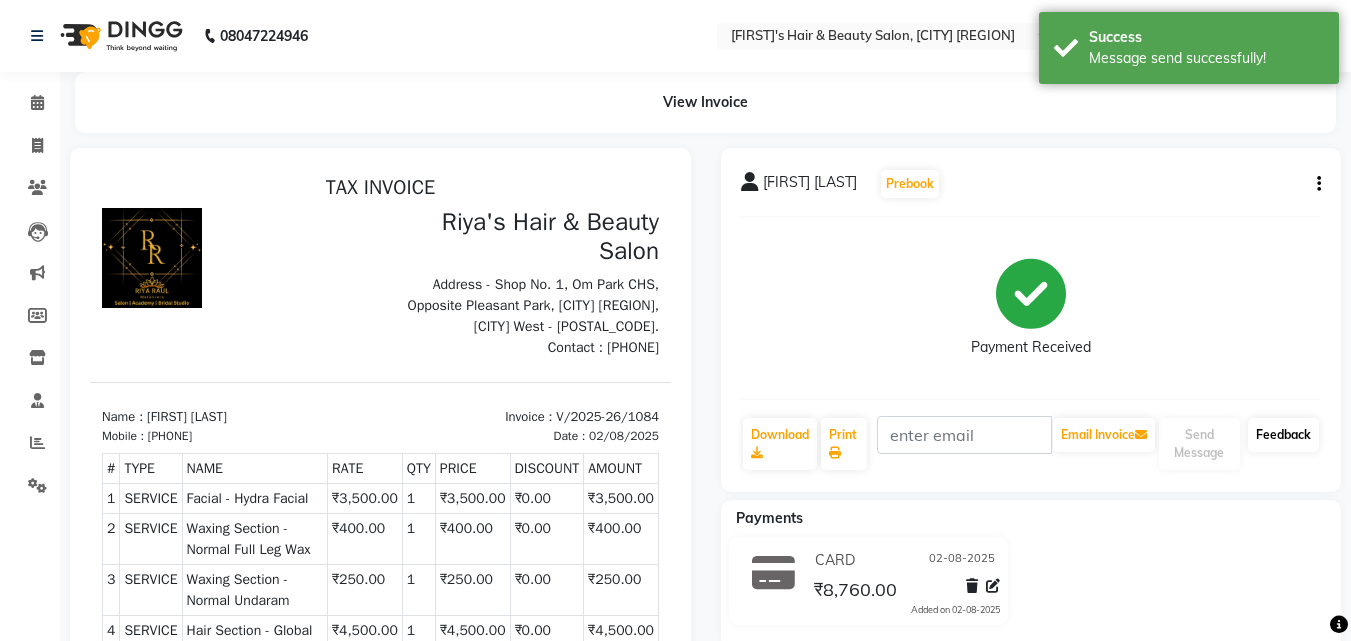 click on "Feedback" 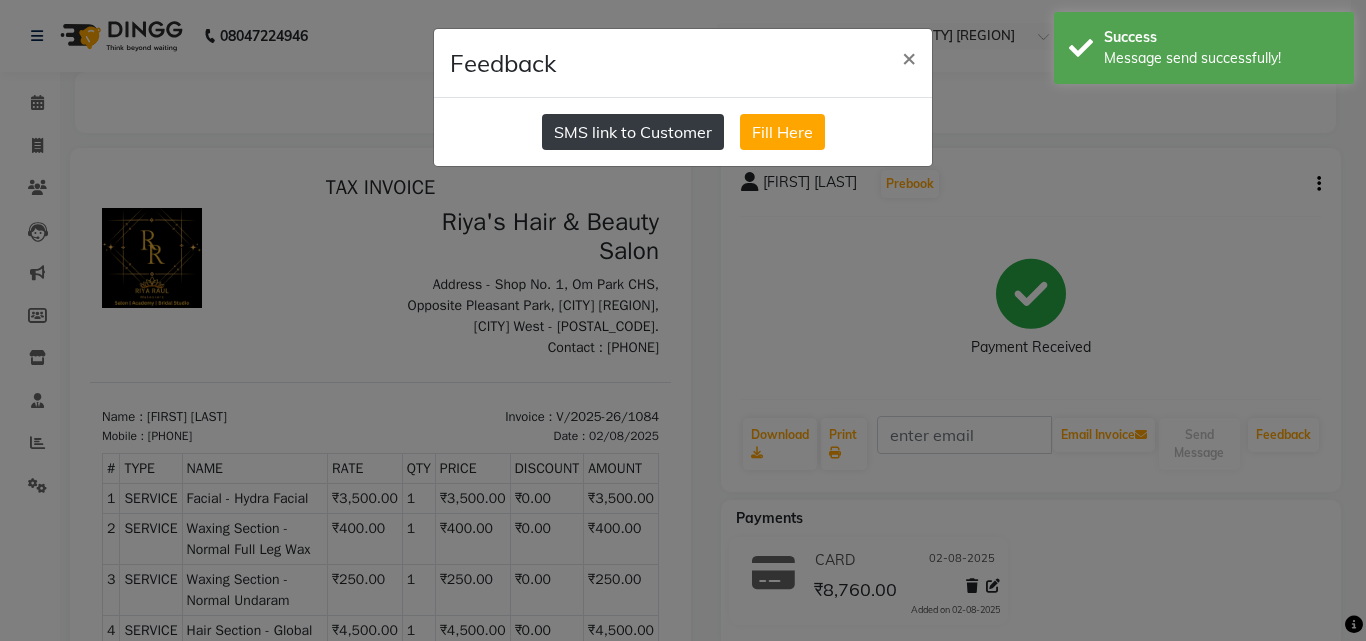 click on "SMS link to Customer" 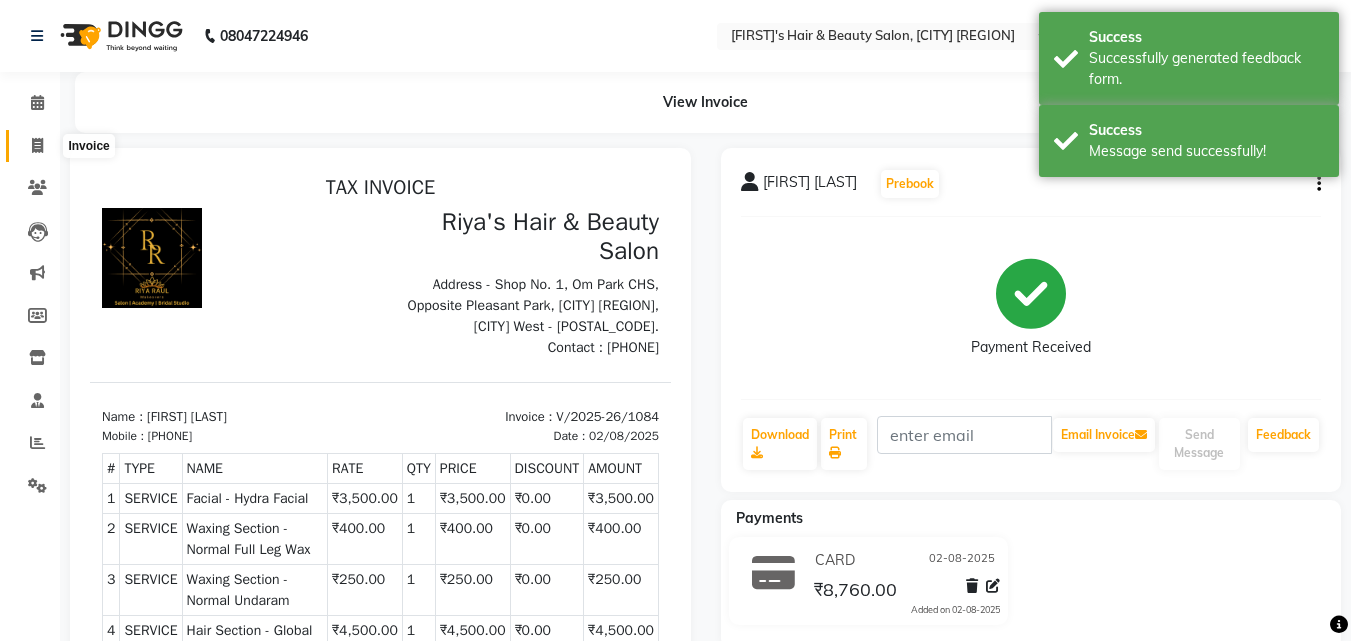 click 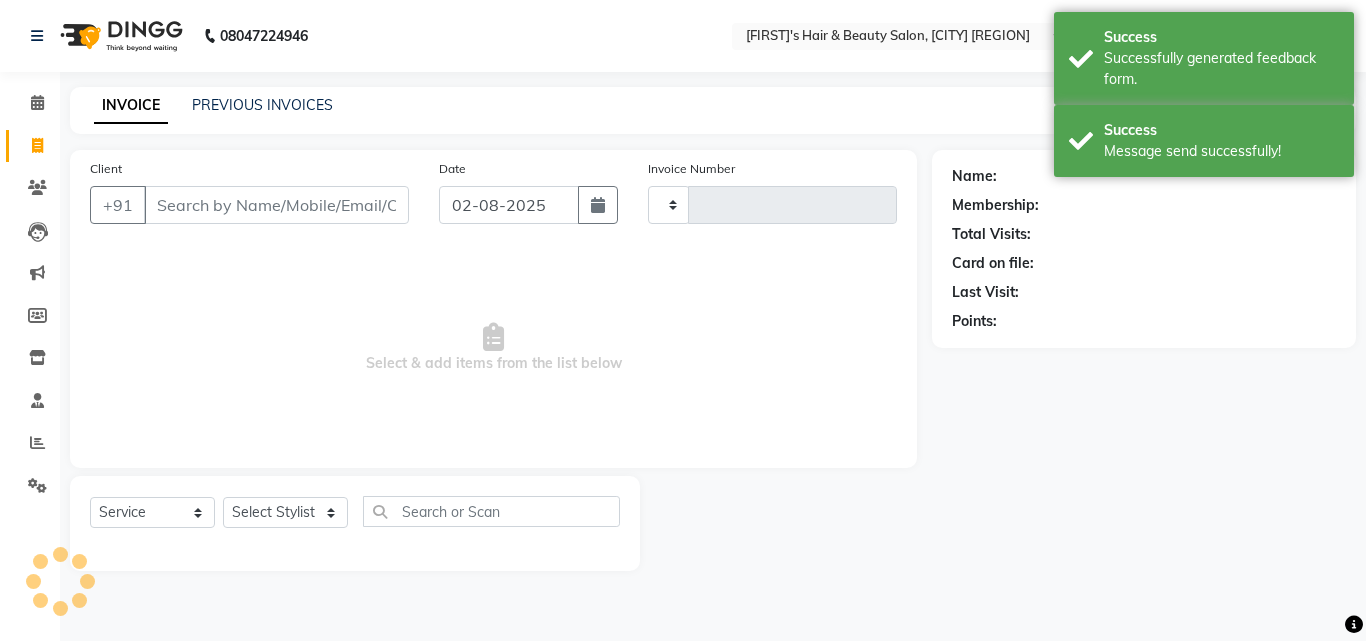 type on "1085" 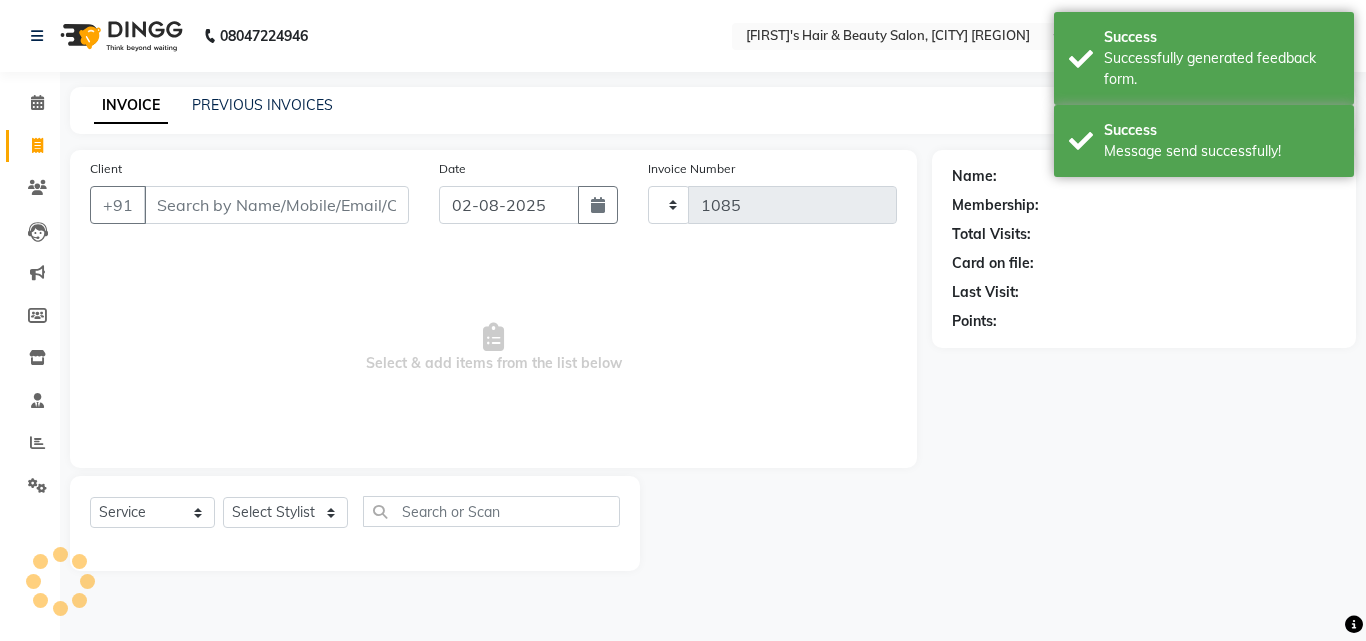 select on "5401" 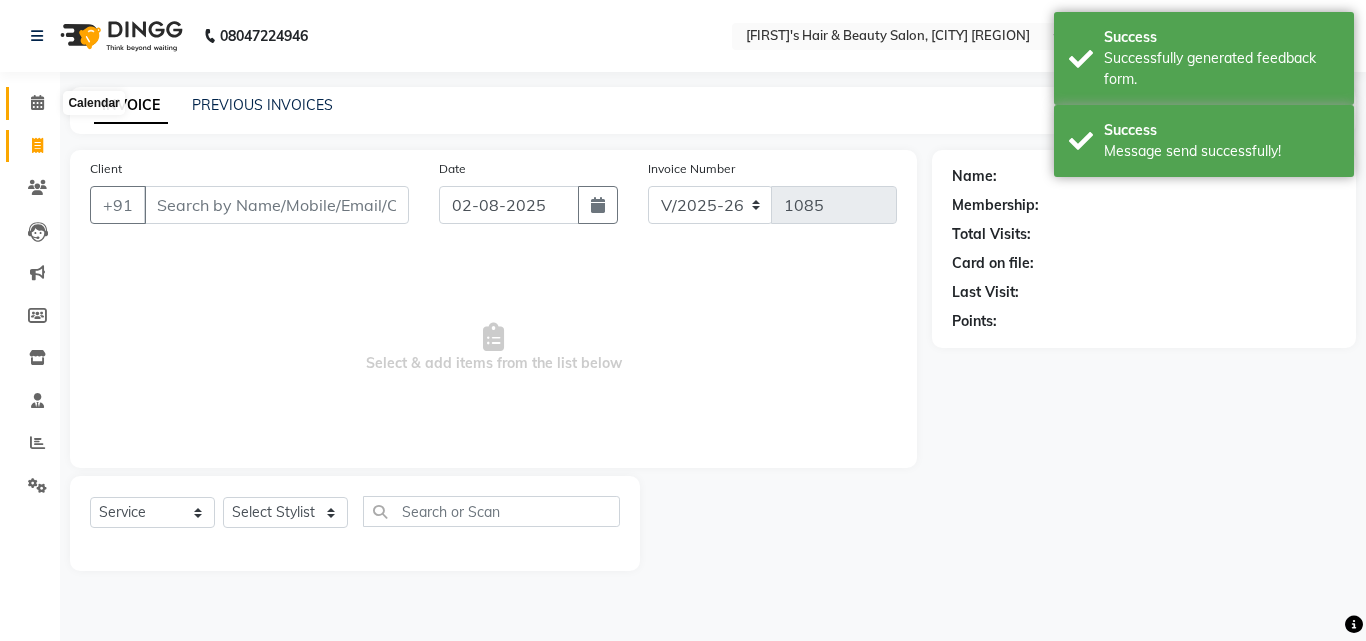 click 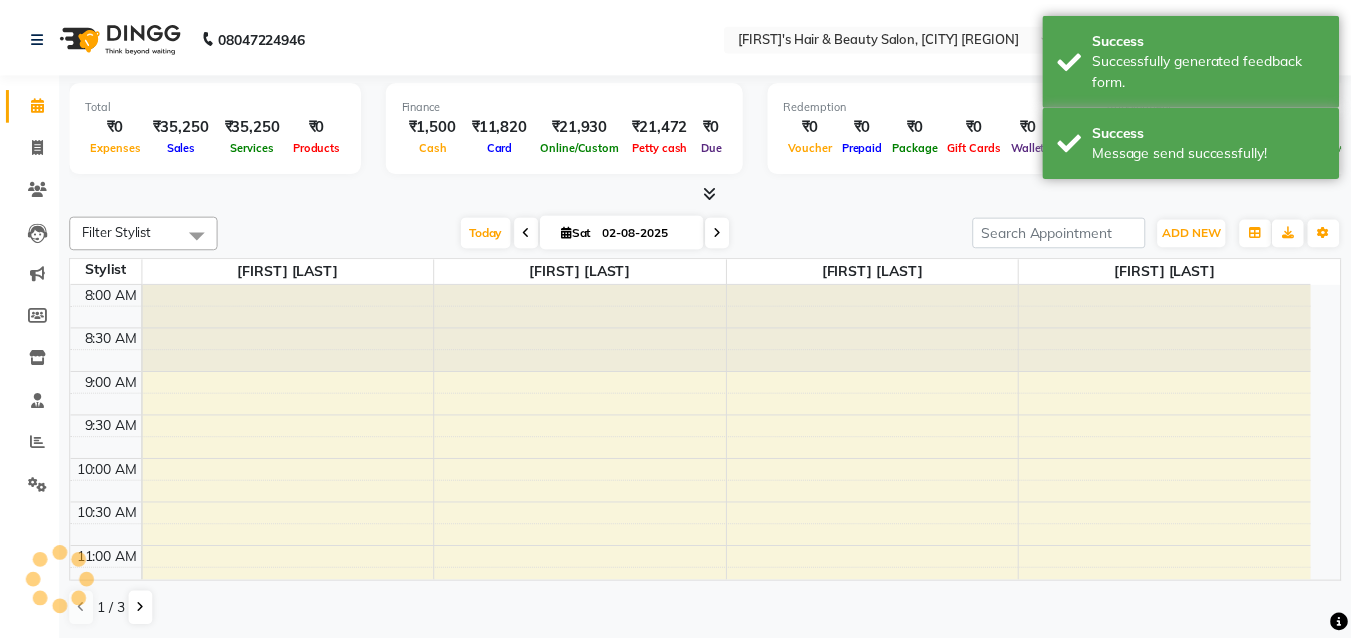 scroll, scrollTop: 0, scrollLeft: 0, axis: both 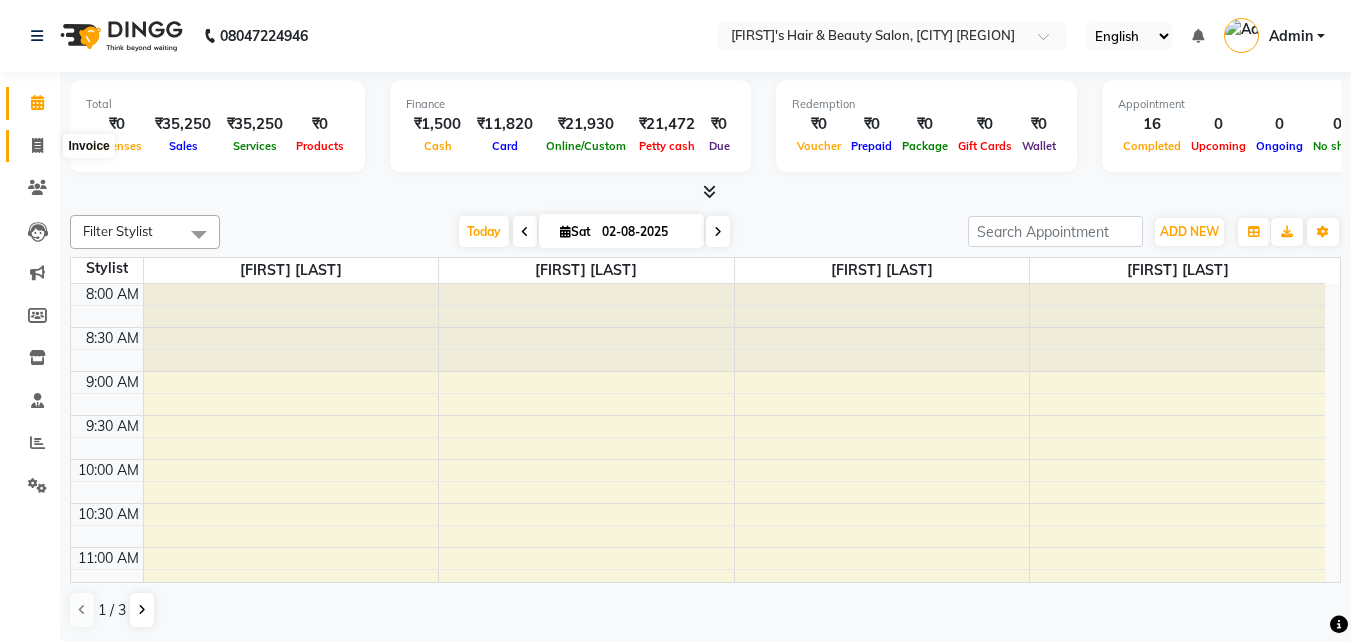 click 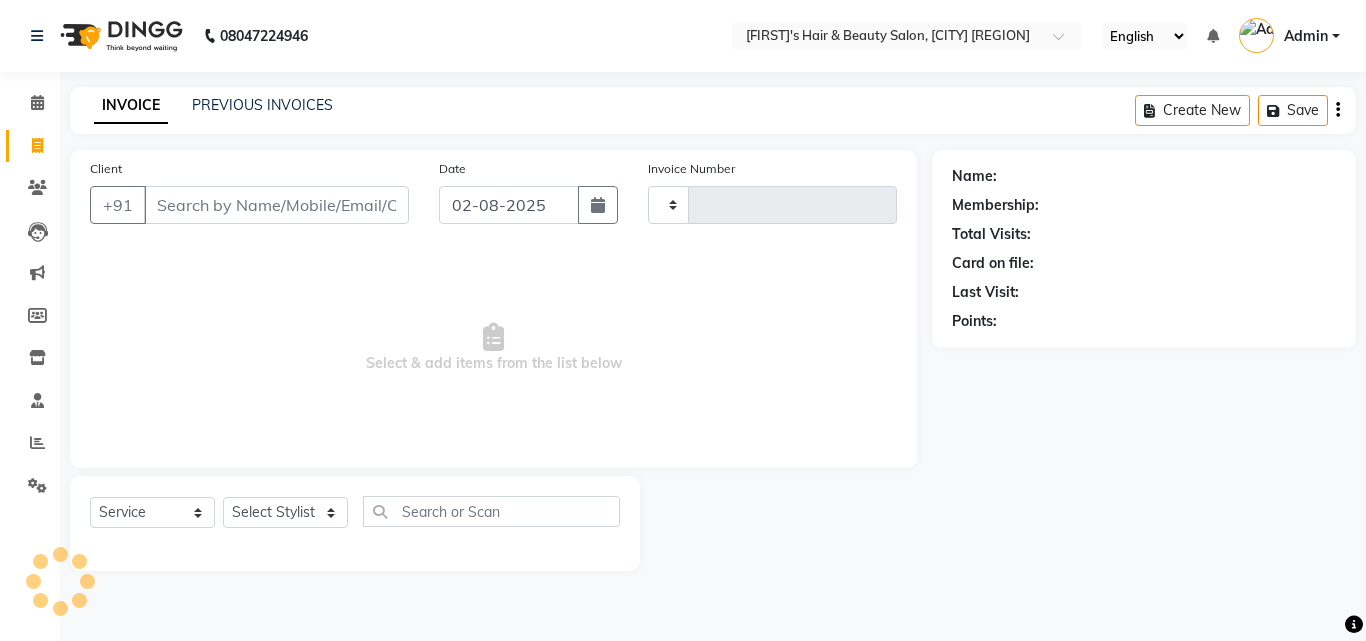 type on "1085" 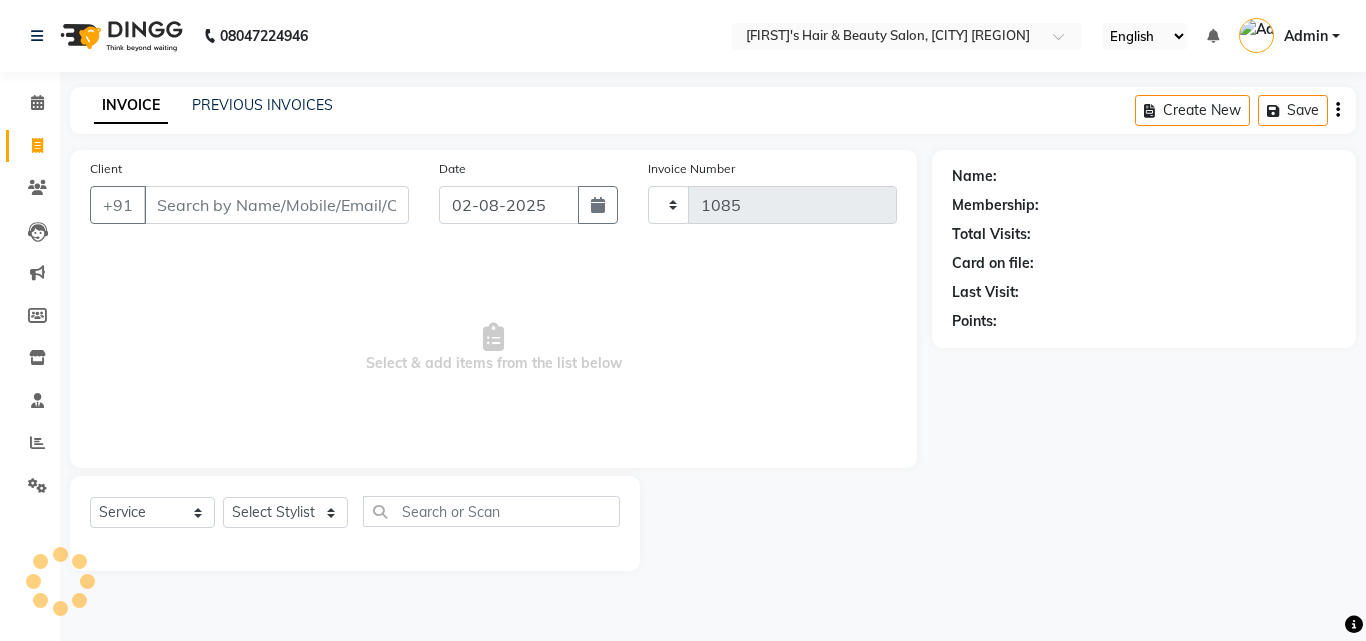 select on "5401" 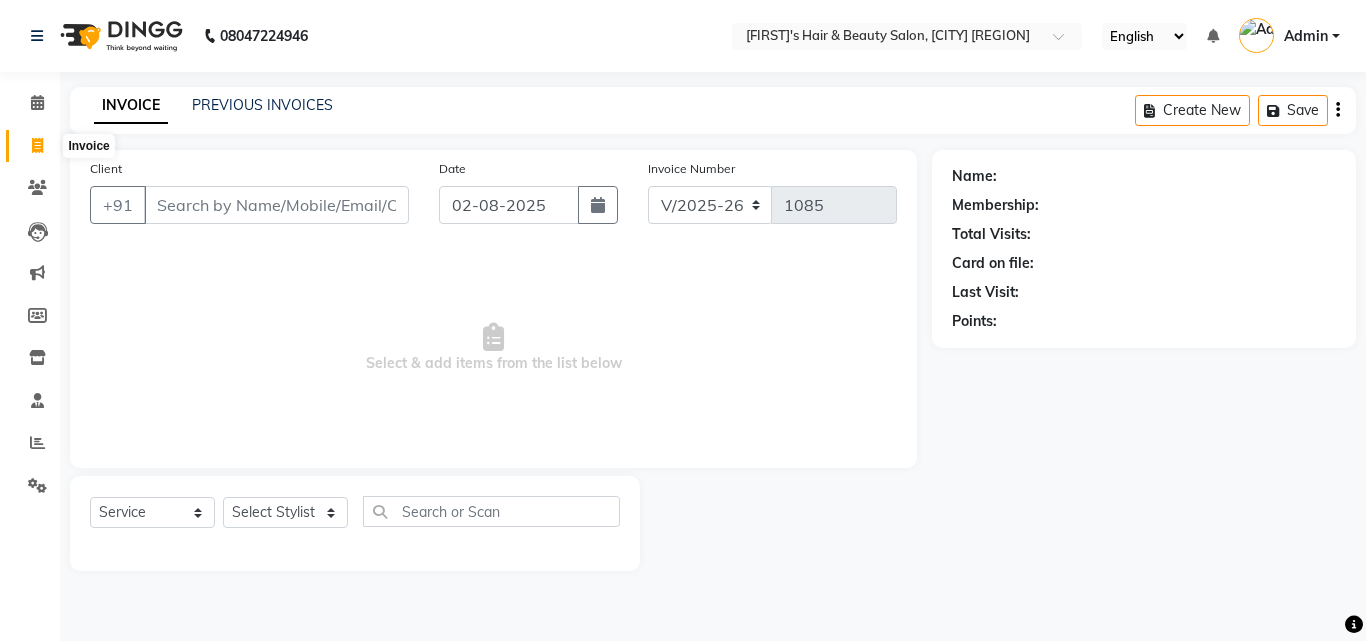 click 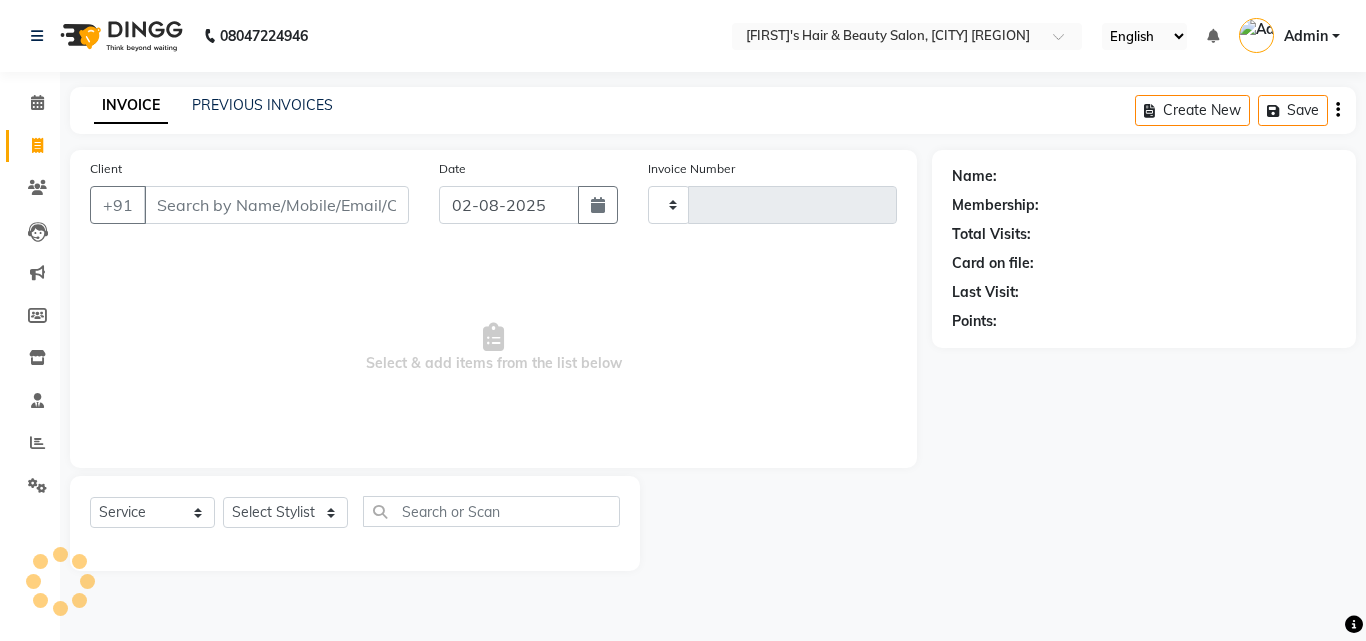 type on "1085" 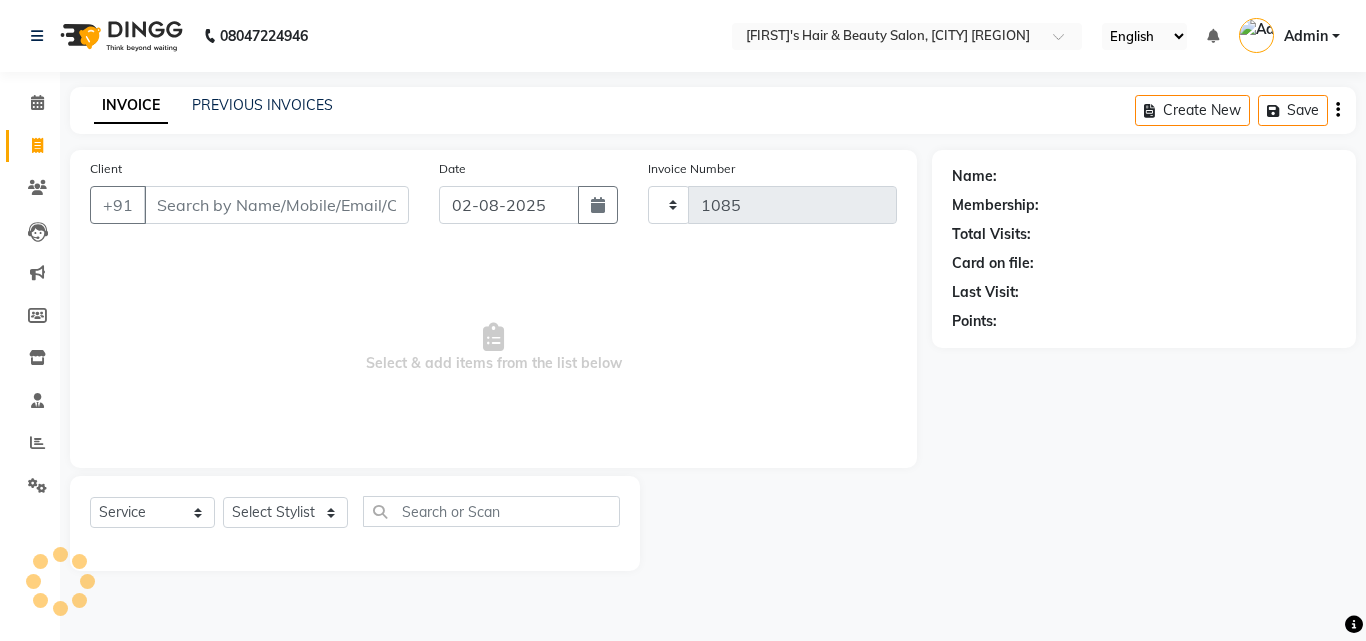 select on "5401" 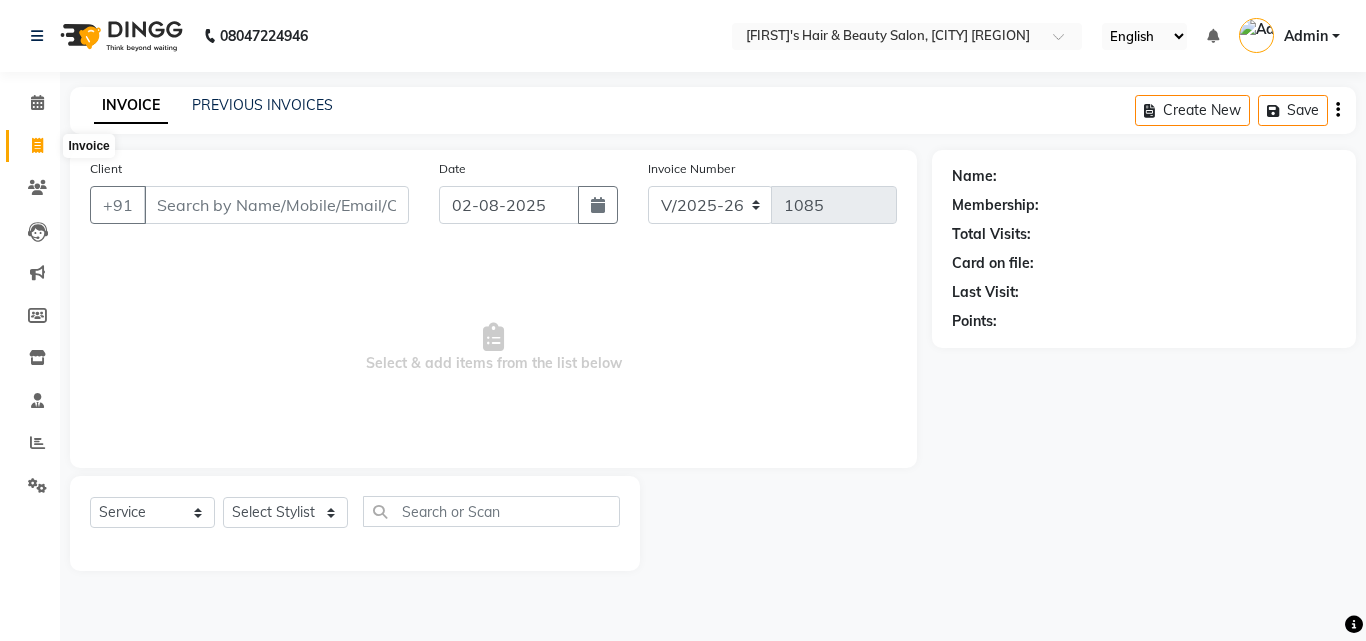 click 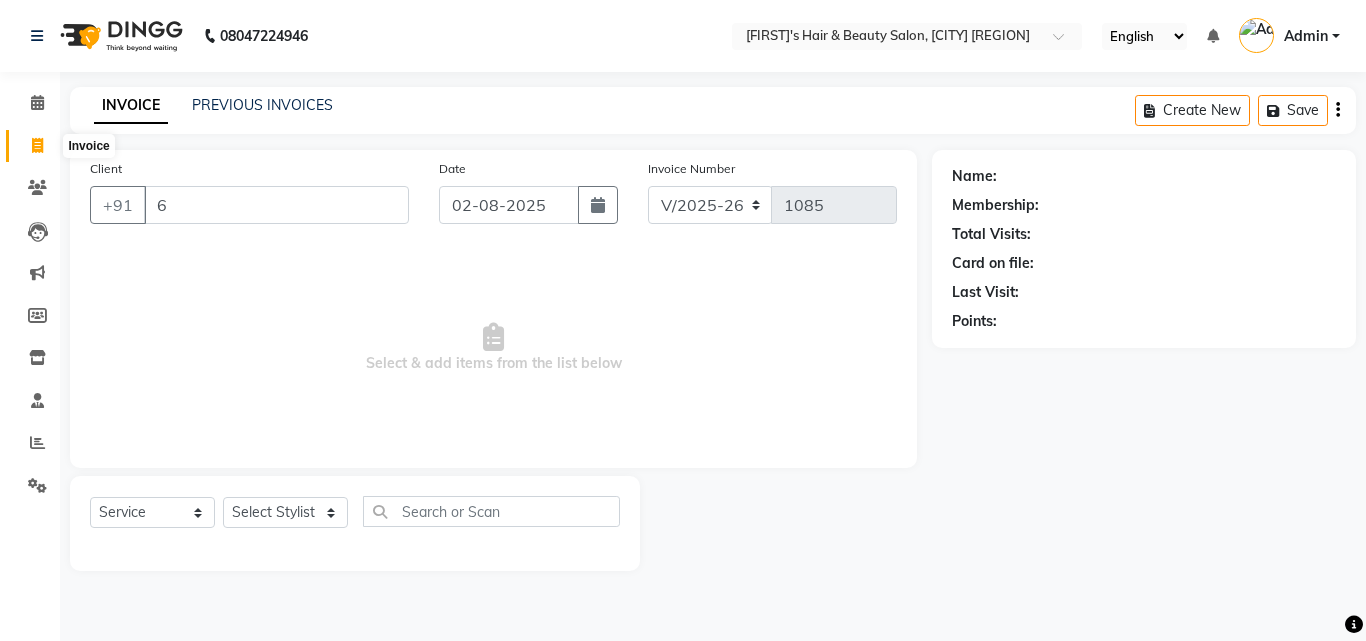 type on "6" 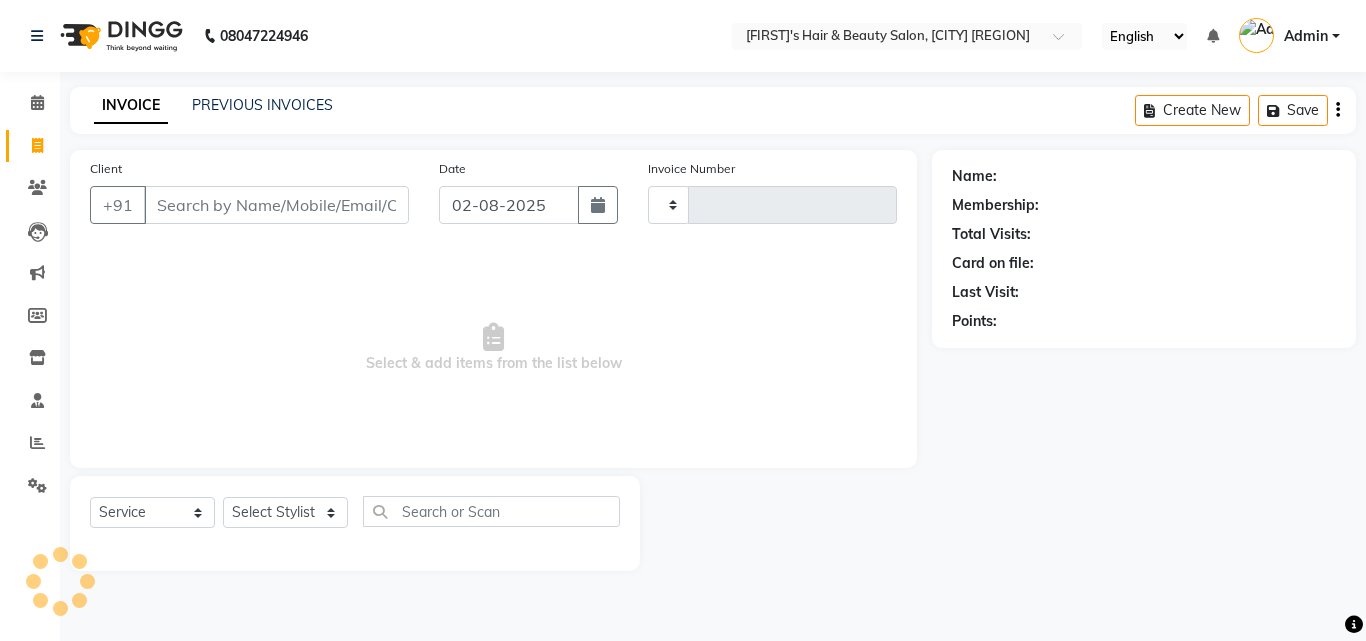 type on "1085" 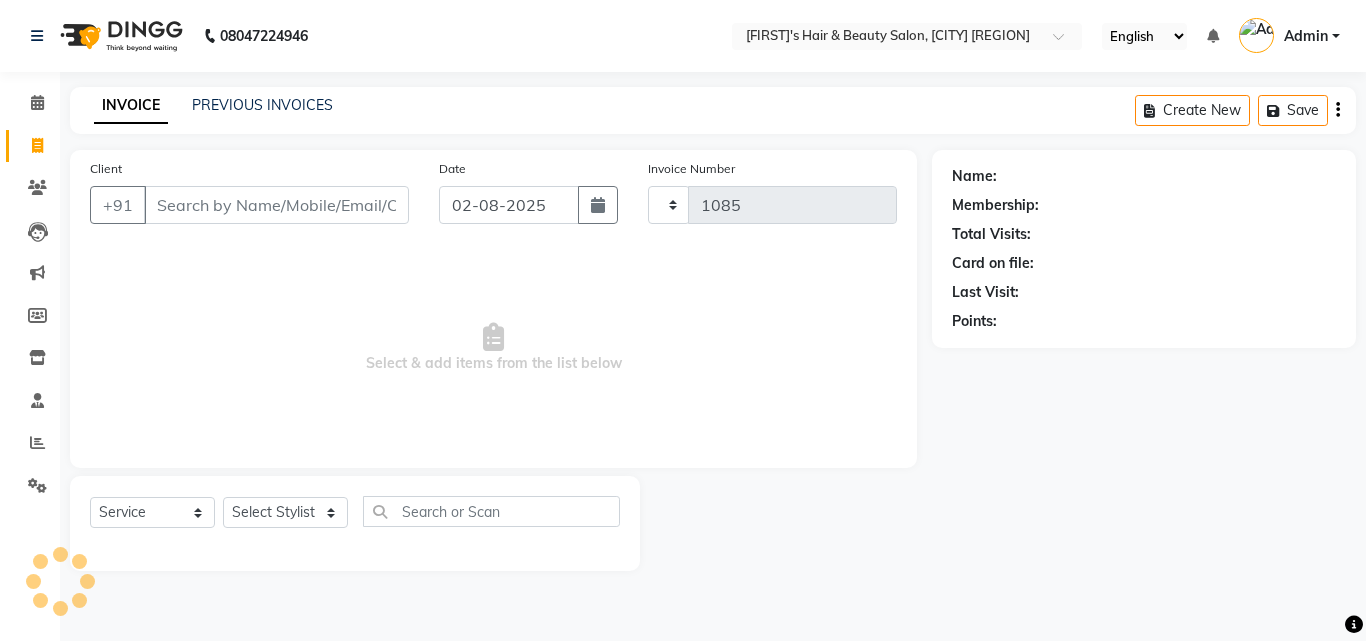 select on "5401" 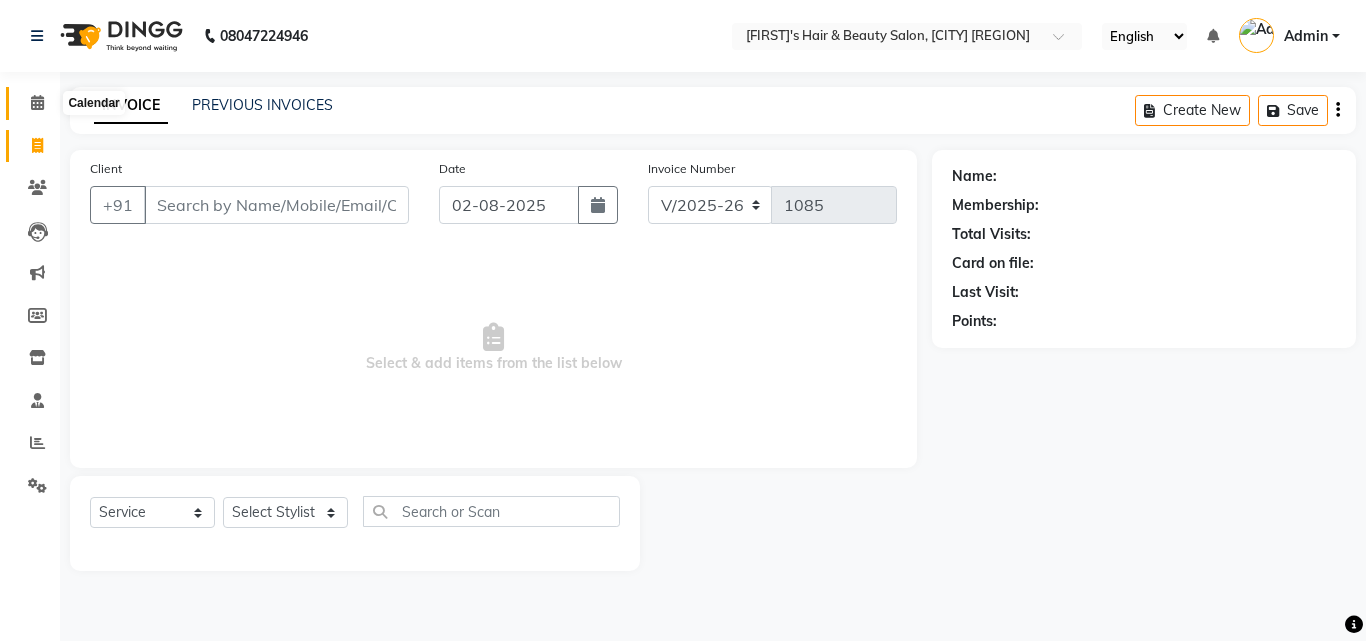 click 